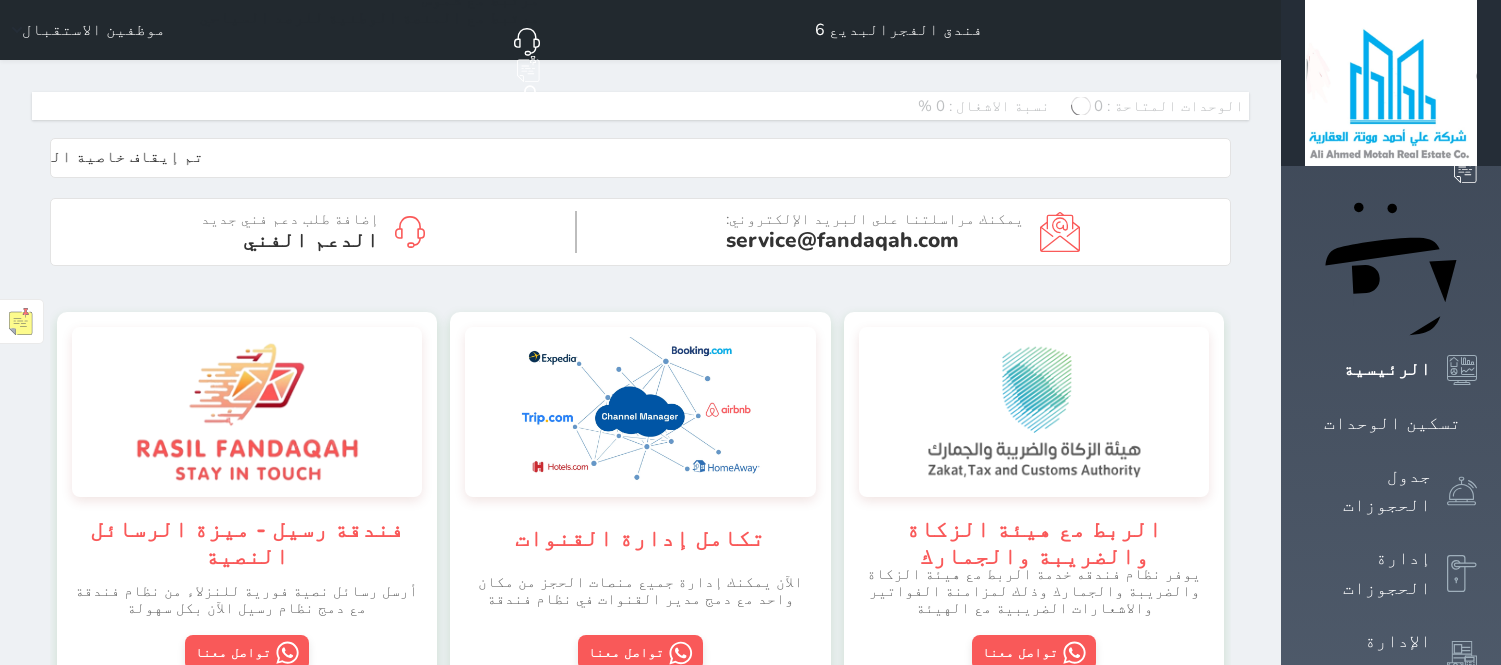 scroll, scrollTop: 0, scrollLeft: 0, axis: both 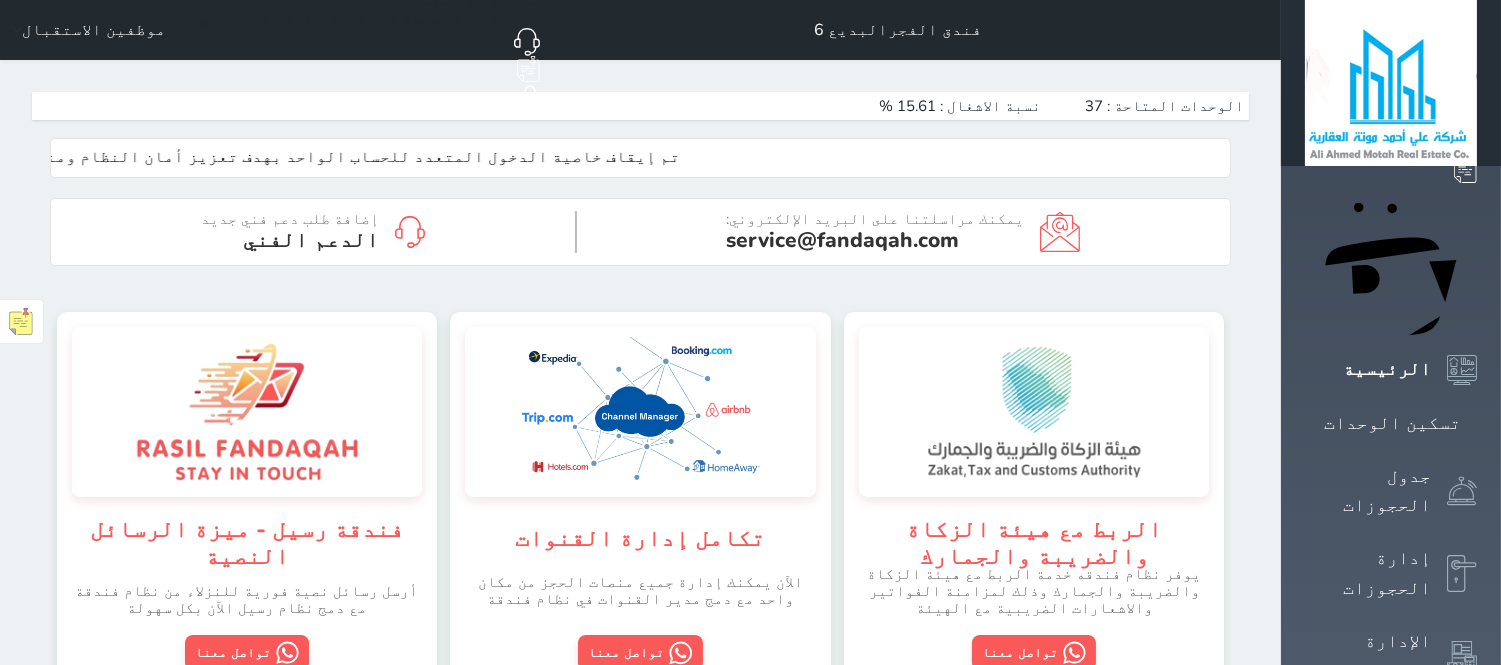 click on "حجز جماعي جديد   حجز جديد             الرئيسية     تسكين الوحدات     جدول الحجوزات     إدارة الحجوزات       الإدارة المالية     العملاء     تقييمات العملاء     الوحدات       التقارير         الدعم الفني" at bounding box center [1391, 1268] 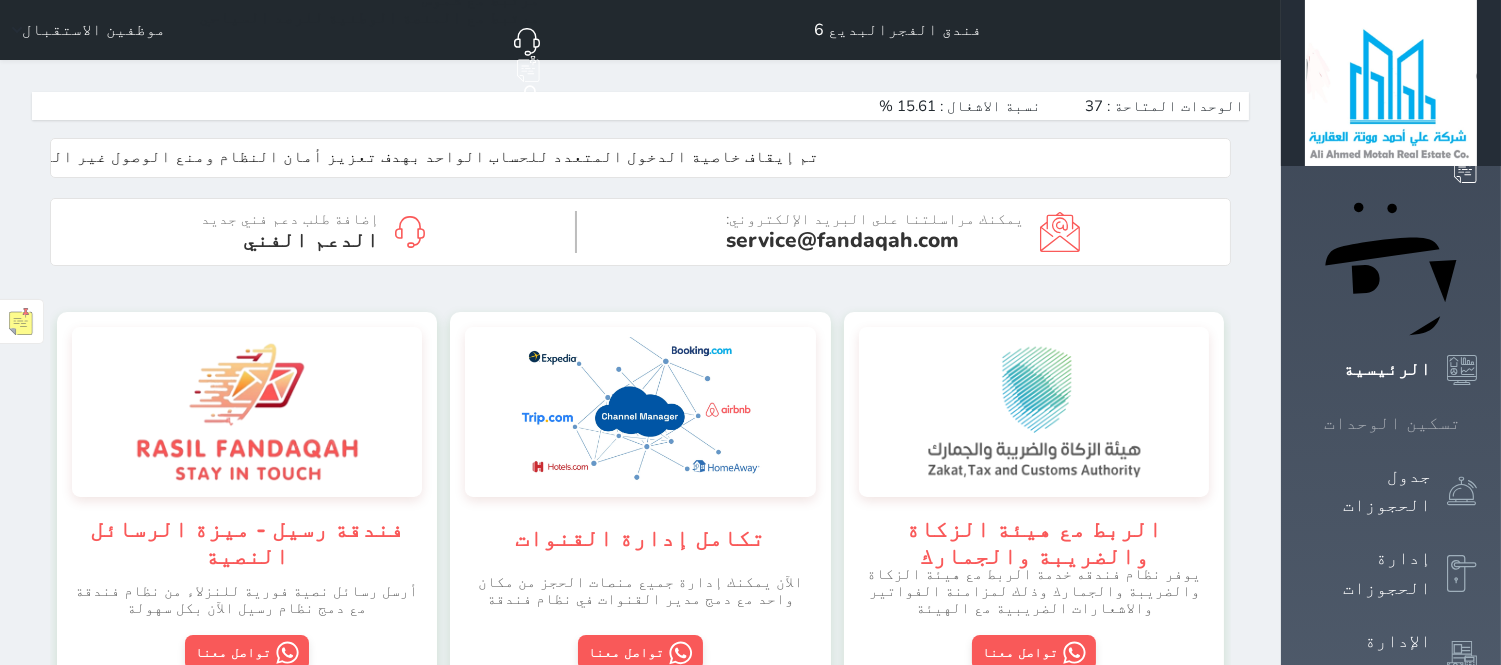 click on "تسكين الوحدات" at bounding box center (1392, 423) 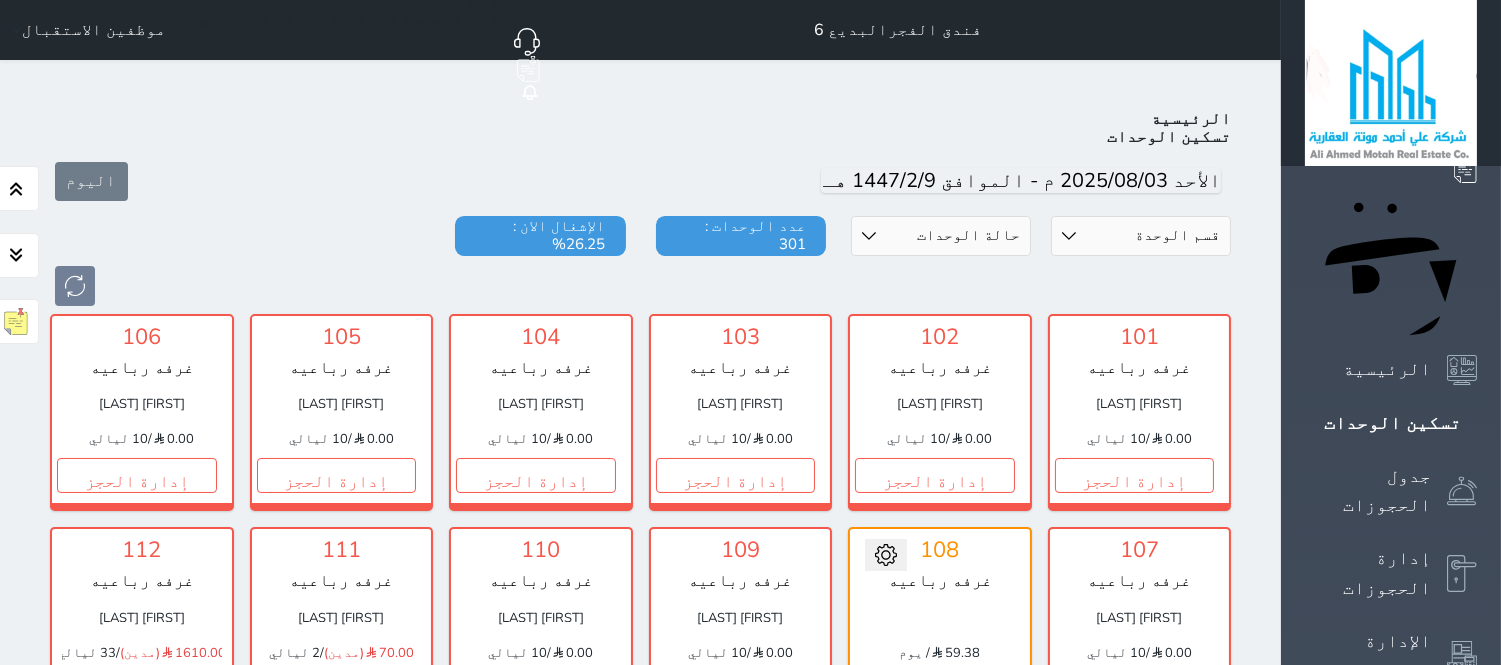 scroll, scrollTop: 77, scrollLeft: 0, axis: vertical 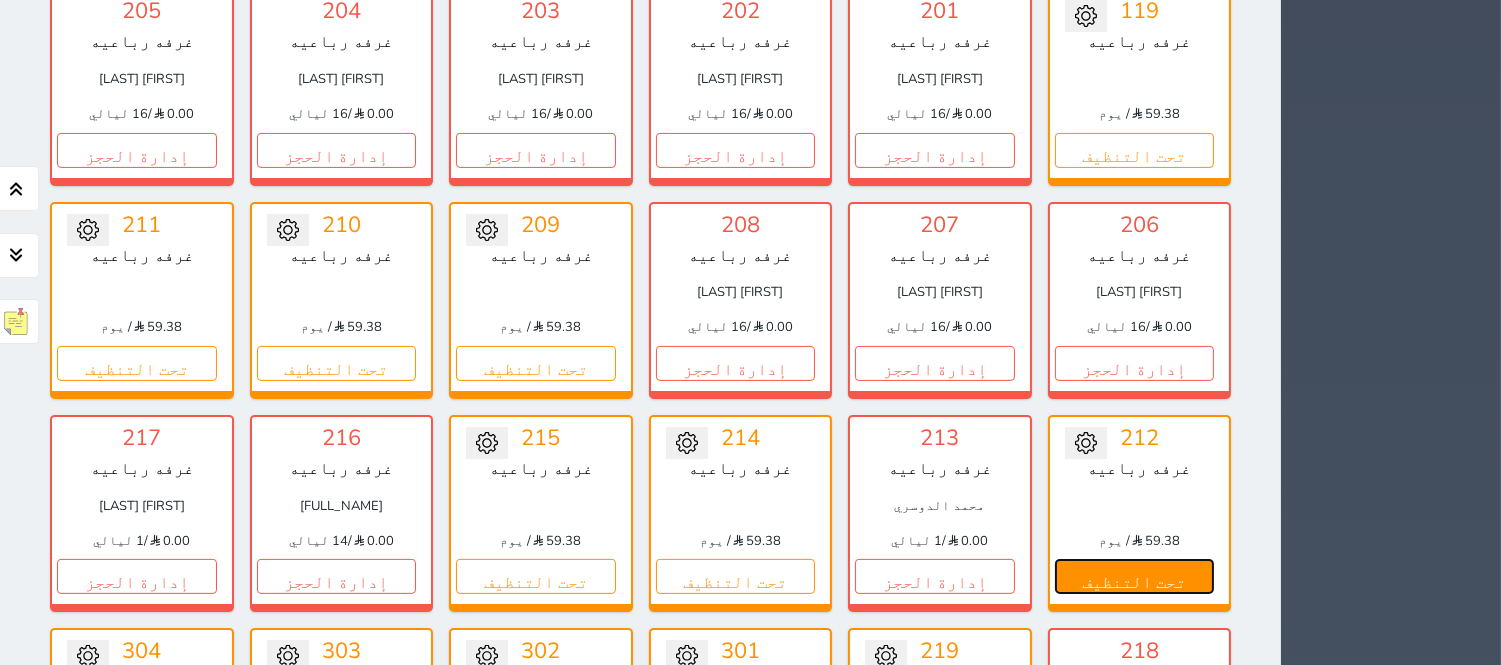 click on "تحت التنظيف" at bounding box center [1135, 576] 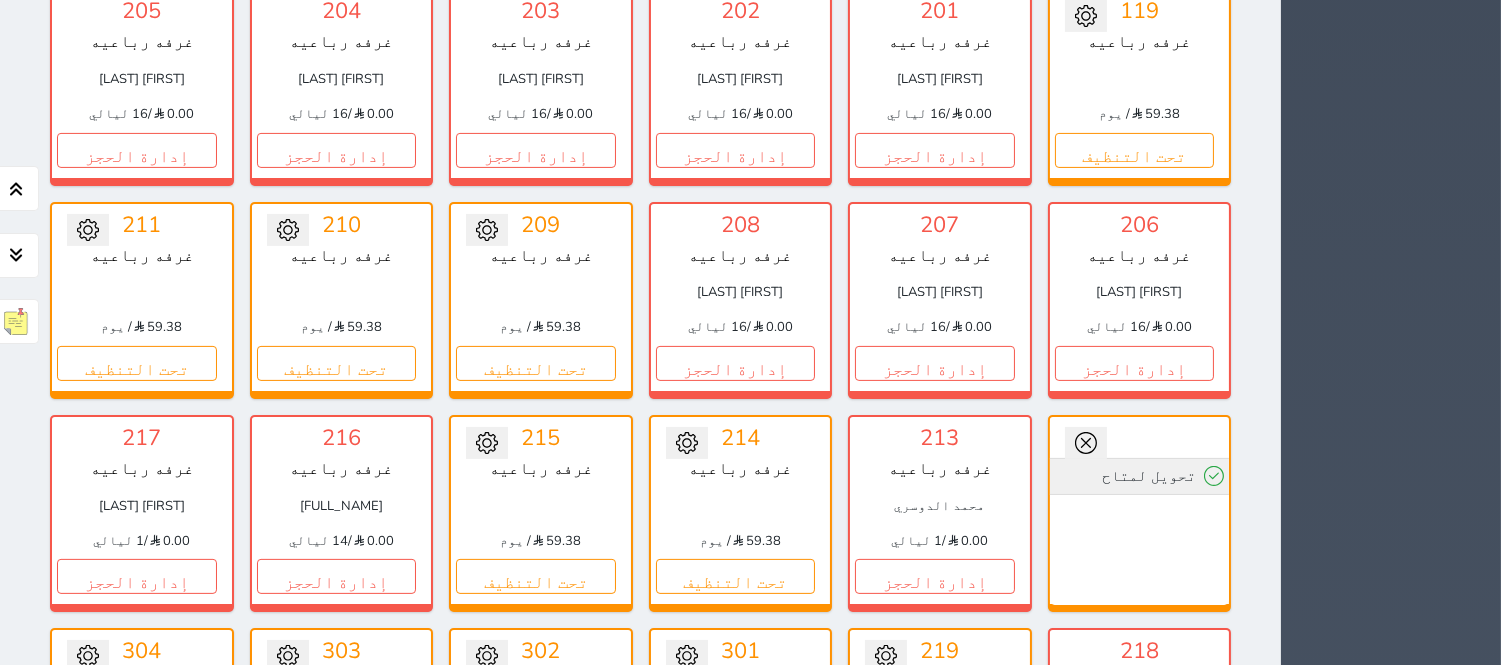 click on "تحويل لمتاح" at bounding box center (1140, 476) 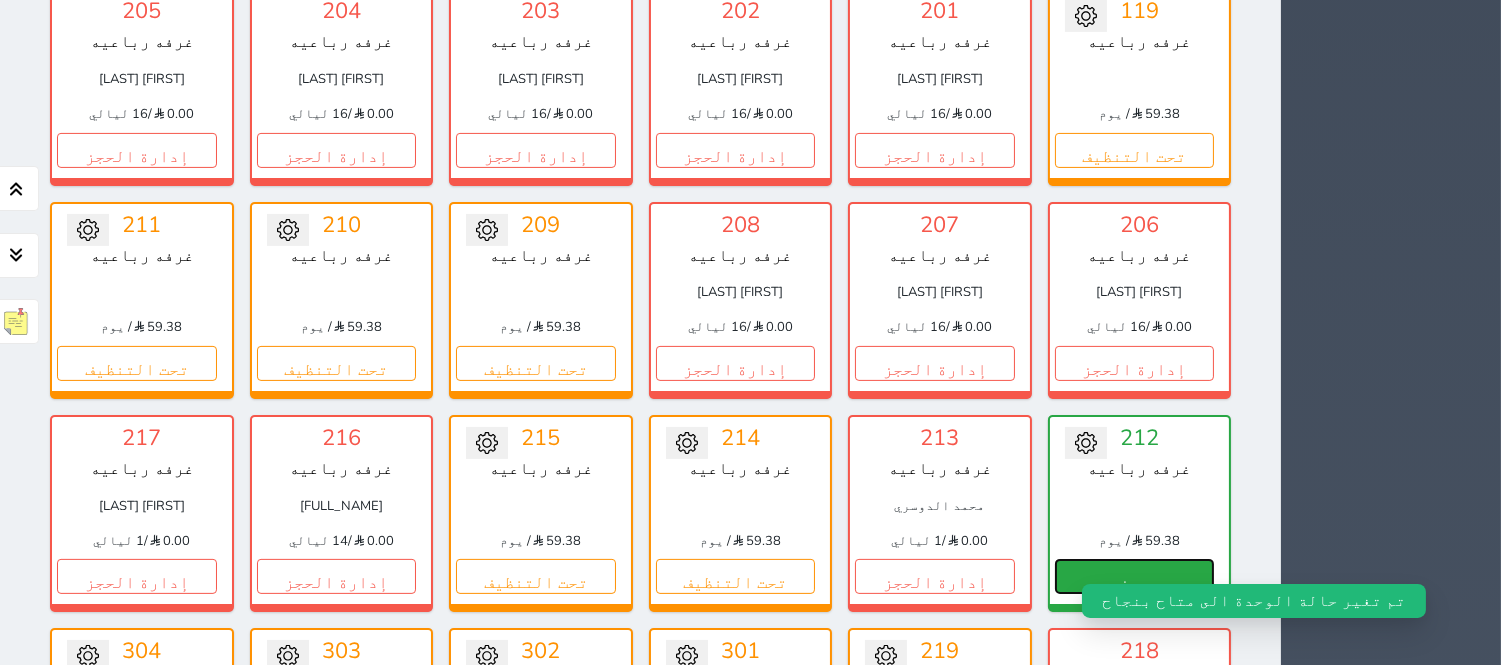 click on "حجز" at bounding box center (1135, 576) 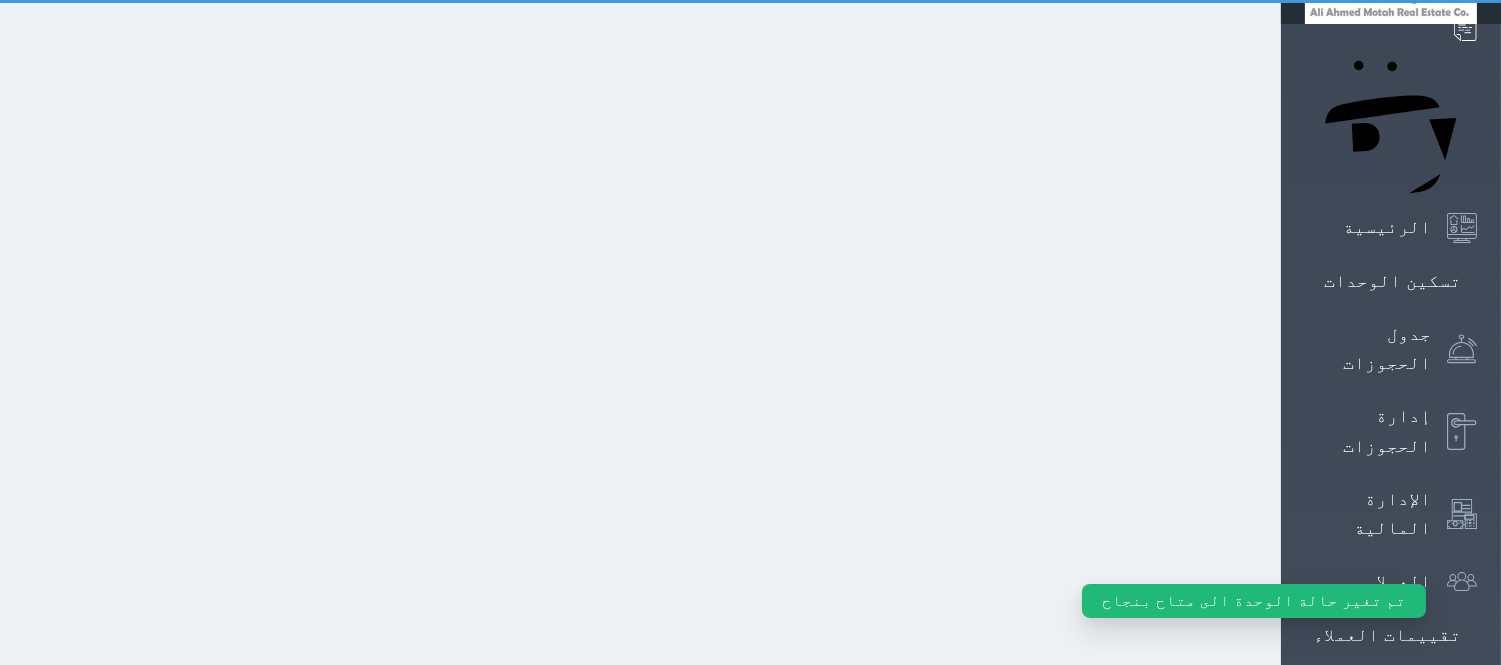 scroll, scrollTop: 0, scrollLeft: 0, axis: both 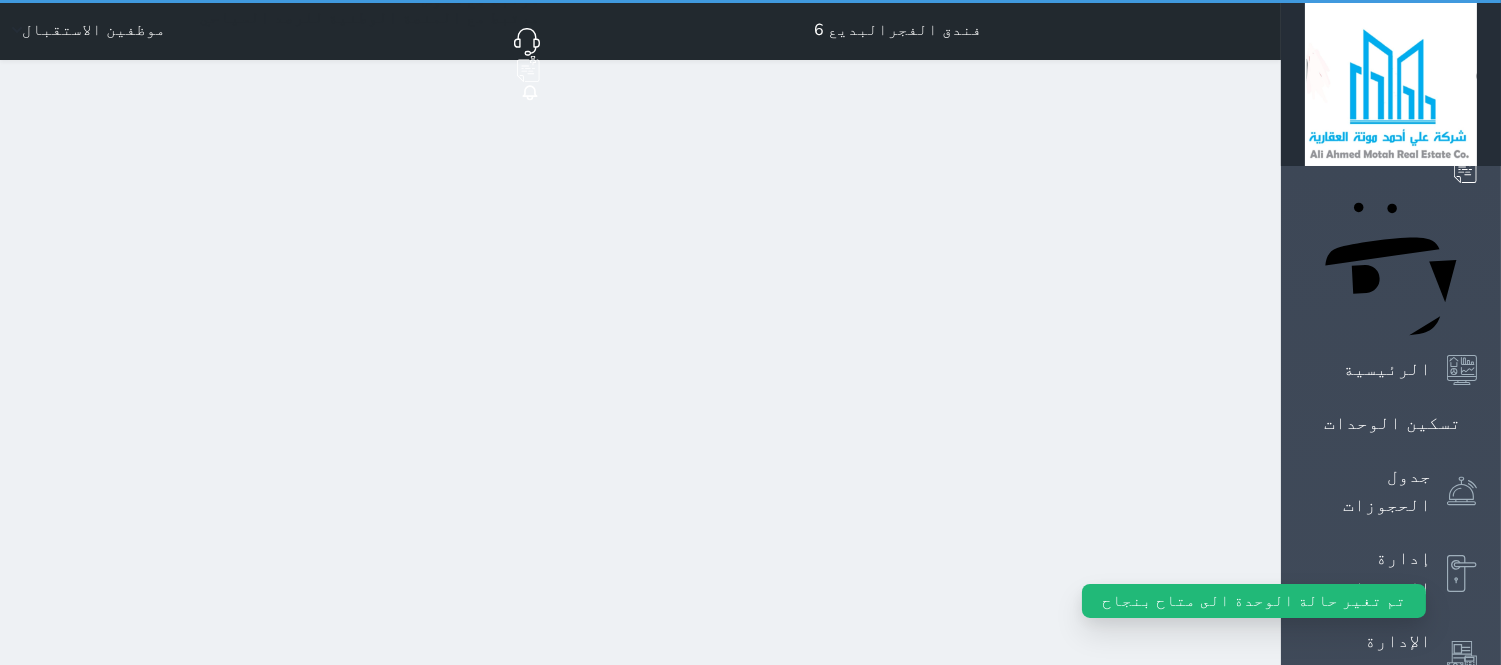 select on "1" 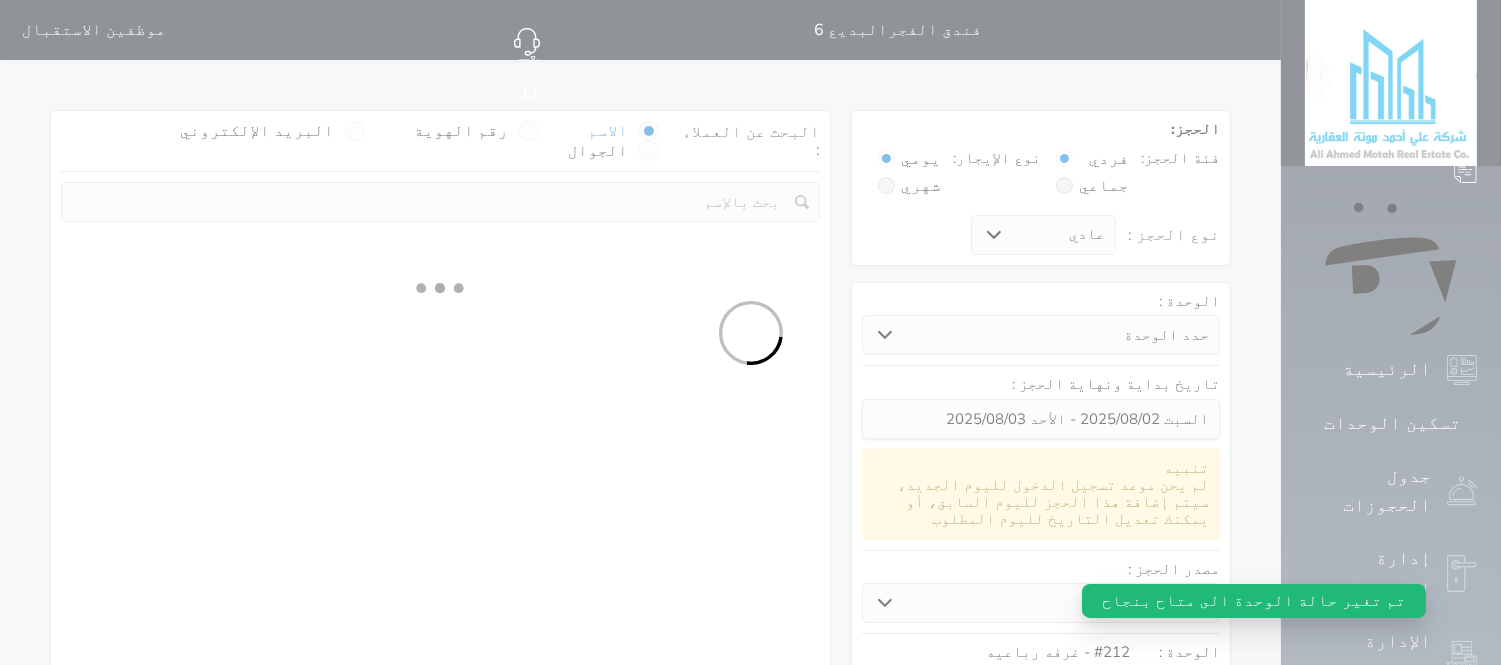 select 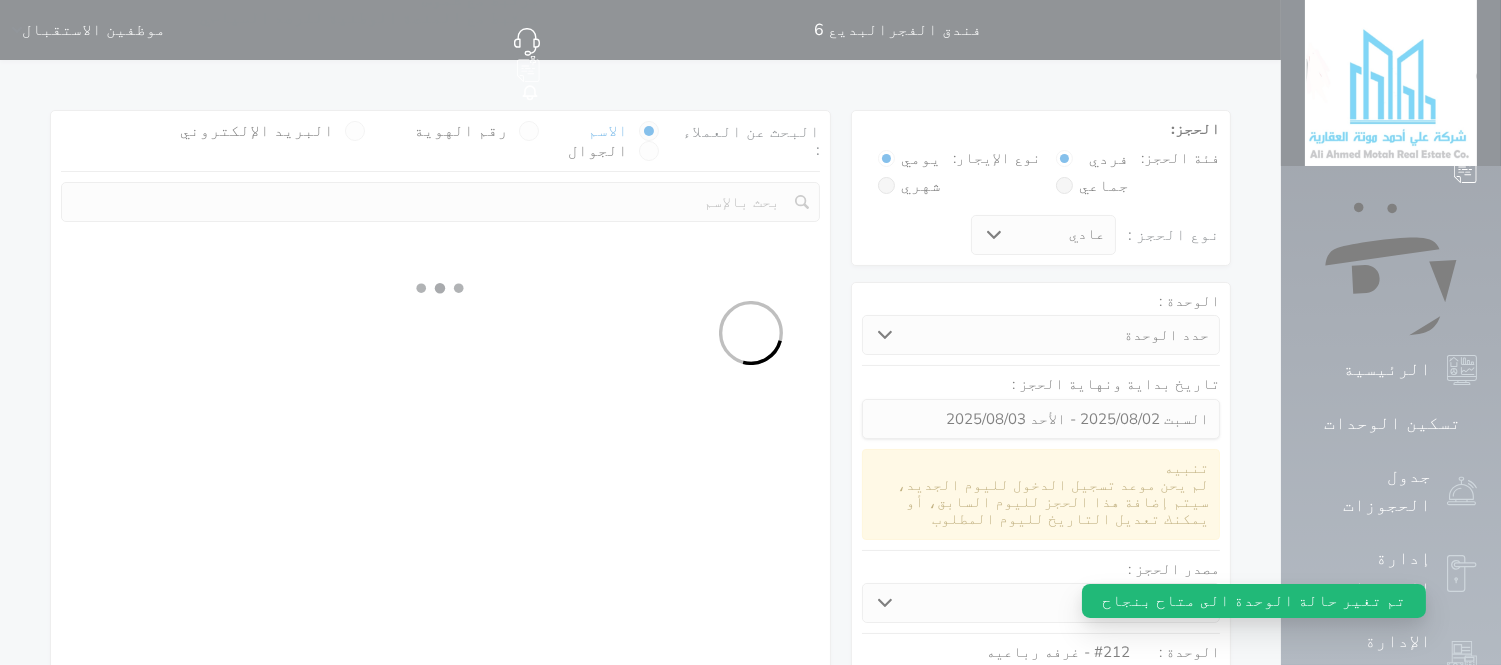 select on "113" 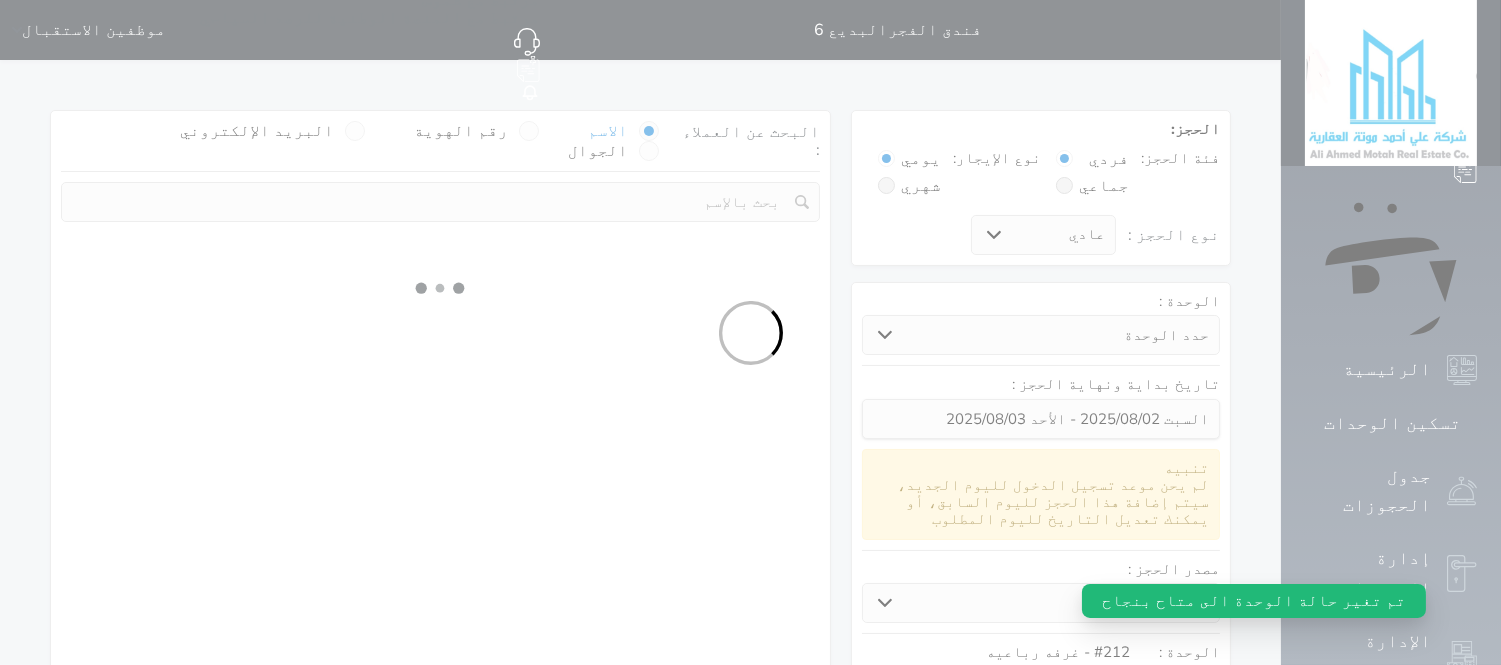 select on "1" 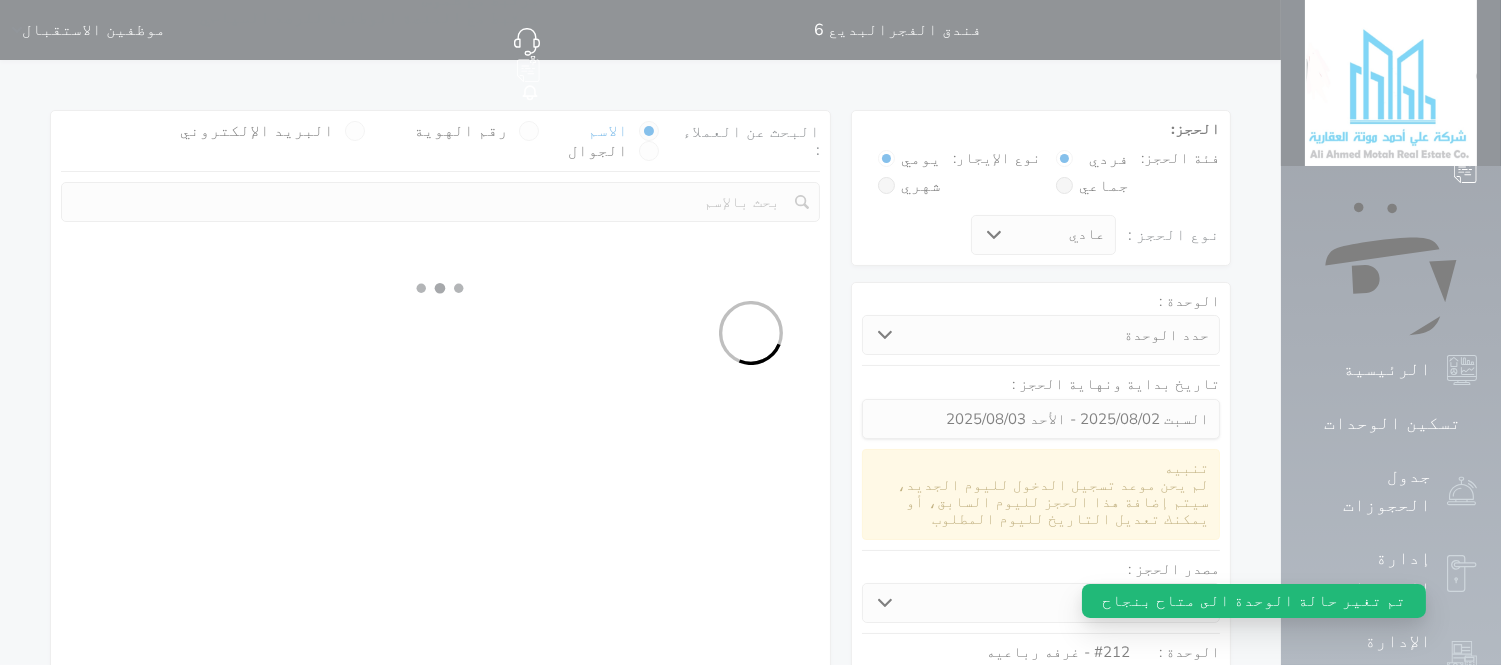 select 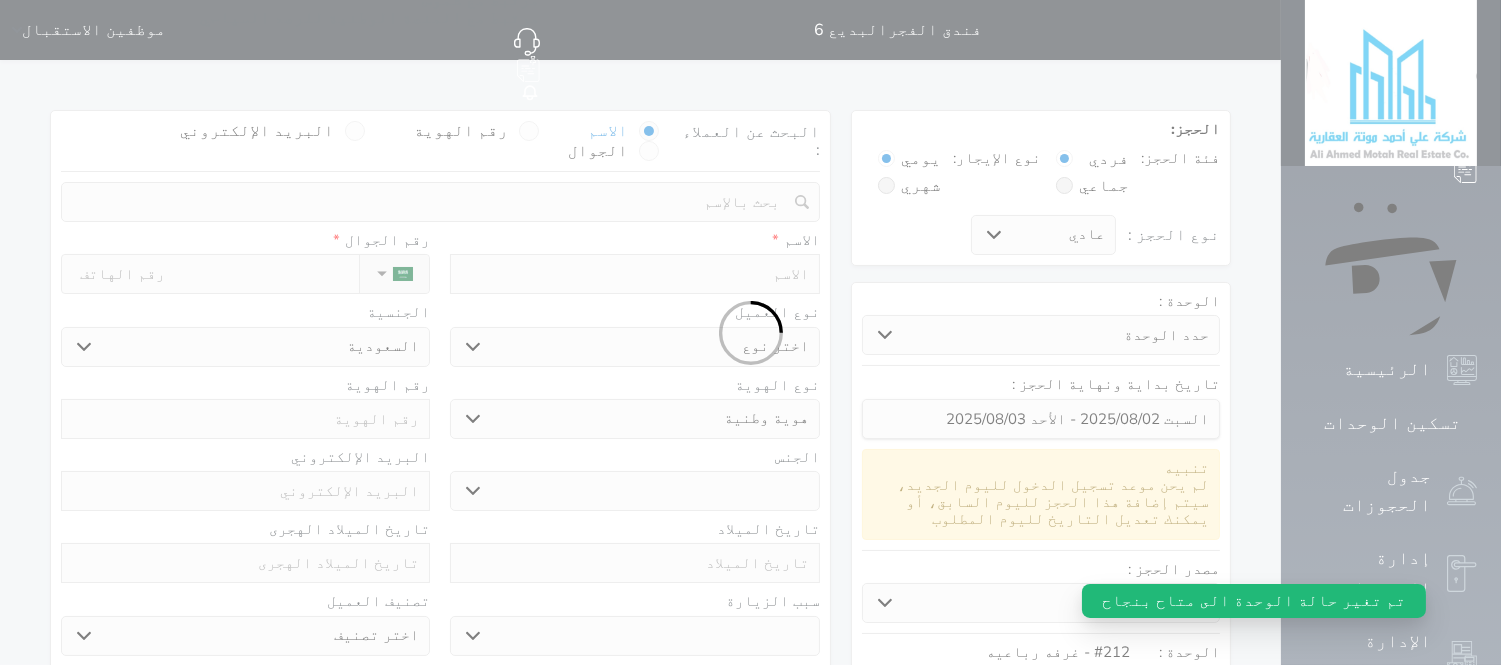select 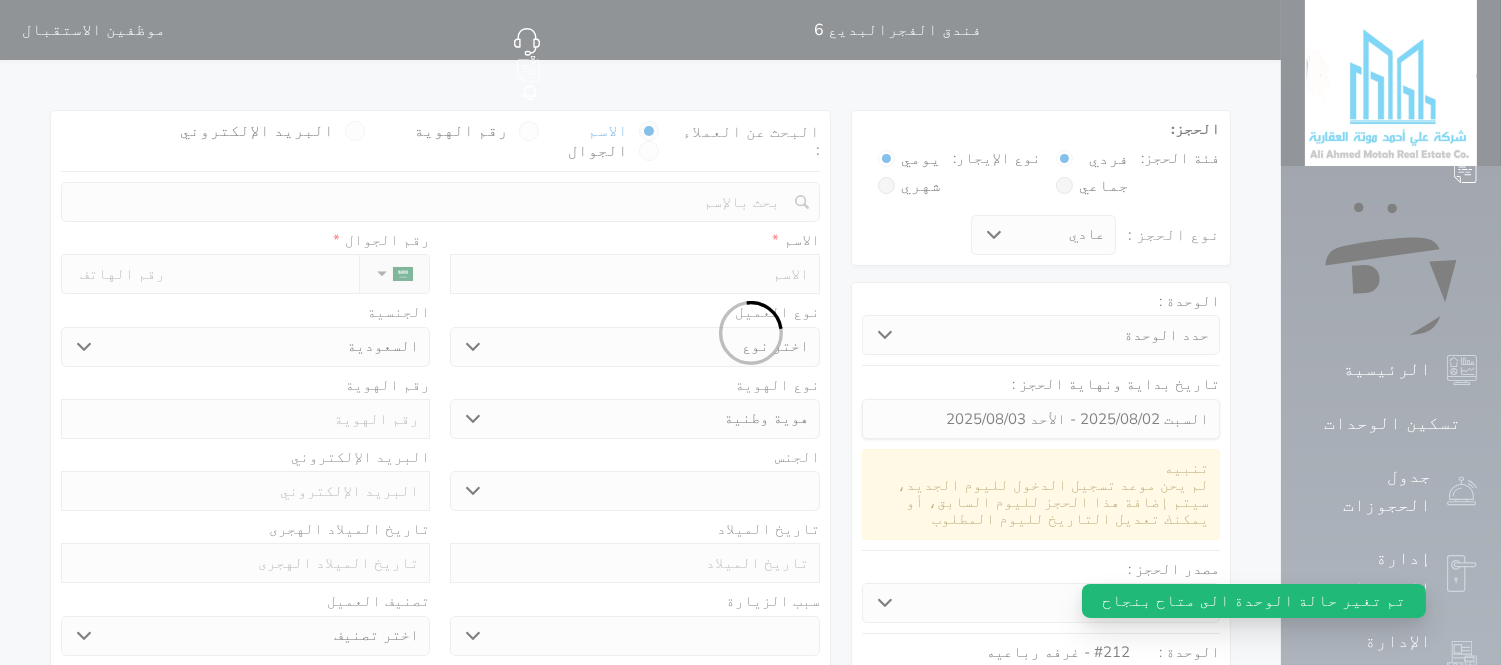 select 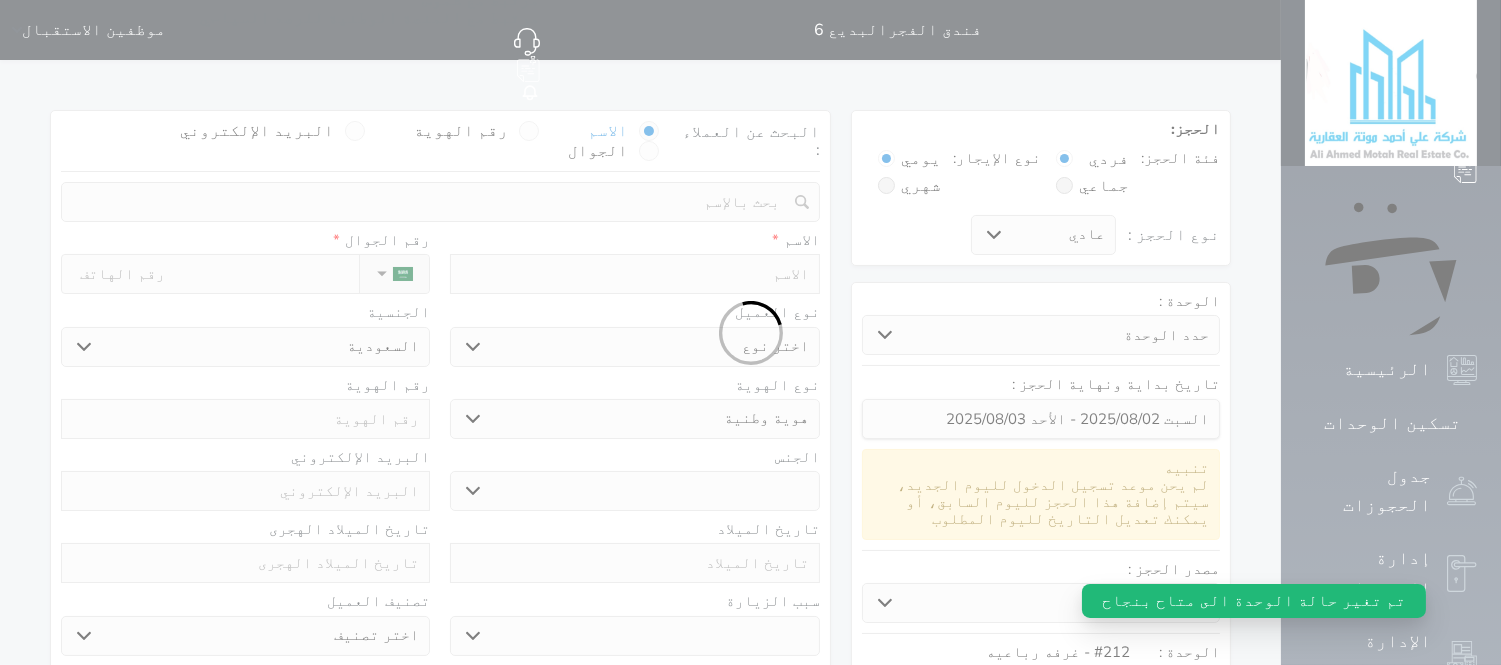 select 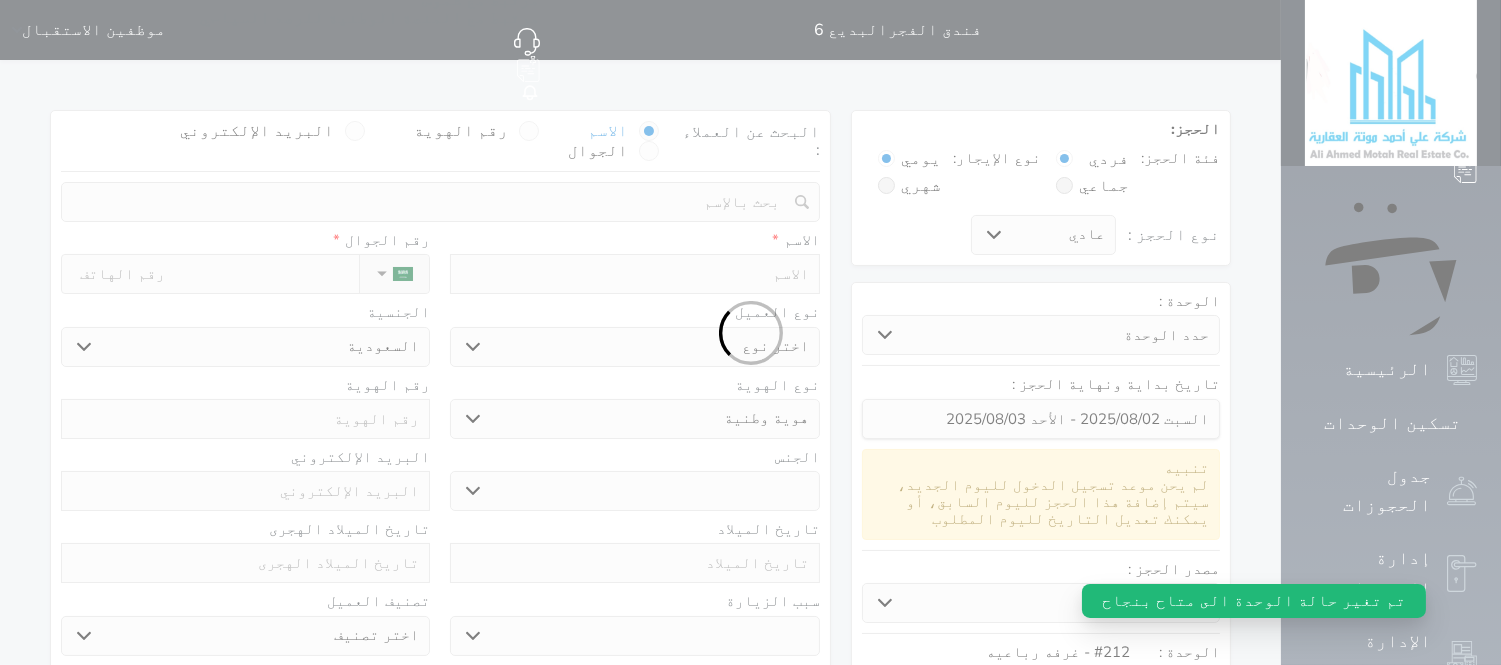 select 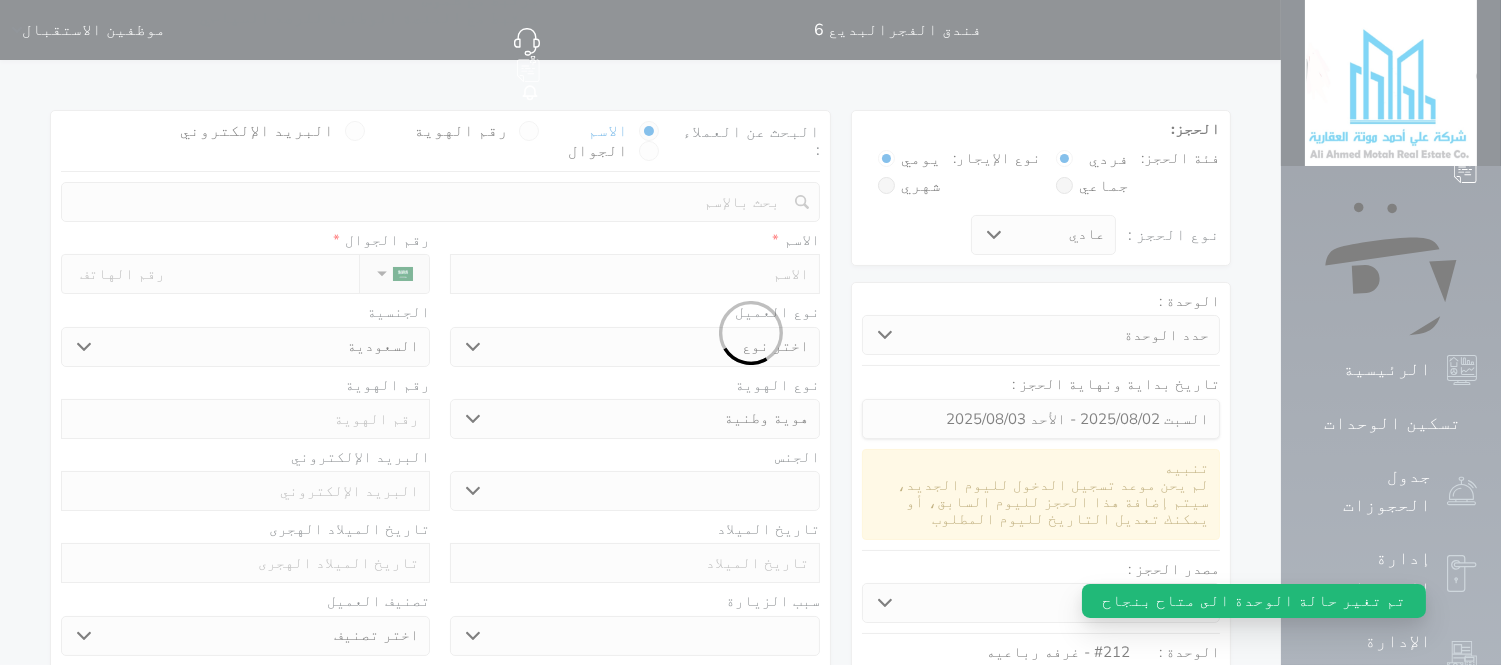select 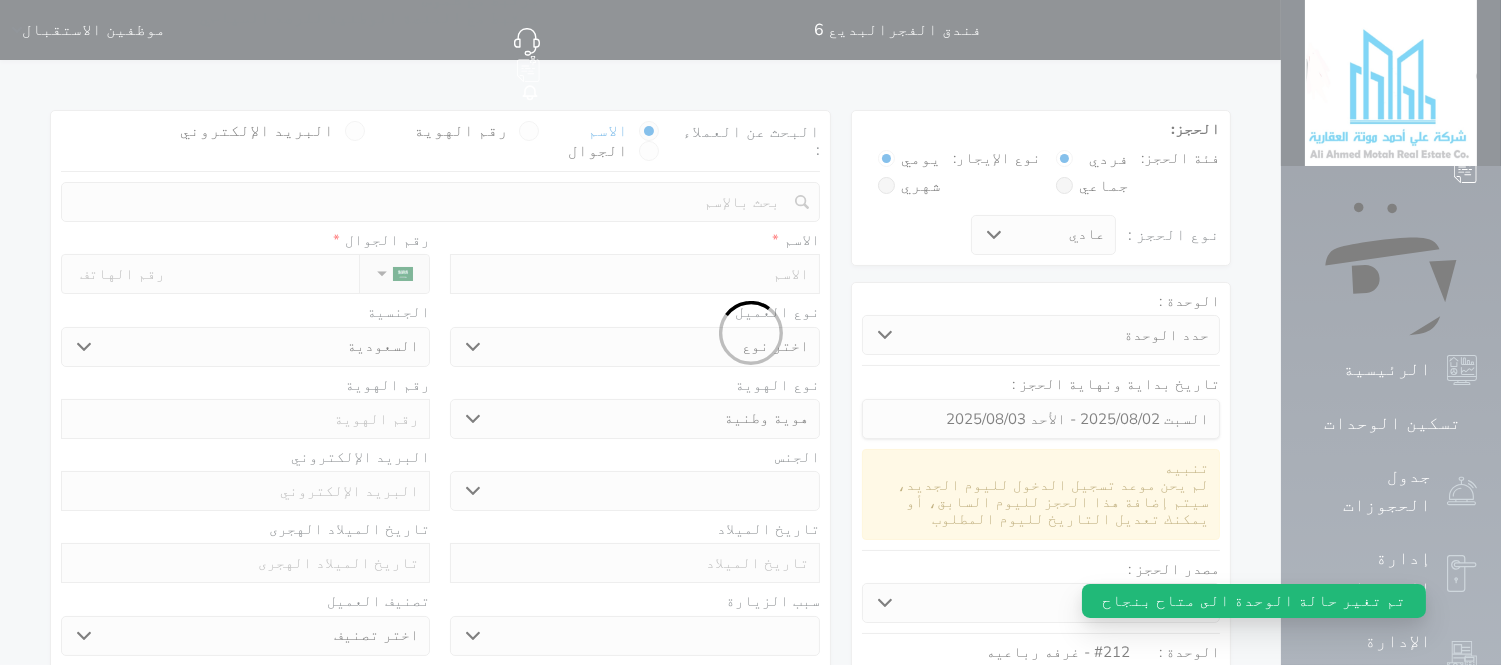 select 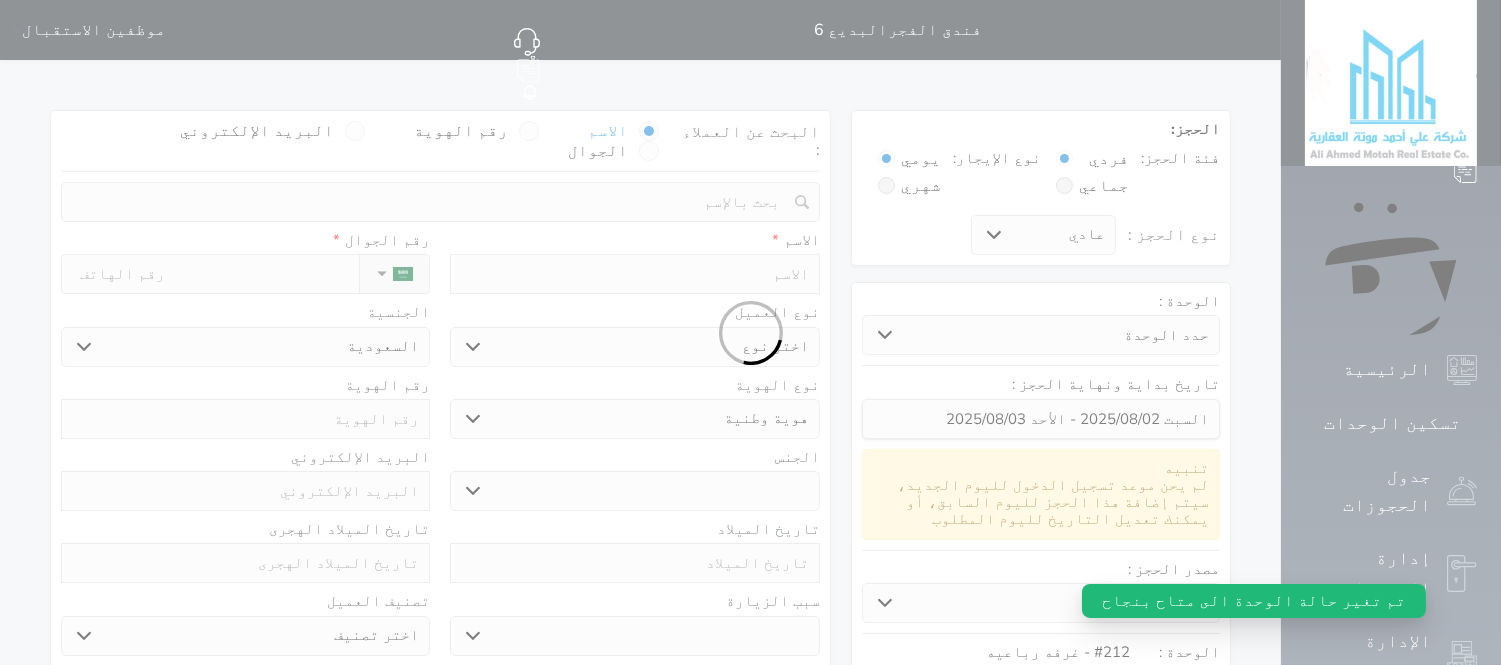 select 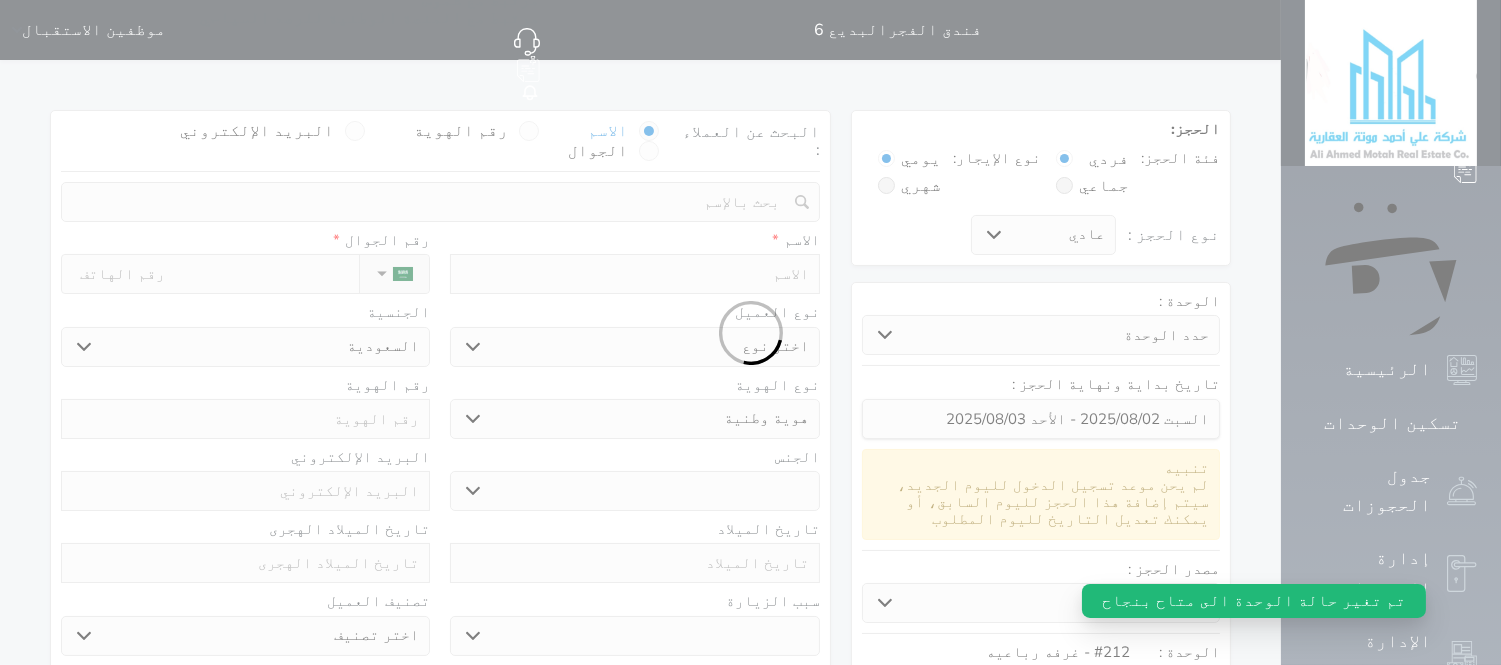 select on "1" 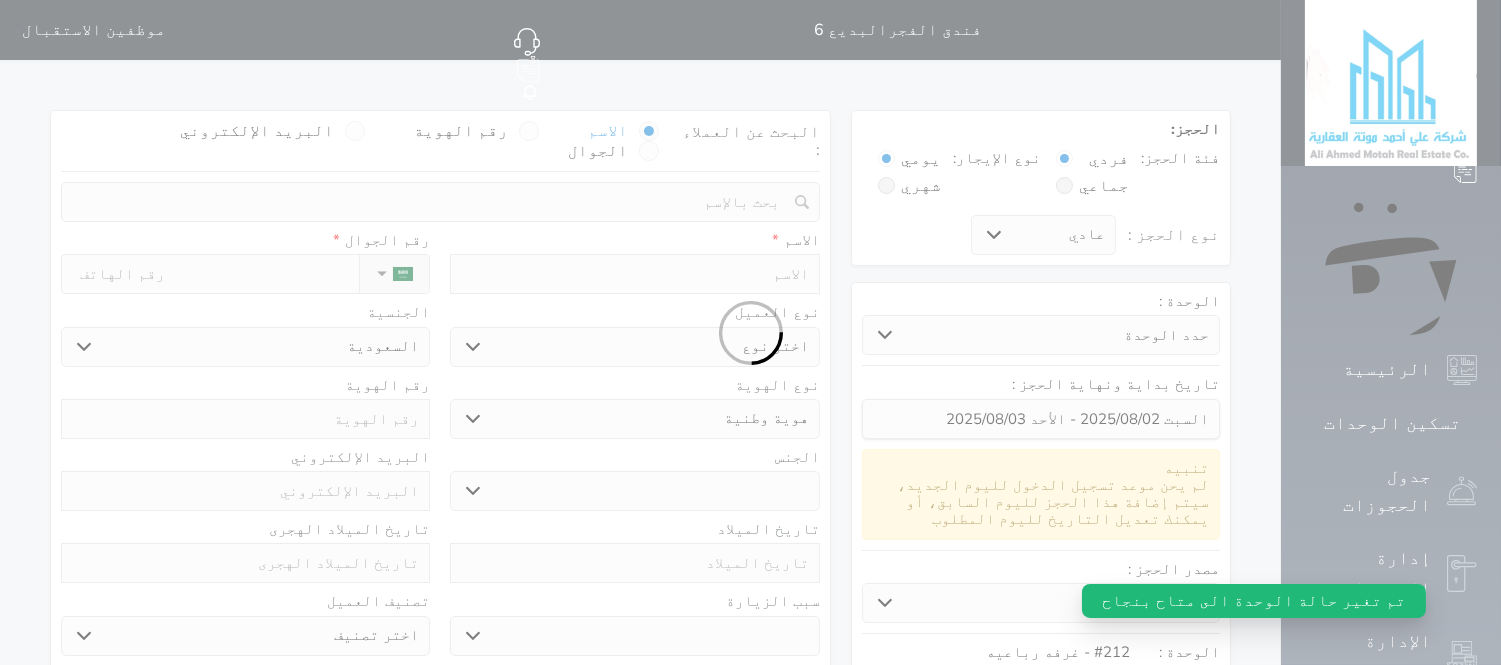 select on "7" 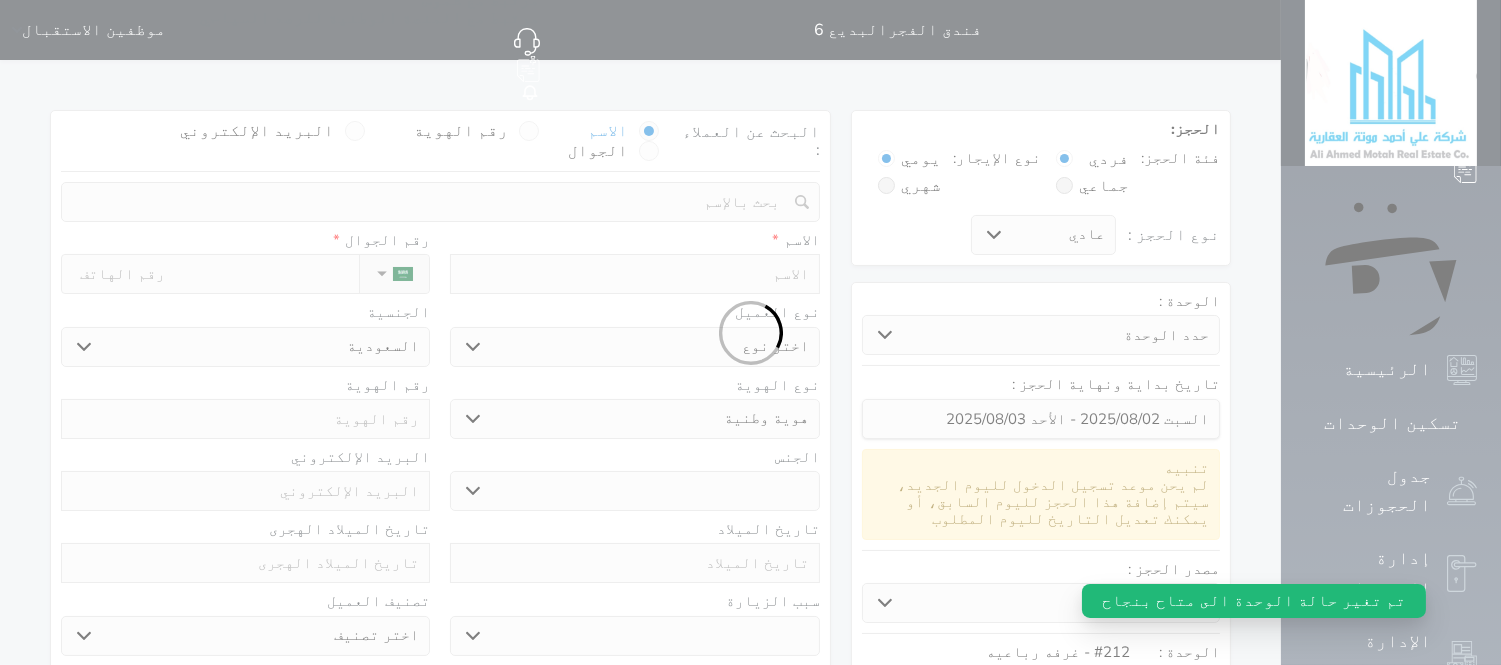 select 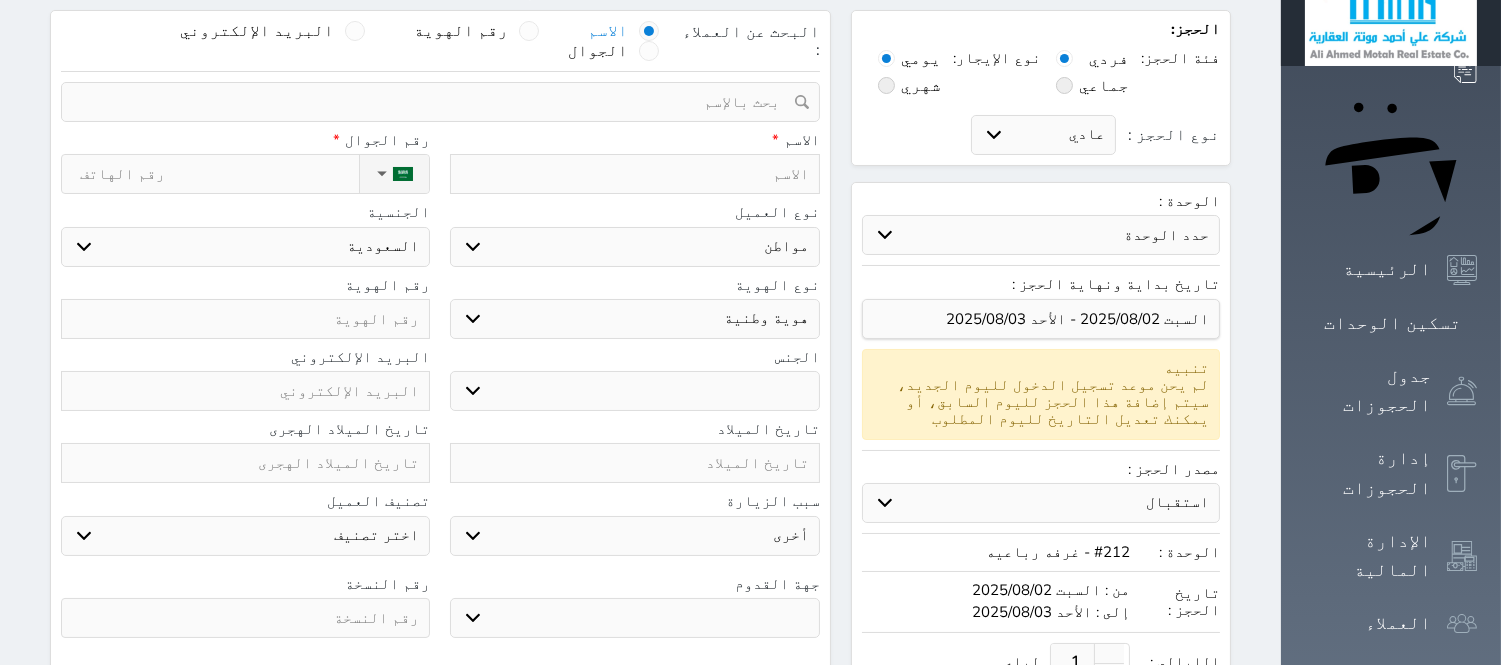 scroll, scrollTop: 148, scrollLeft: 0, axis: vertical 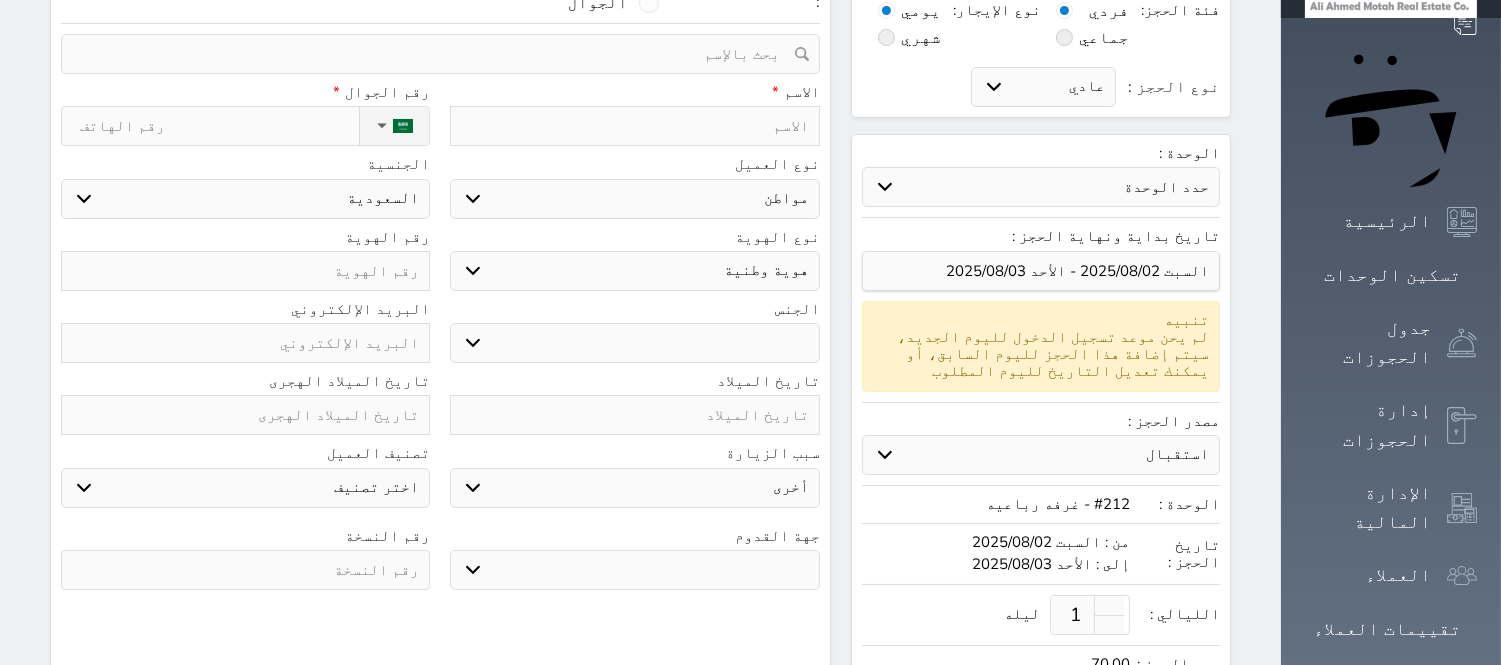 click at bounding box center [634, 126] 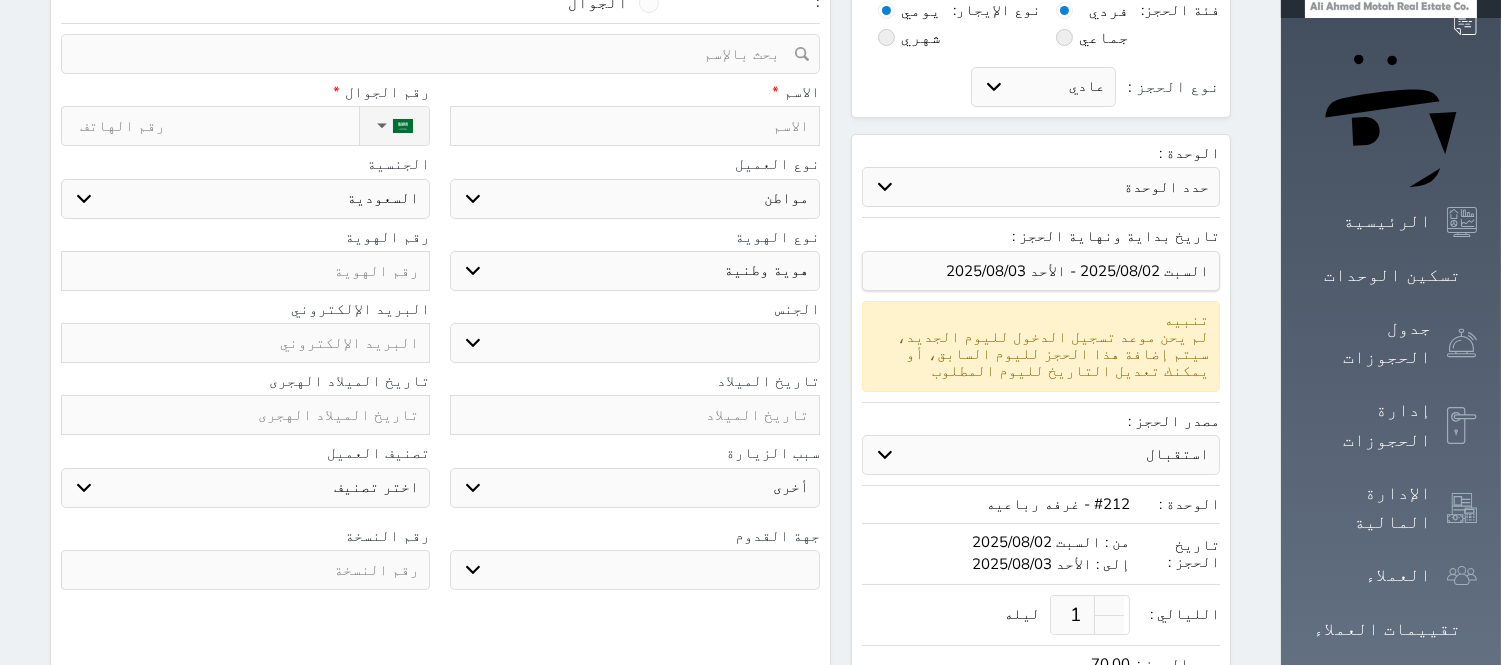 type on "ط" 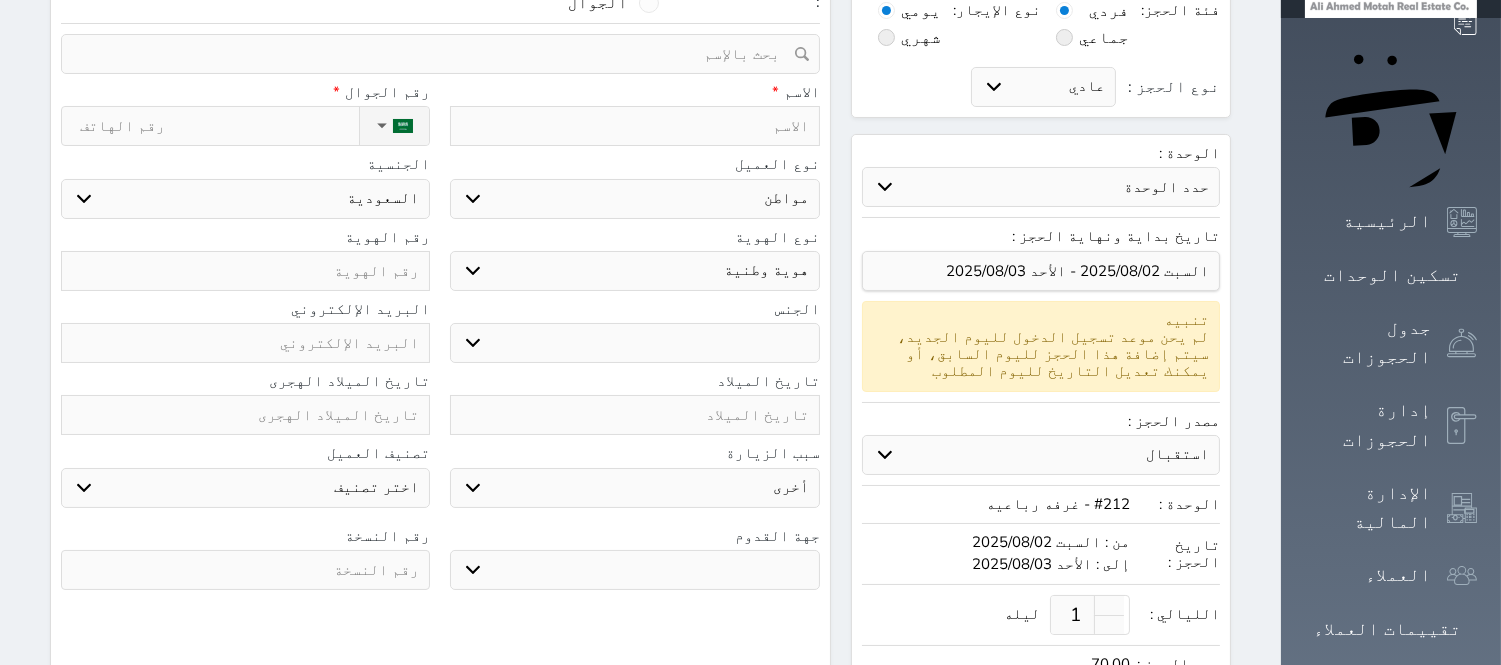 select 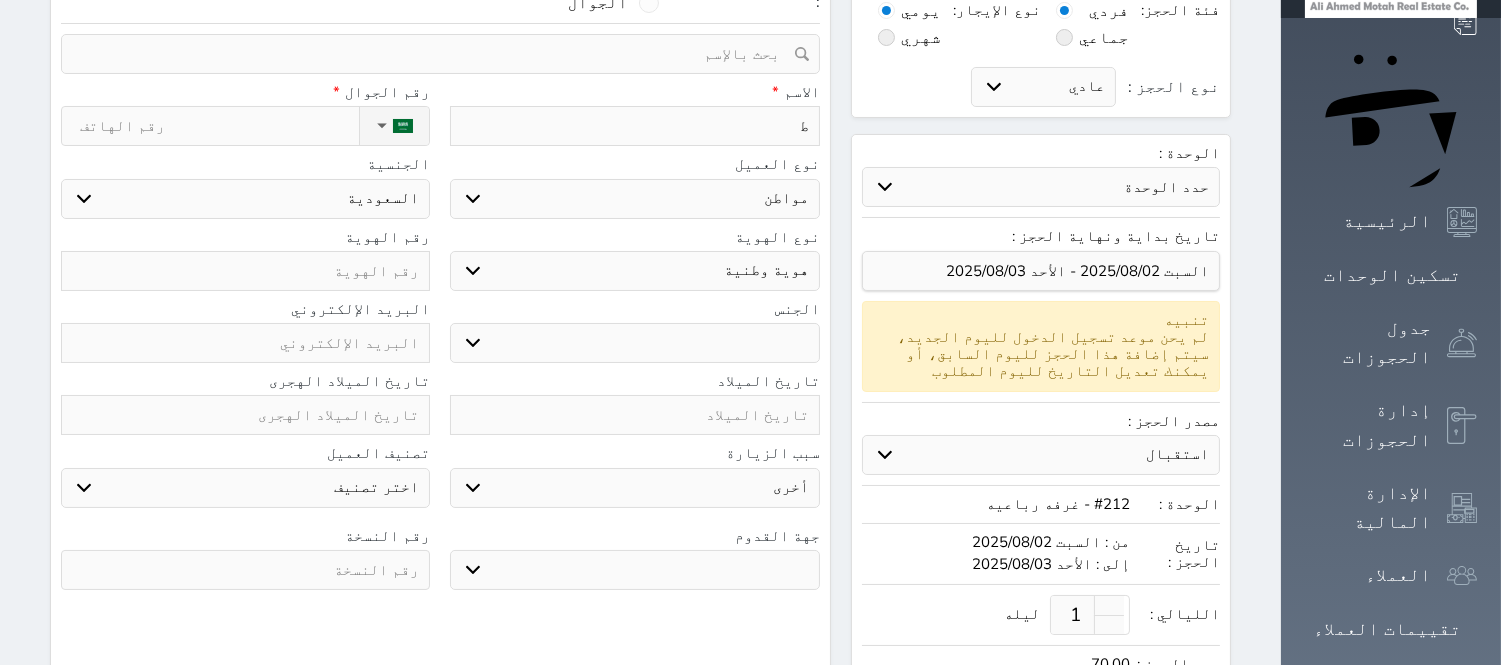 type on "طا" 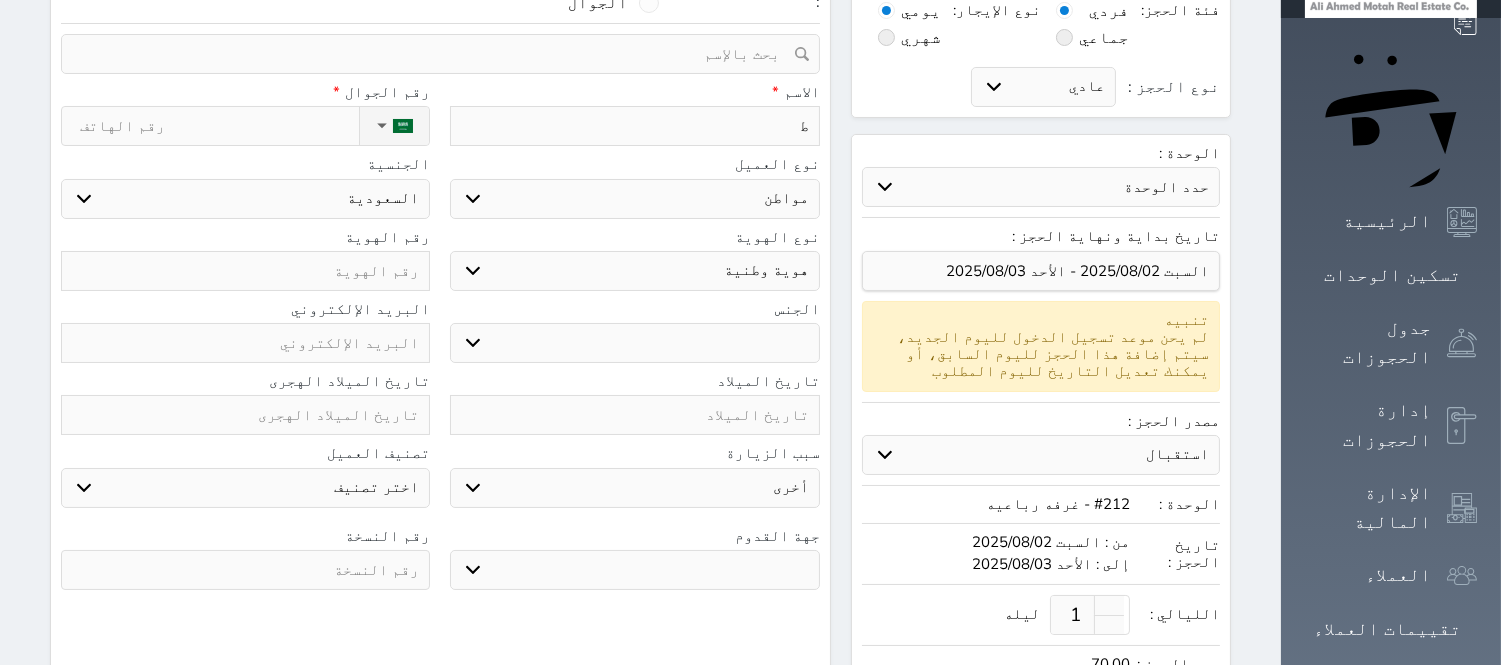 select 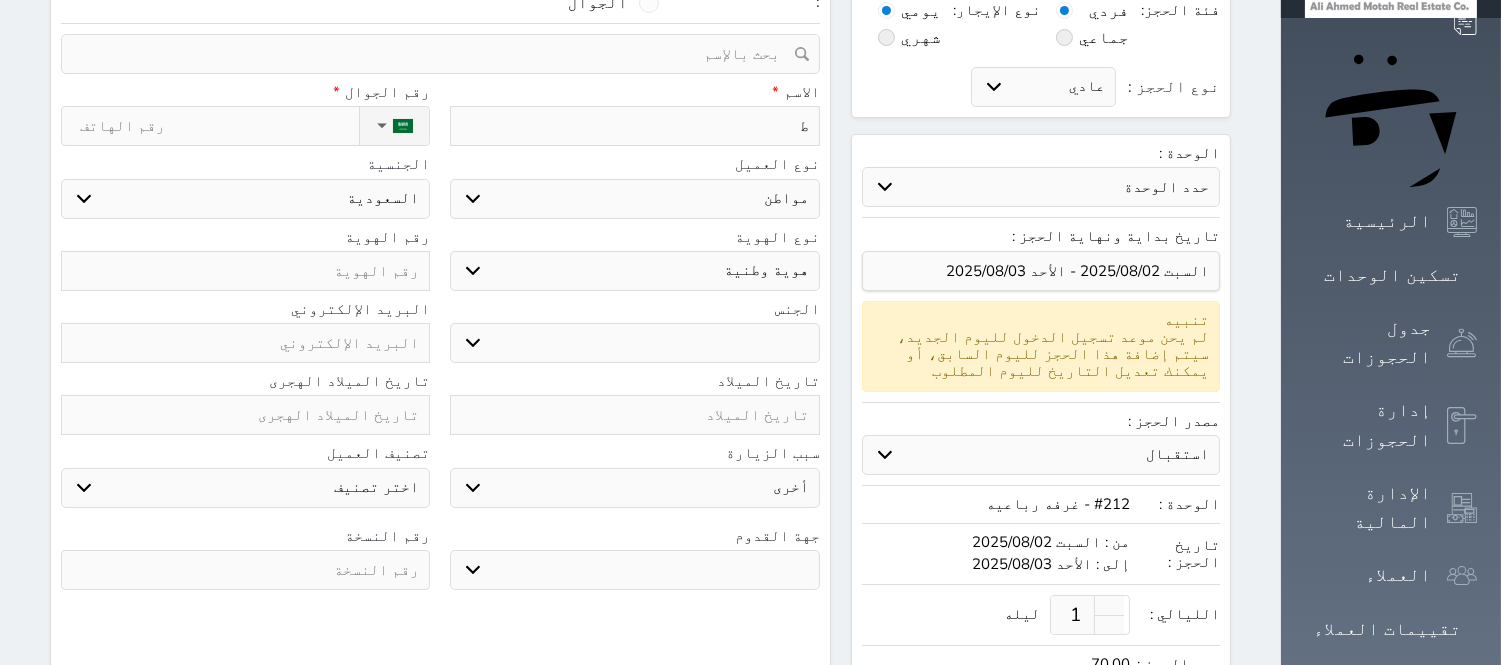 select 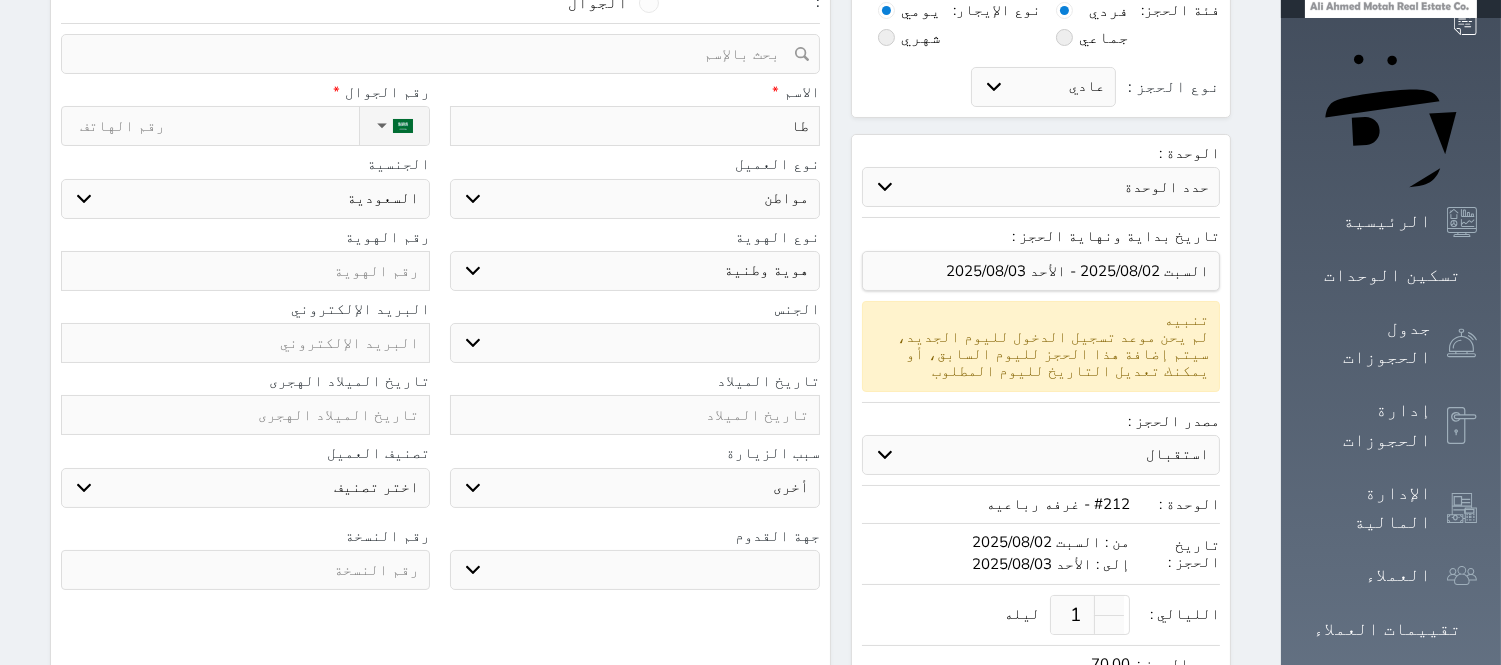 type on "[FIRST]" 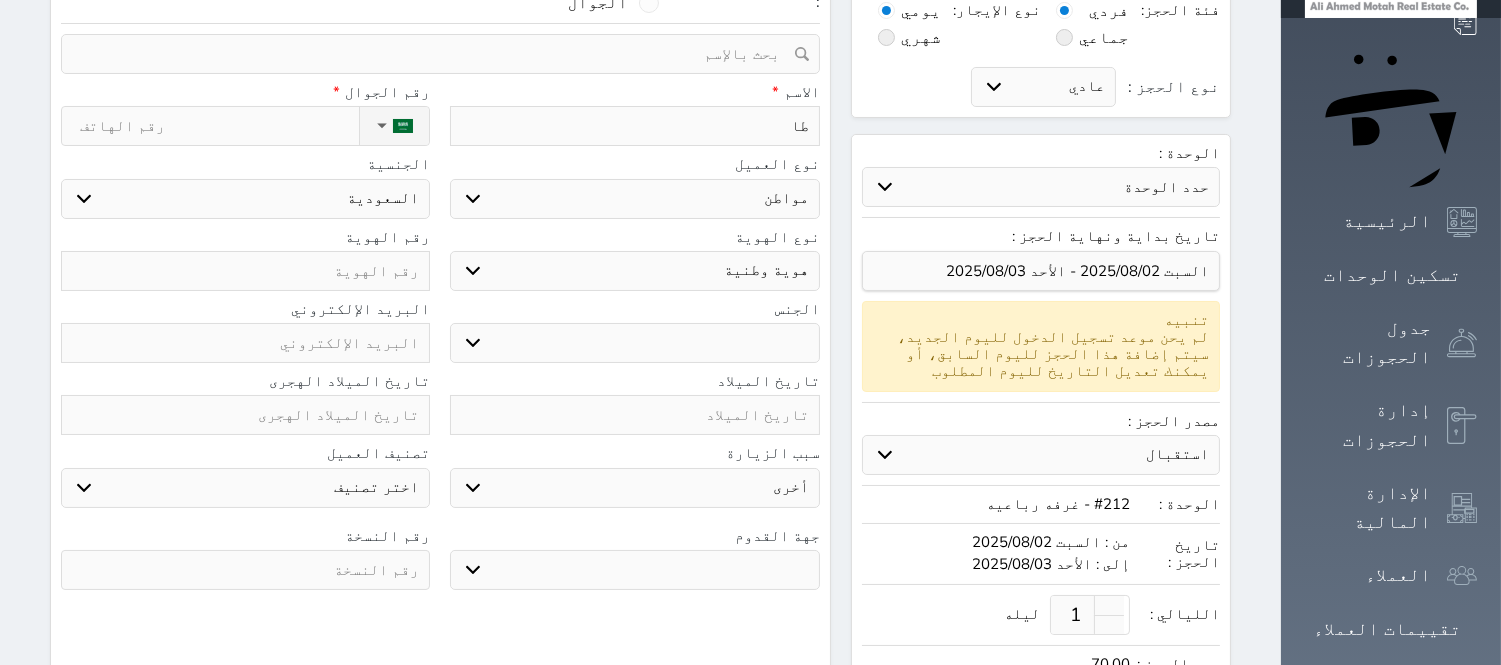 select 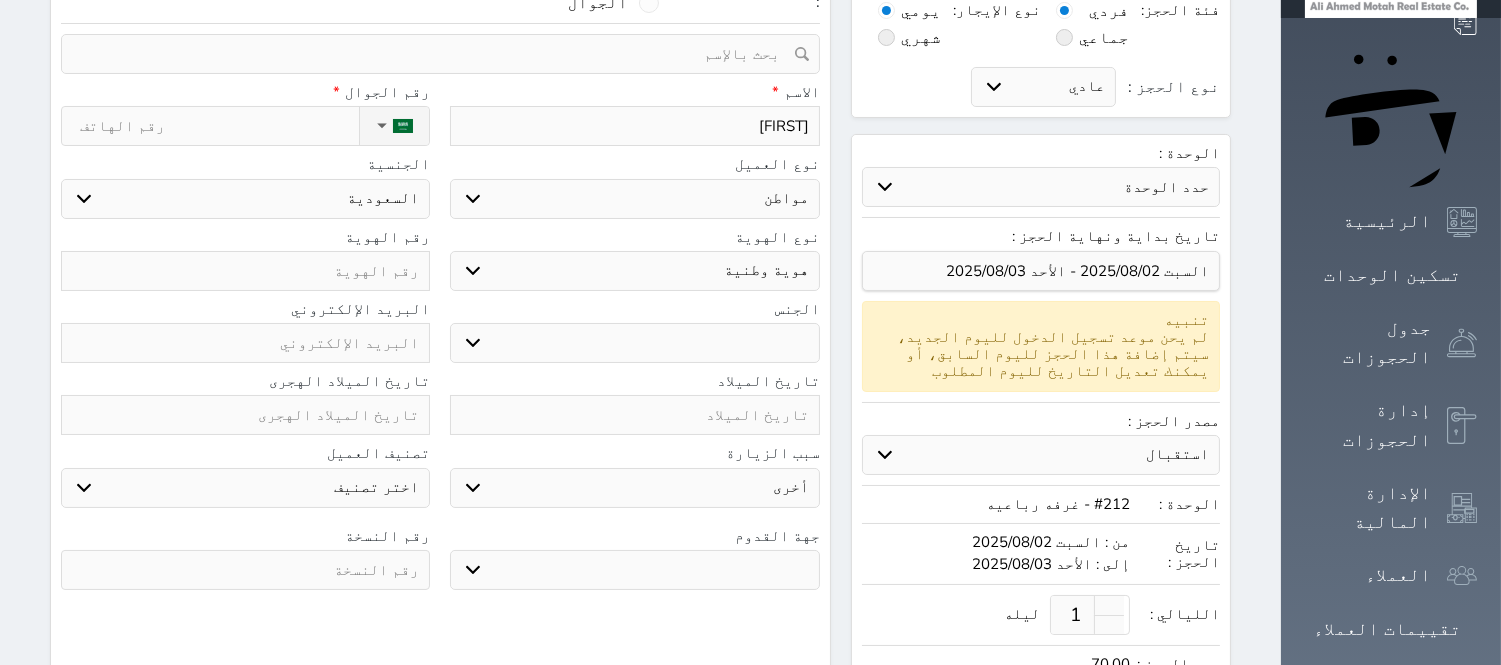 type on "[NAME]" 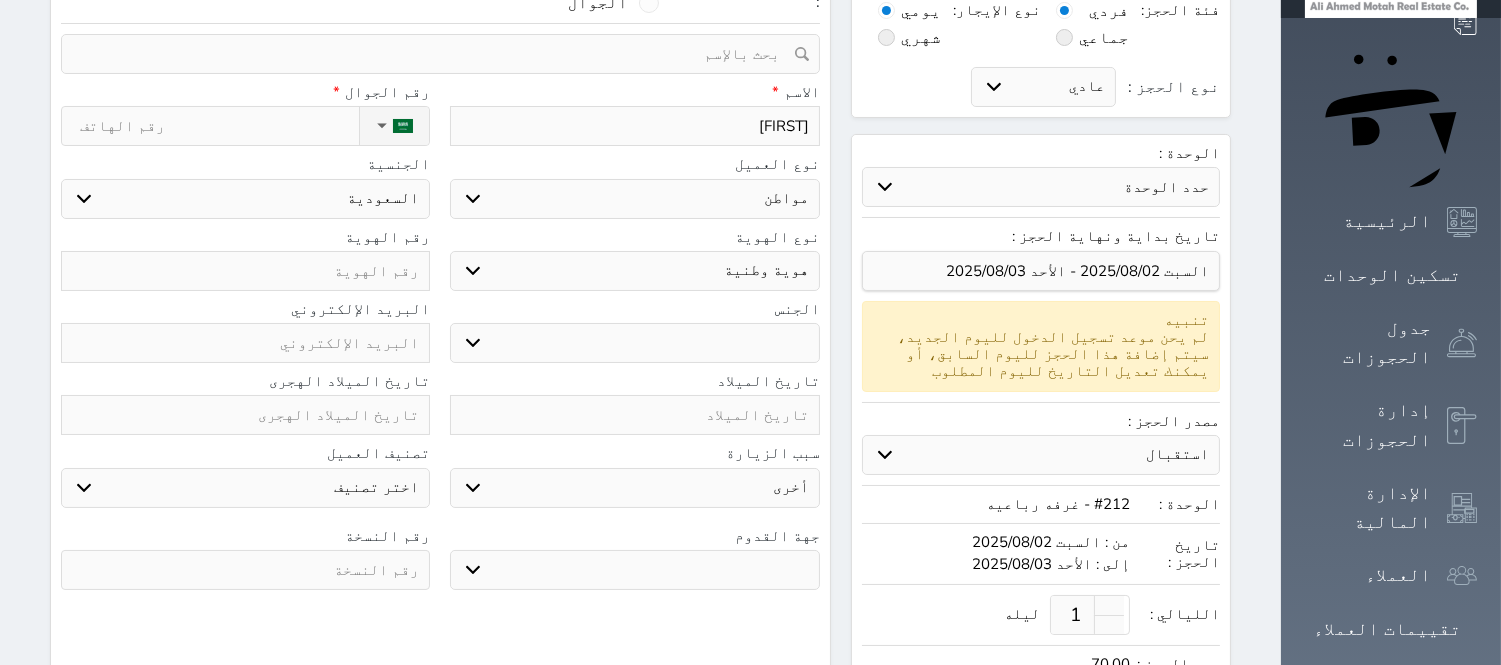 select 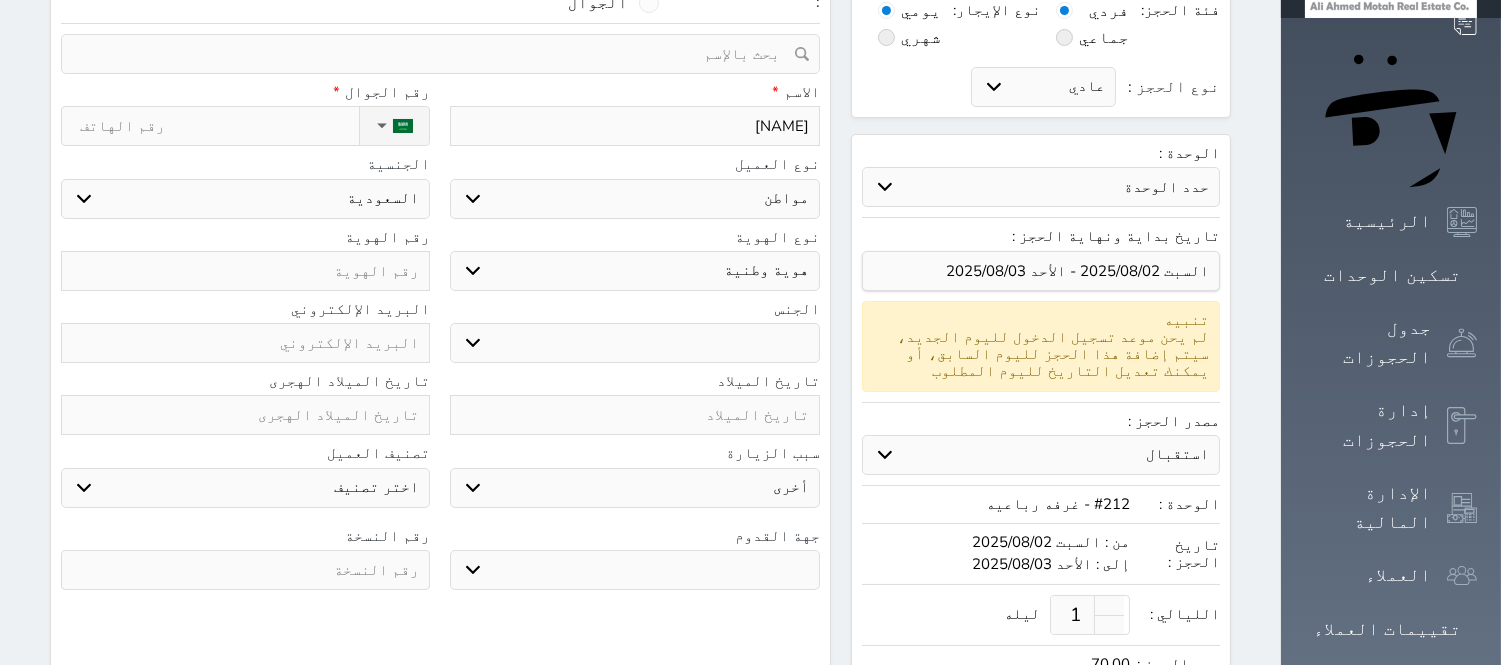 type on "[NAME]" 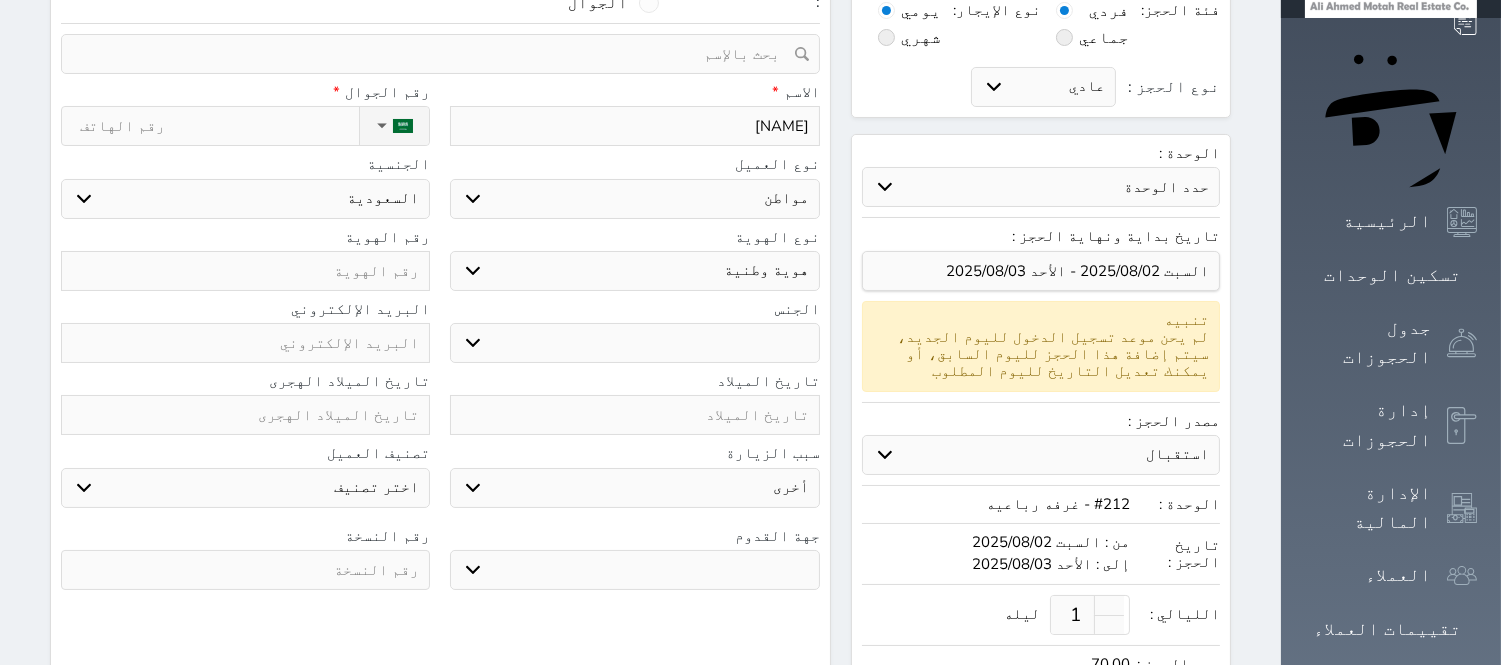 select 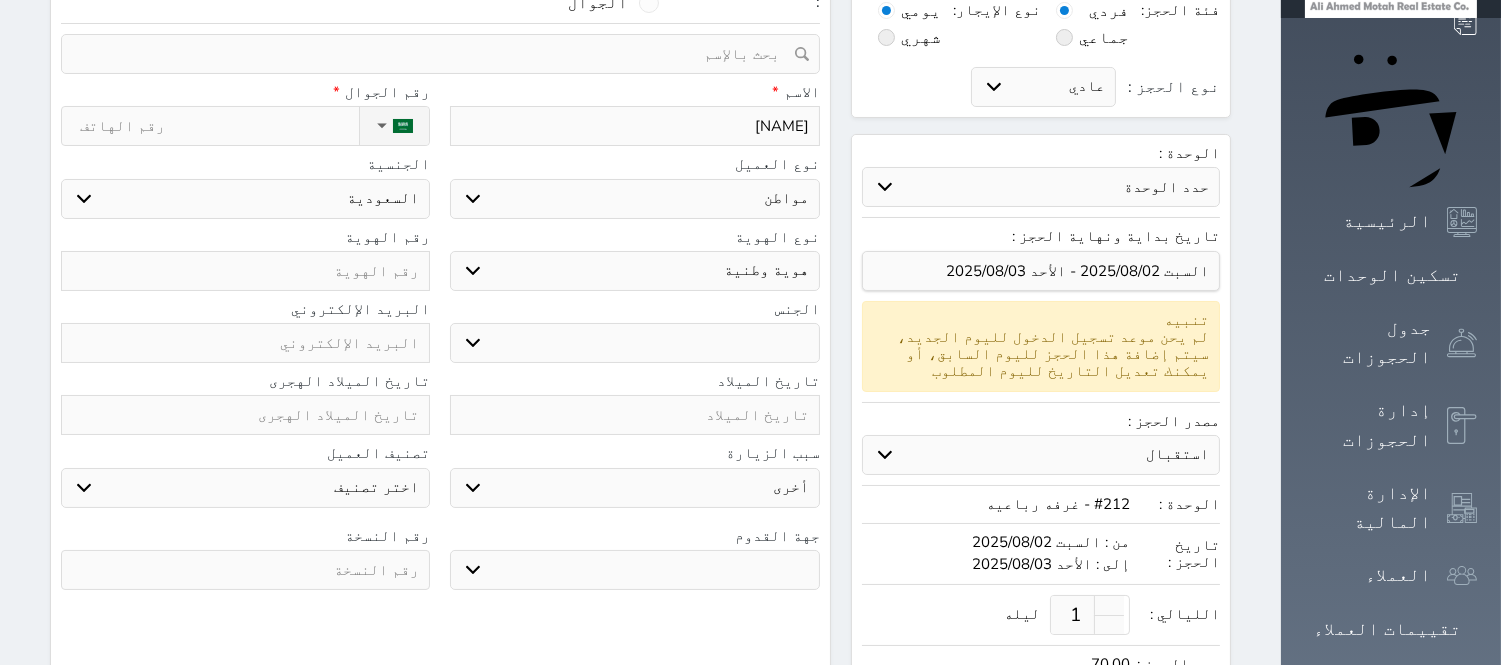 type on "[FIRST] [LAST]" 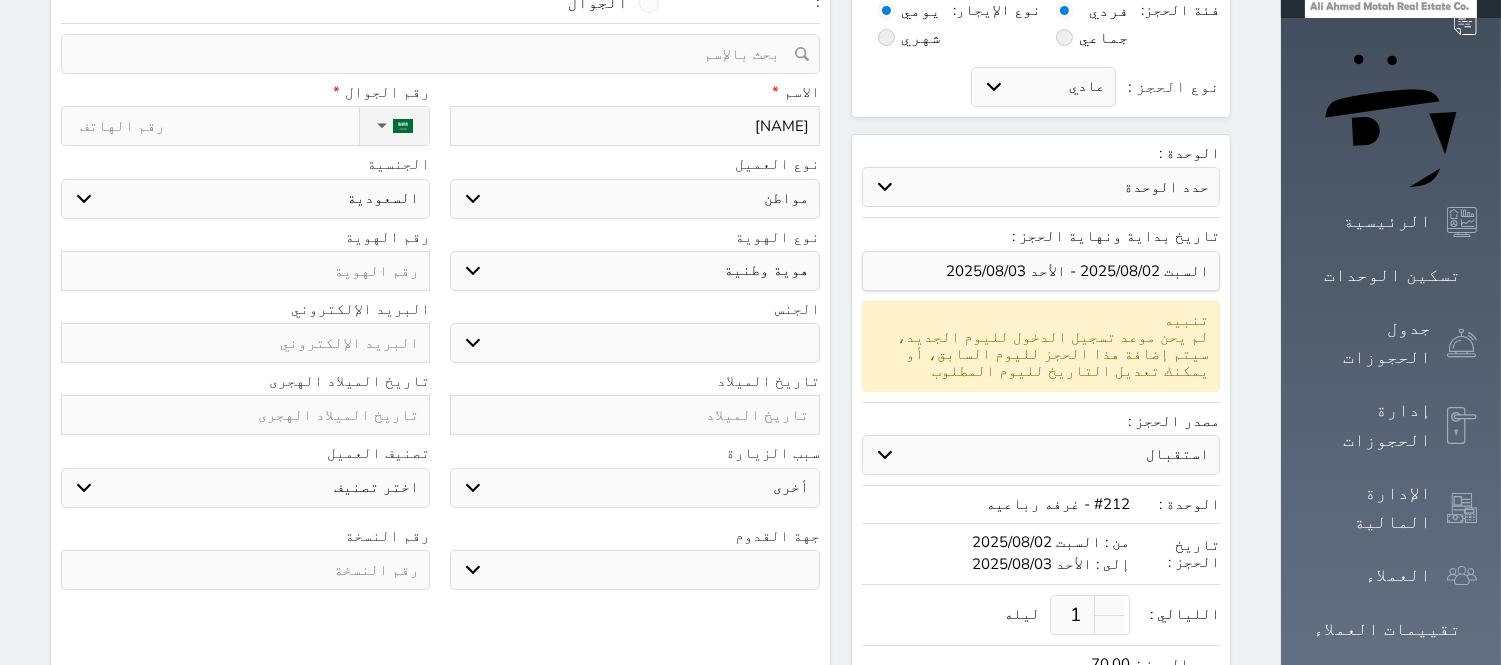 select 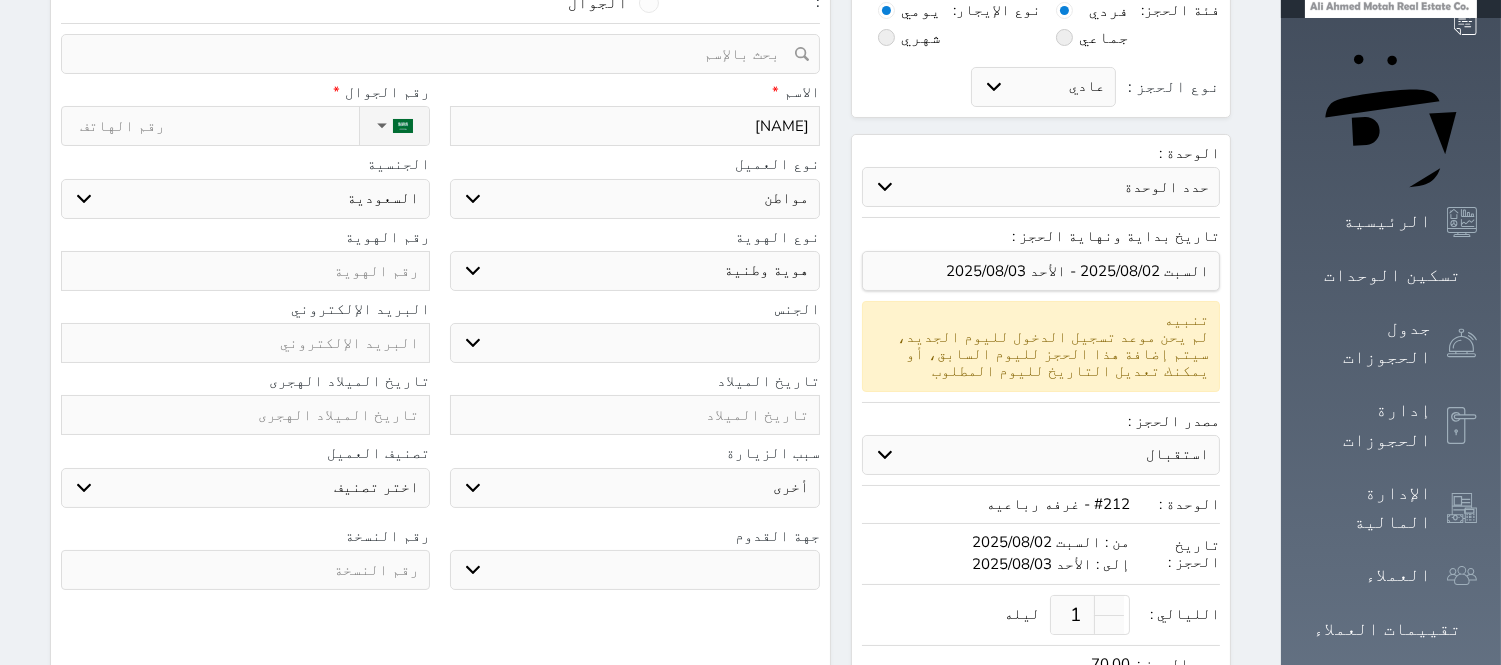 select 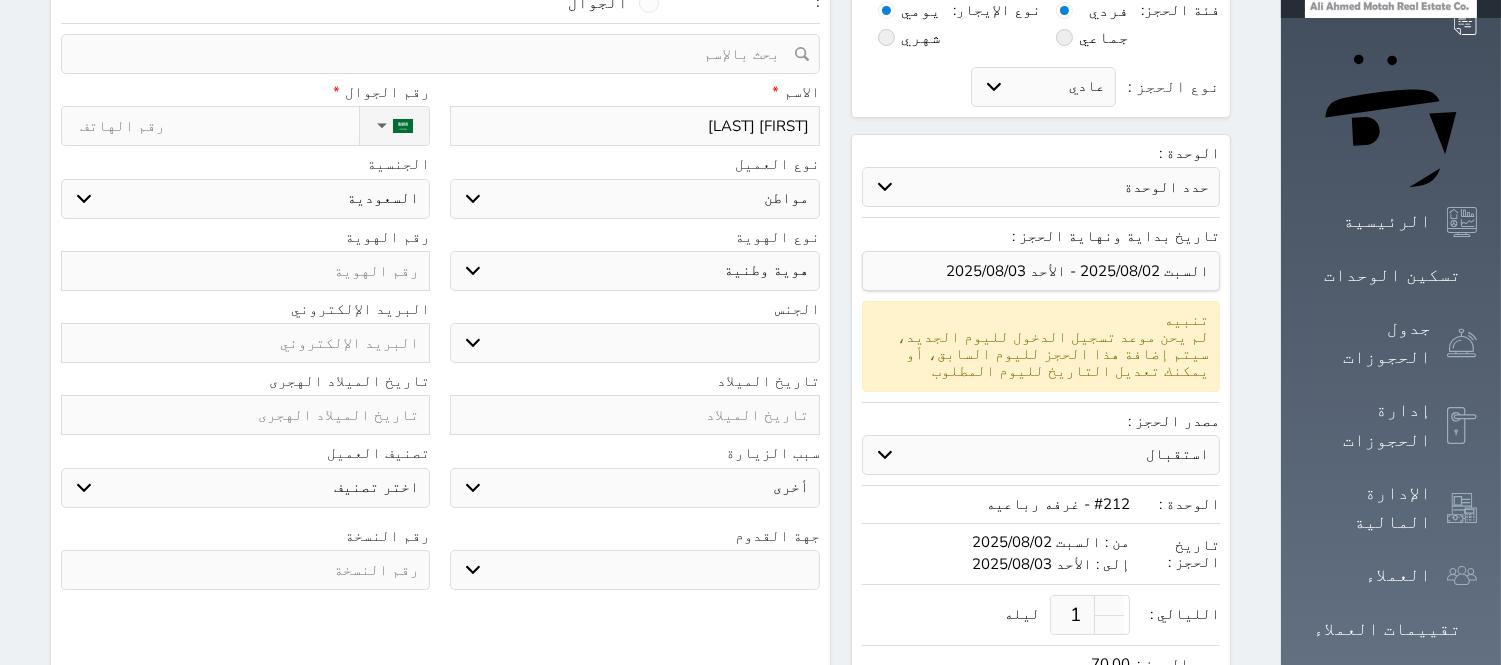 type on "[FIRST] [LAST]" 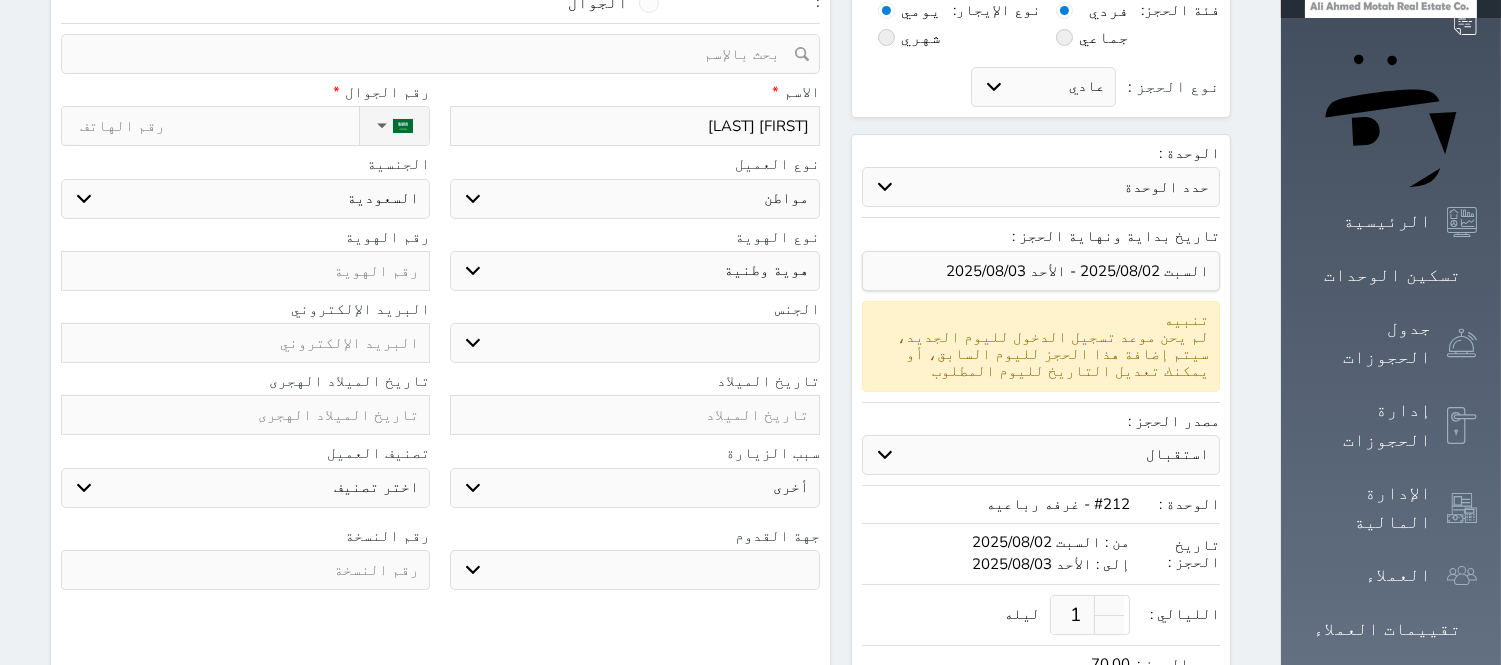 select 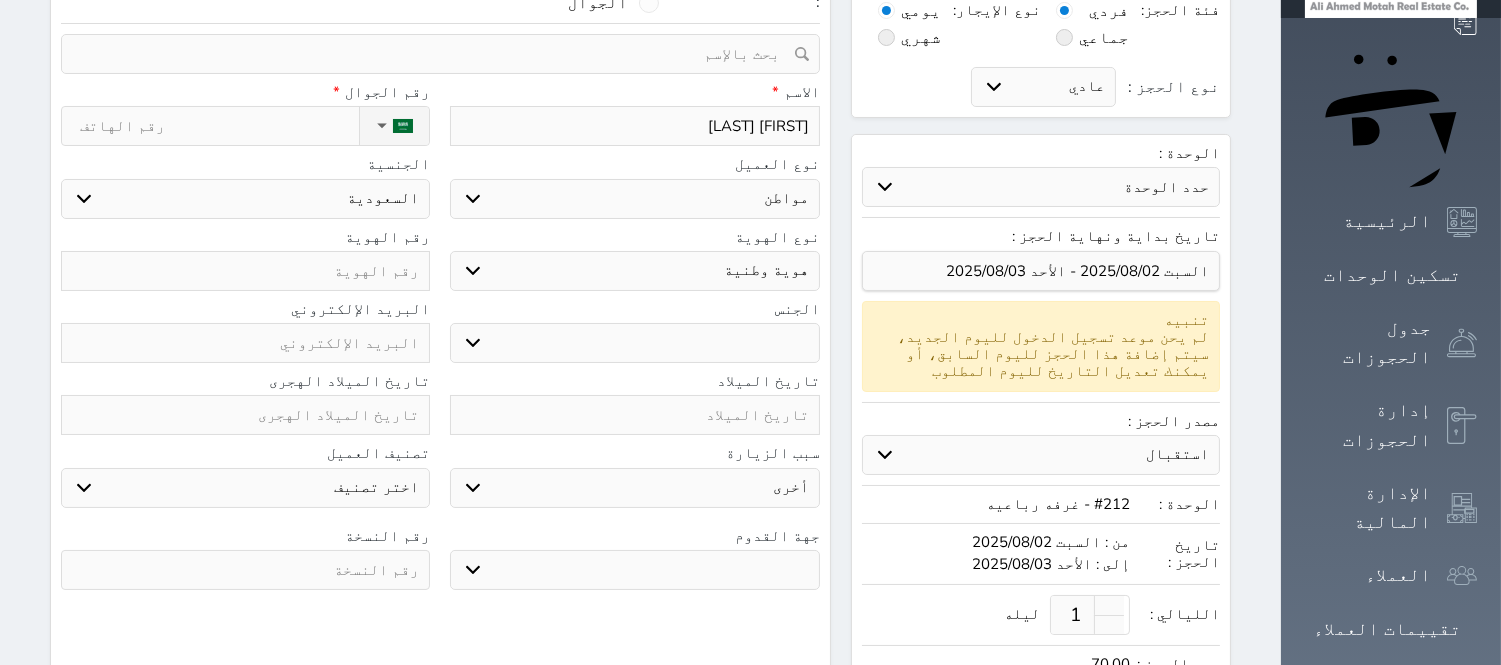 type on "[FIRST] [LAST]" 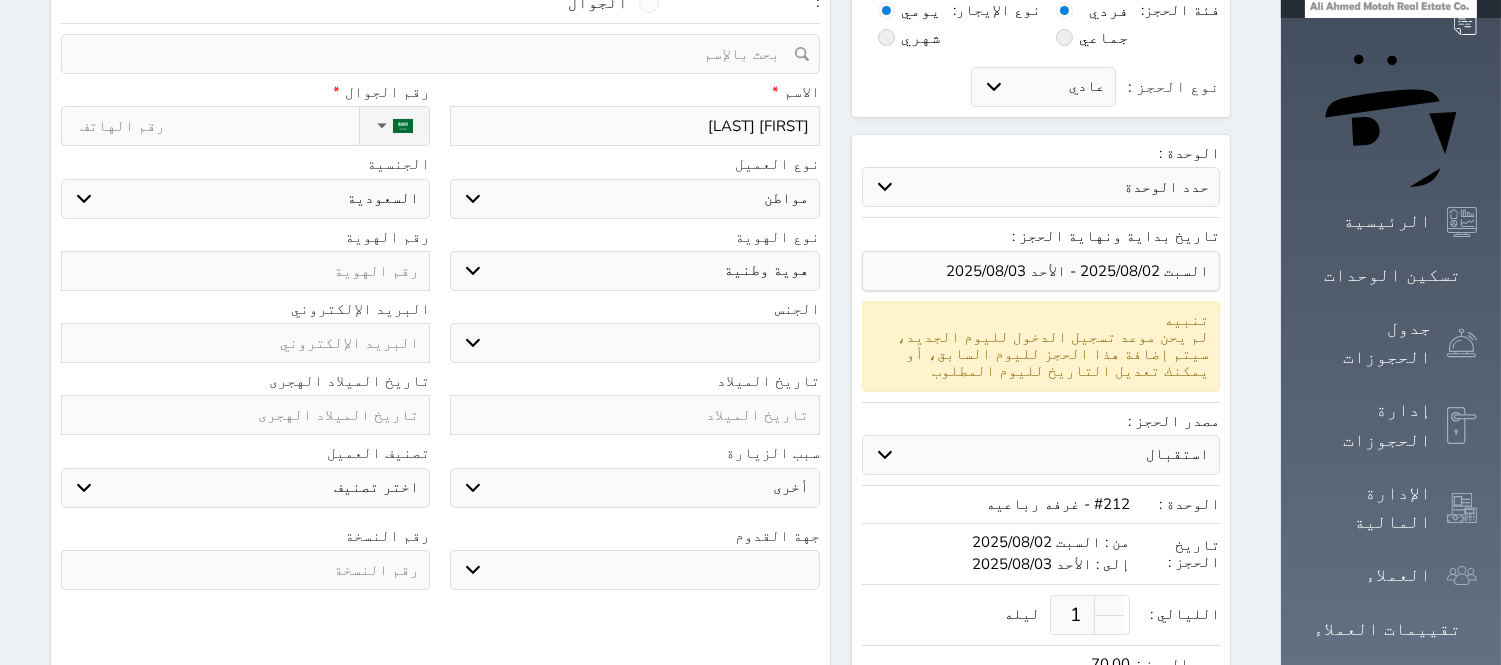 select 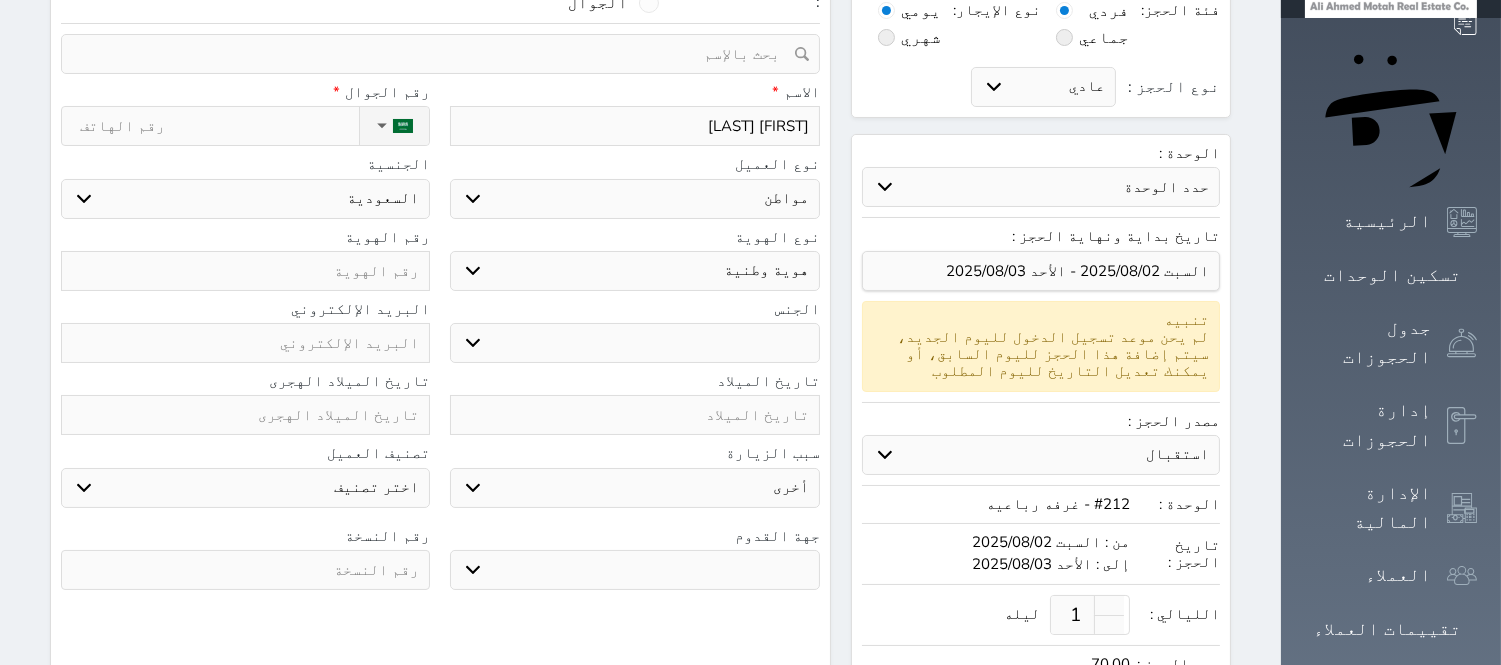 select 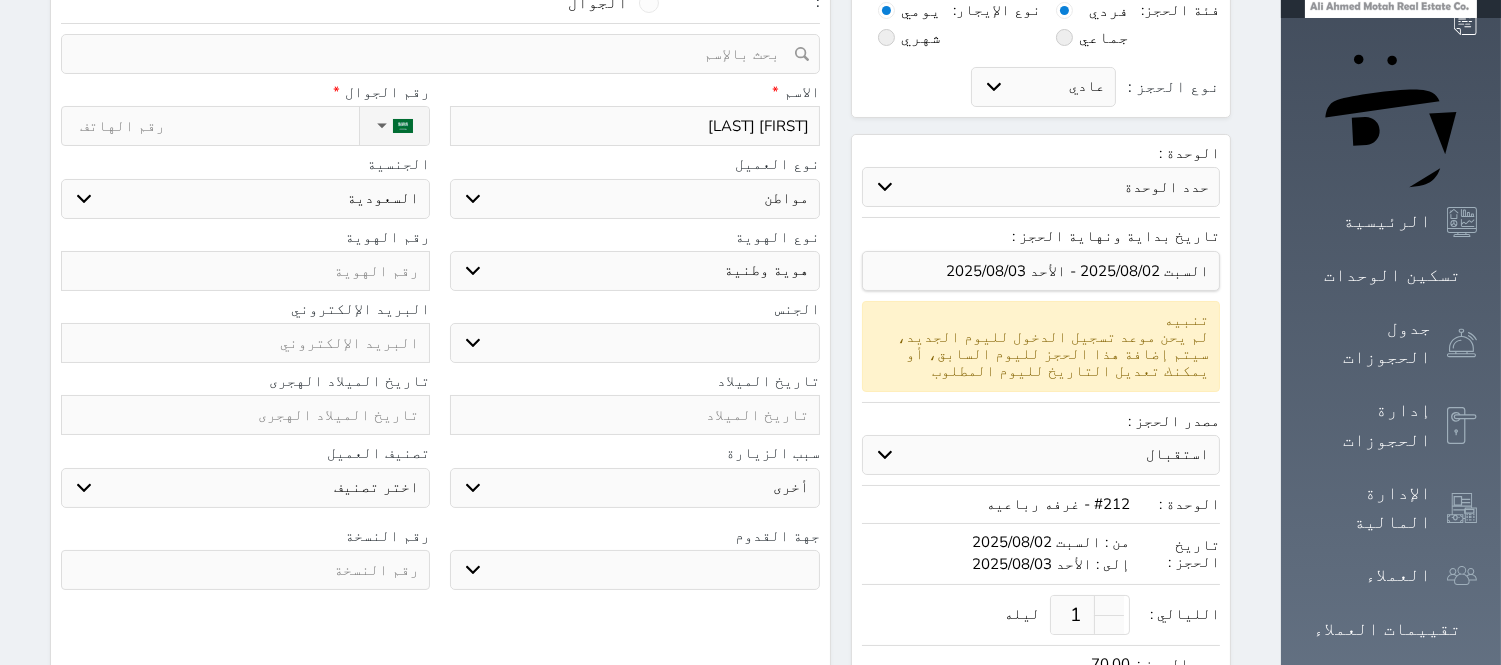 type on "[FIRST] [LAST]" 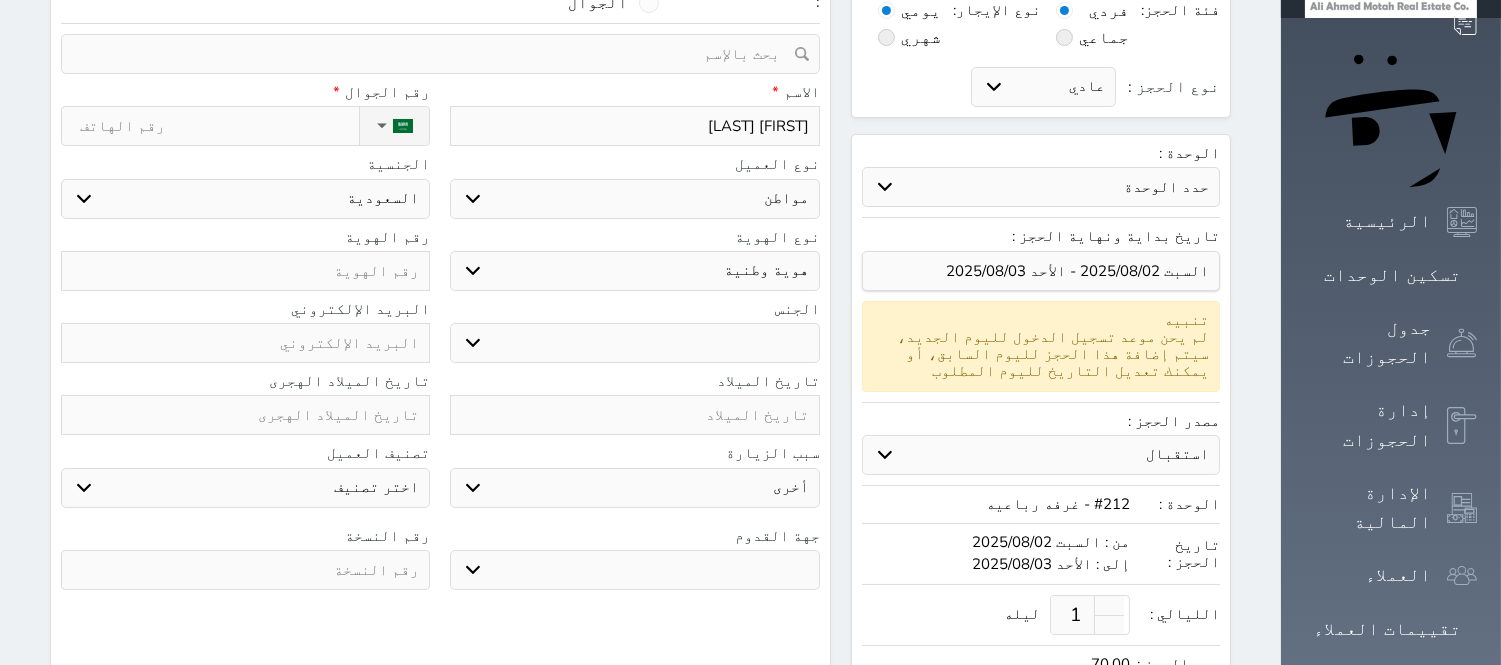 select 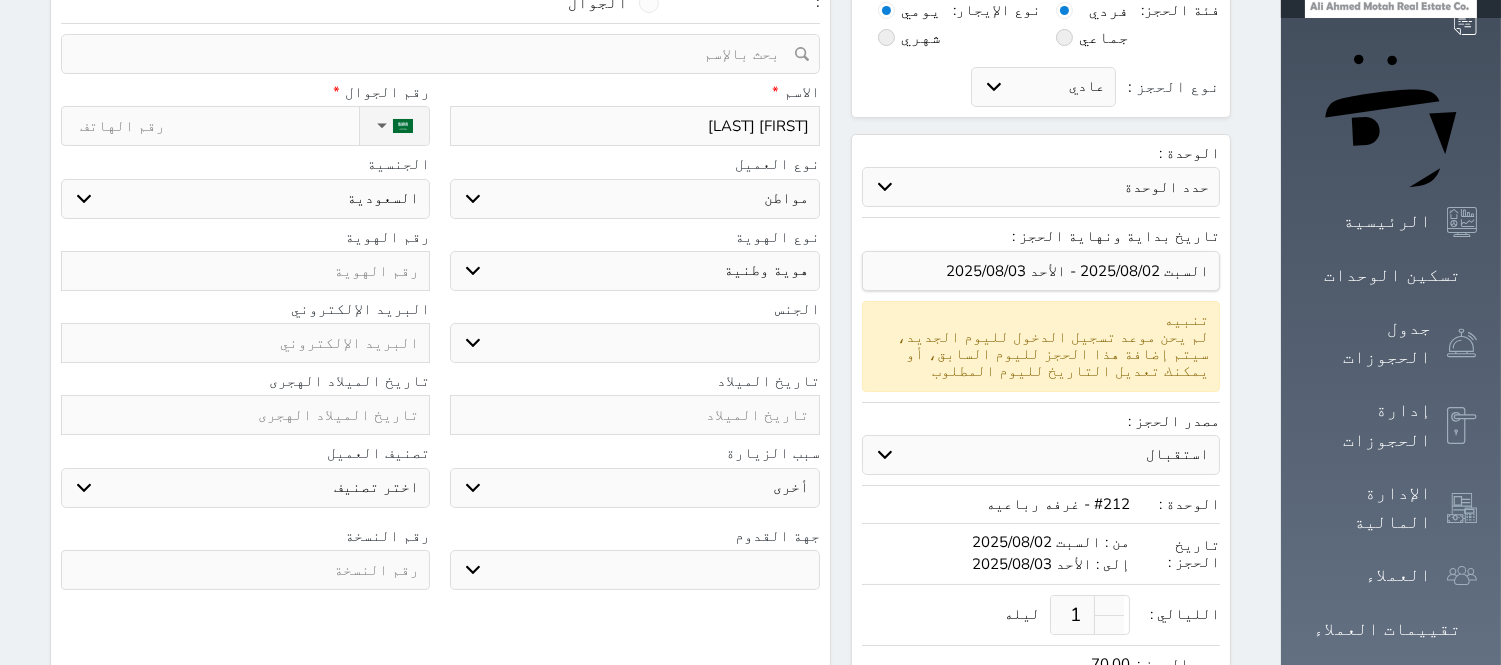 select 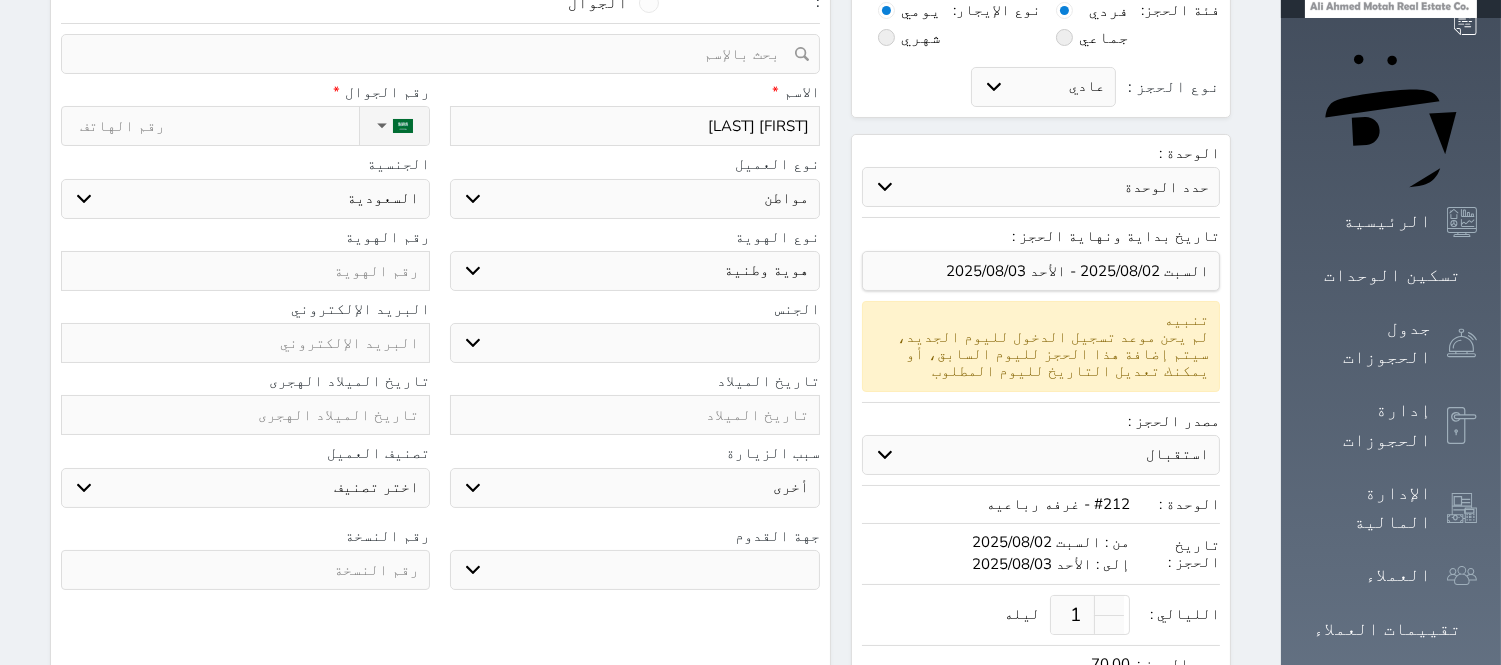 type on "[FIRST] [LAST]" 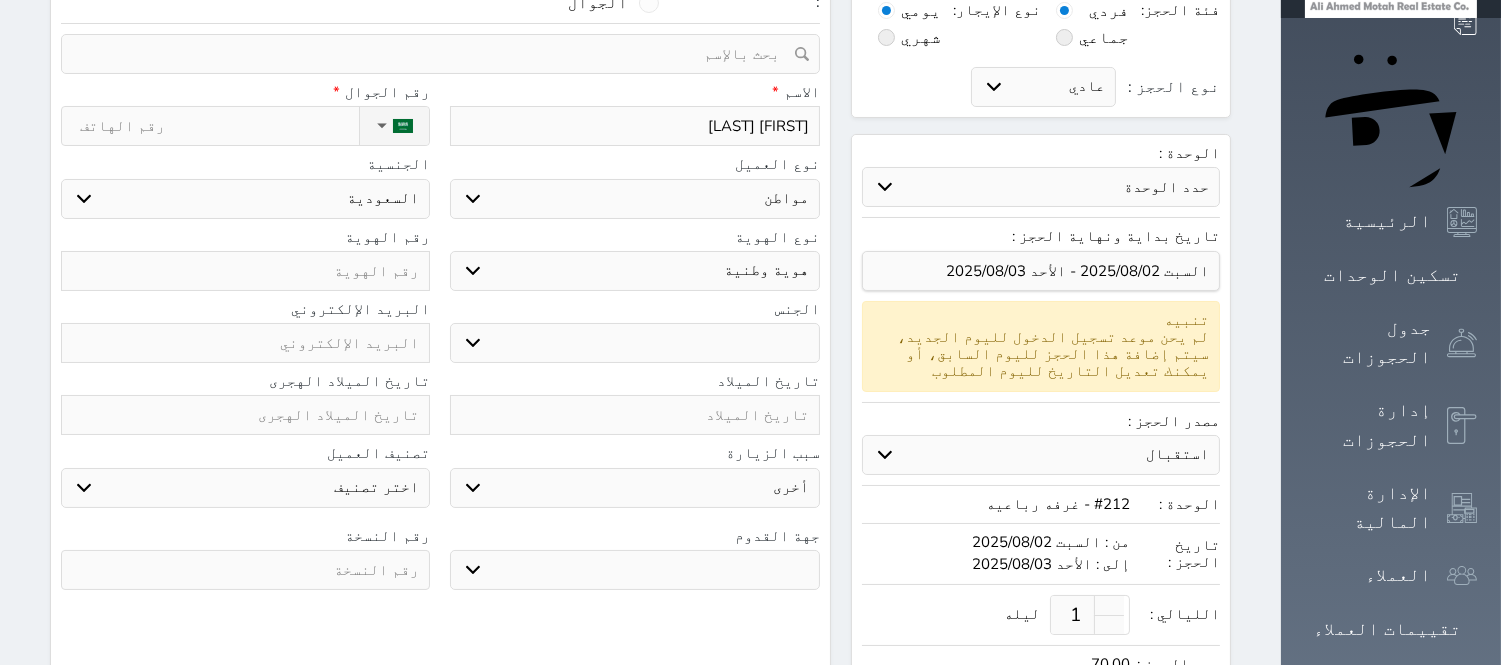 select 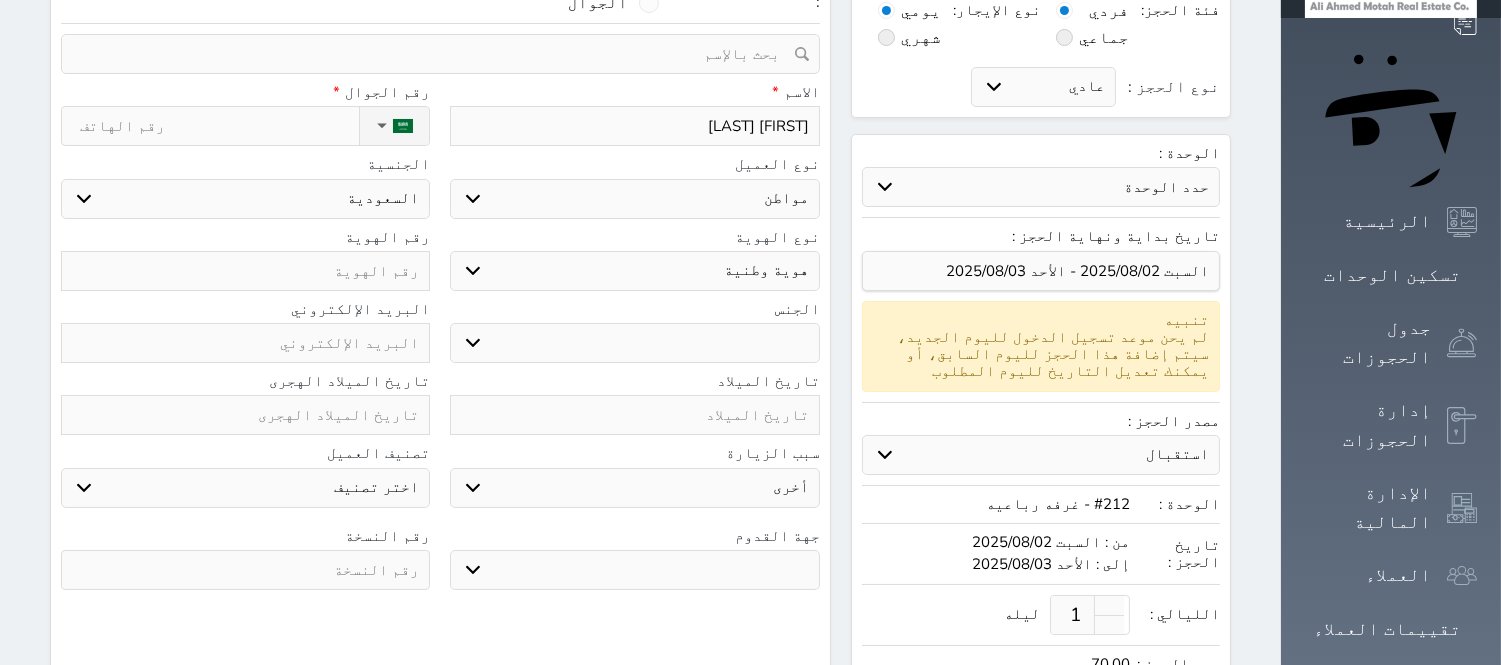 type on "طارق لافي ل" 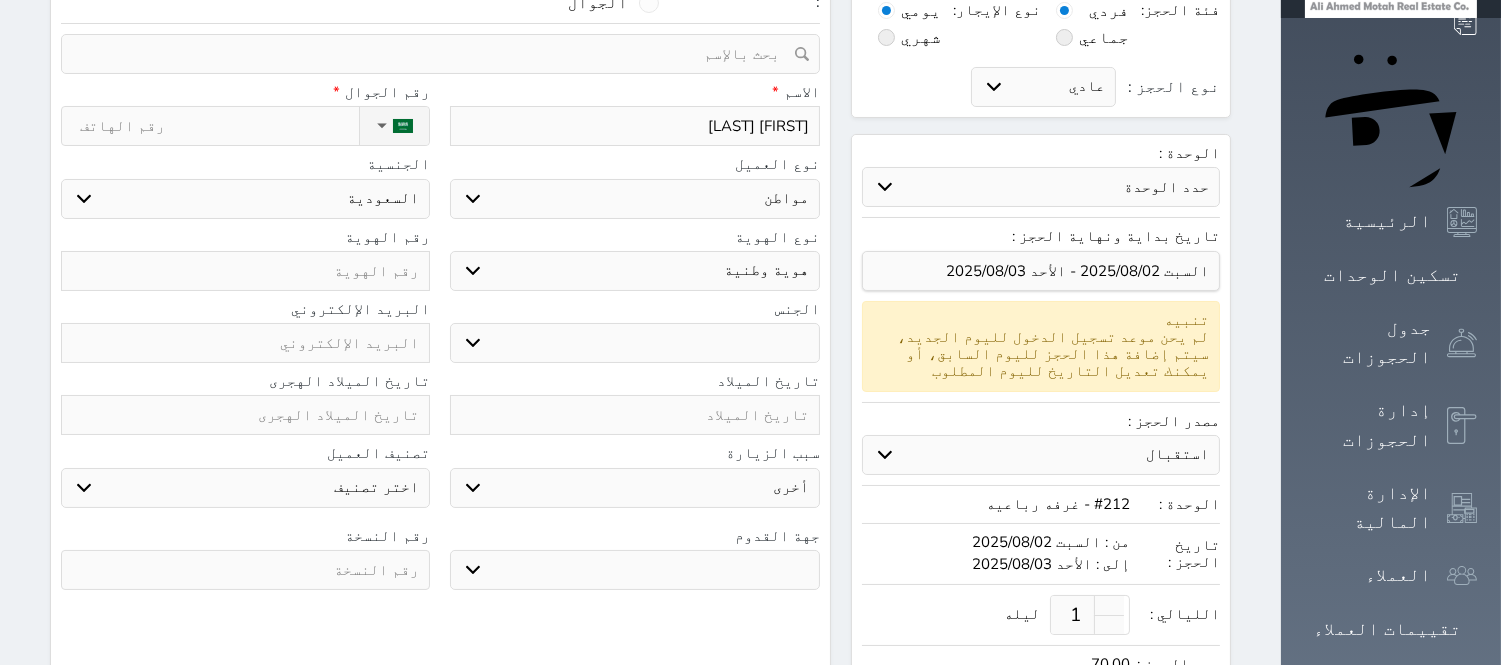 select 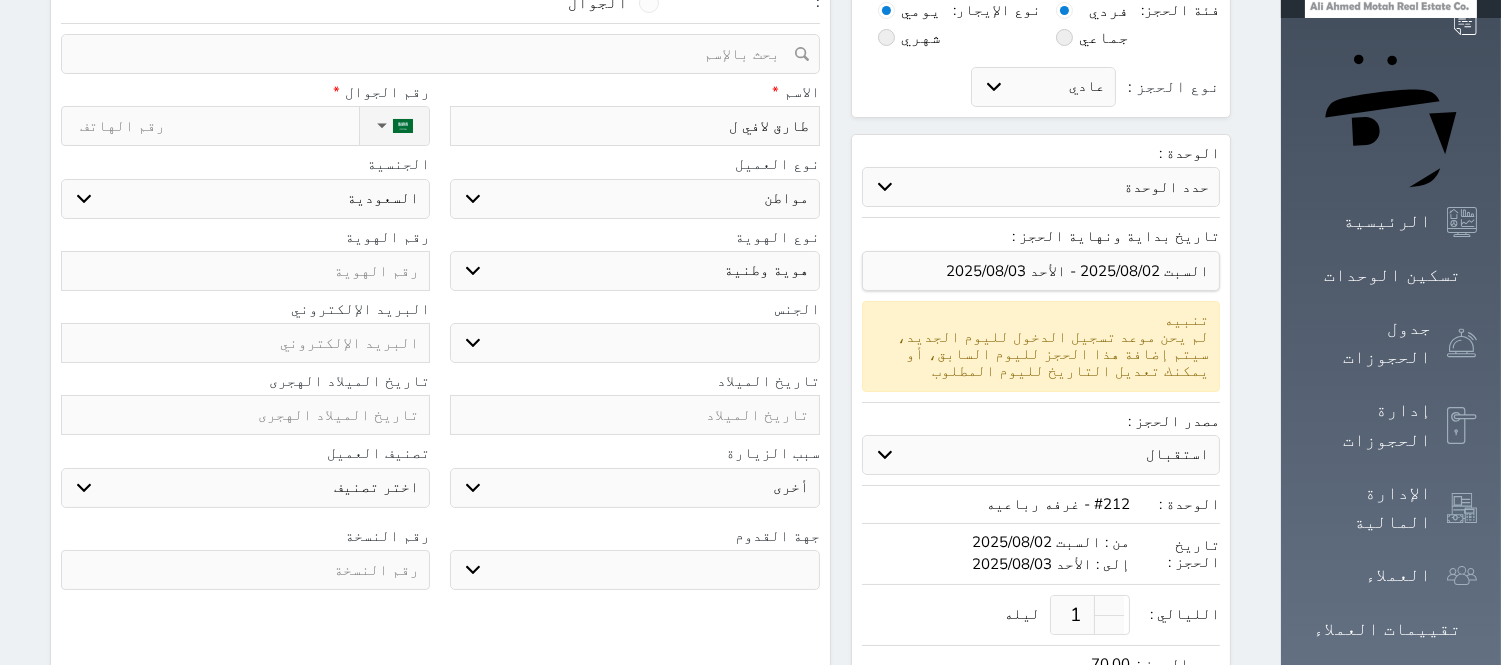 type on "[FIRST] [LAST]" 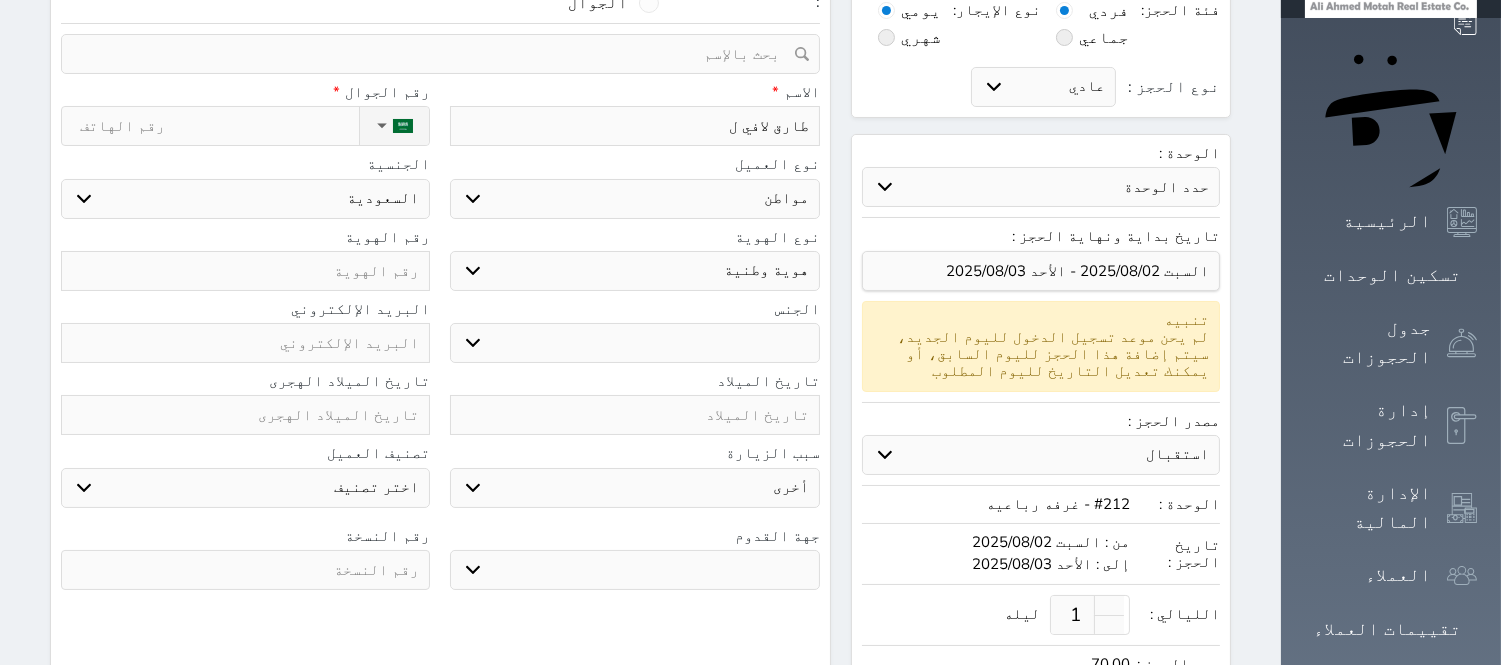 select 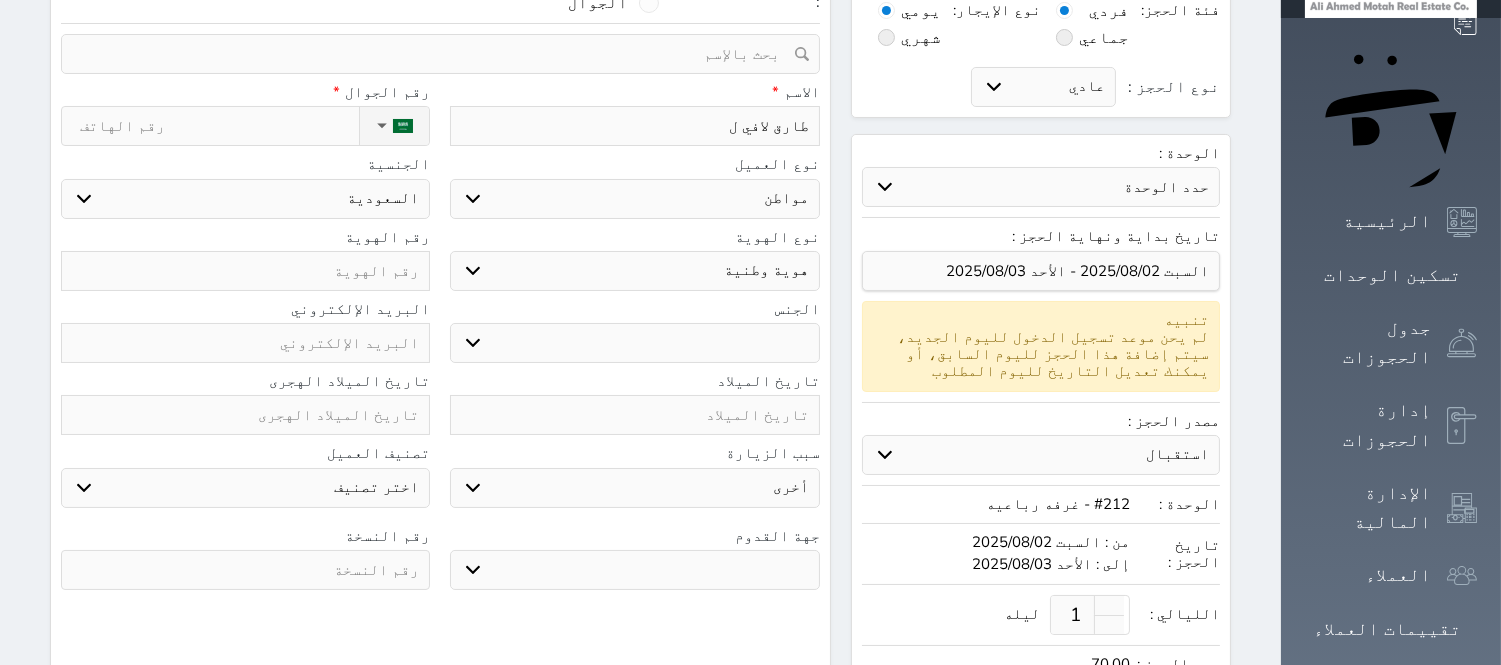 select 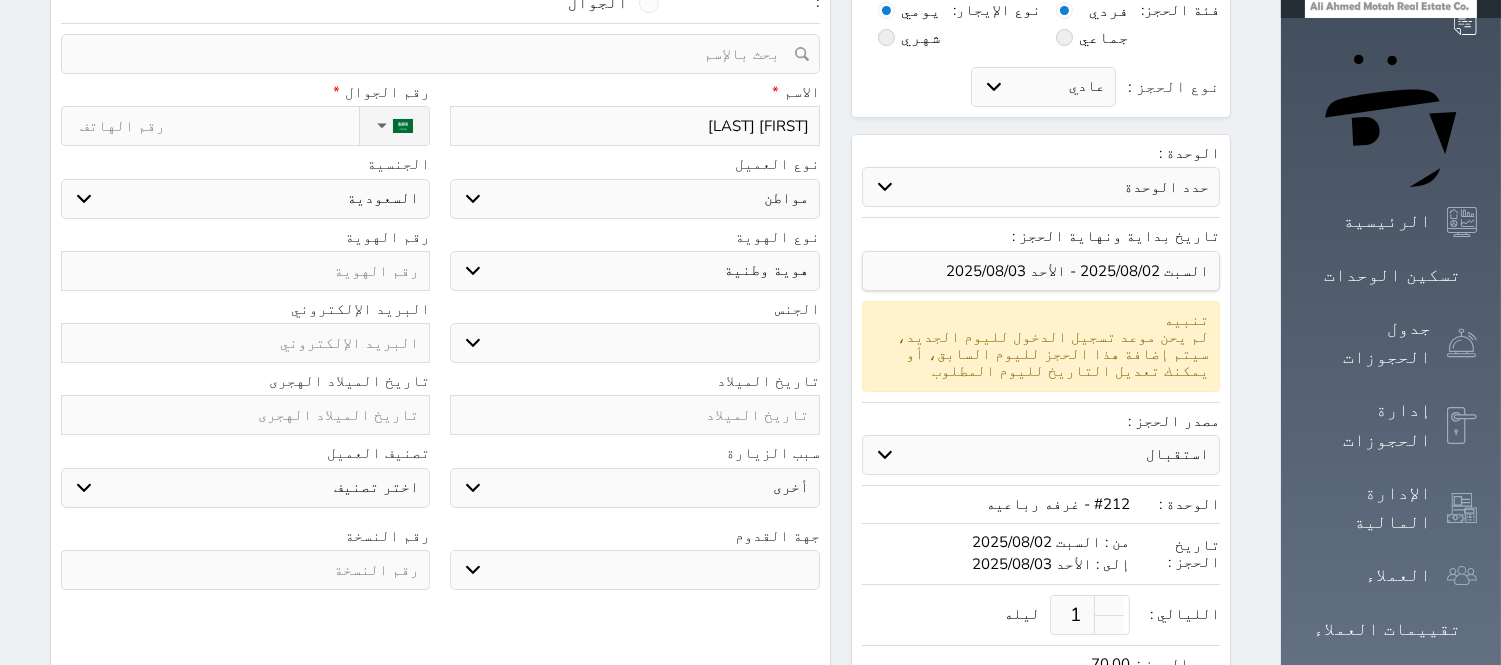 type on "[FIRST] [LAST] ا" 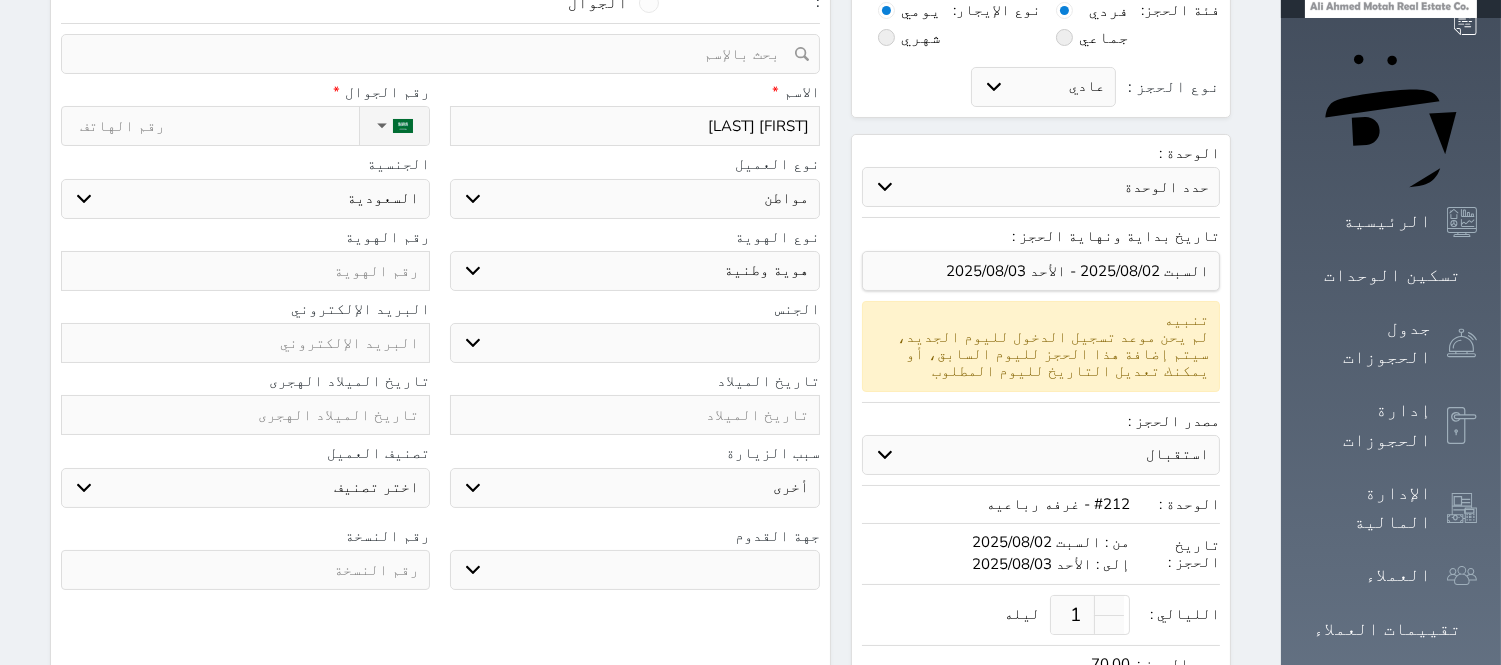 select 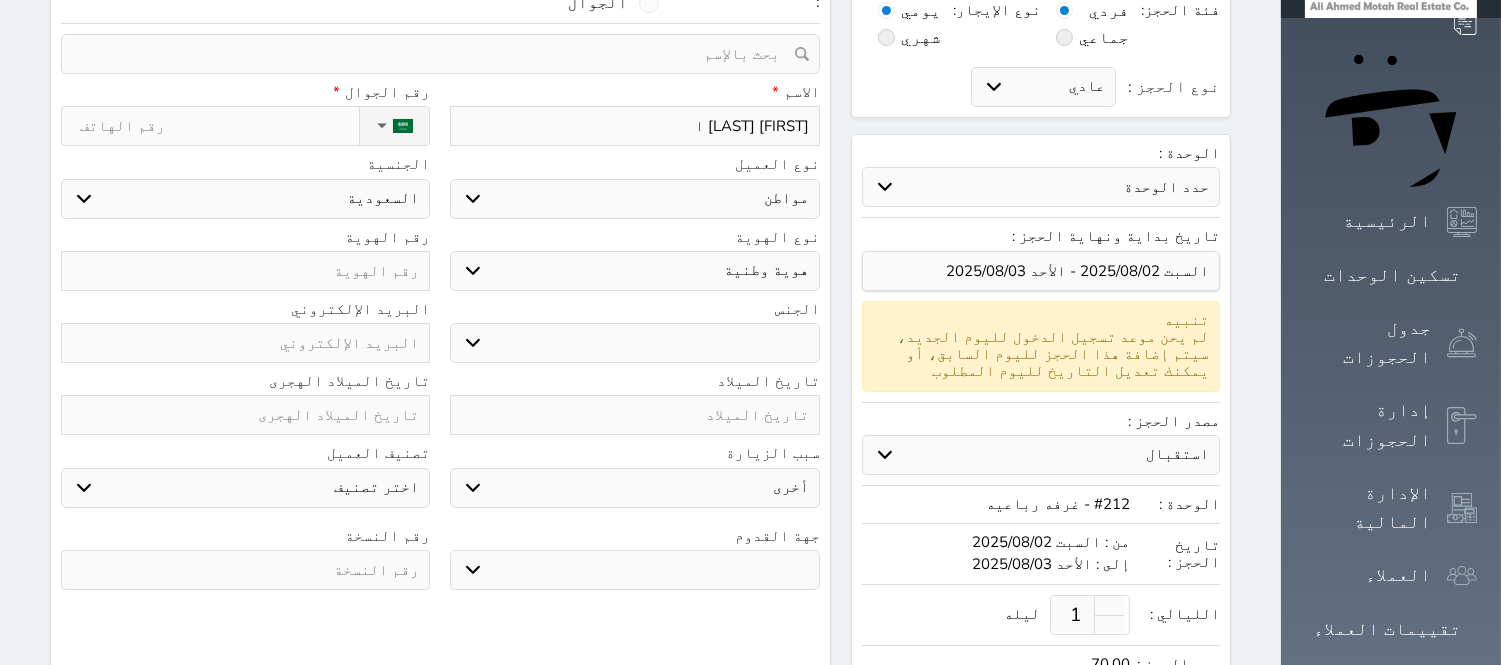 type on "[FIRST] [LAST]" 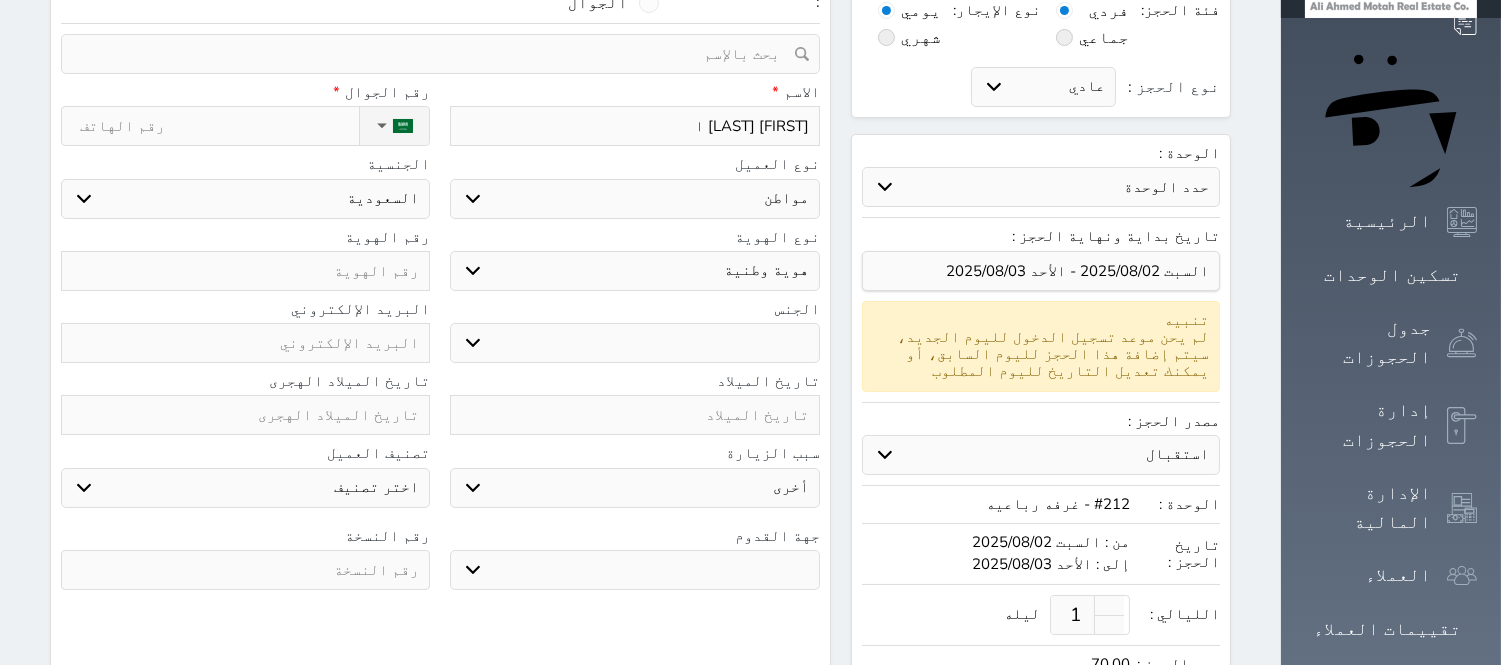 select 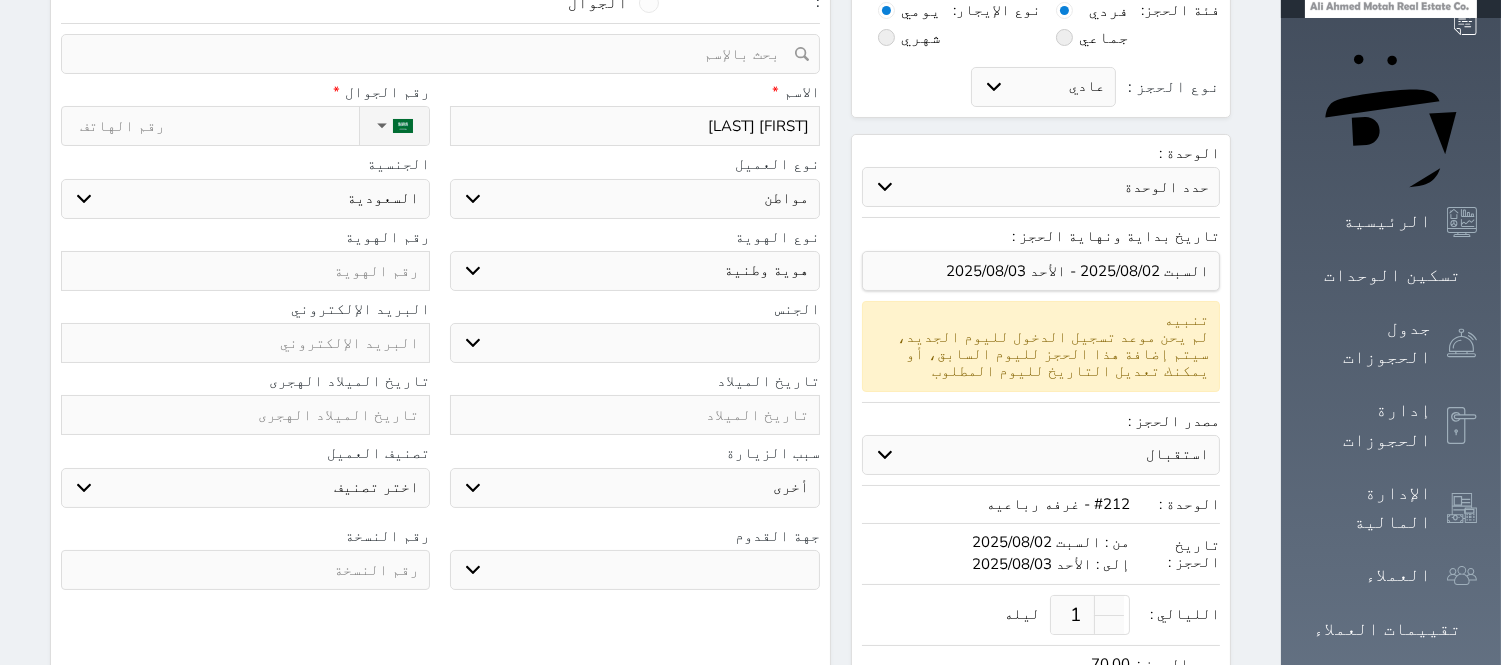 type on "[NAME] [LAST_NAME]" 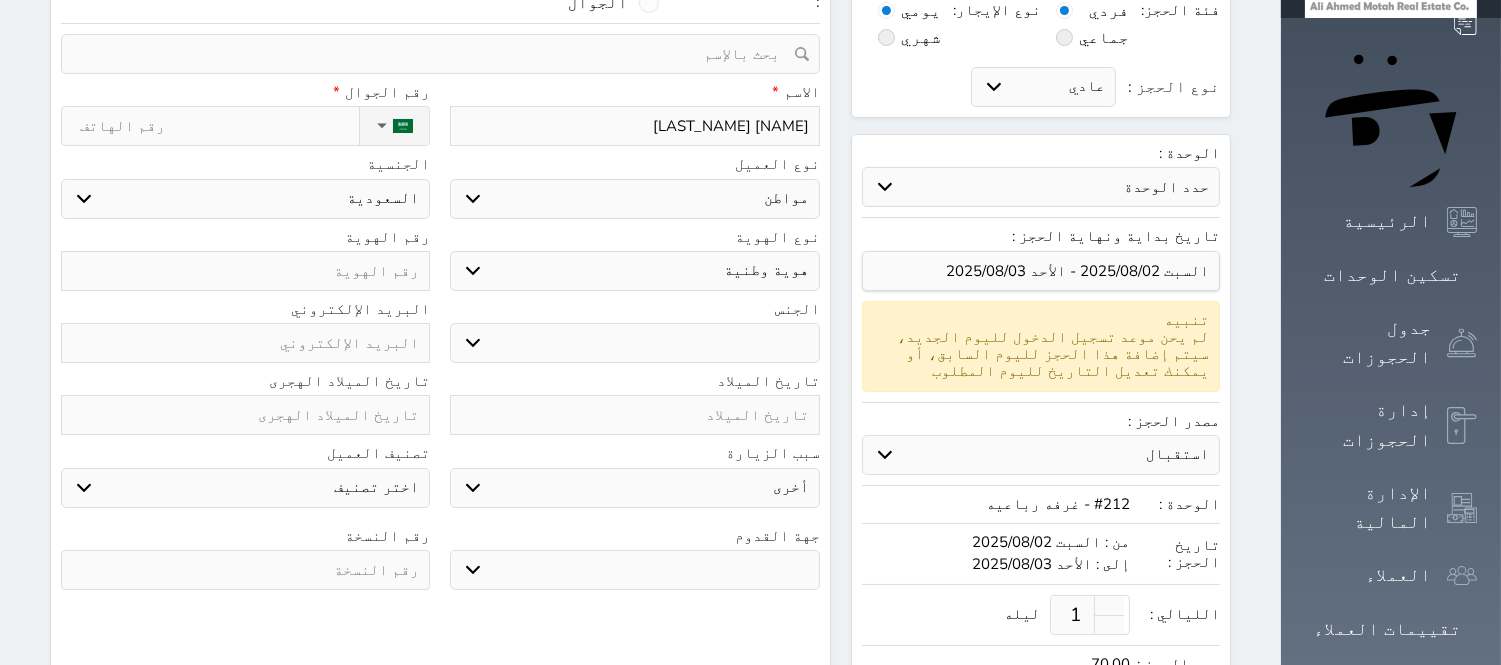 select 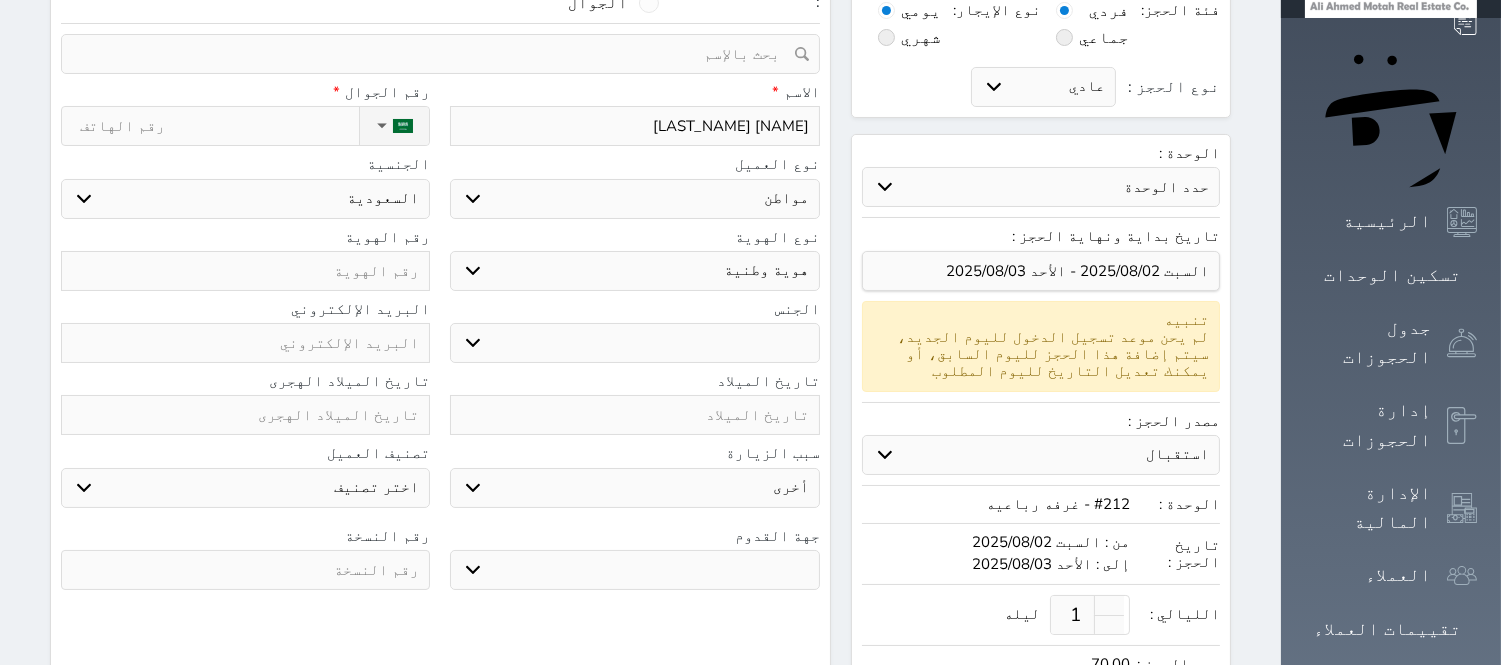 type on "[FIRST] [LAST]" 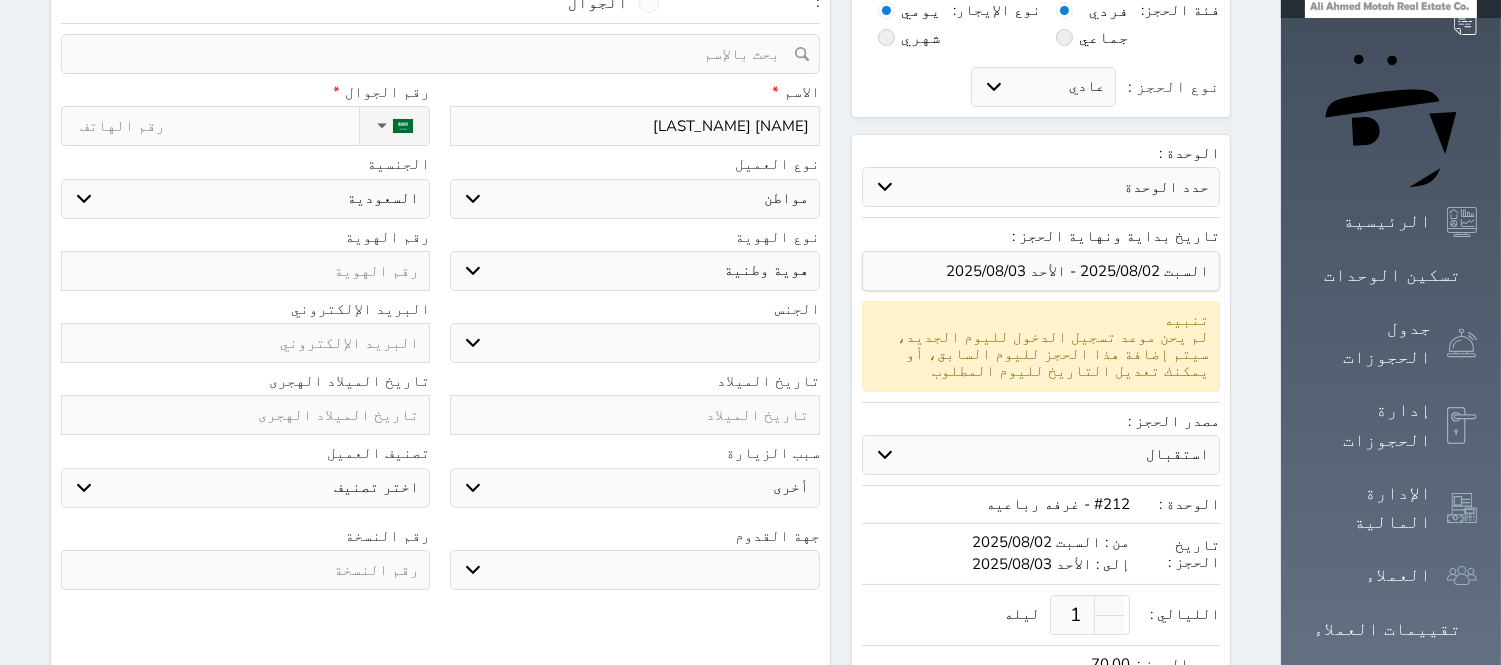 select 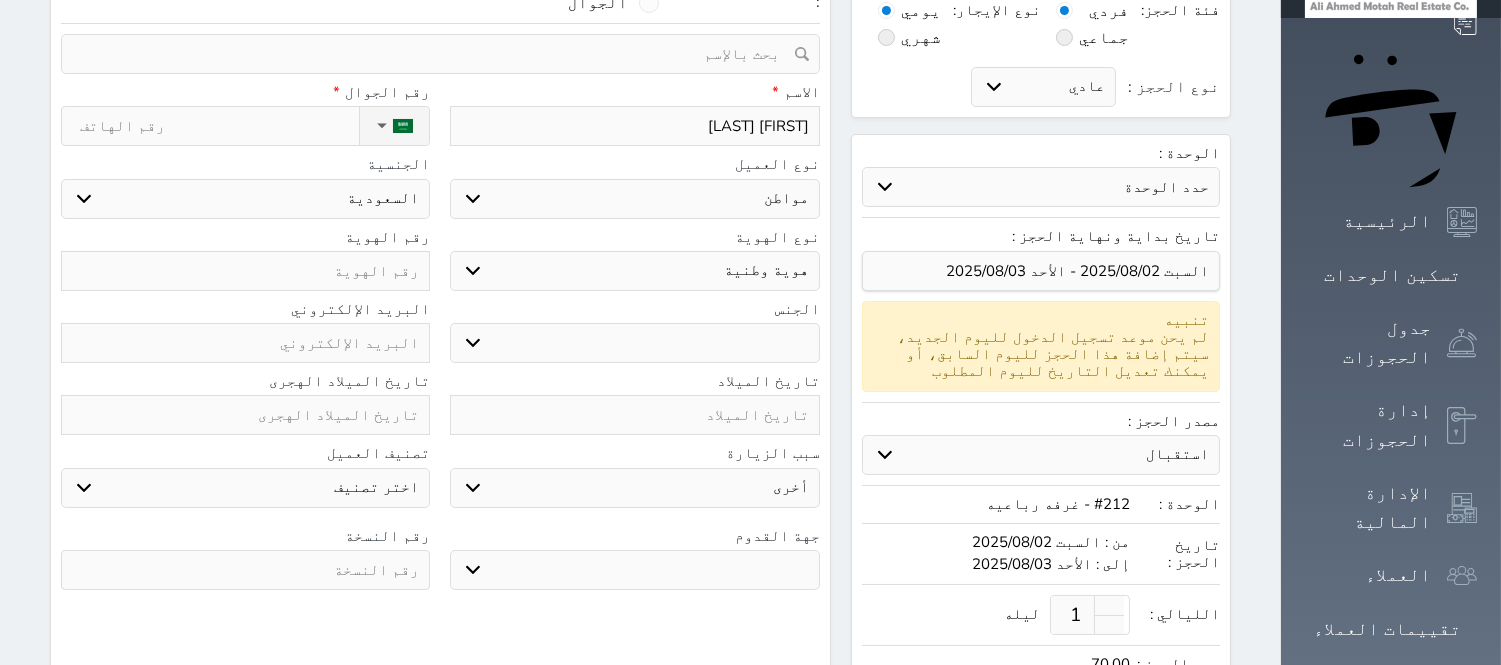 type on "[NAME] [LAST_NAME]" 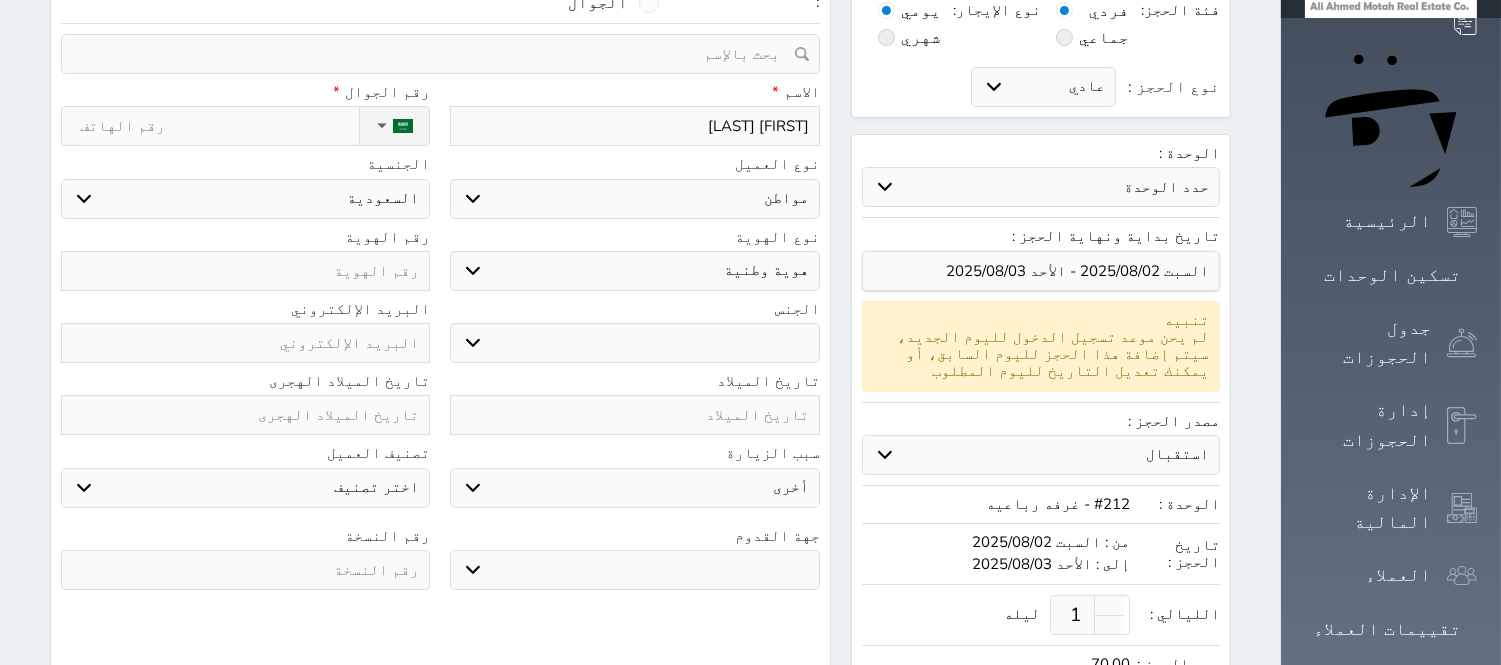 select 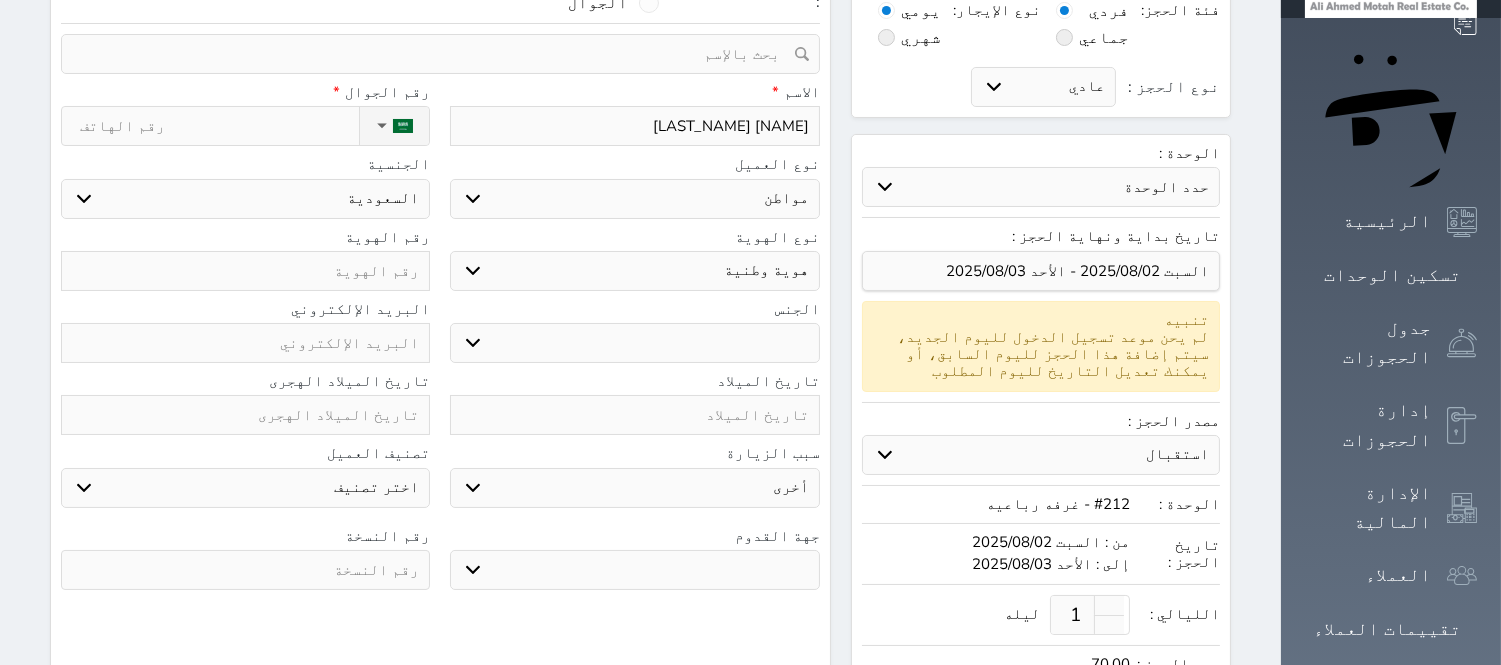 type on "[FIRST] [LAST]" 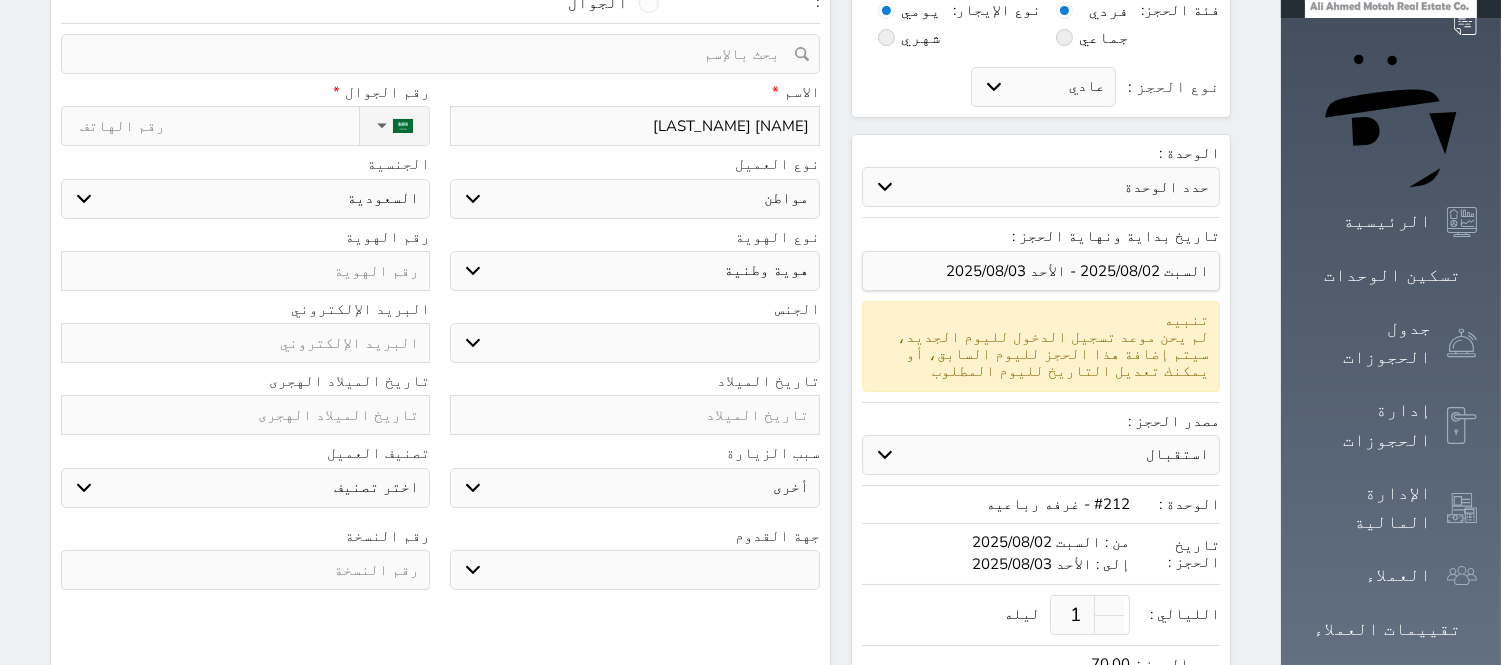 select 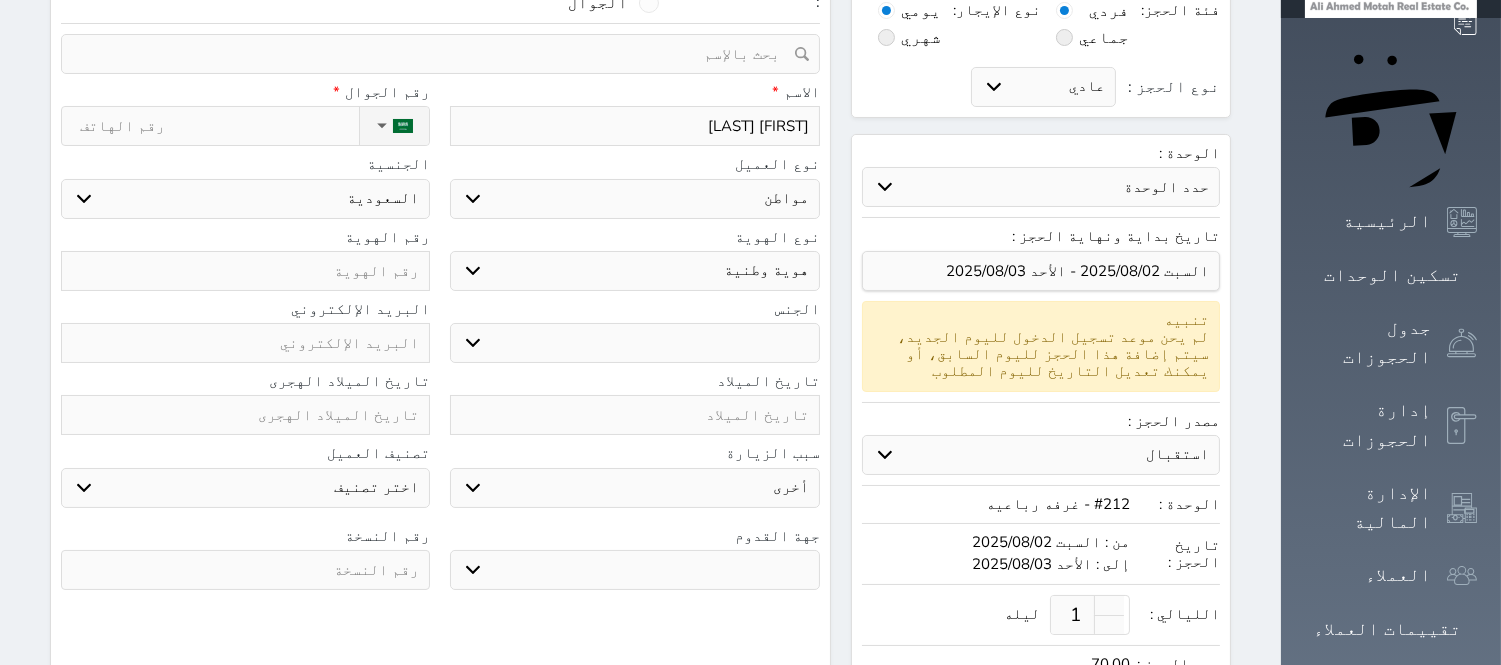 type on "[FIRST] [LAST]" 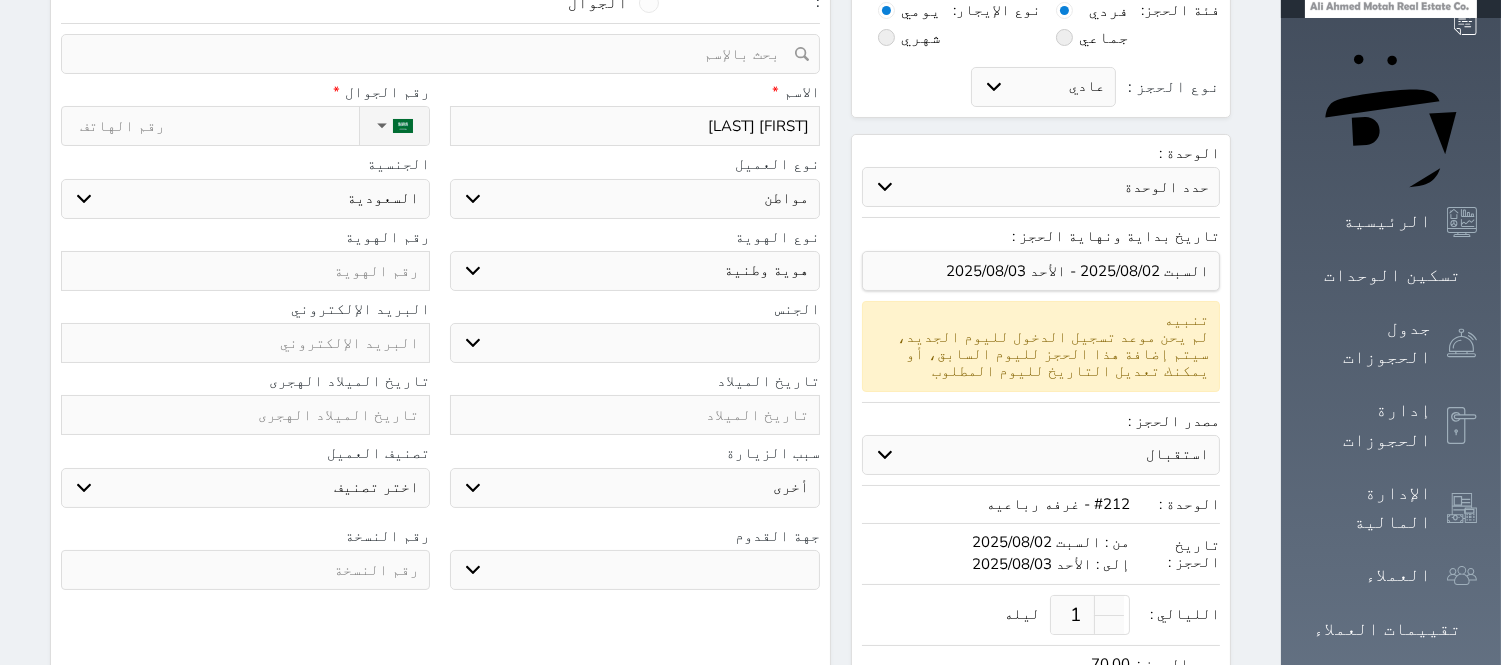 select 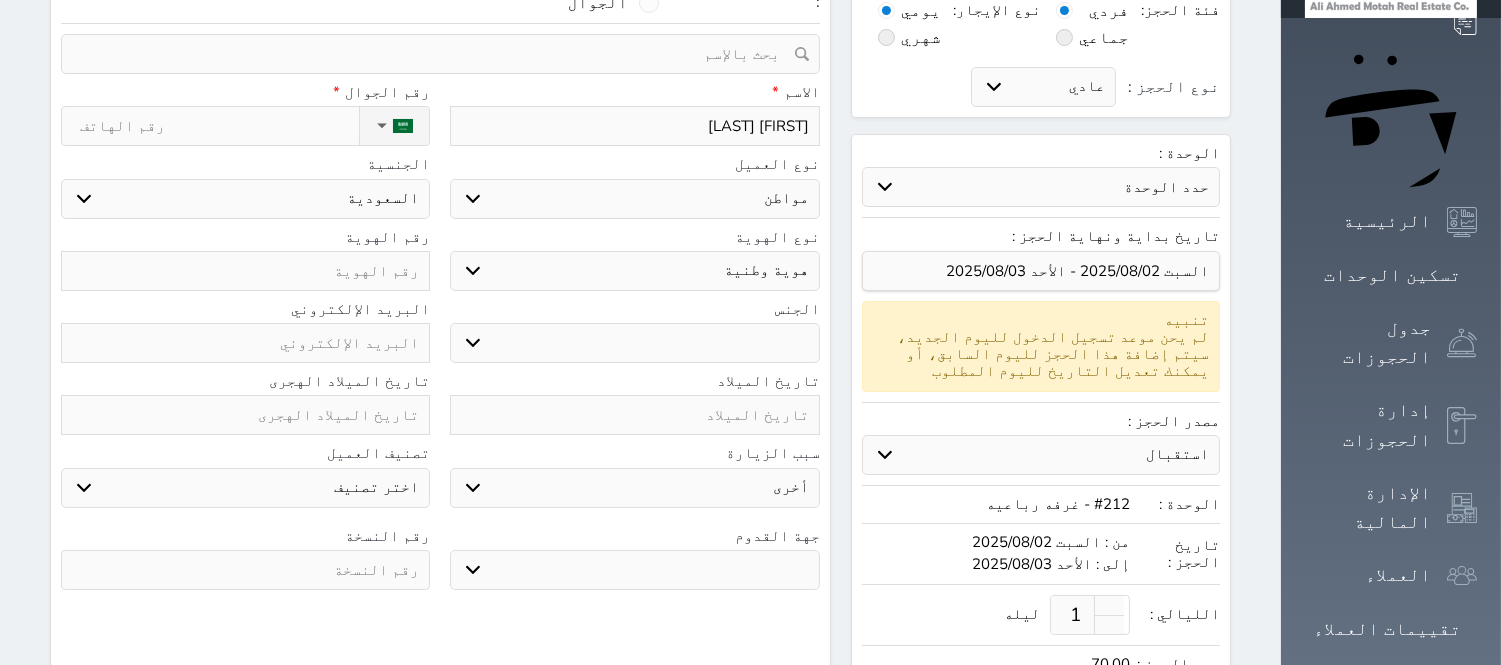 select 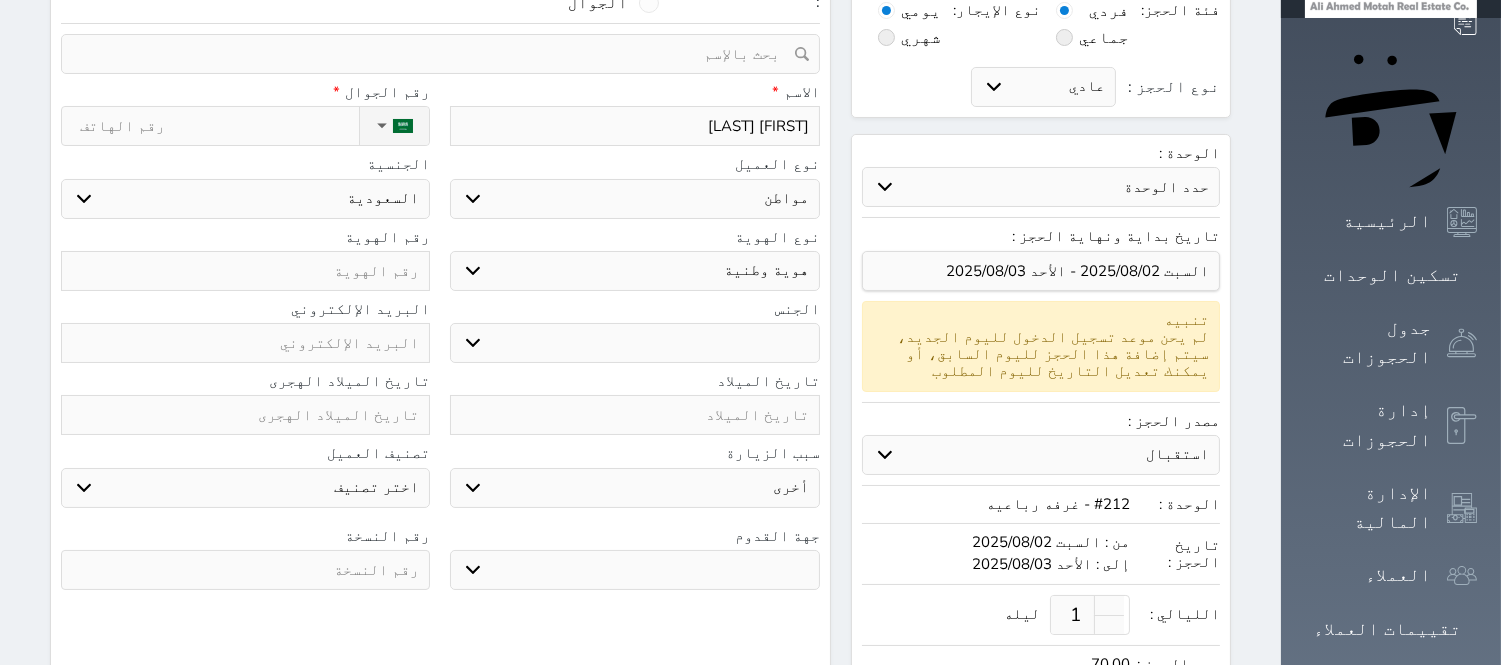 type on "[NAME] [LAST_NAME]" 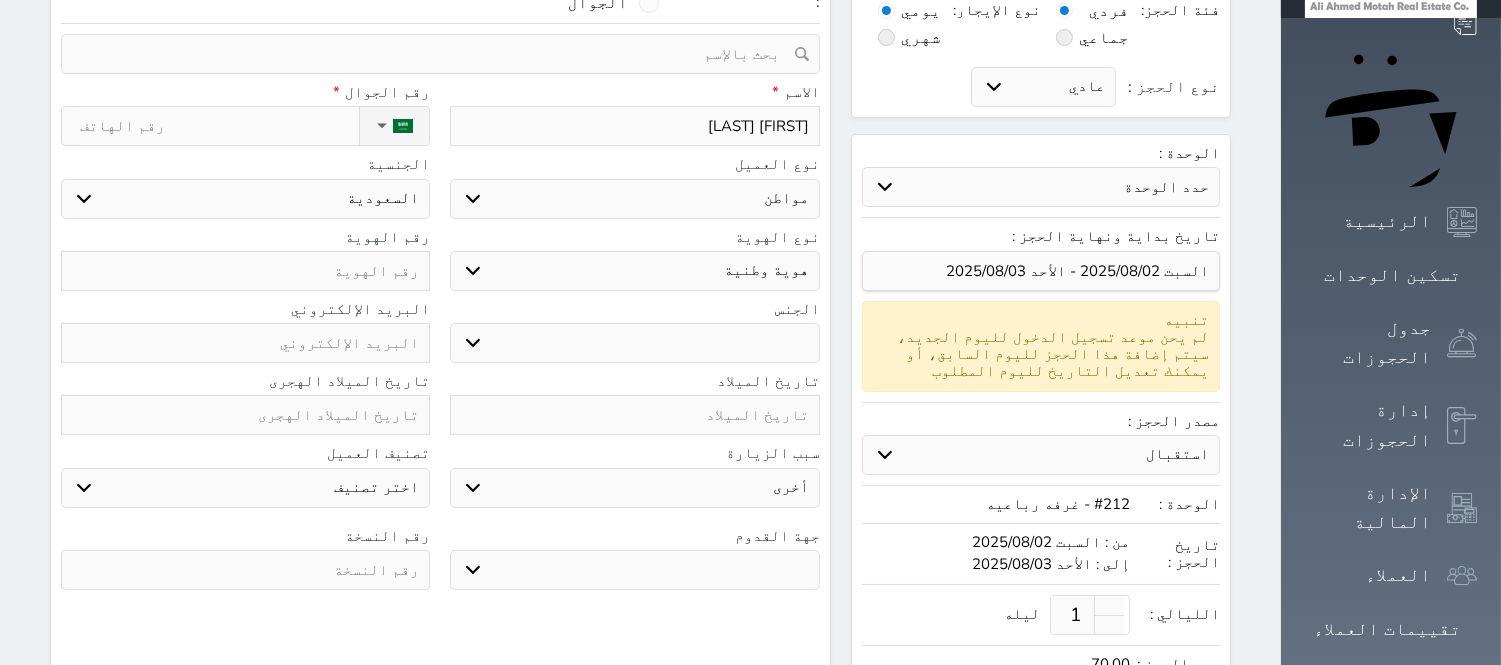 select 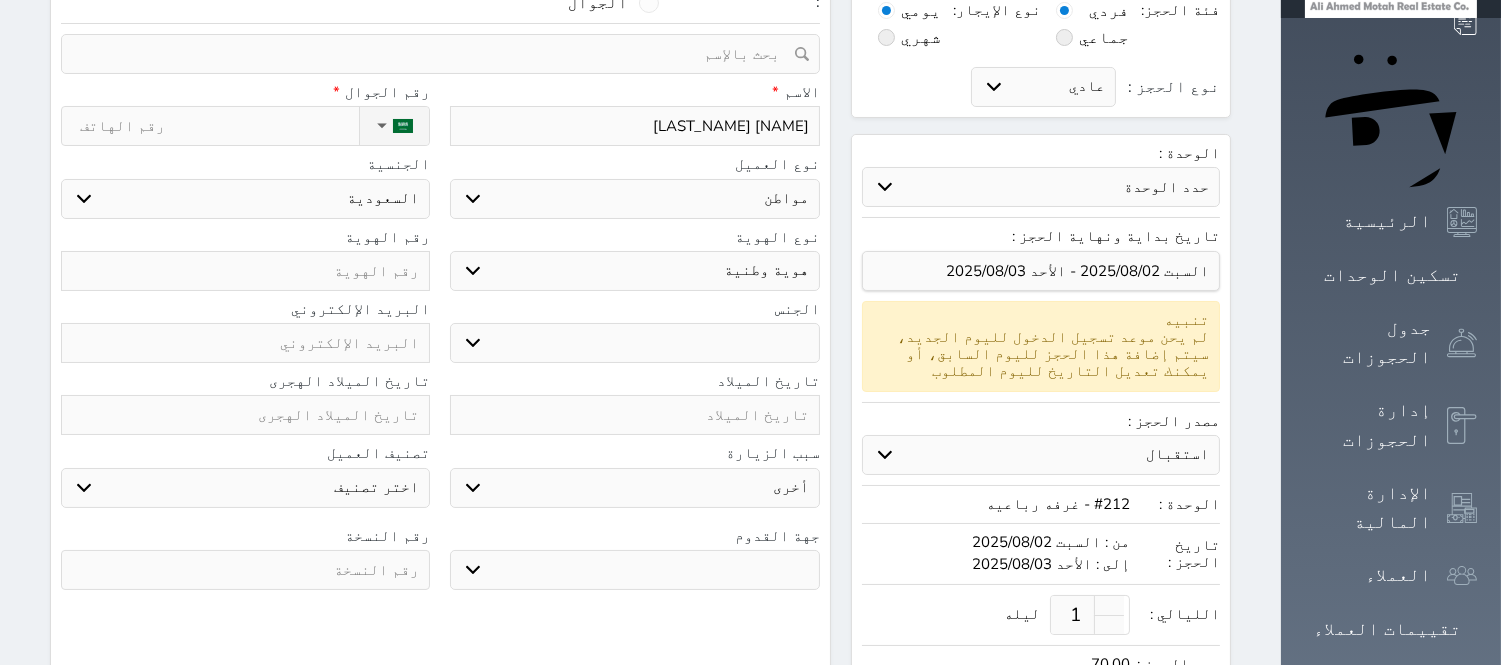 type on "[FULL_NAME]" 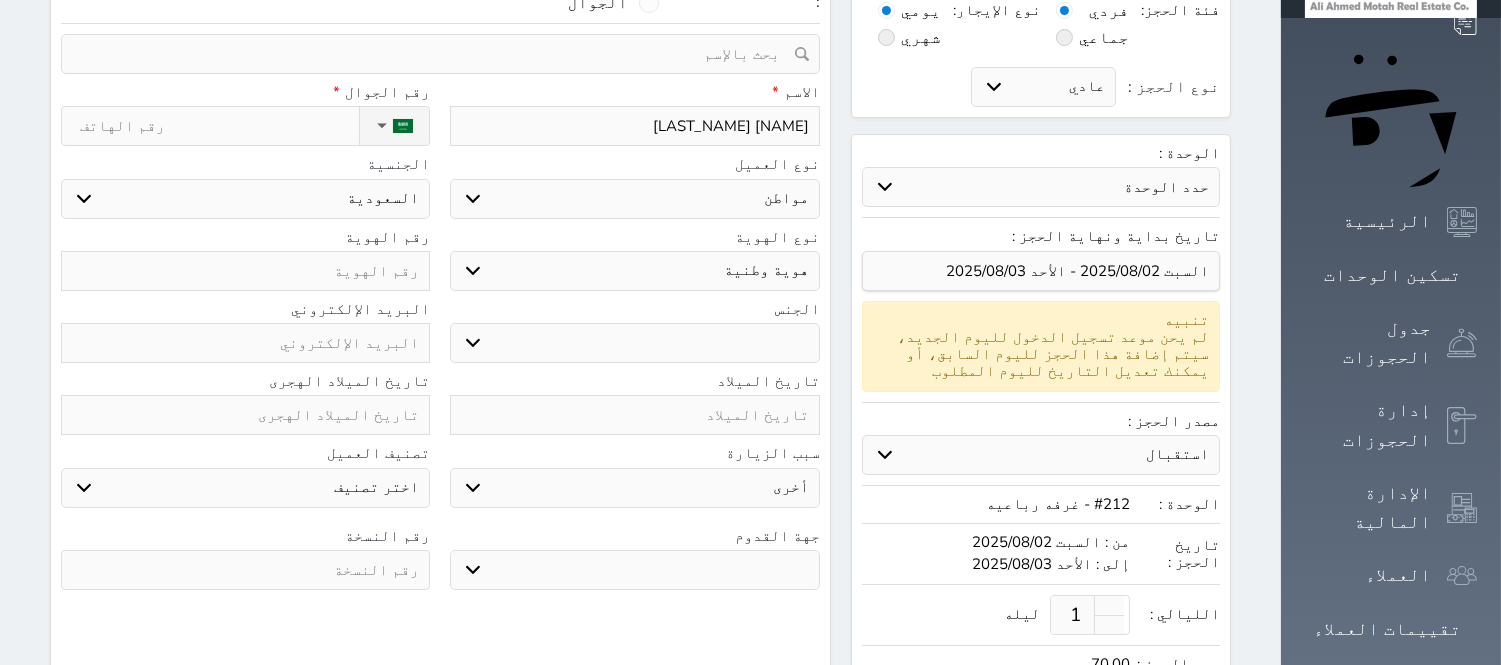 select 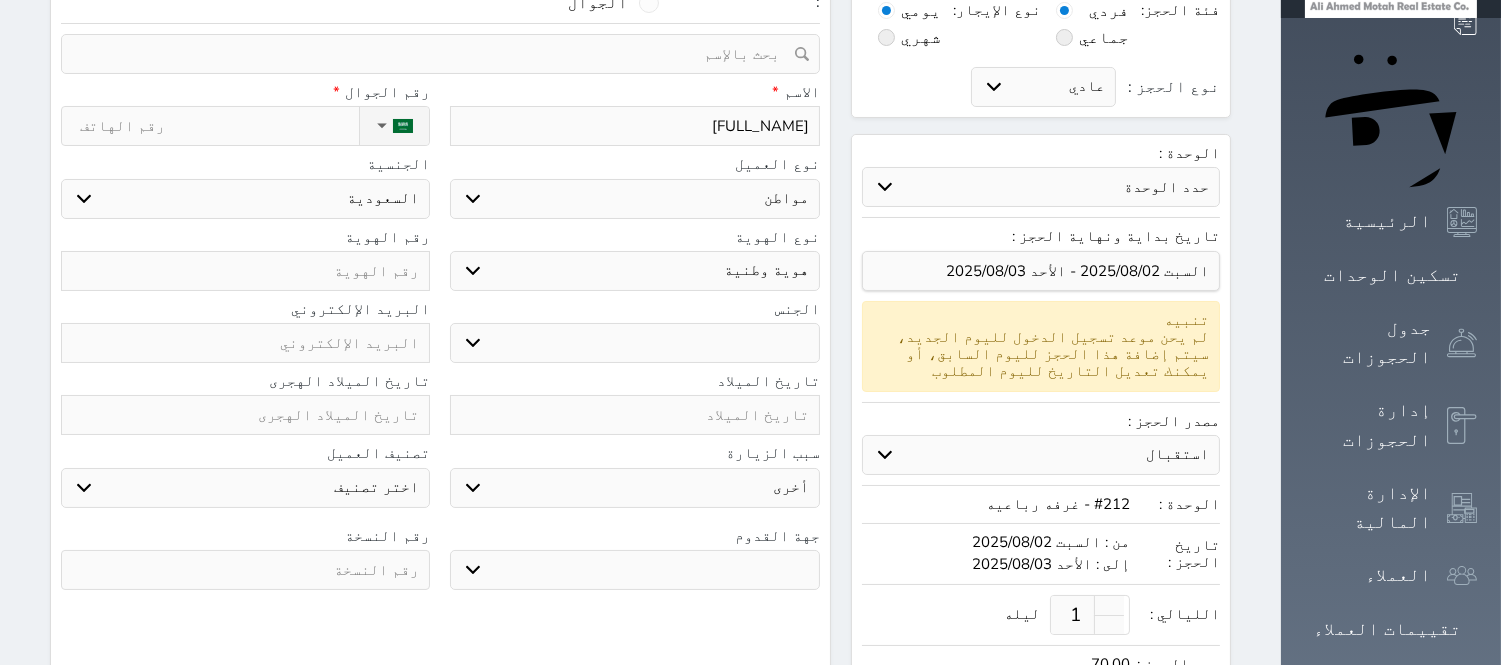 type on "[FULL_NAME]" 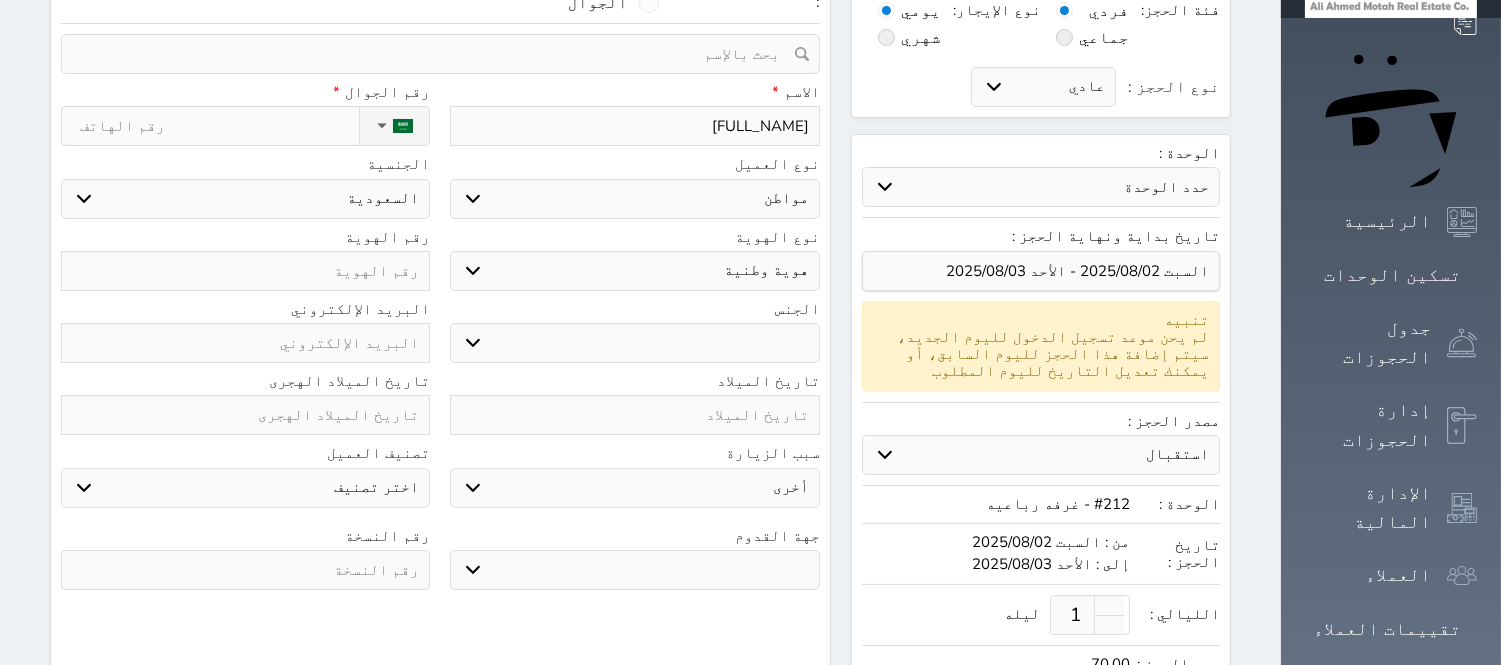 select 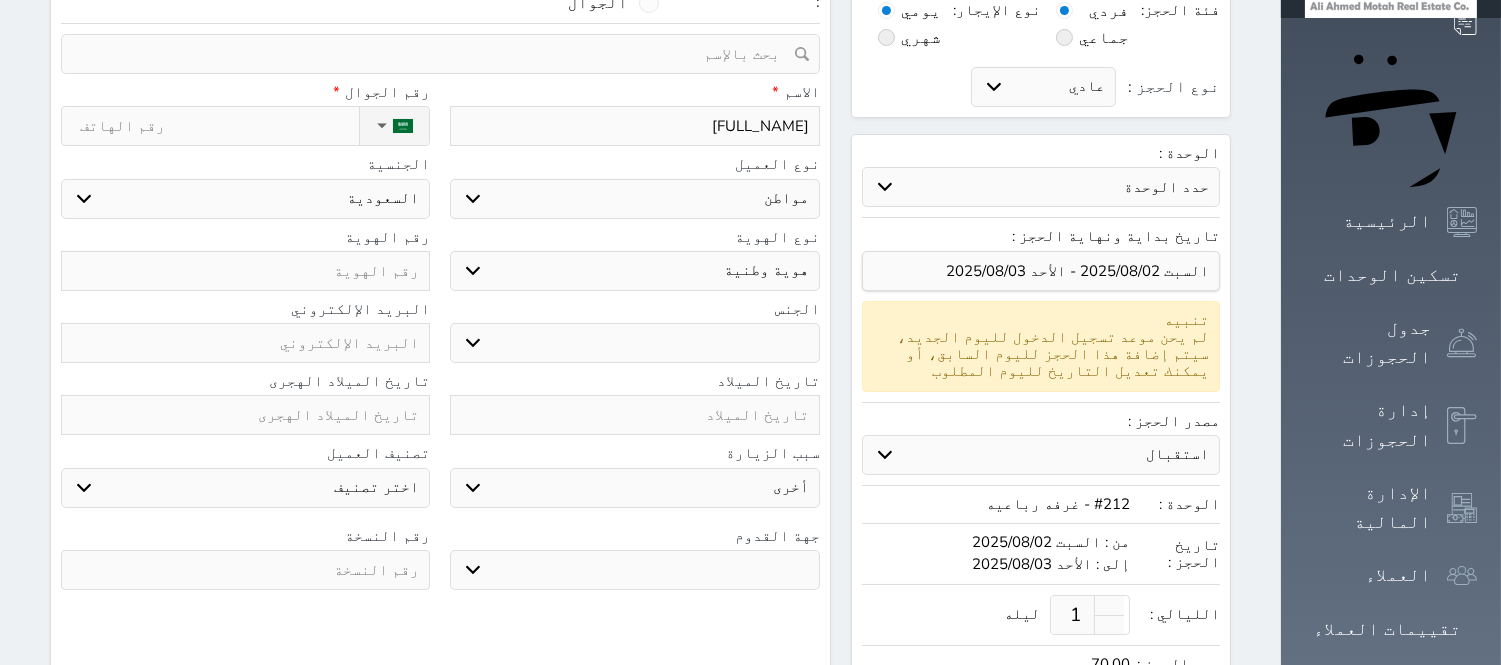 type on "[FULL_NAME]" 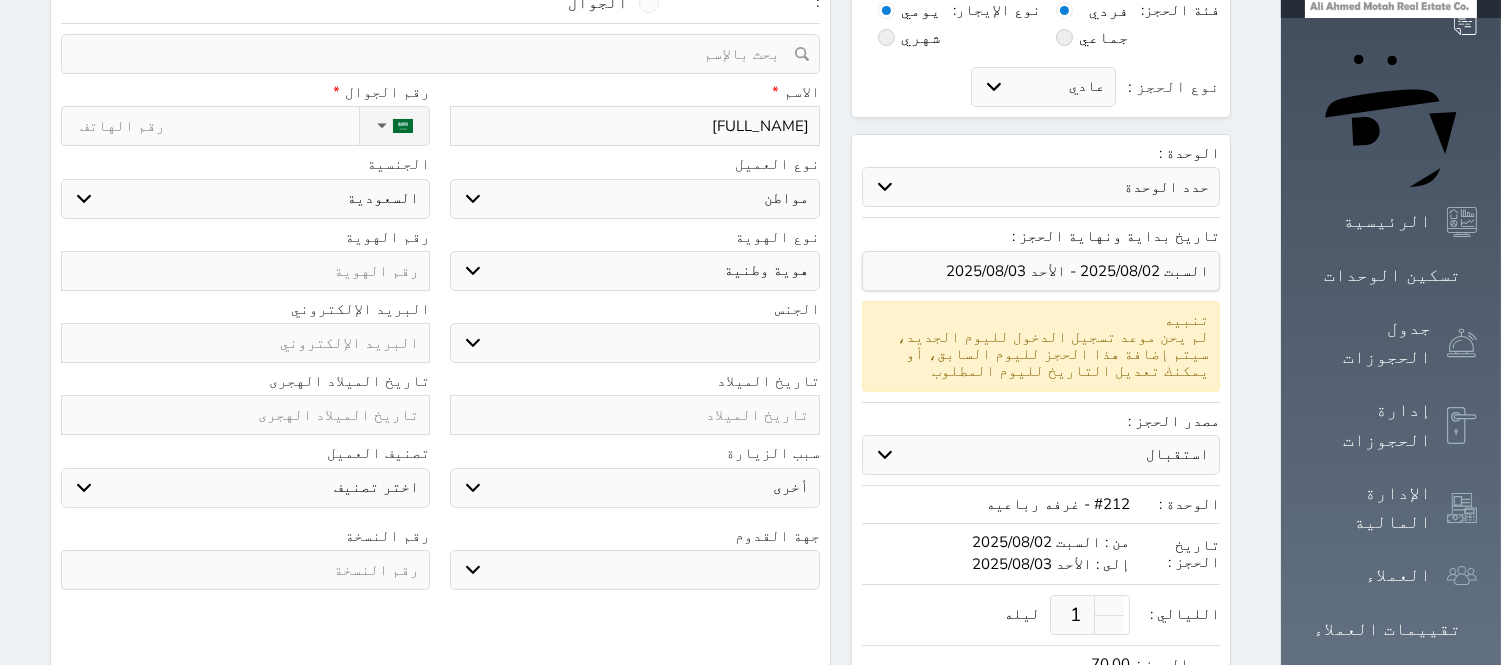 select 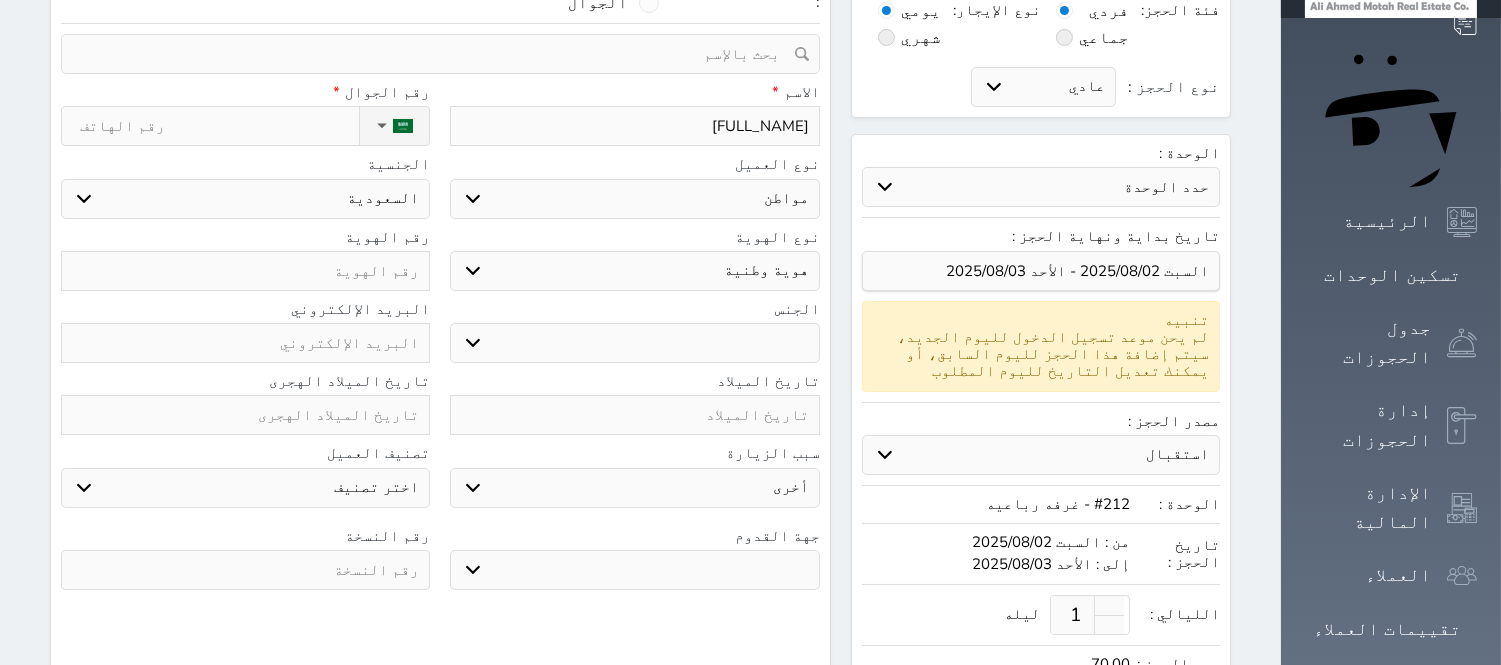 click on "نوع الحجز :" at bounding box center [219, 126] 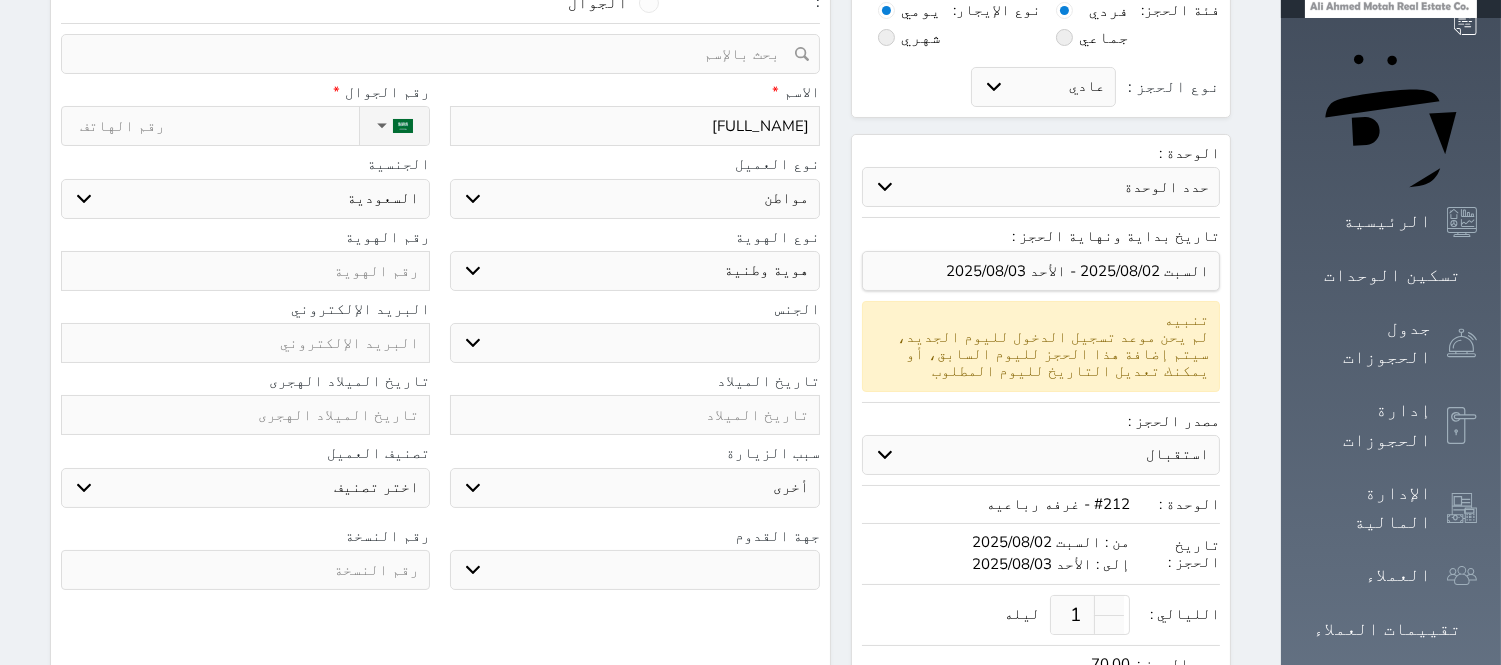 select 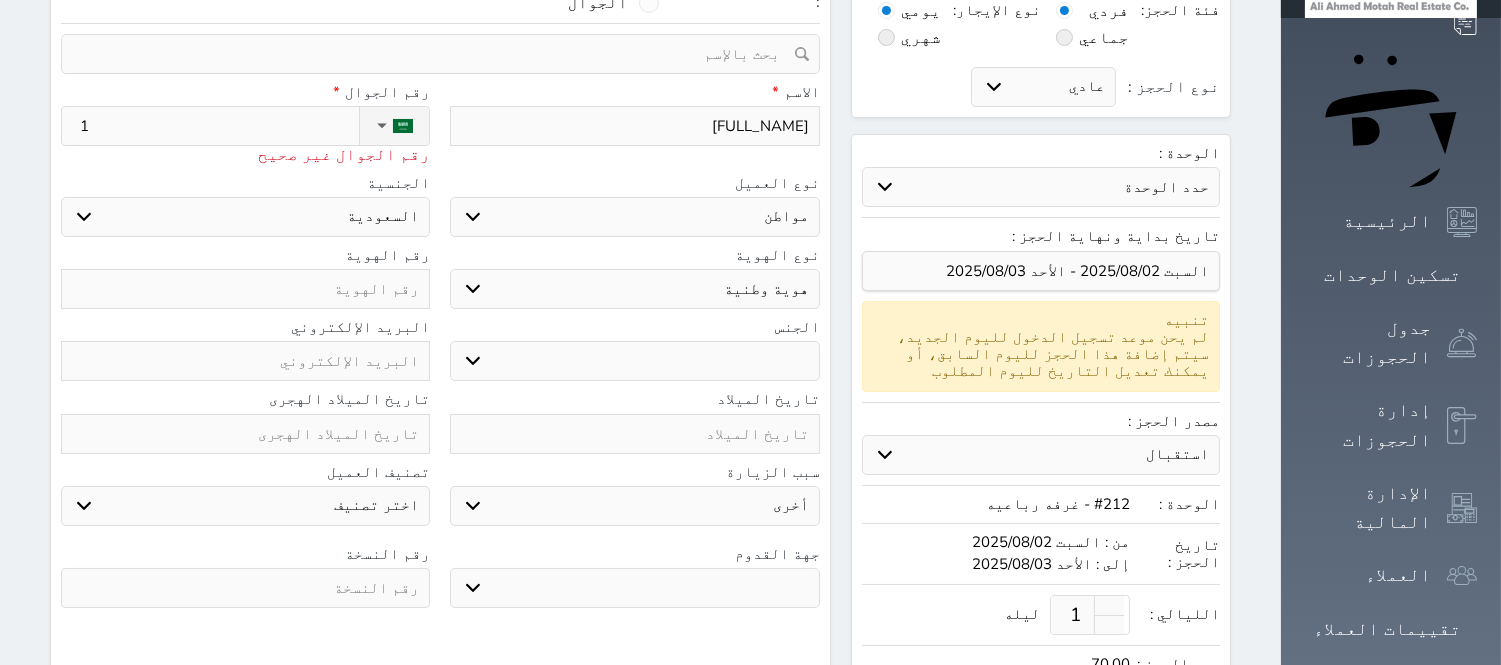 type on "10" 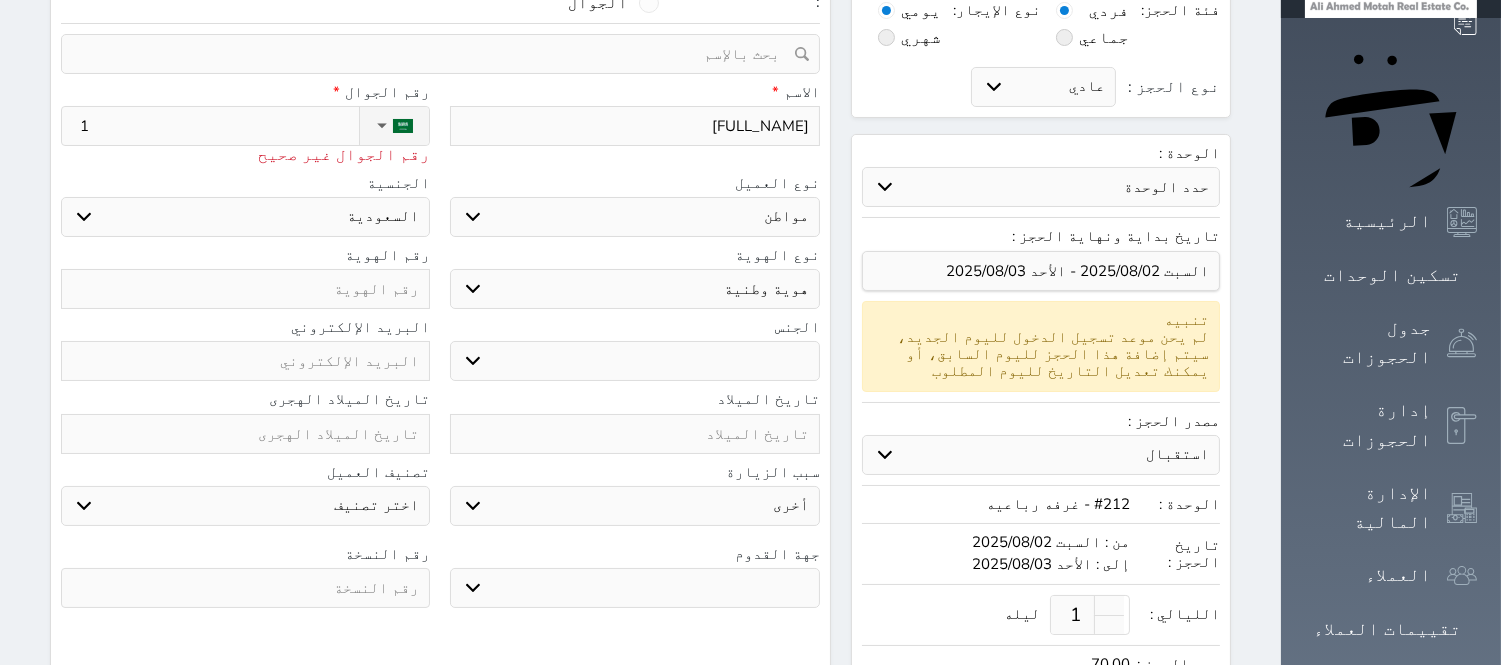 select 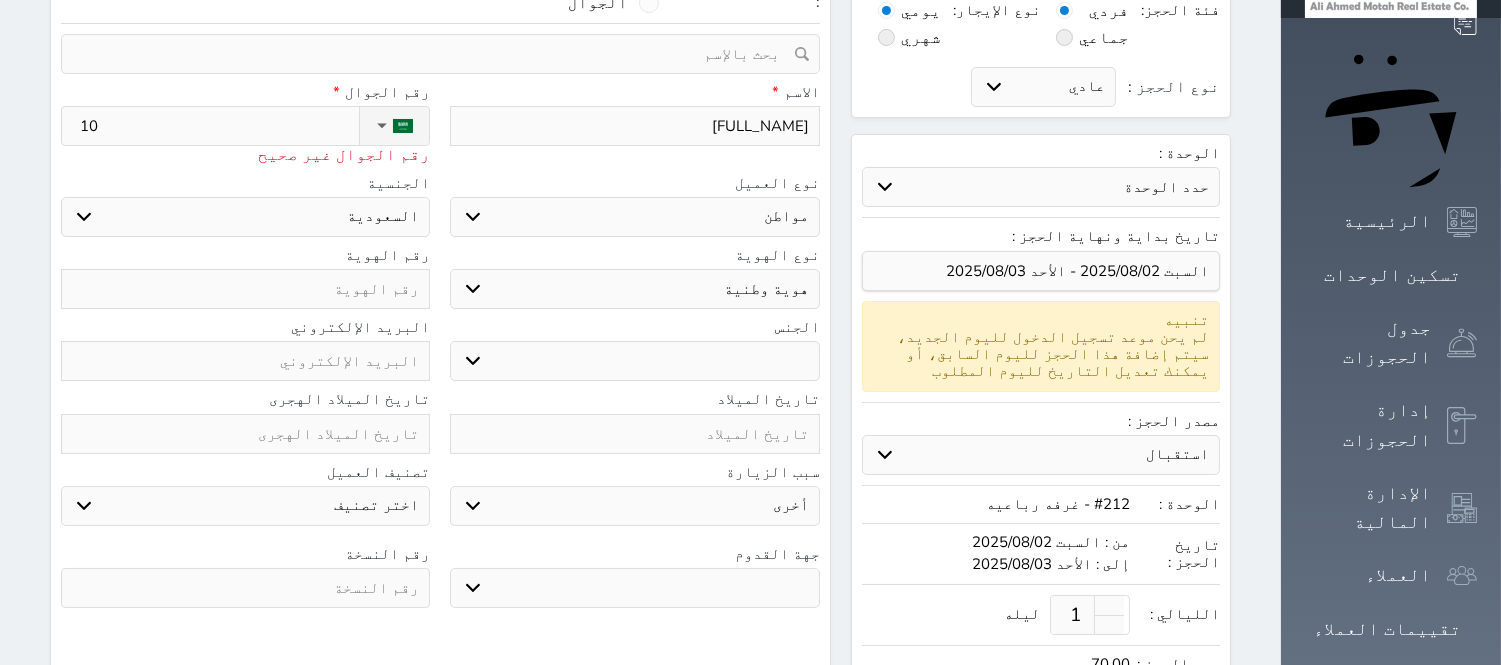 type on "109" 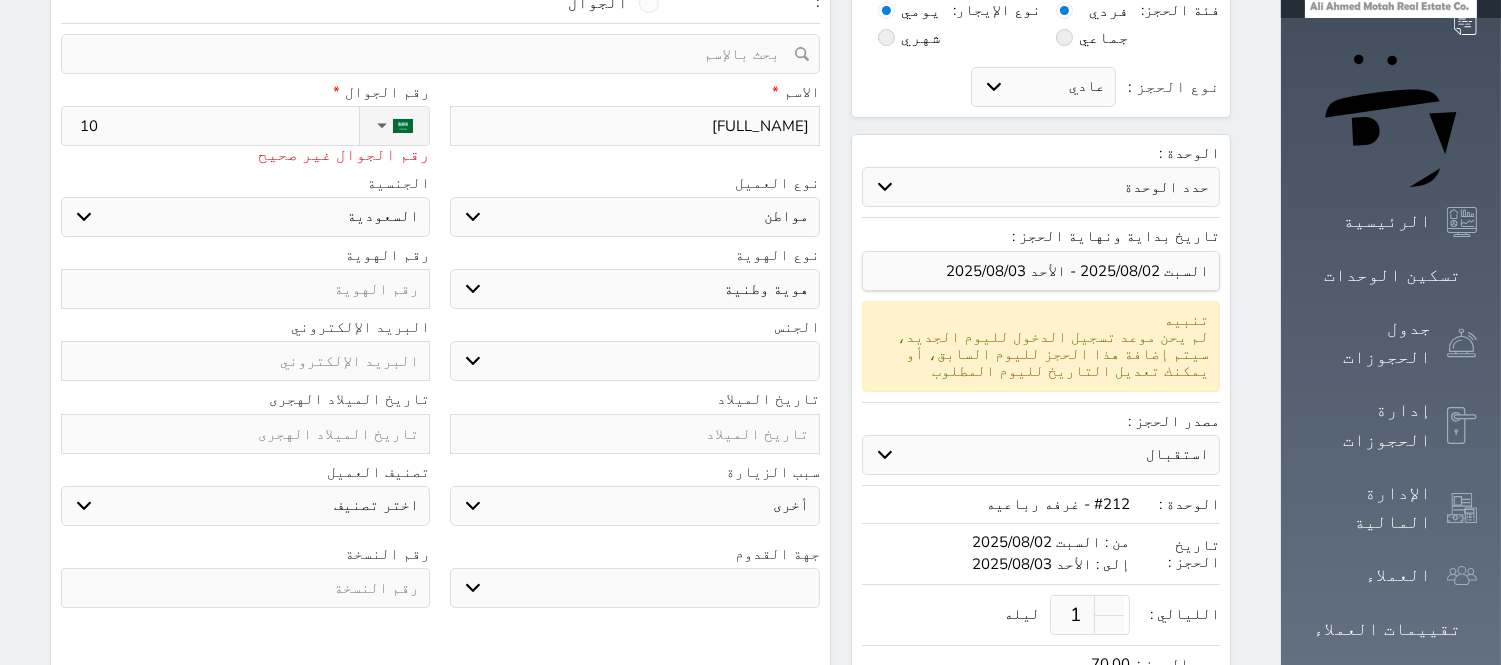 select 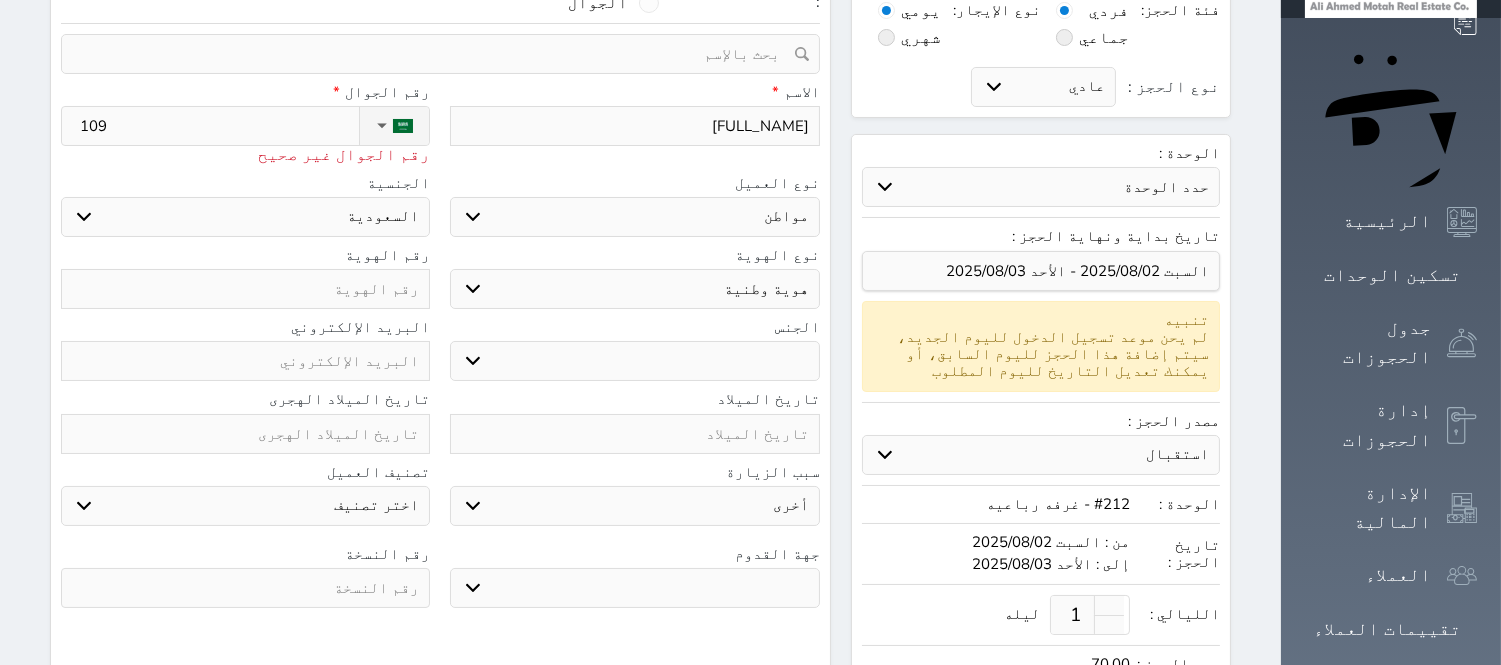 type on "1098" 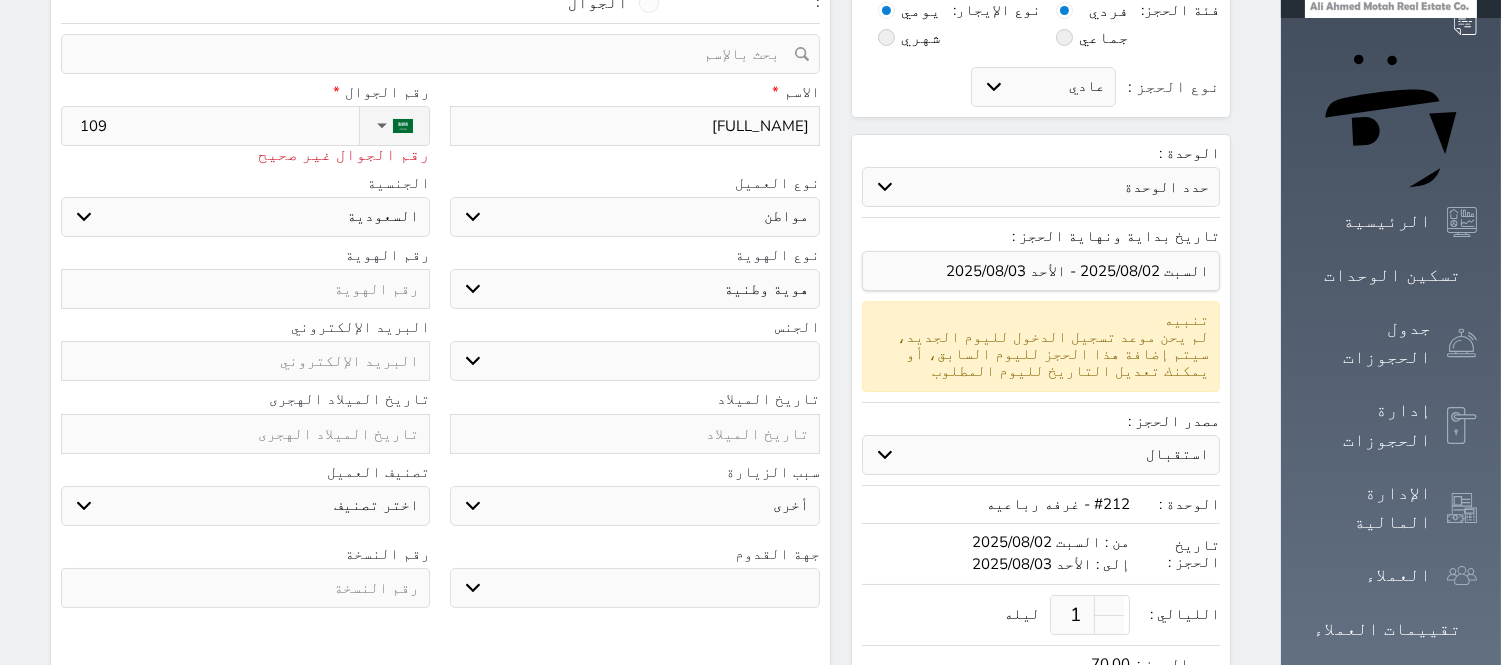 select 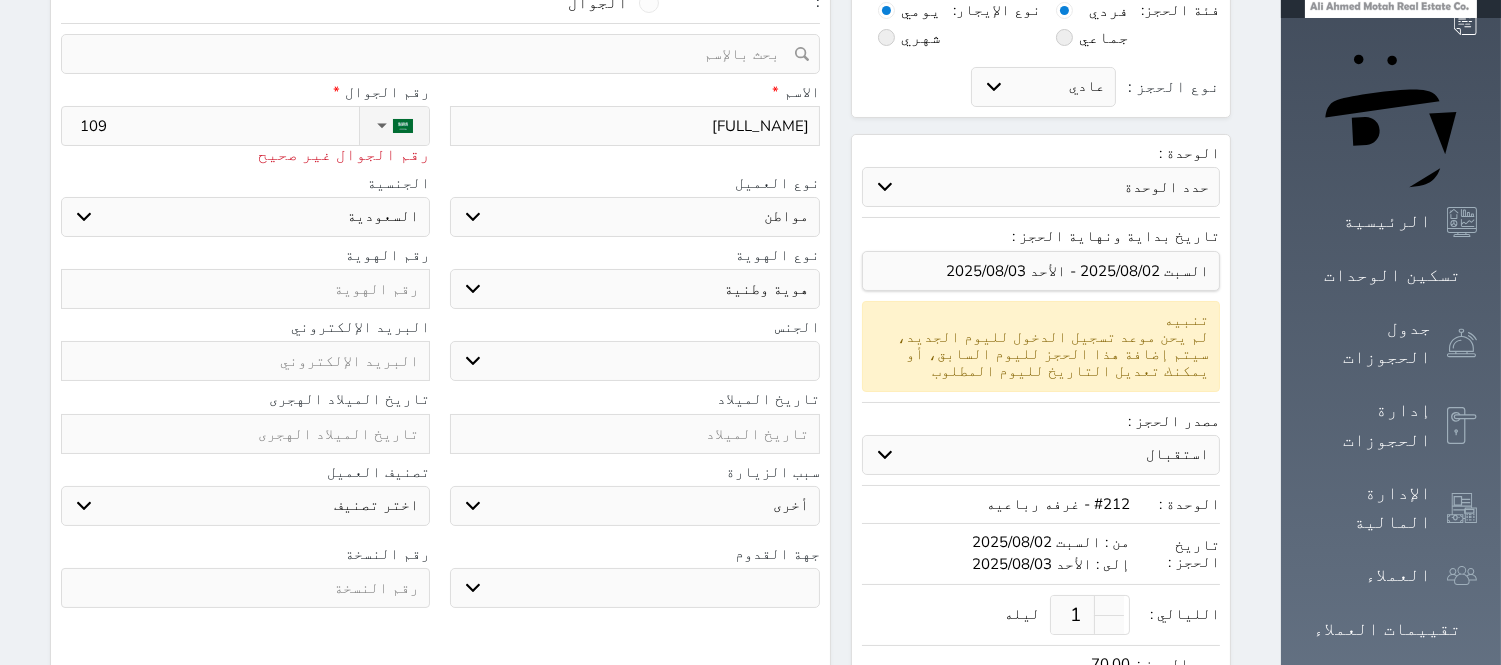 select 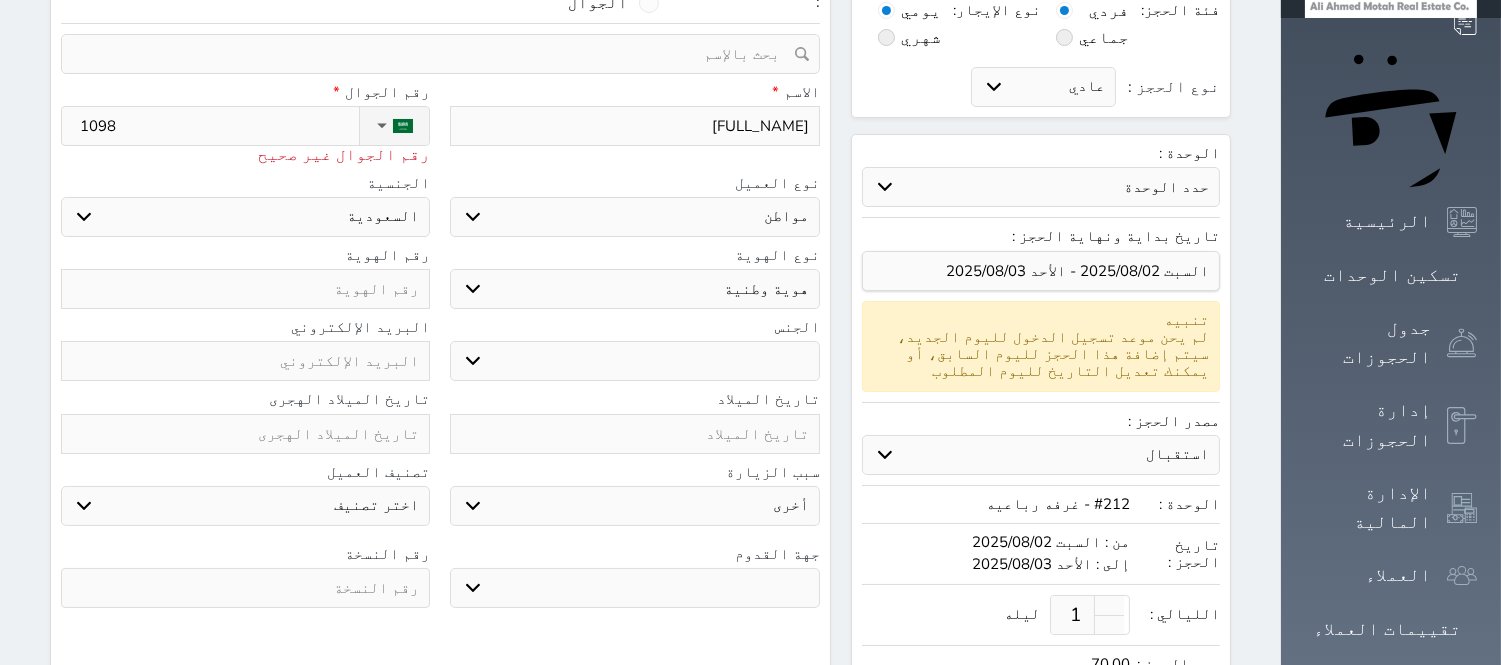 type on "10981" 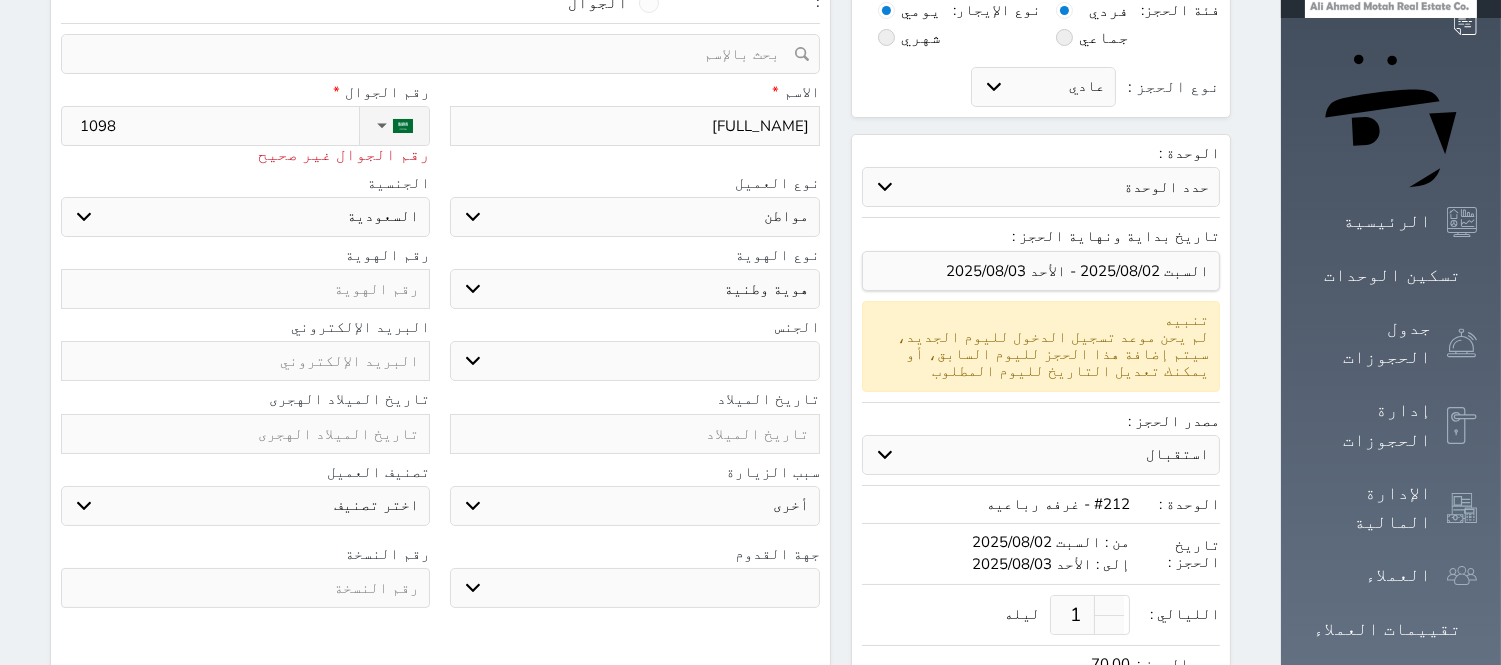 select 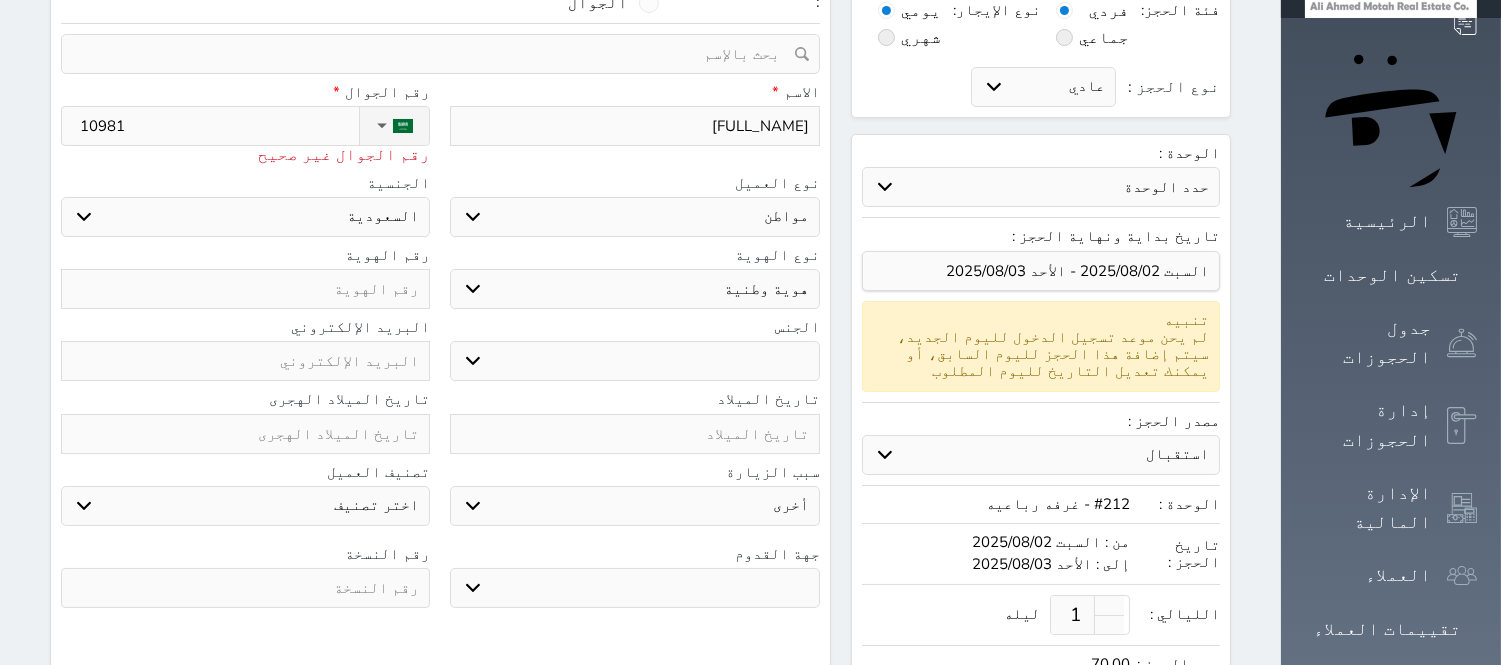 type on "[NUMBER]" 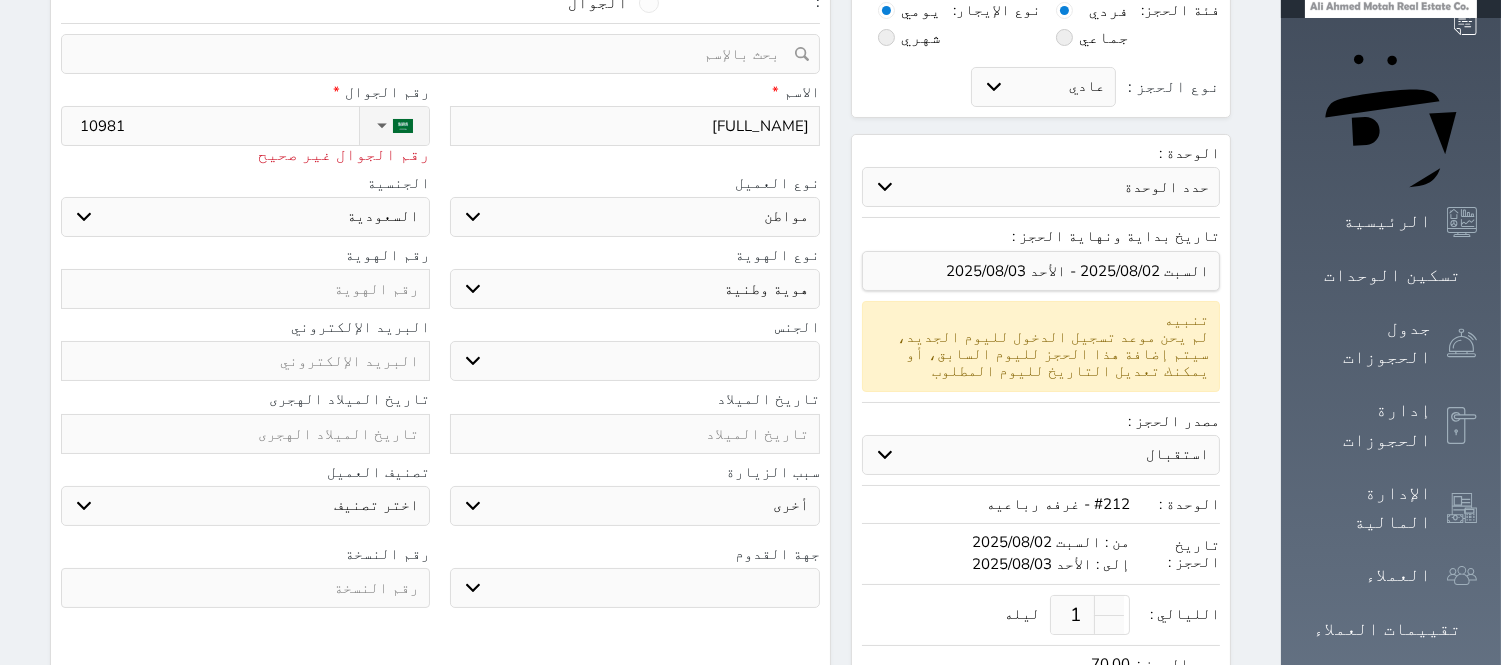 select 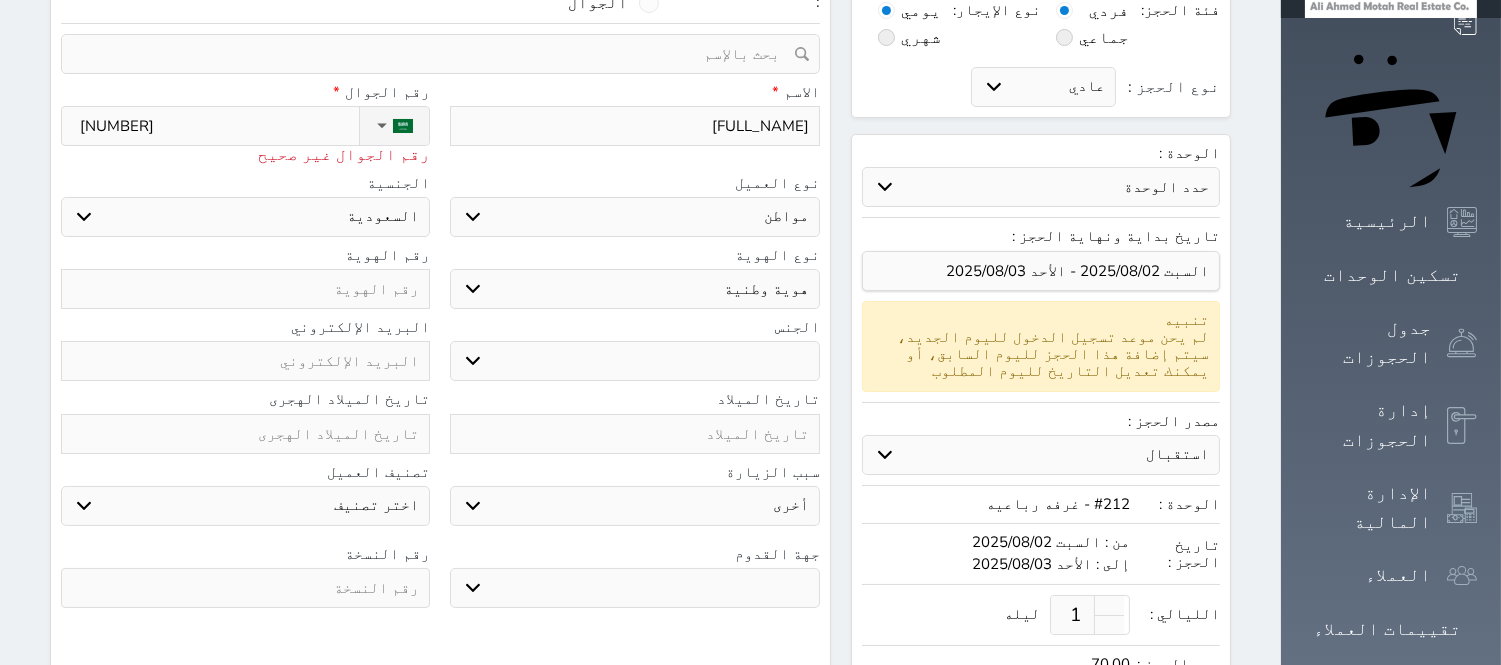 type on "[PHONE]" 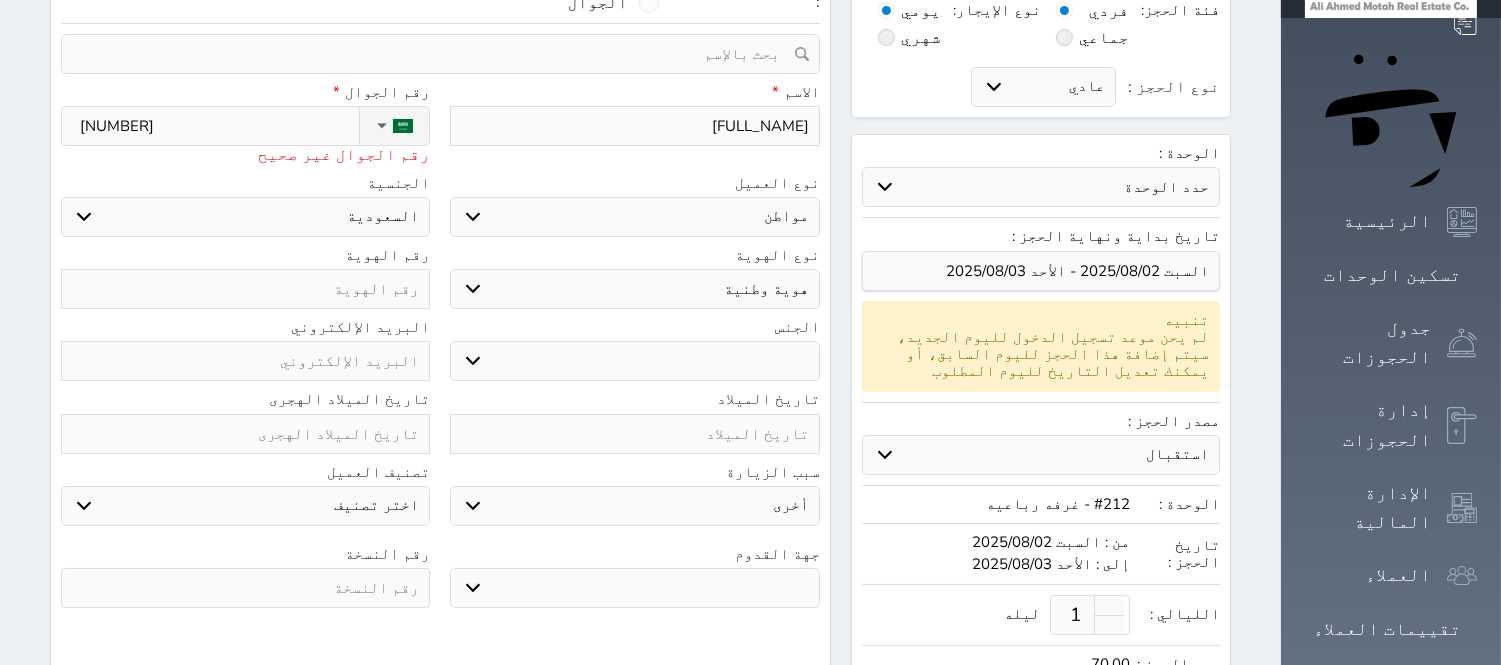 select 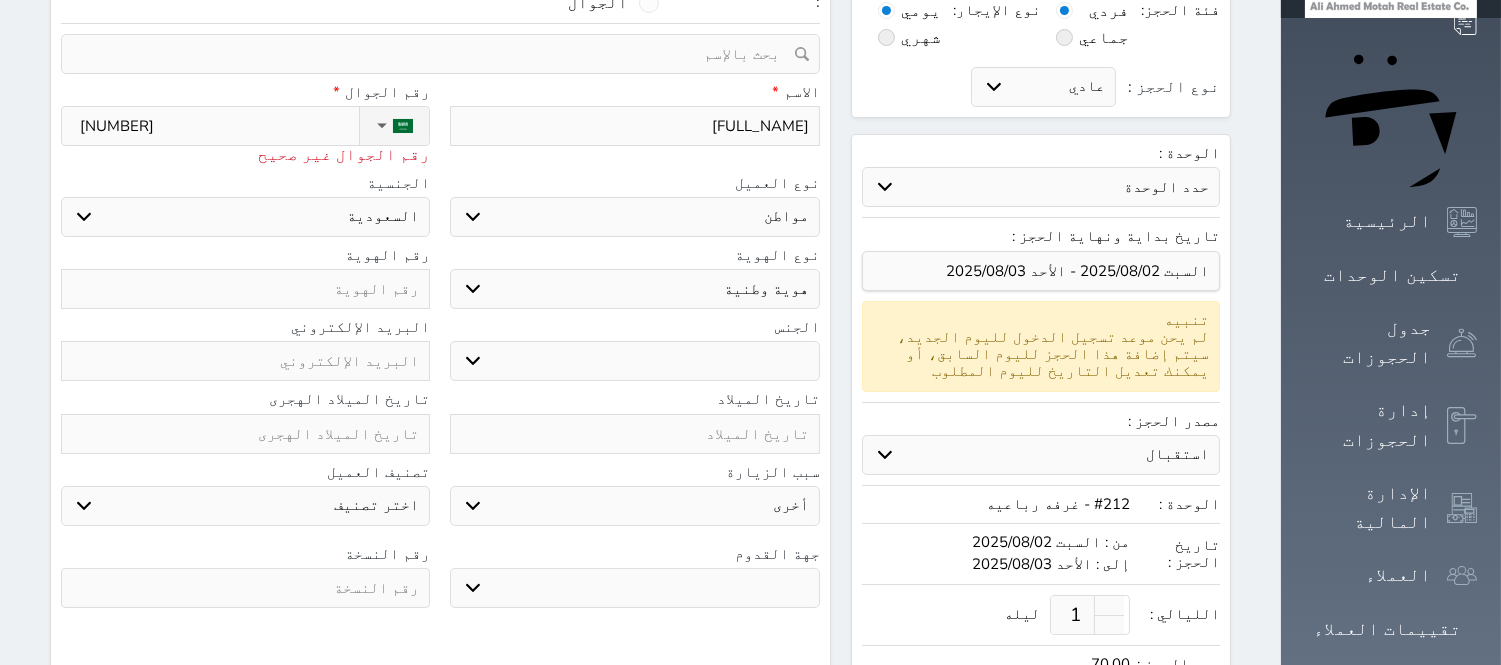select 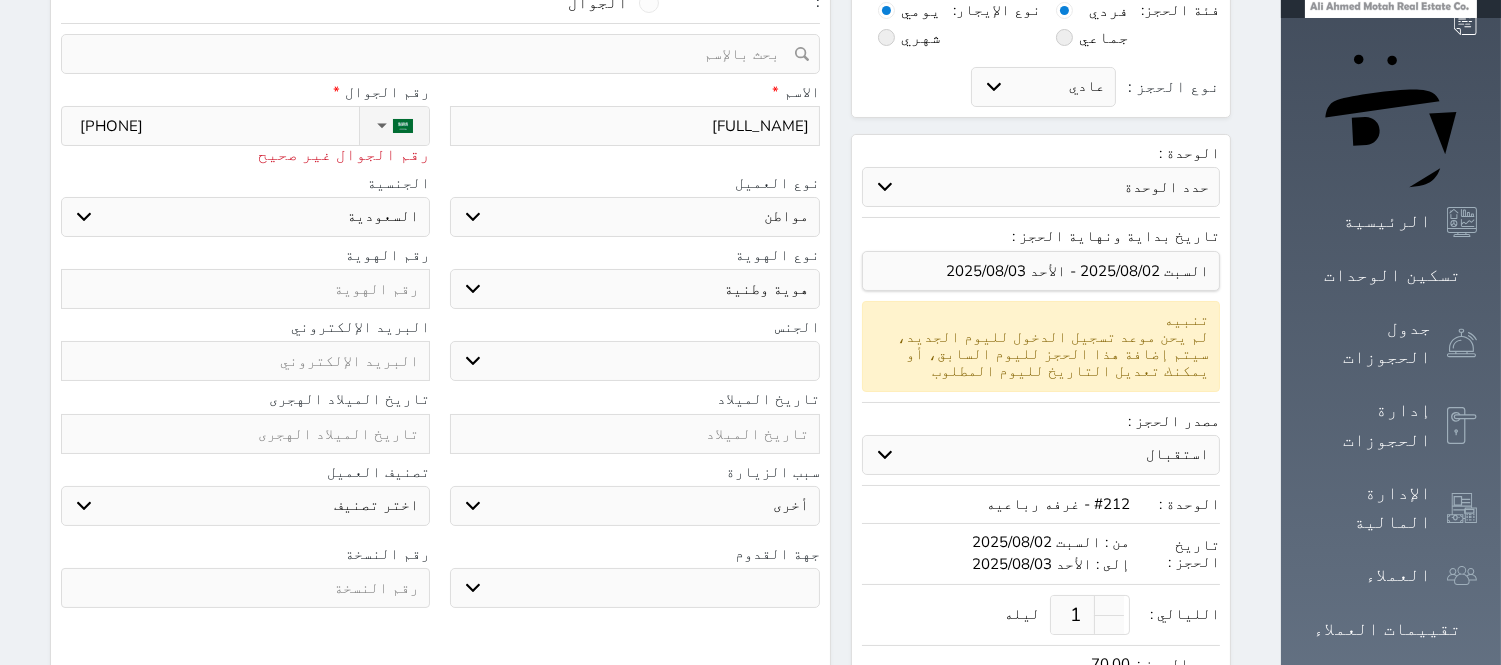 type on "[PHONE]" 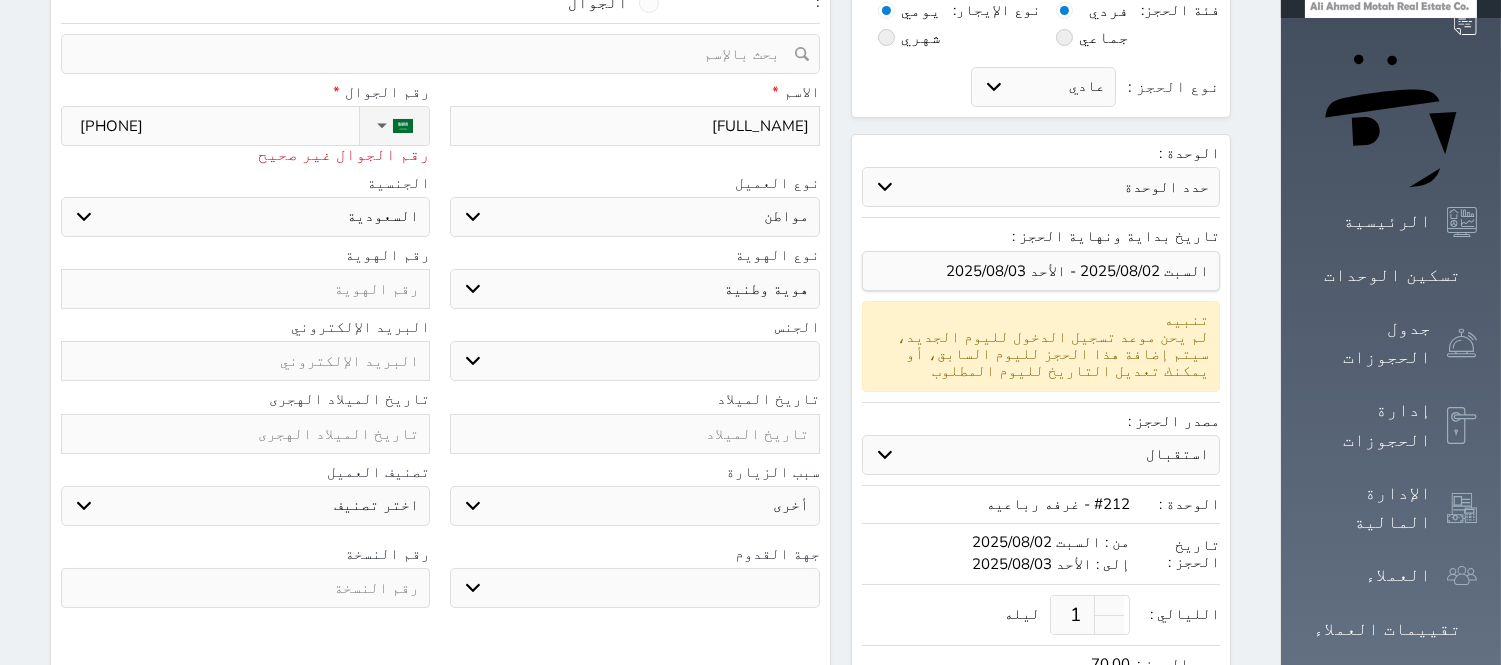select 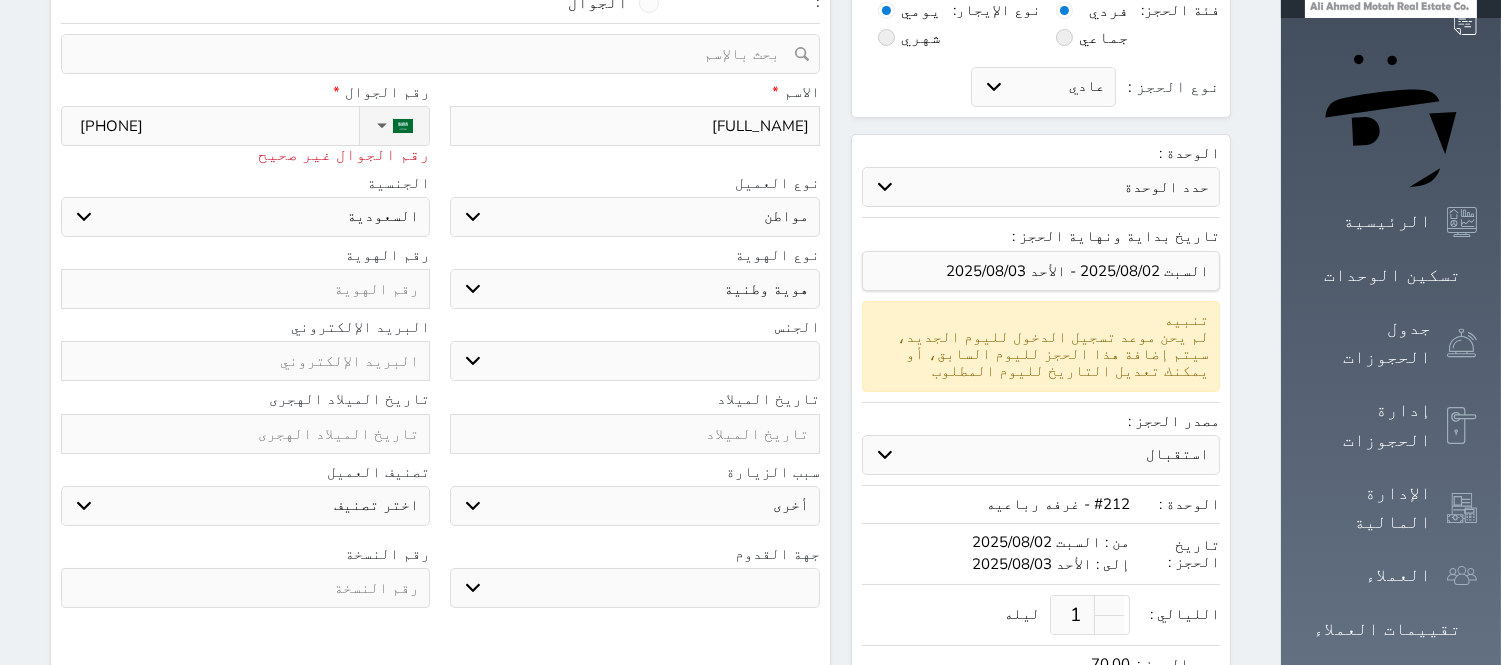 type on "+966 [PHONE]" 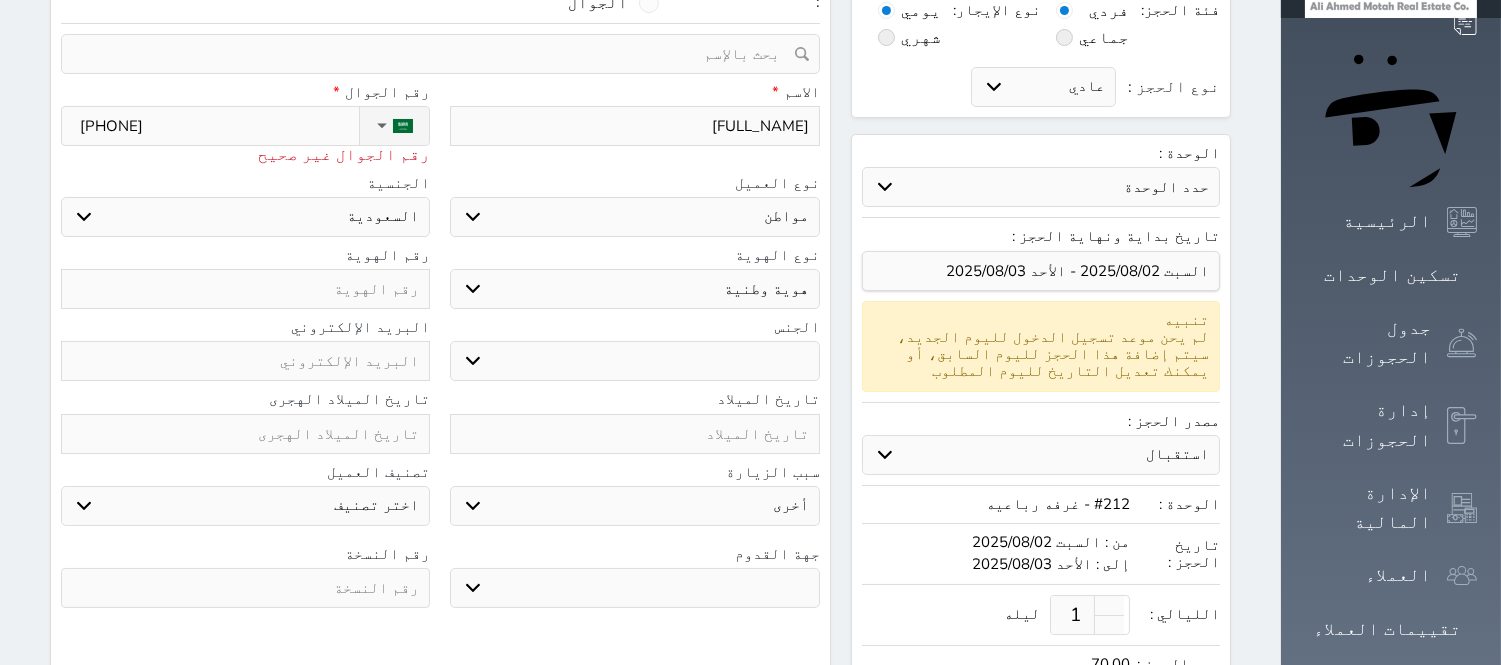 select 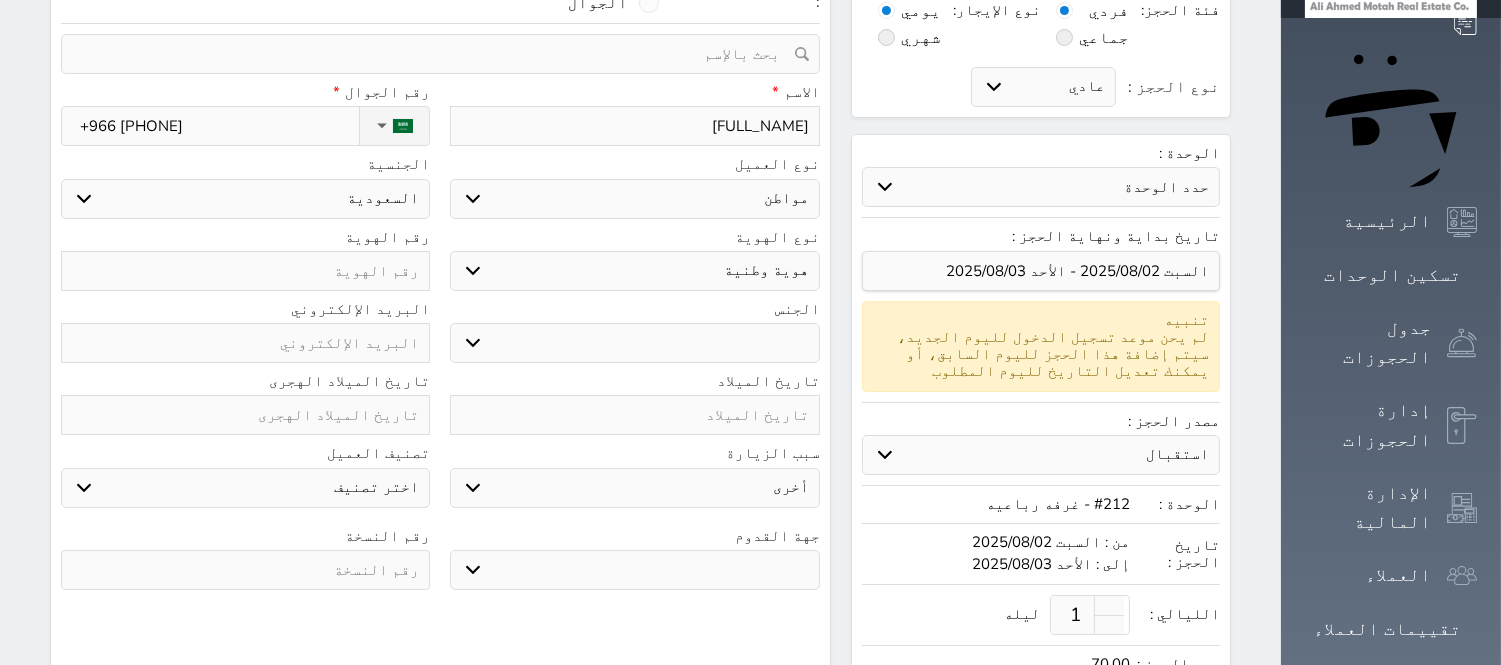 type on "+[COUNTRY] [NUMBER] [NUMBER] [NUMBER]" 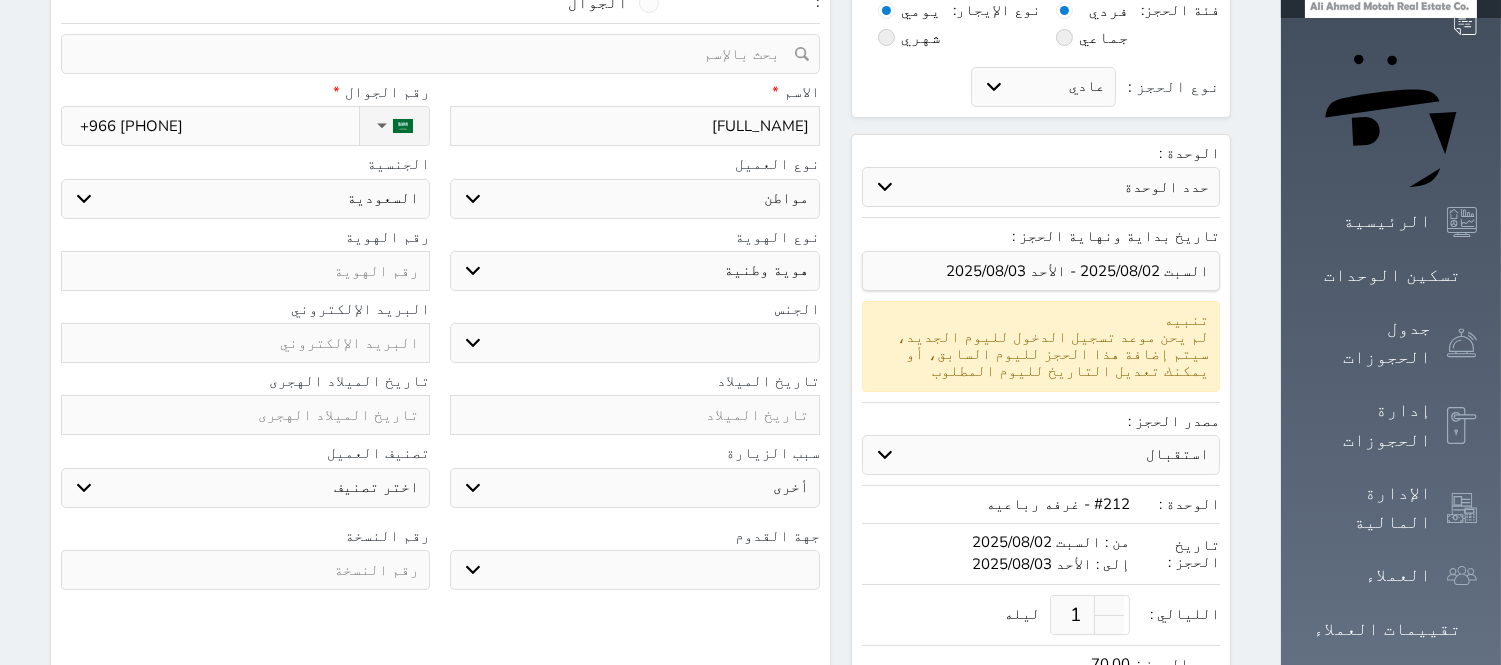 select 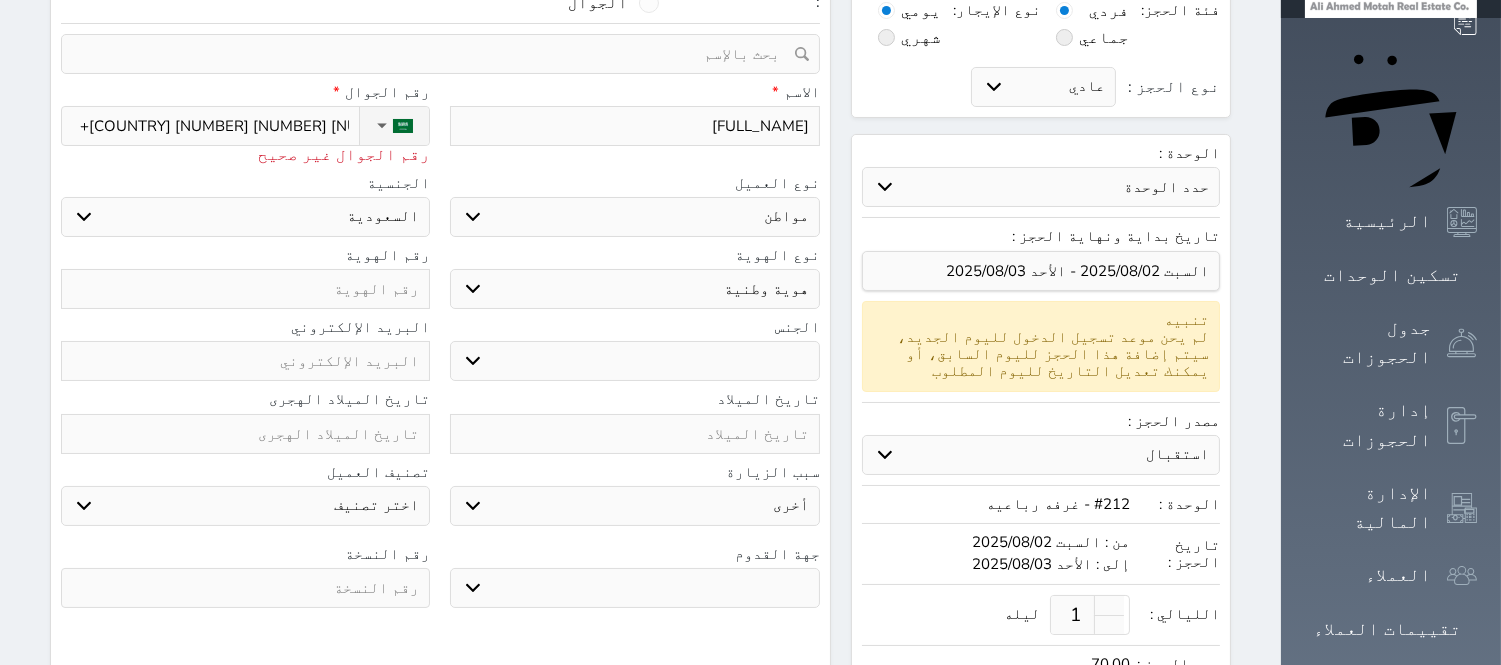 type on "+966 [PHONE]" 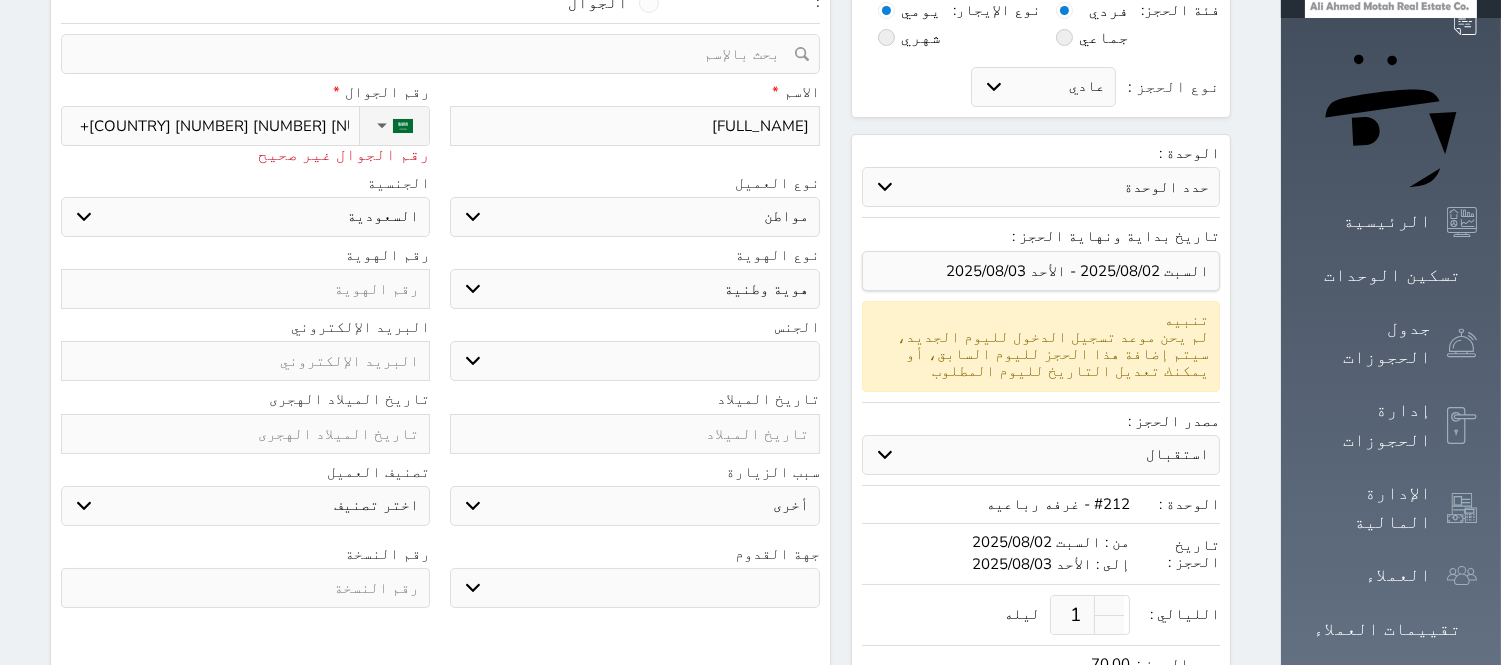 select 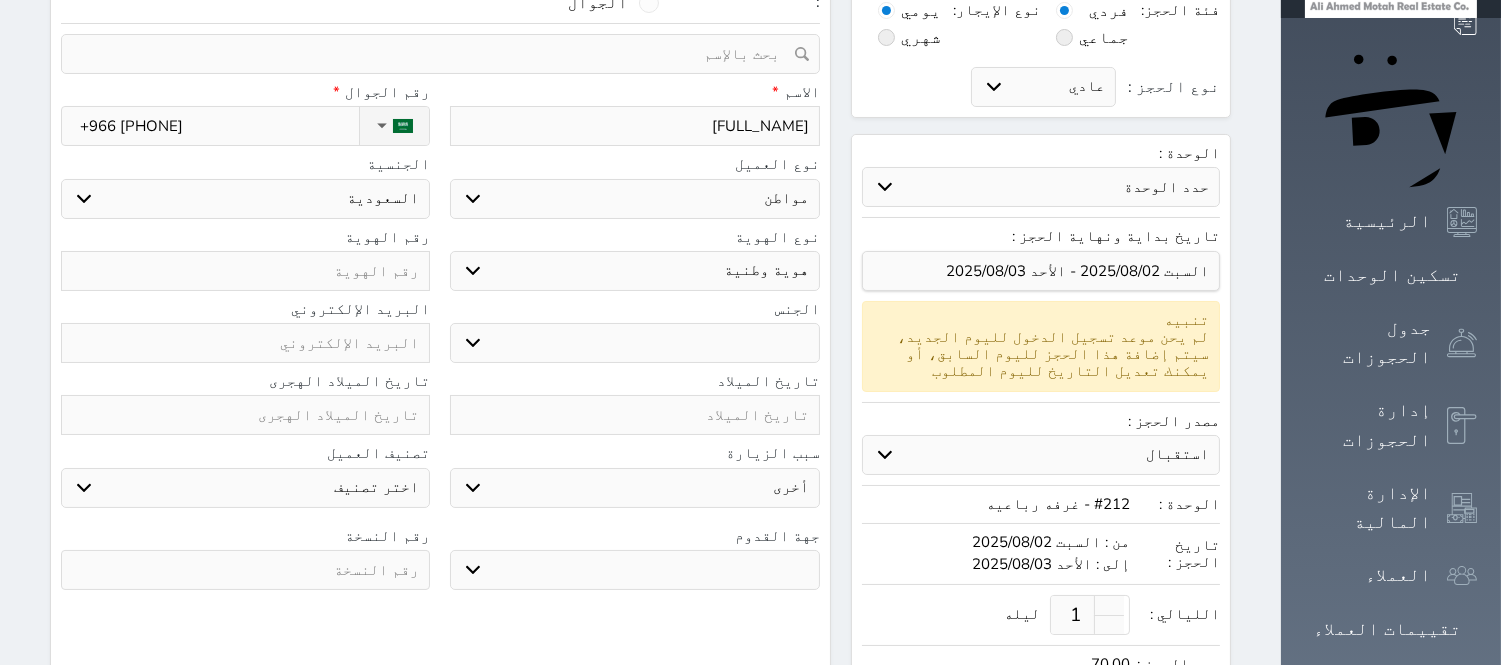 type on "[PHONE]" 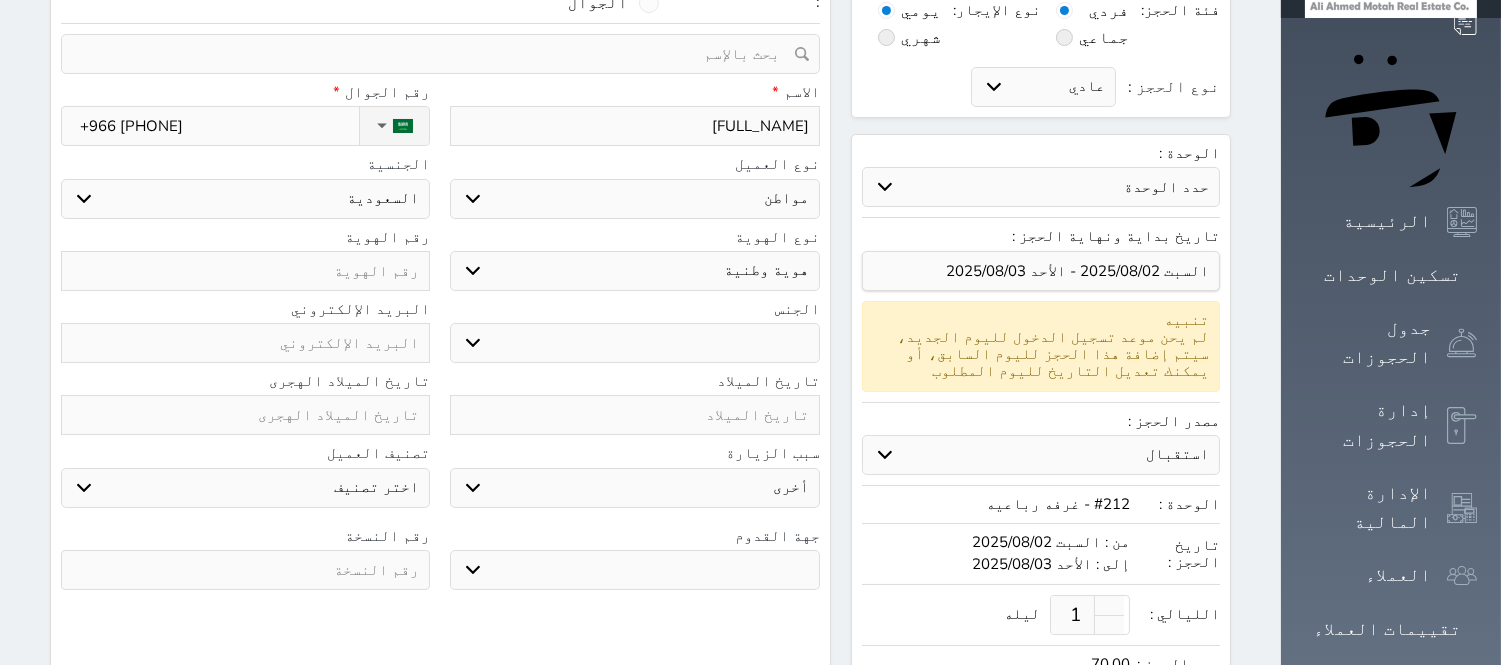 select 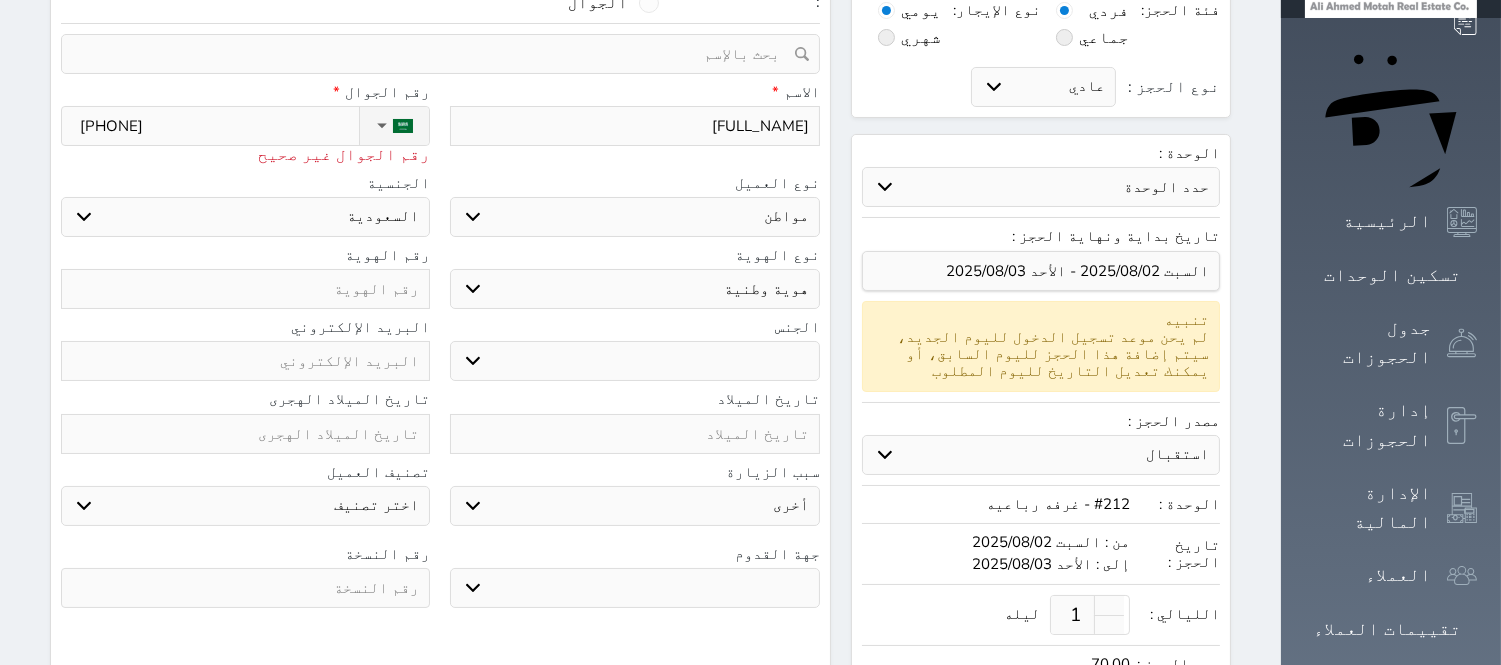 type on "[PHONE]" 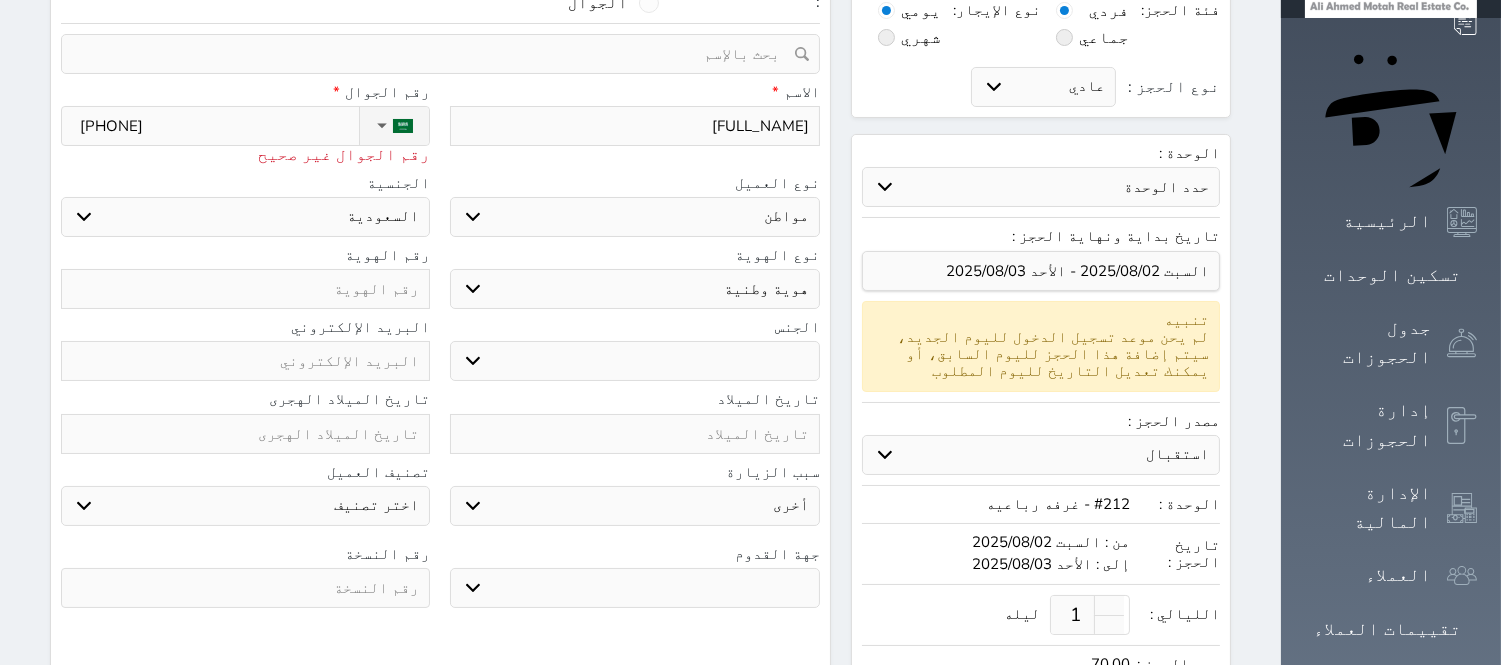 select 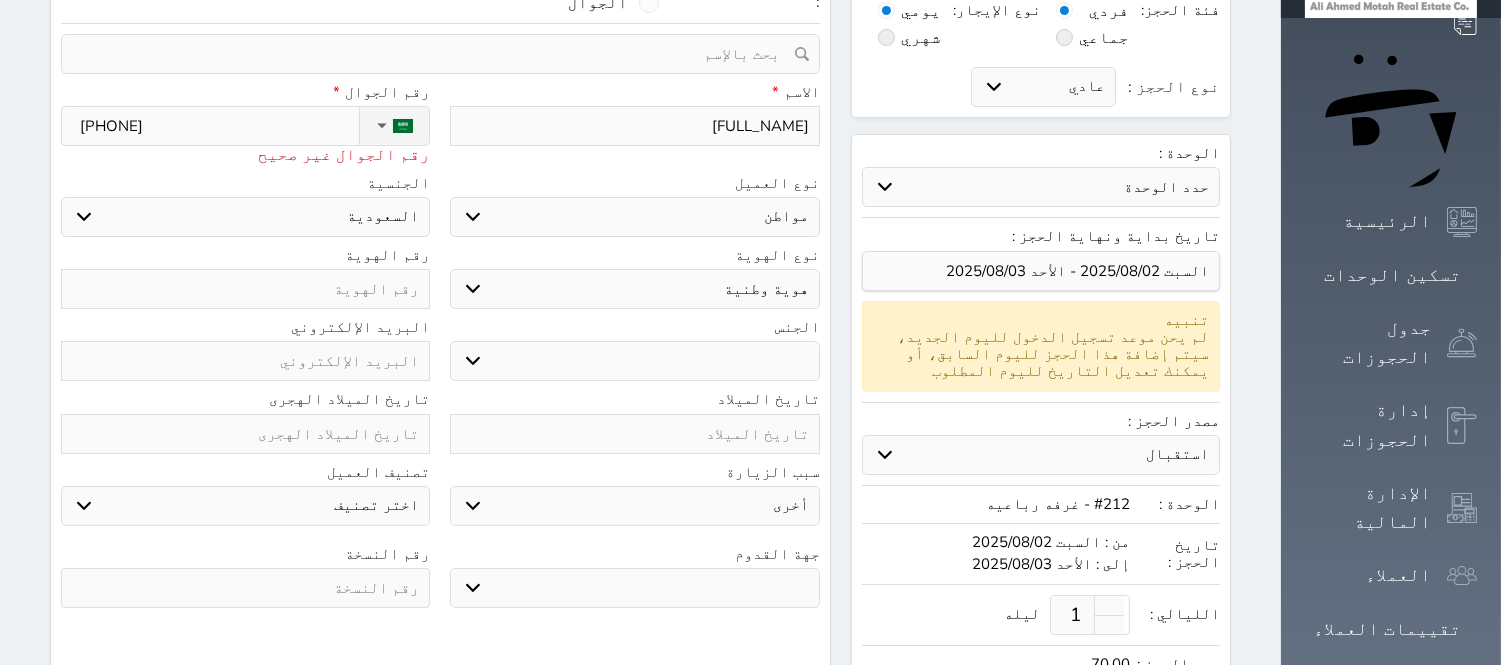 type on "[PHONE]" 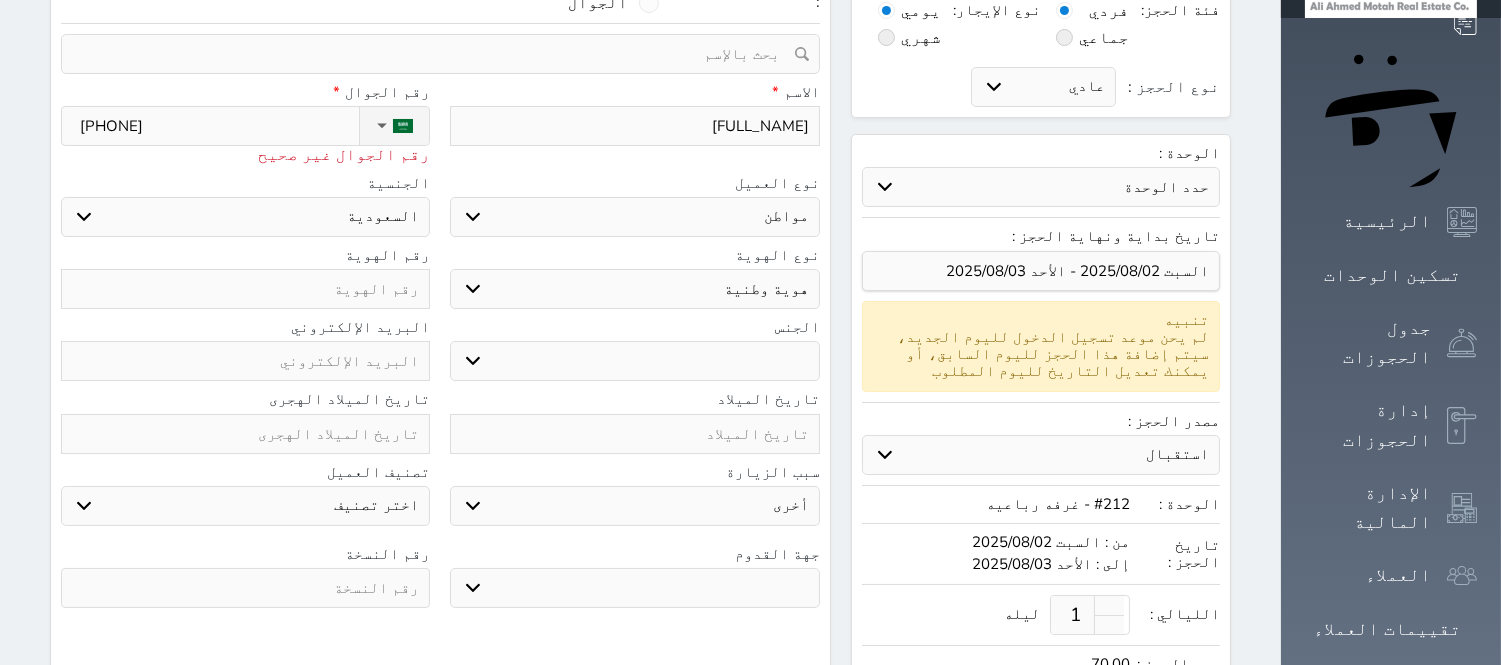 select 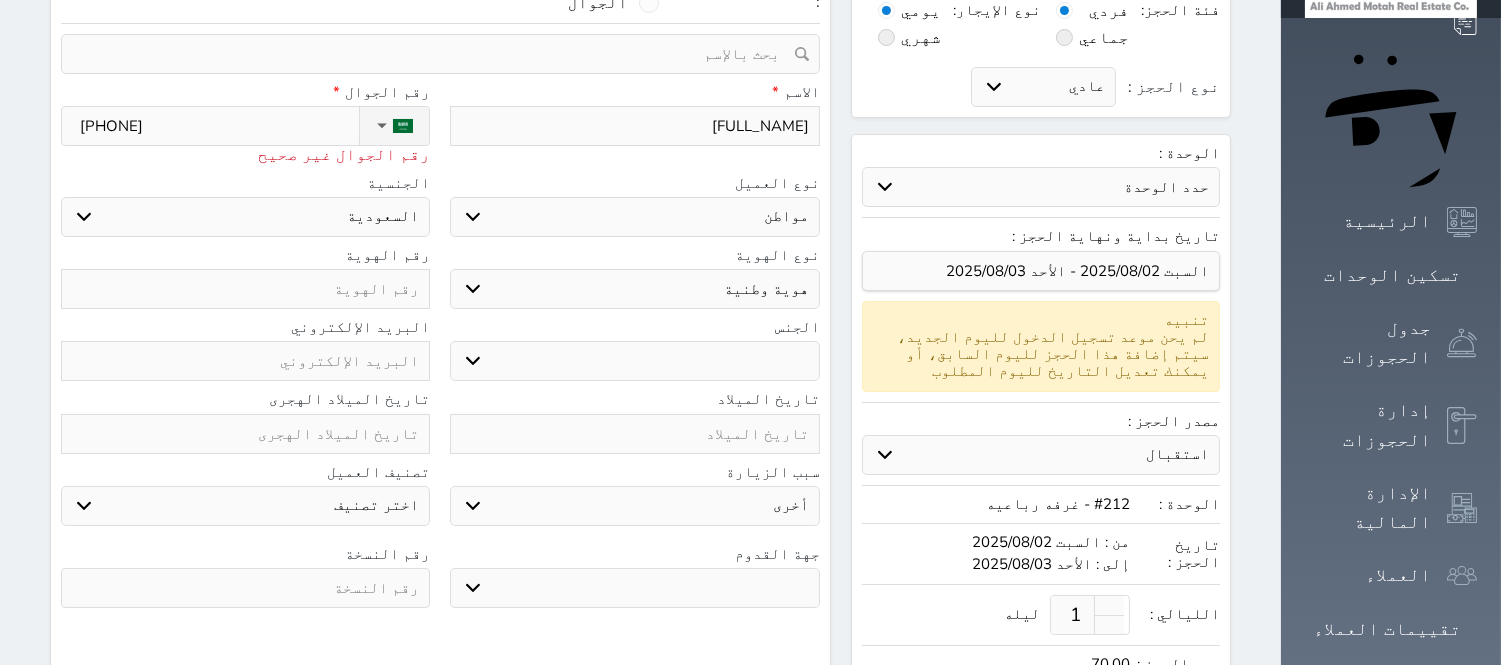 select 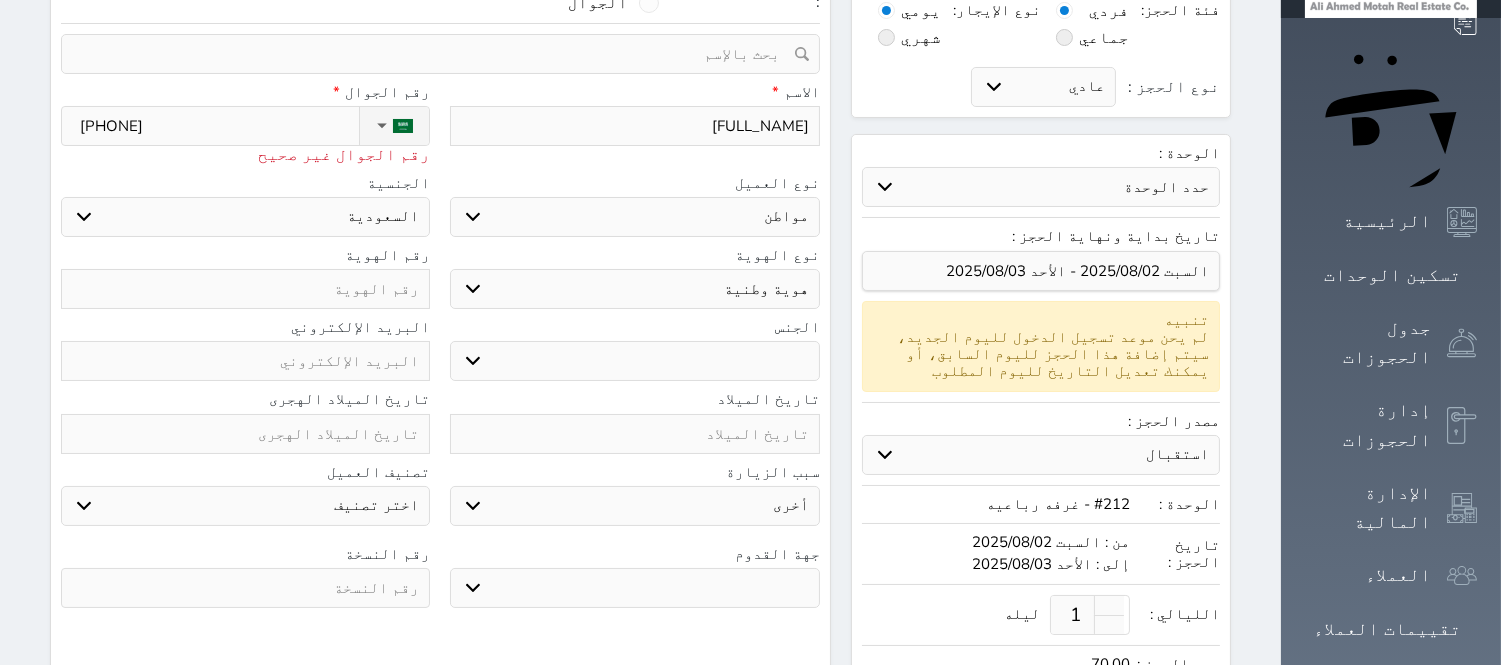 type on "+966 [PHONE]" 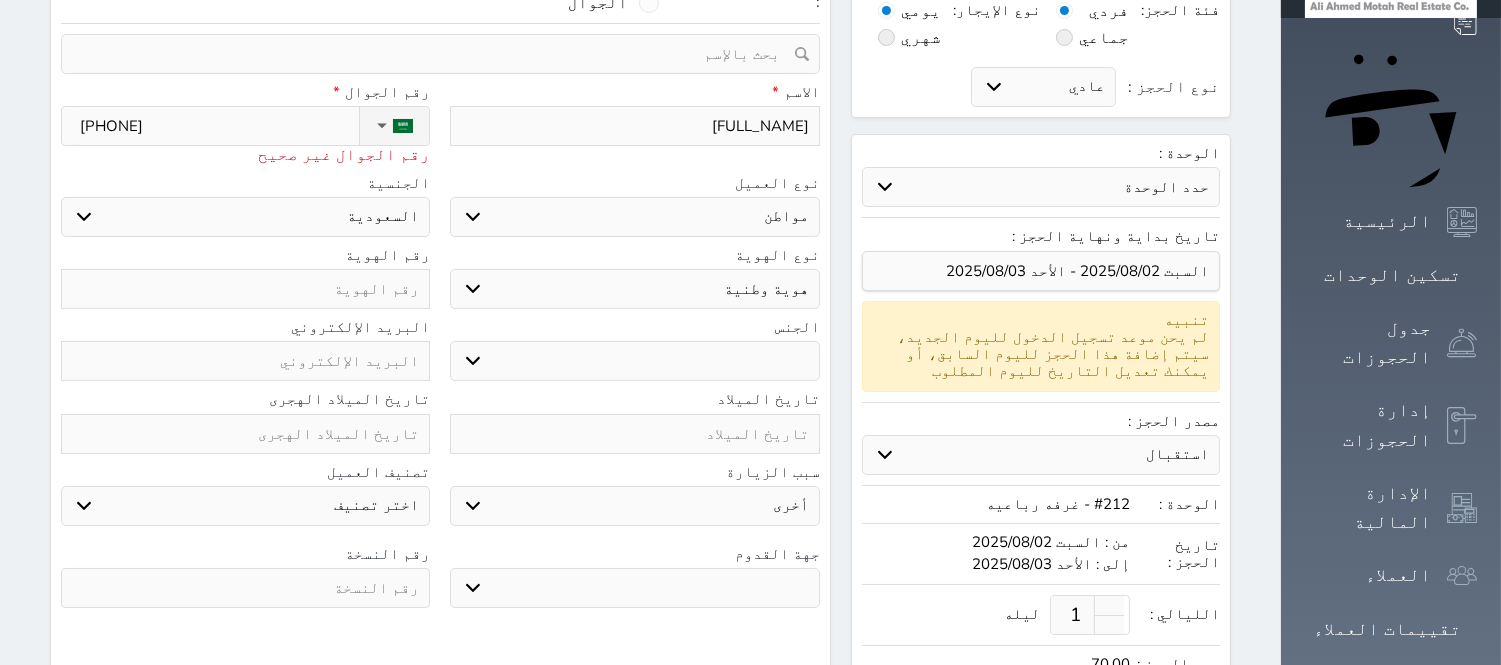 select 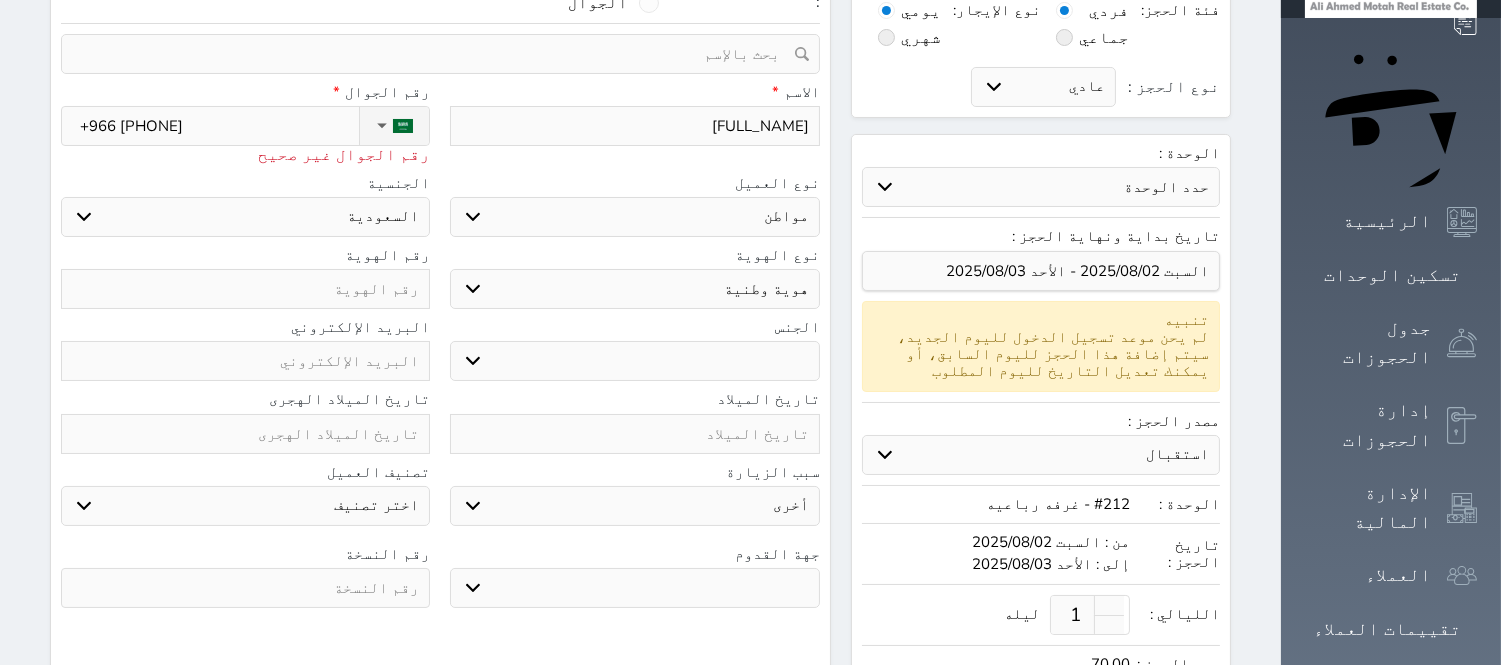 type on "+966 [PHONE]" 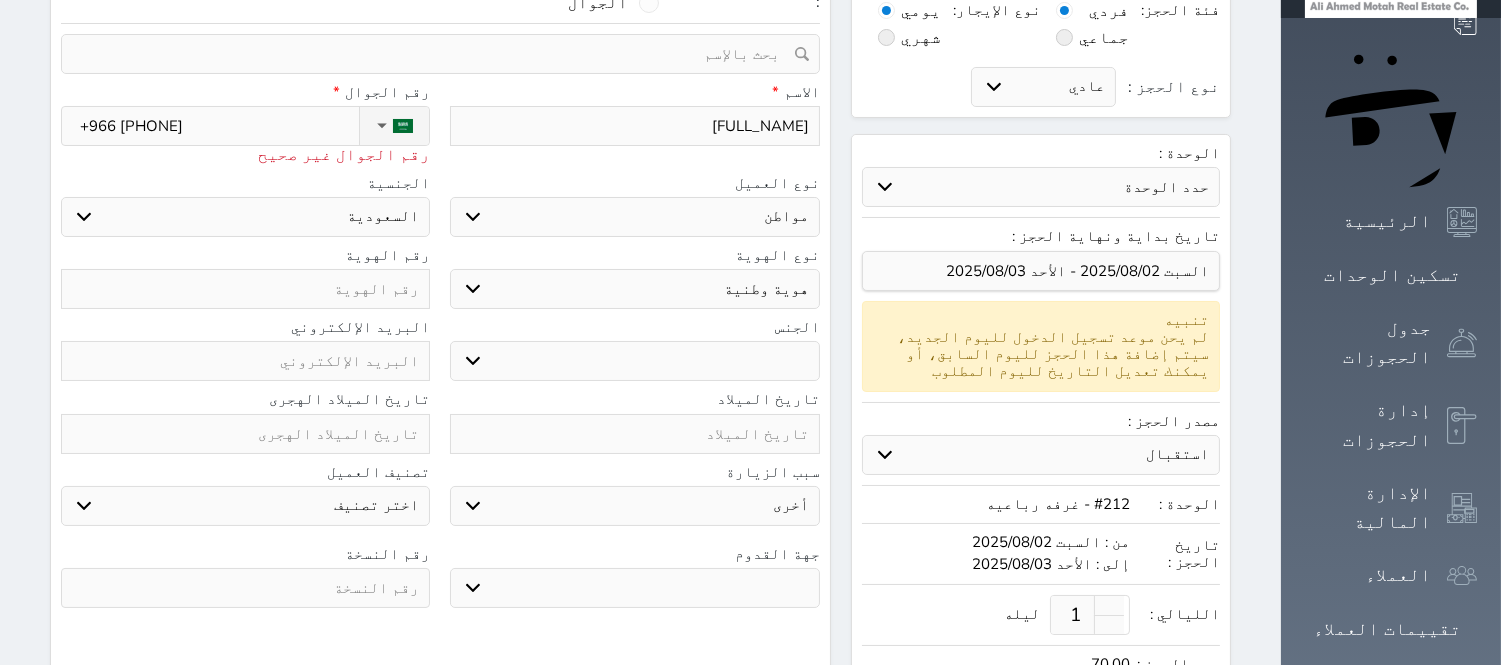 select 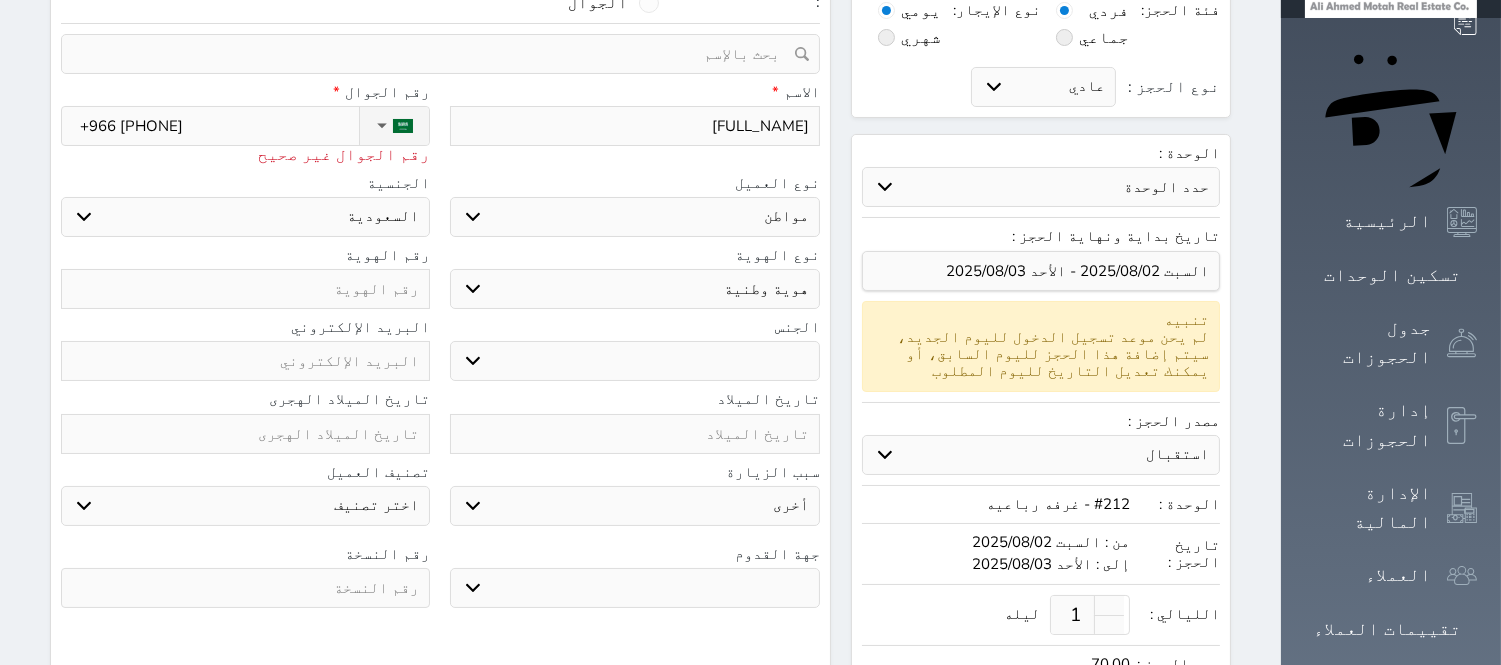 select 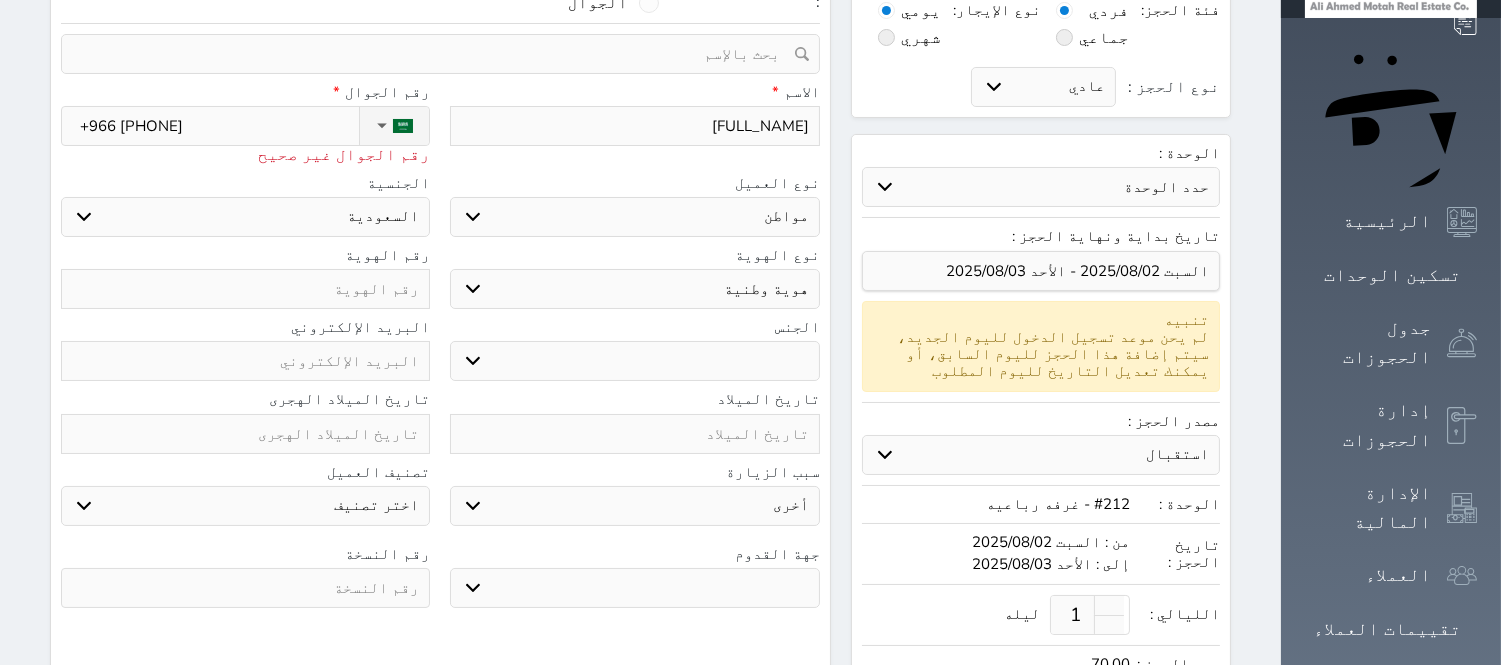type on "+966 [PHONE]" 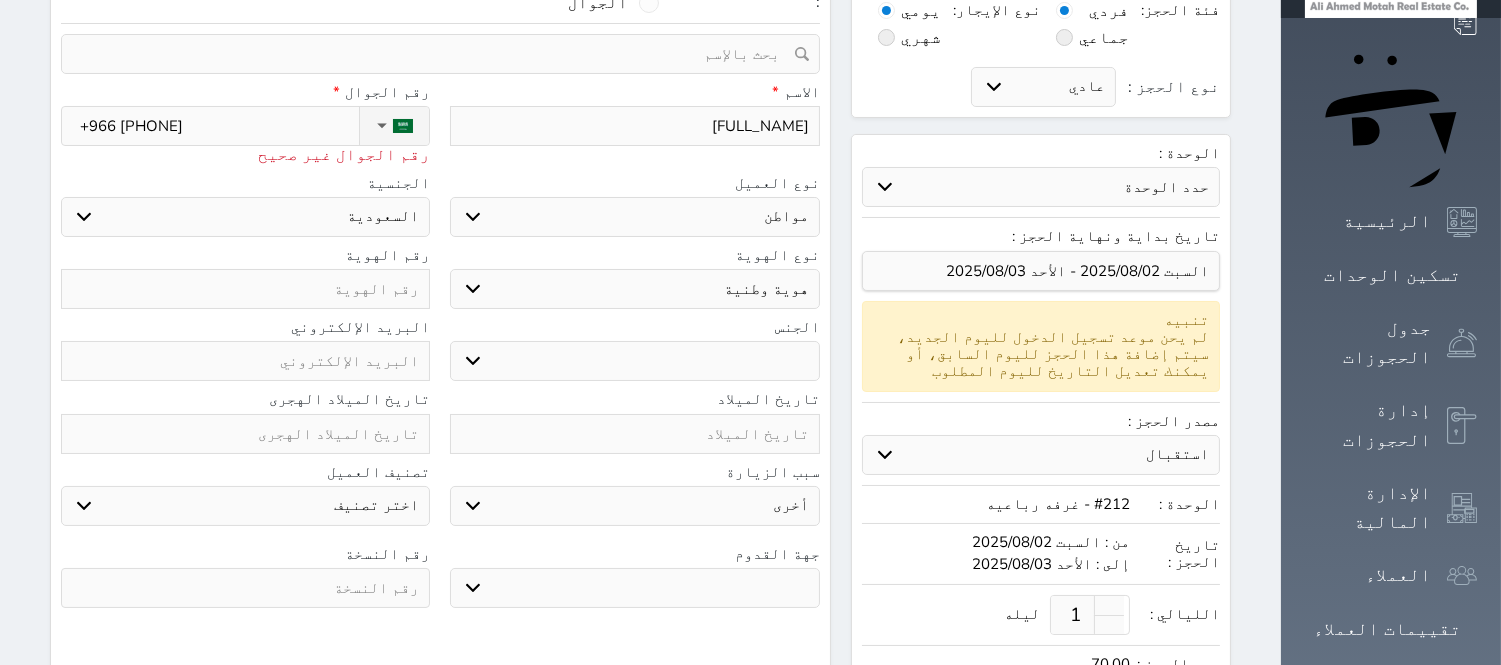 select 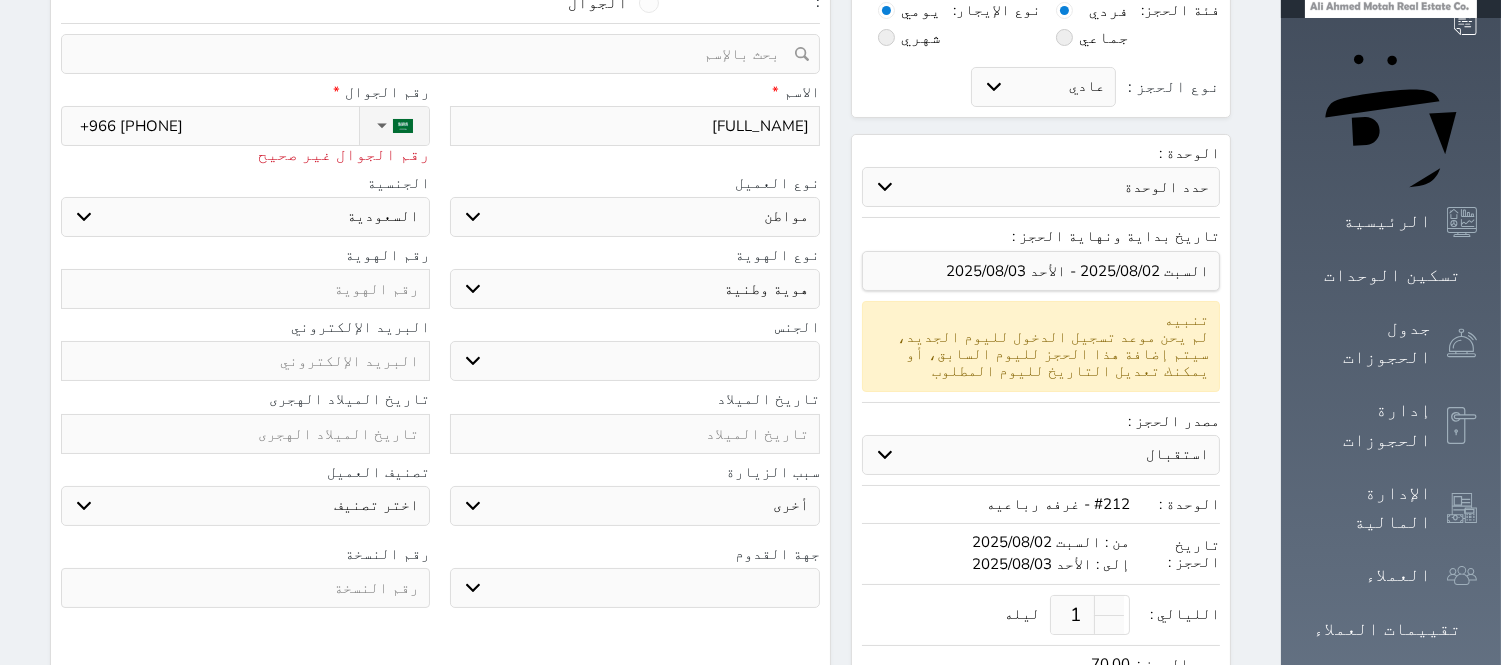 select 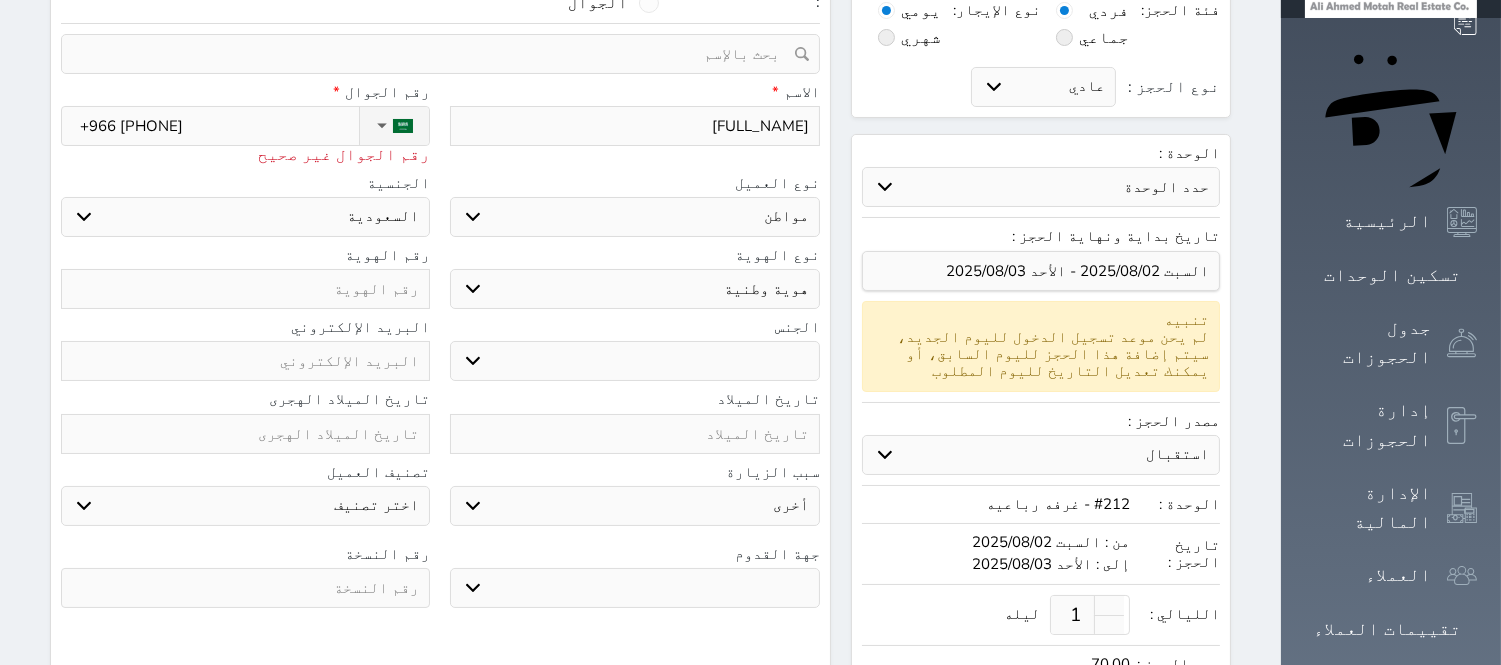 select 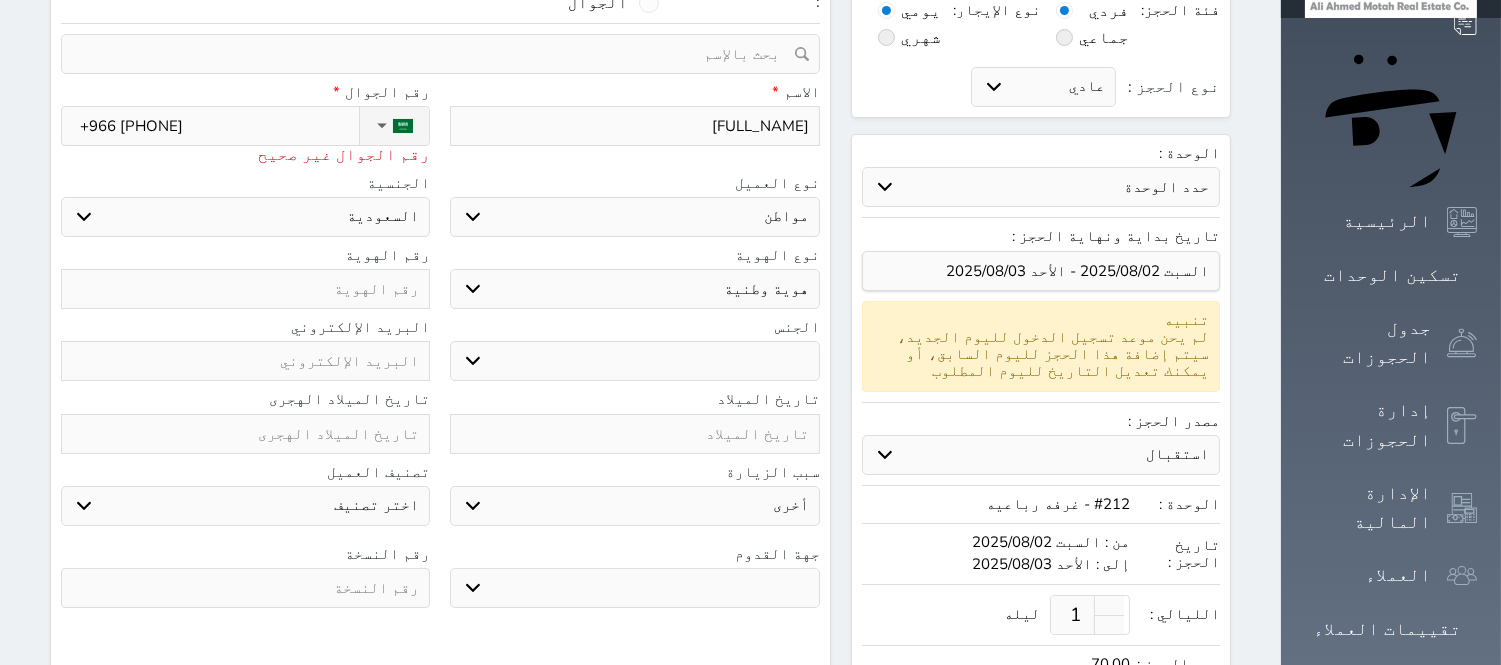 type on "+[COUNTRY] [NUMBER]" 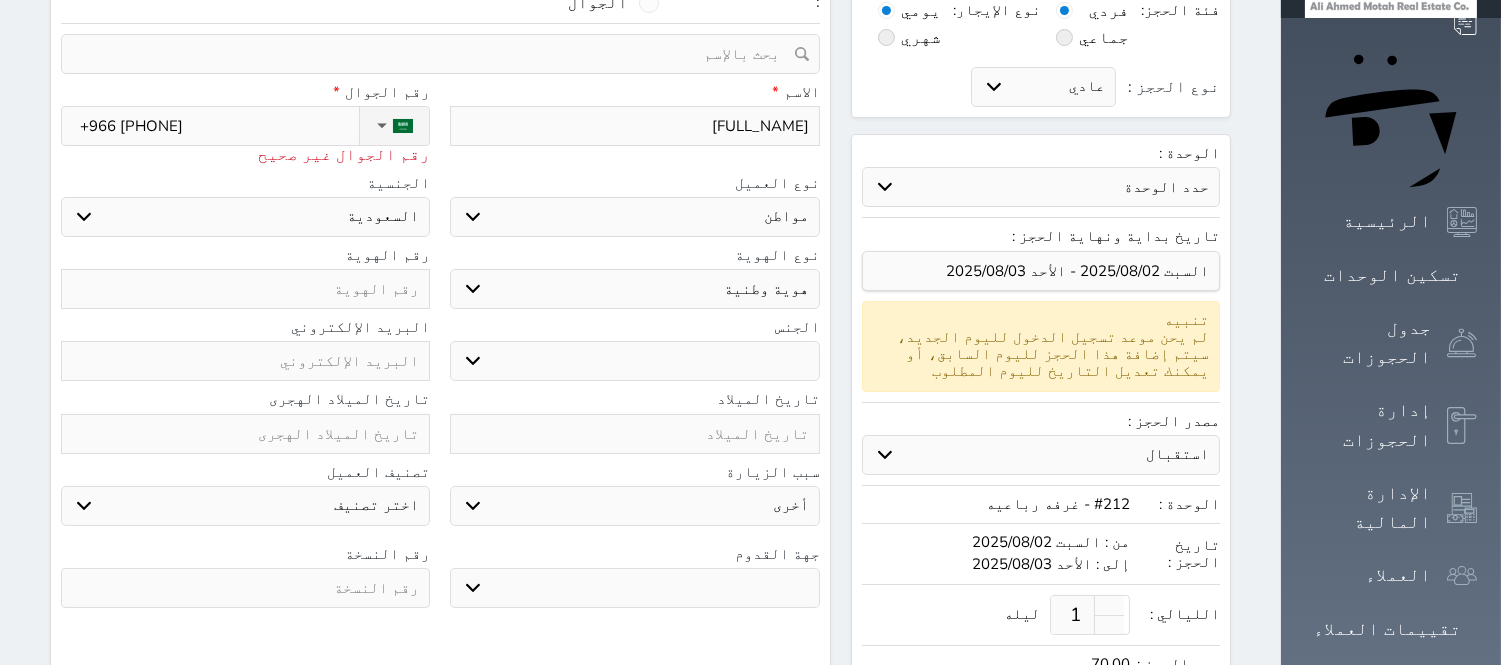 select 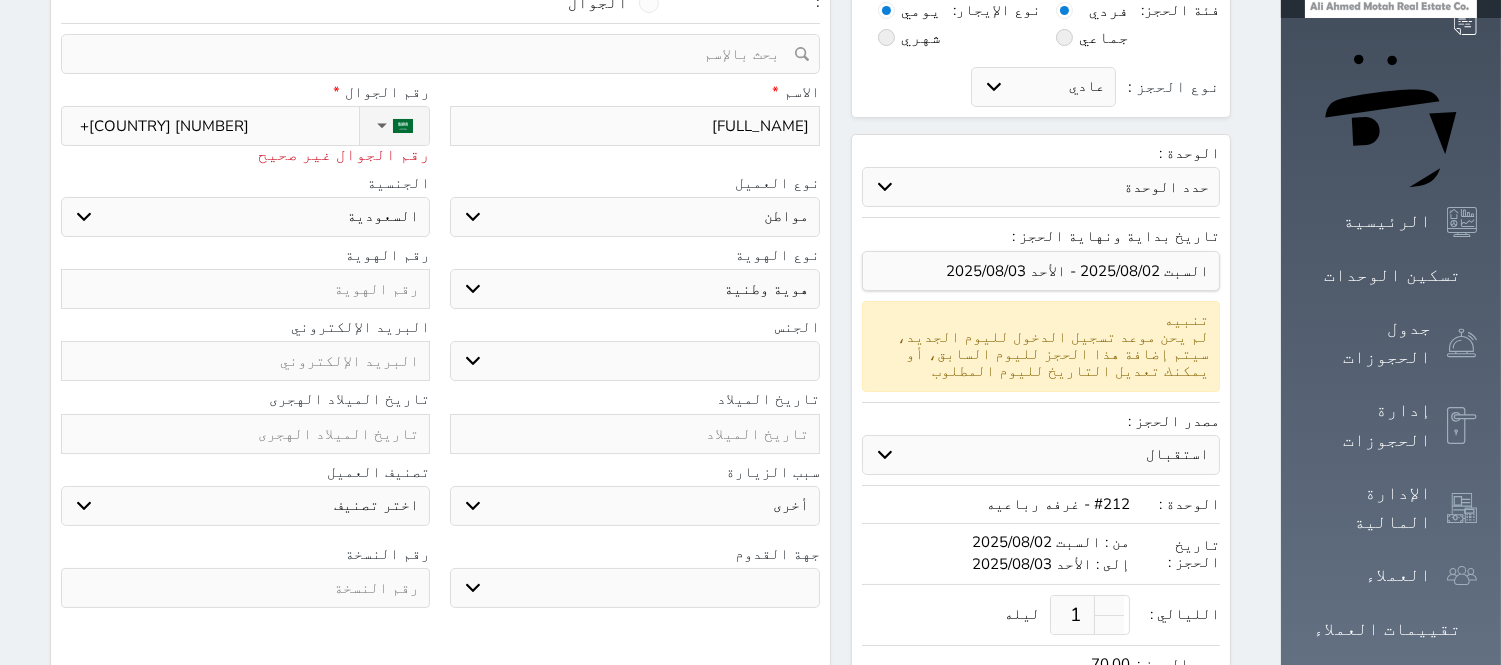 type on "+[COUNTRY] [NUMBER]" 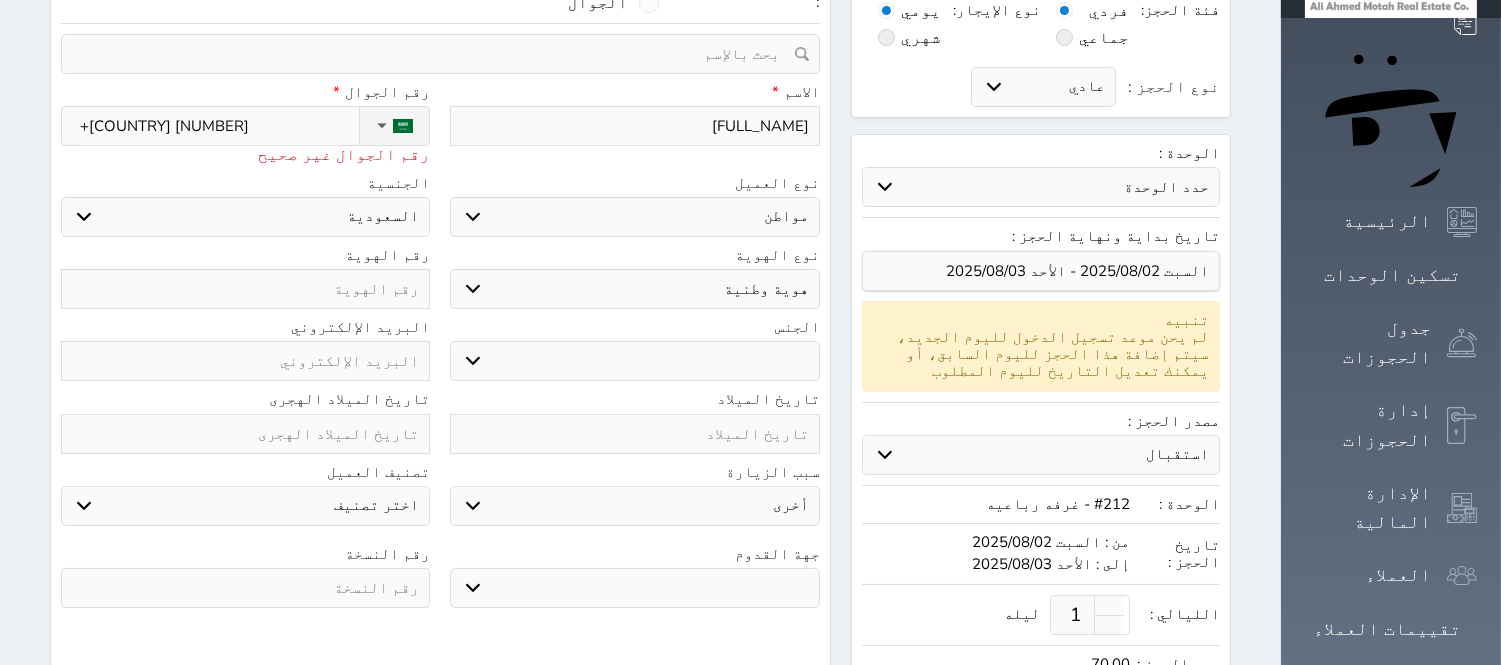 select 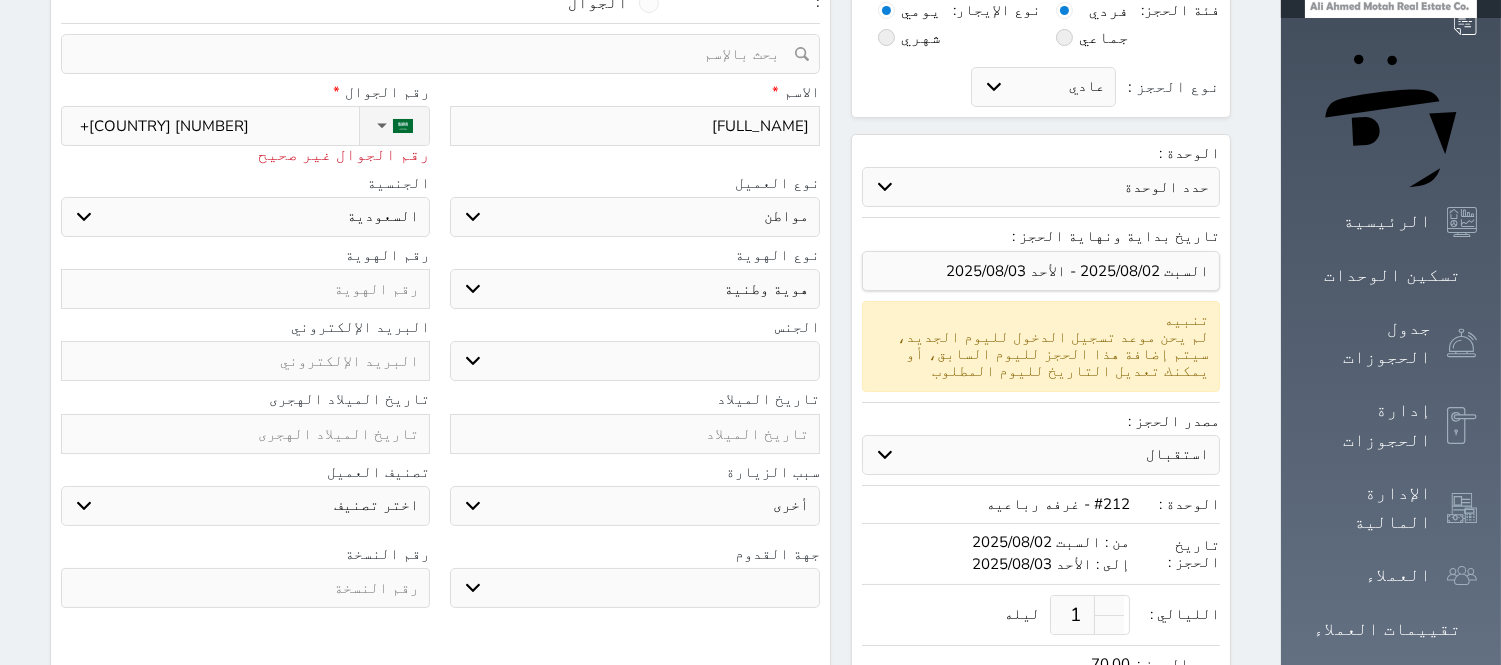 select 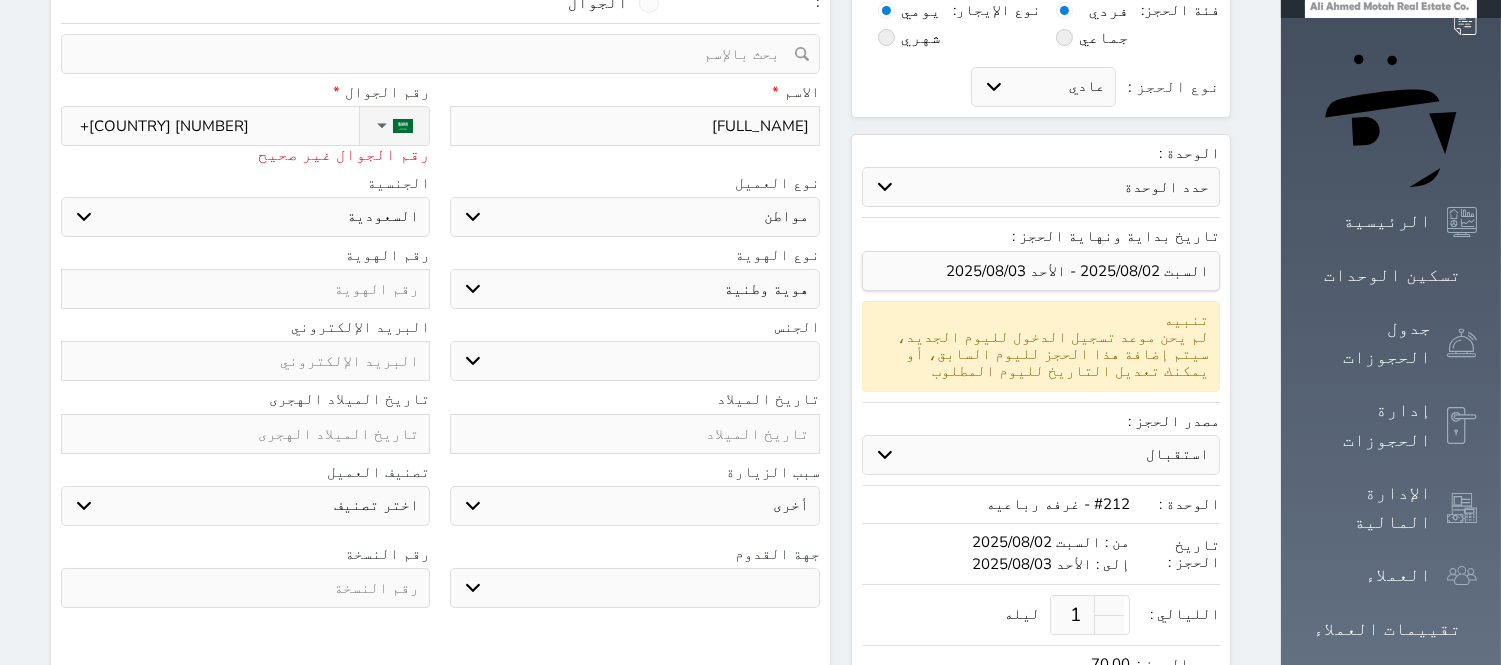 select 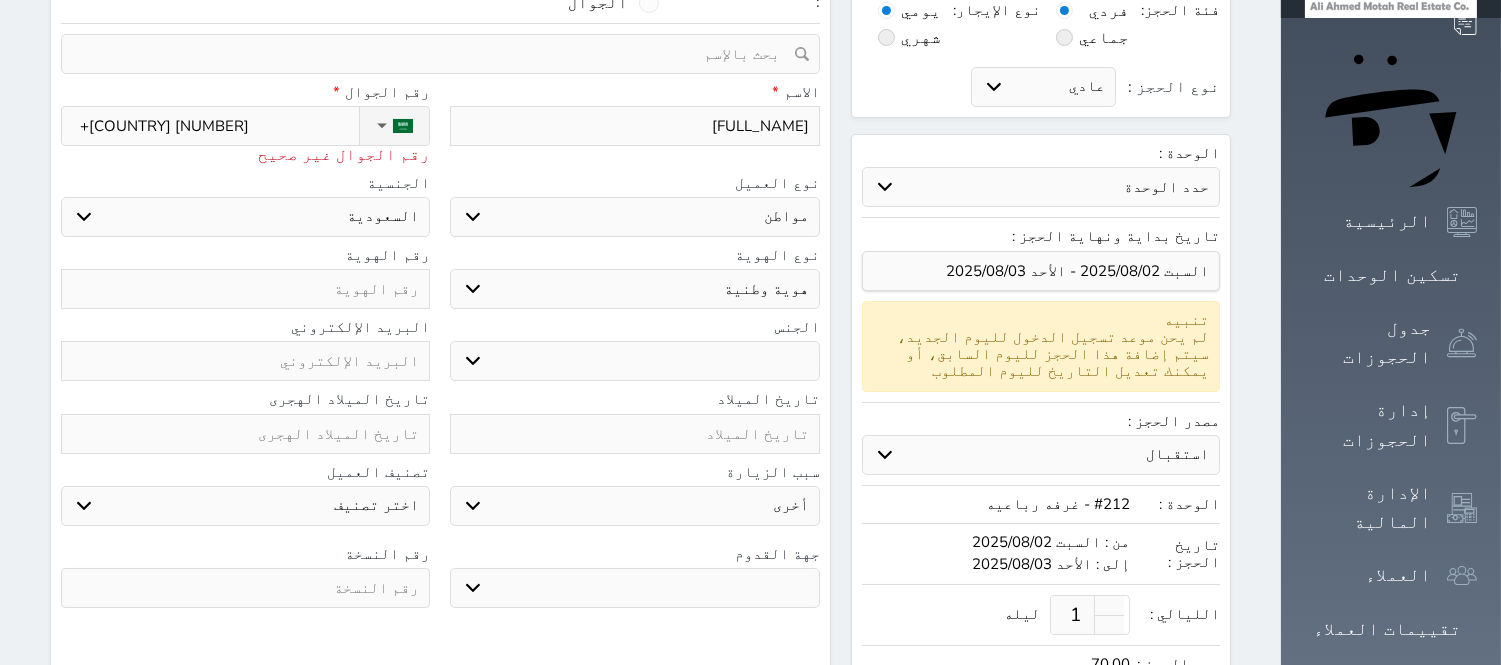select 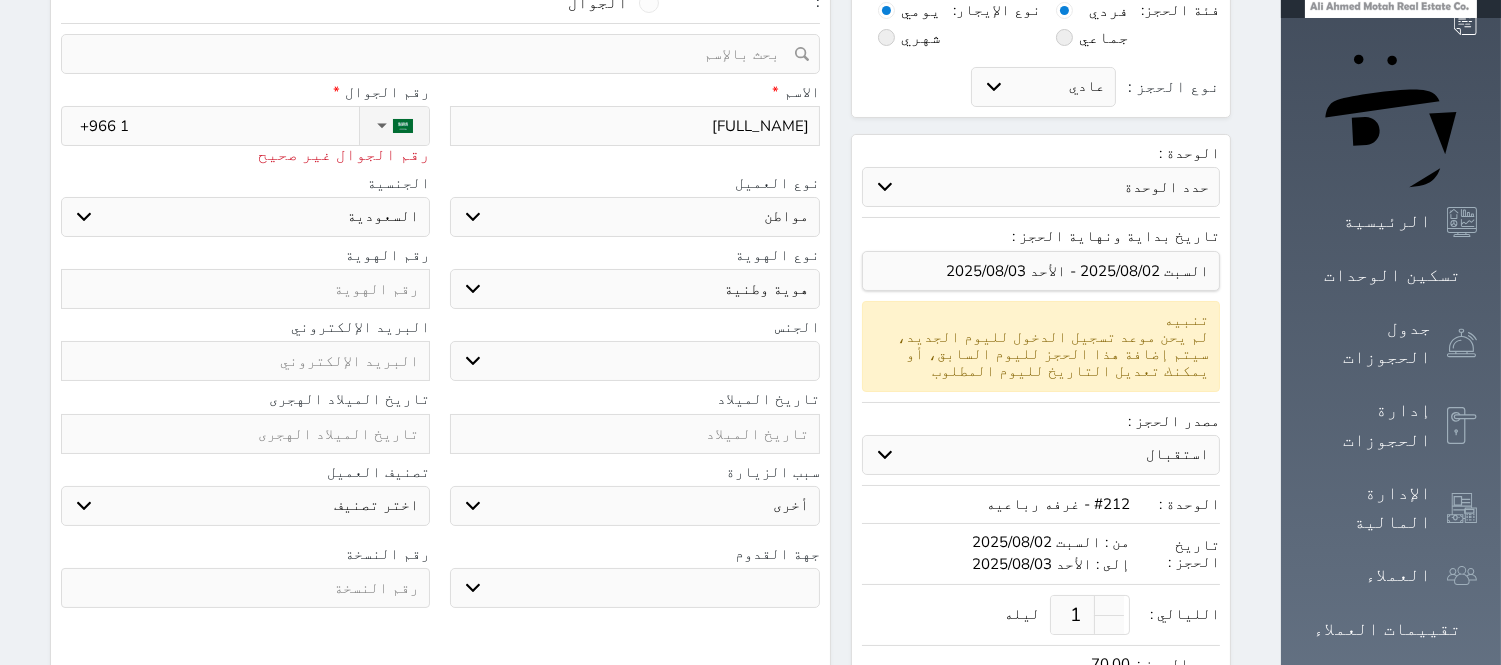 type on "+966" 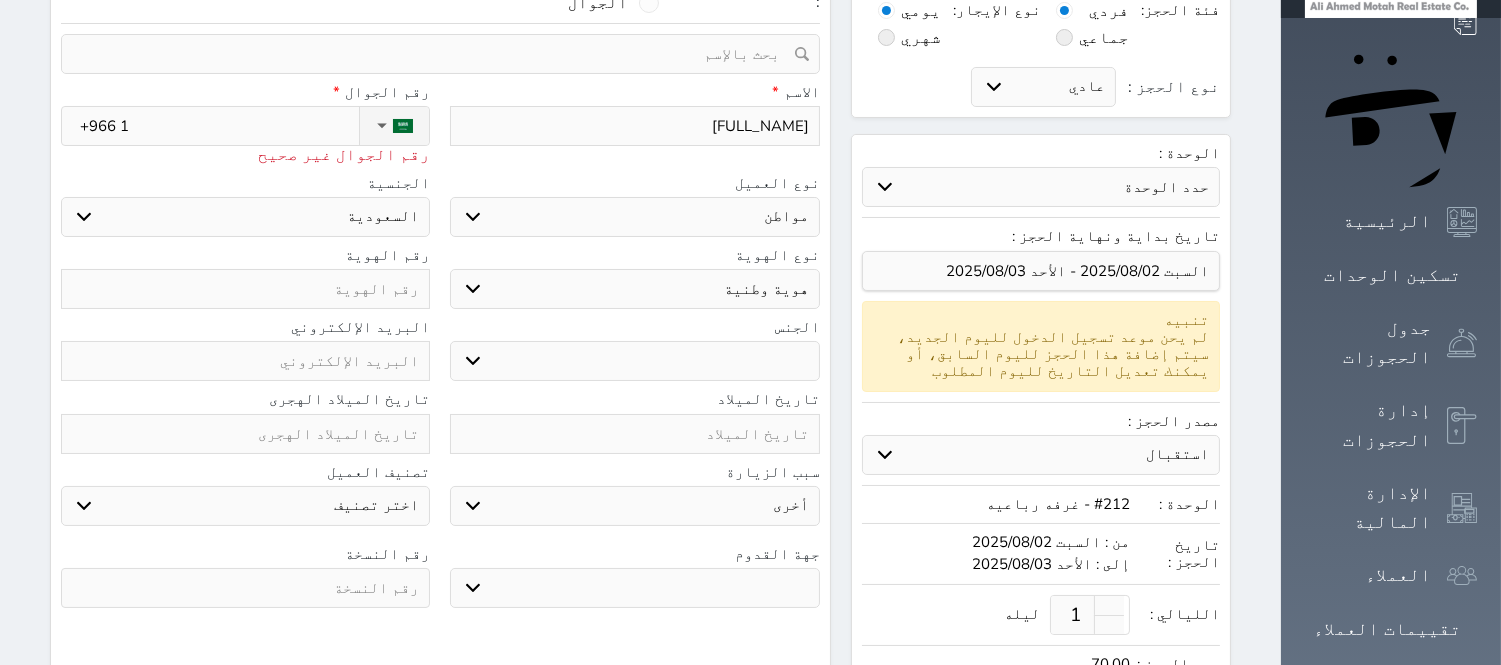 select 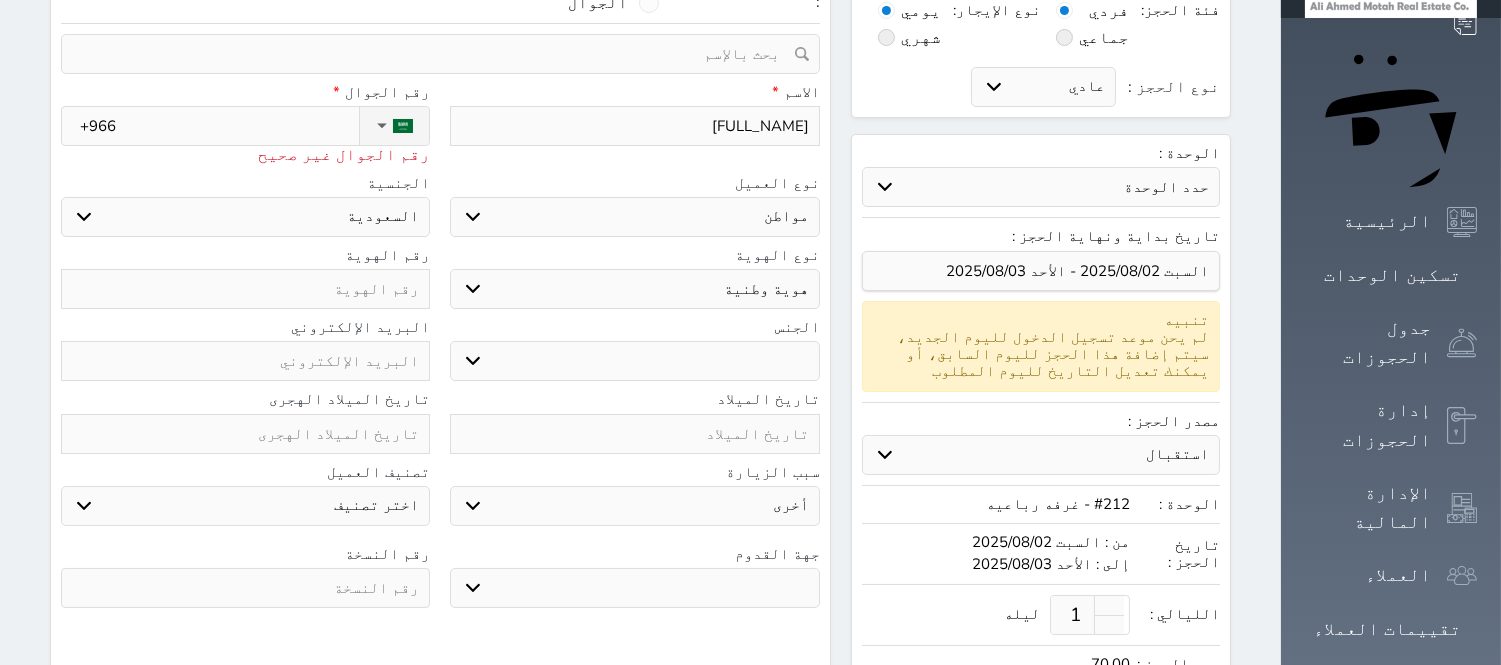 type on "+966" 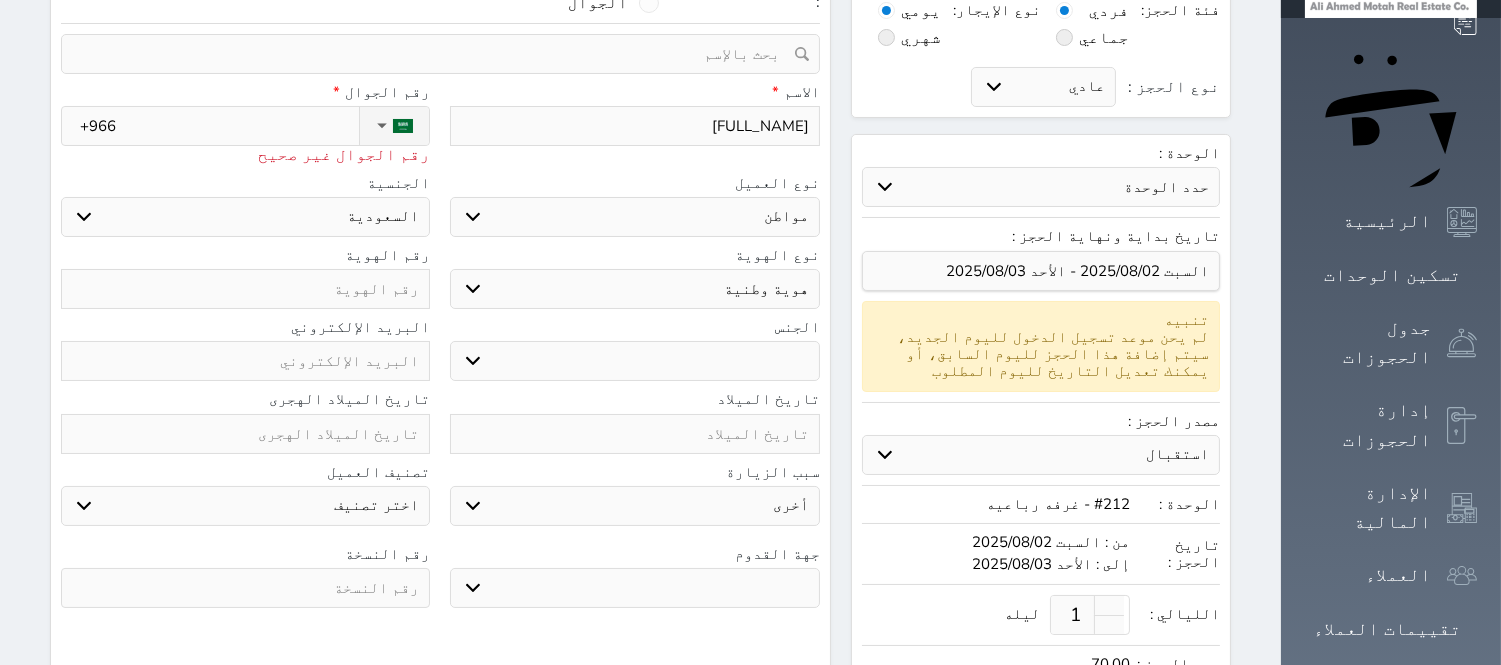 select 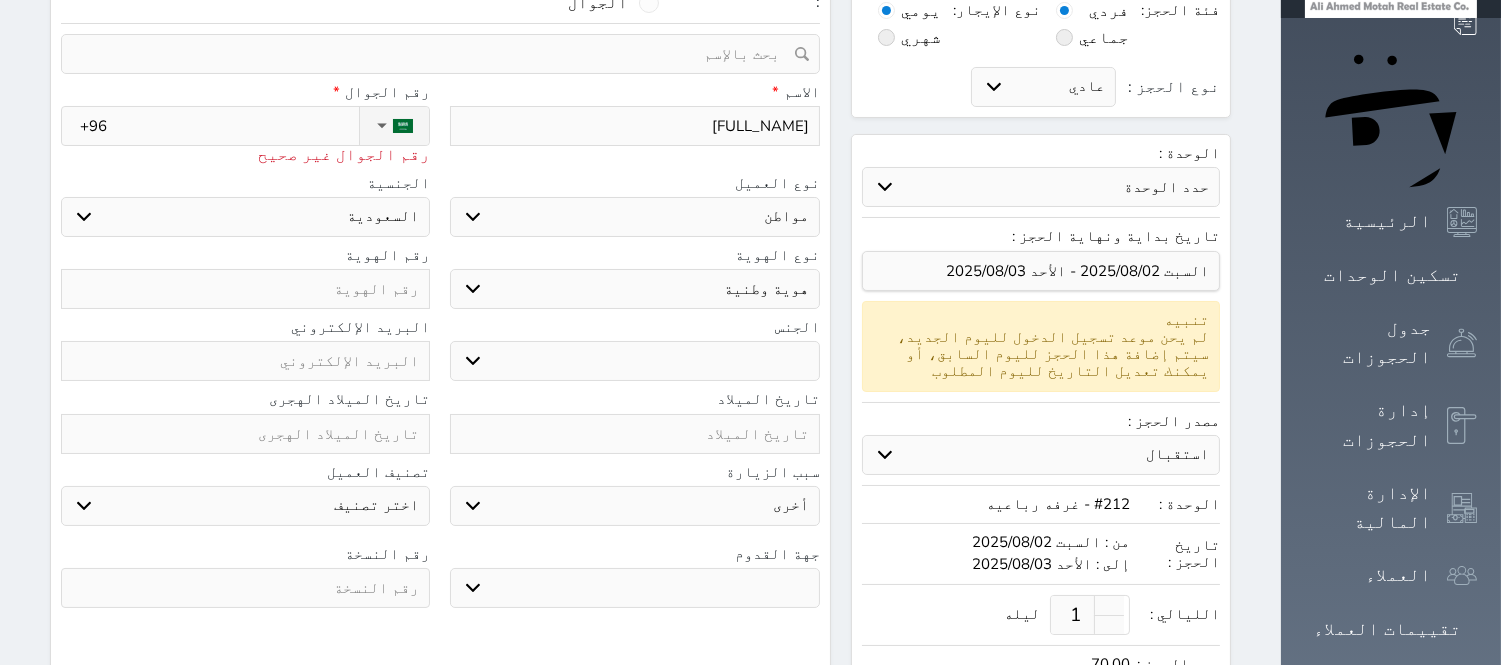 type on "+9" 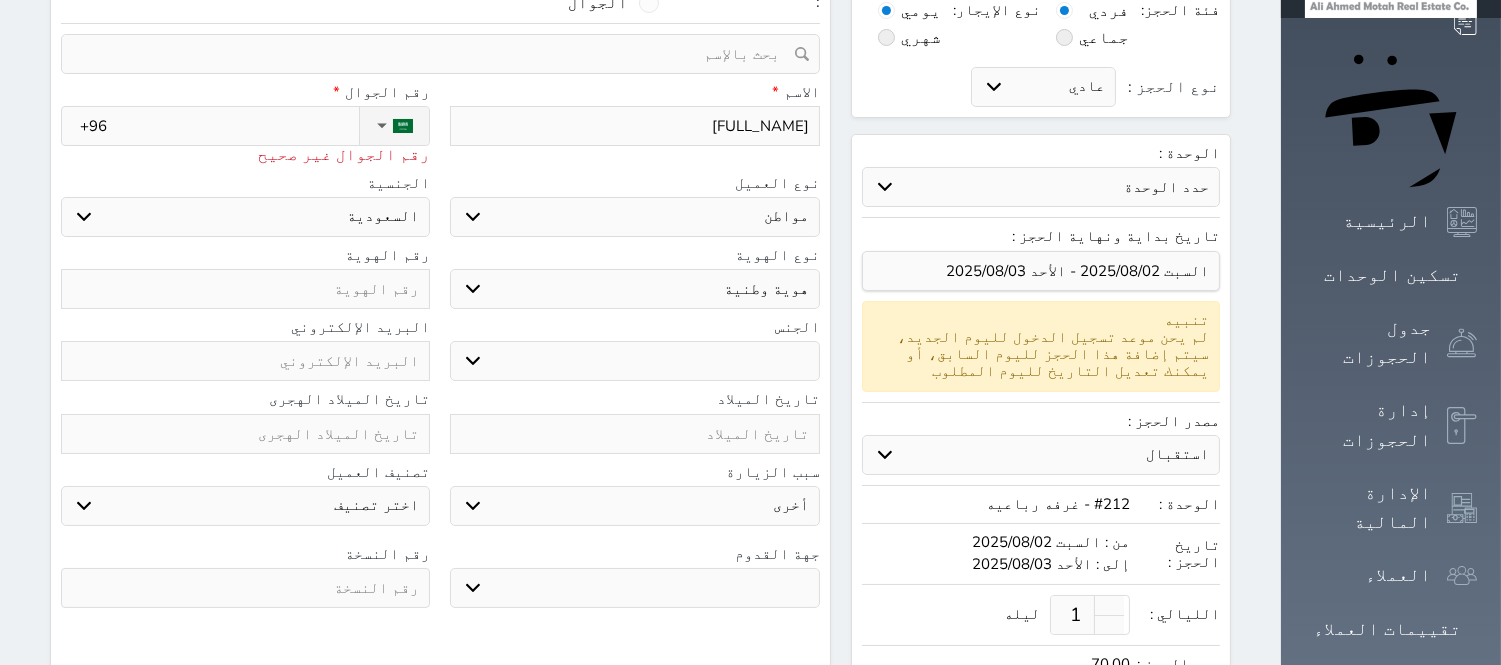 select 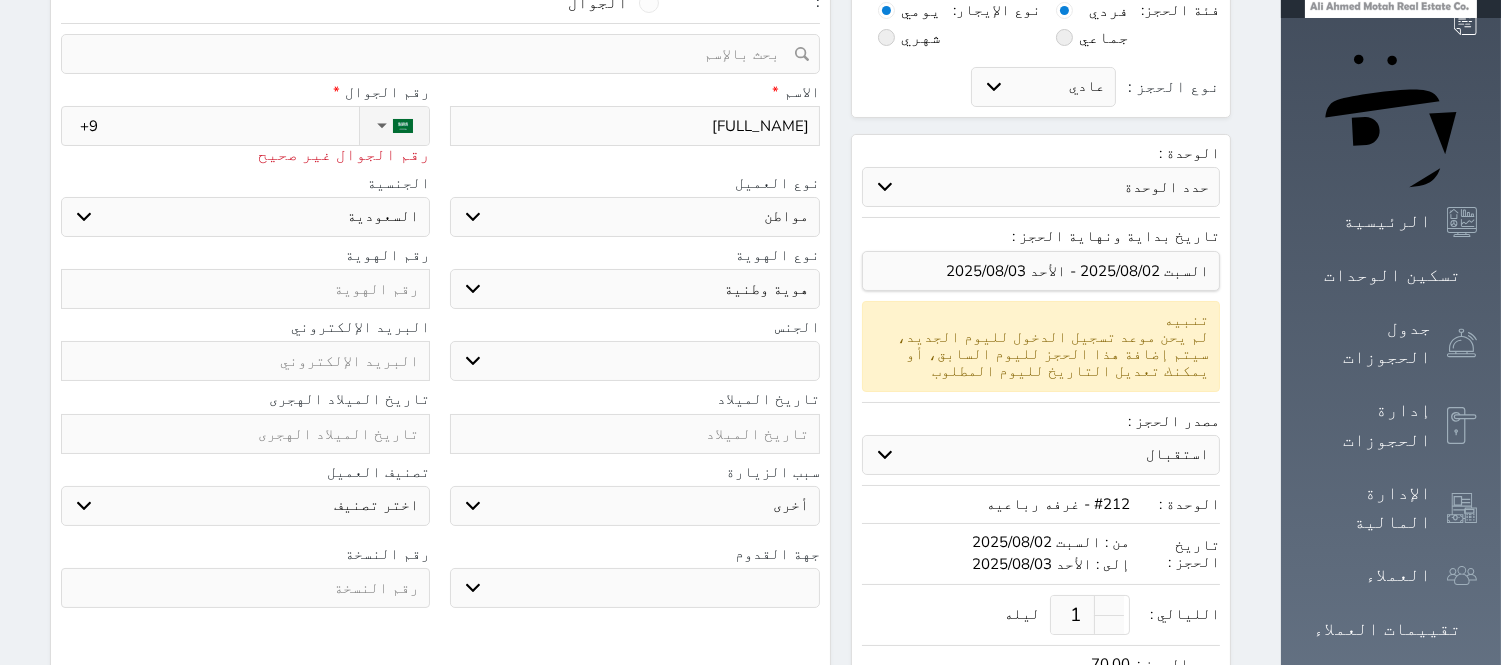 type on "+" 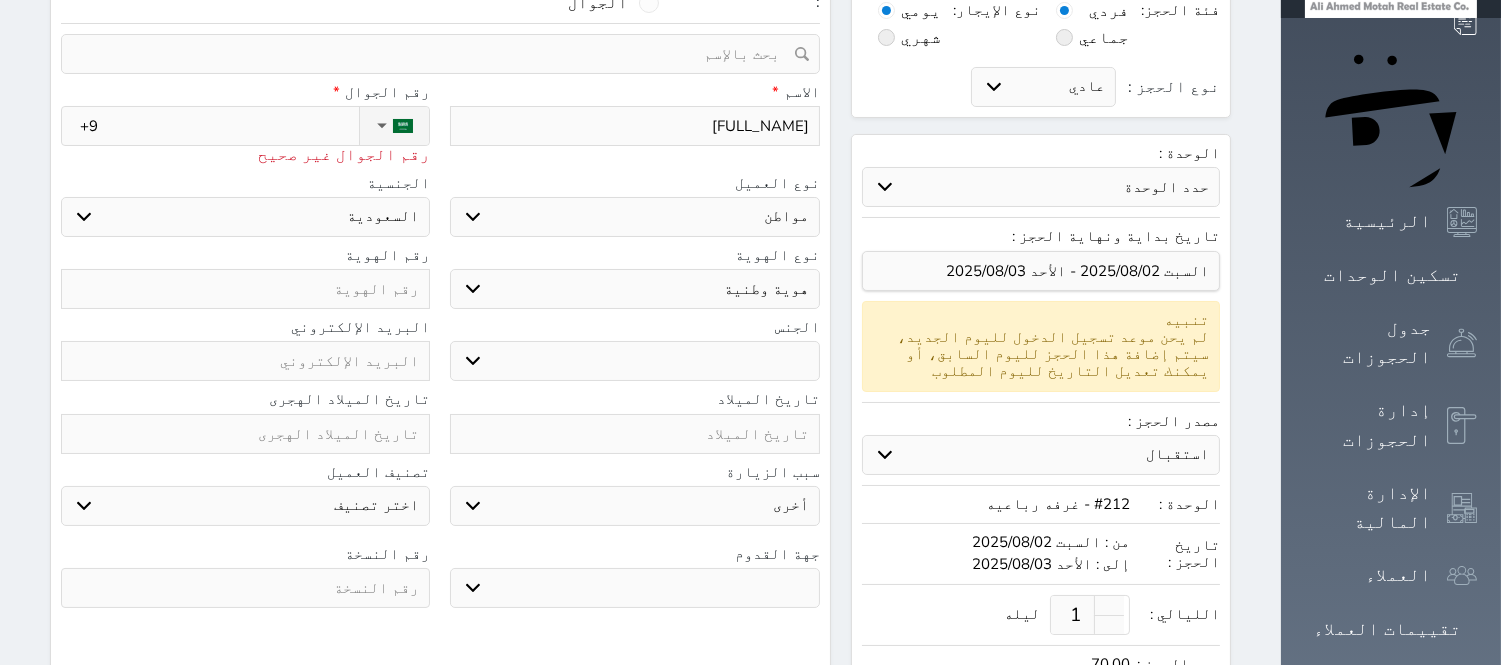 select 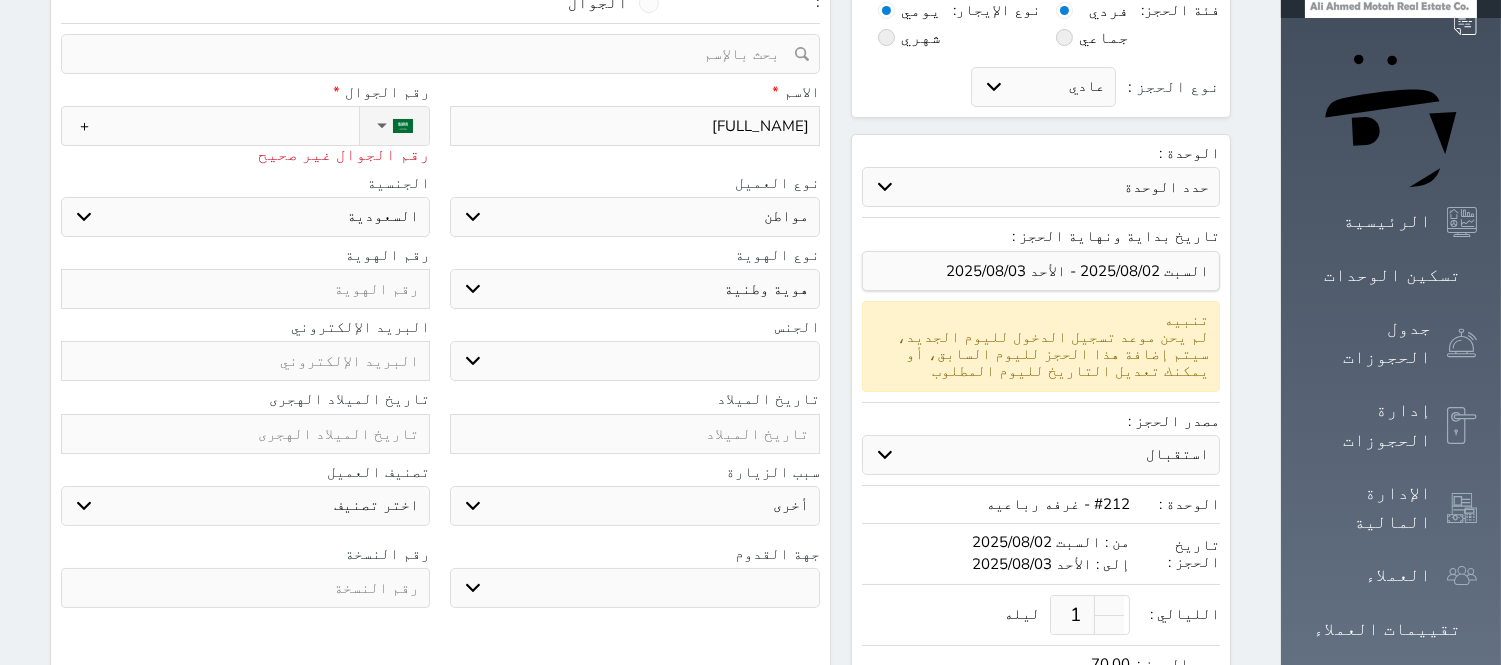 type 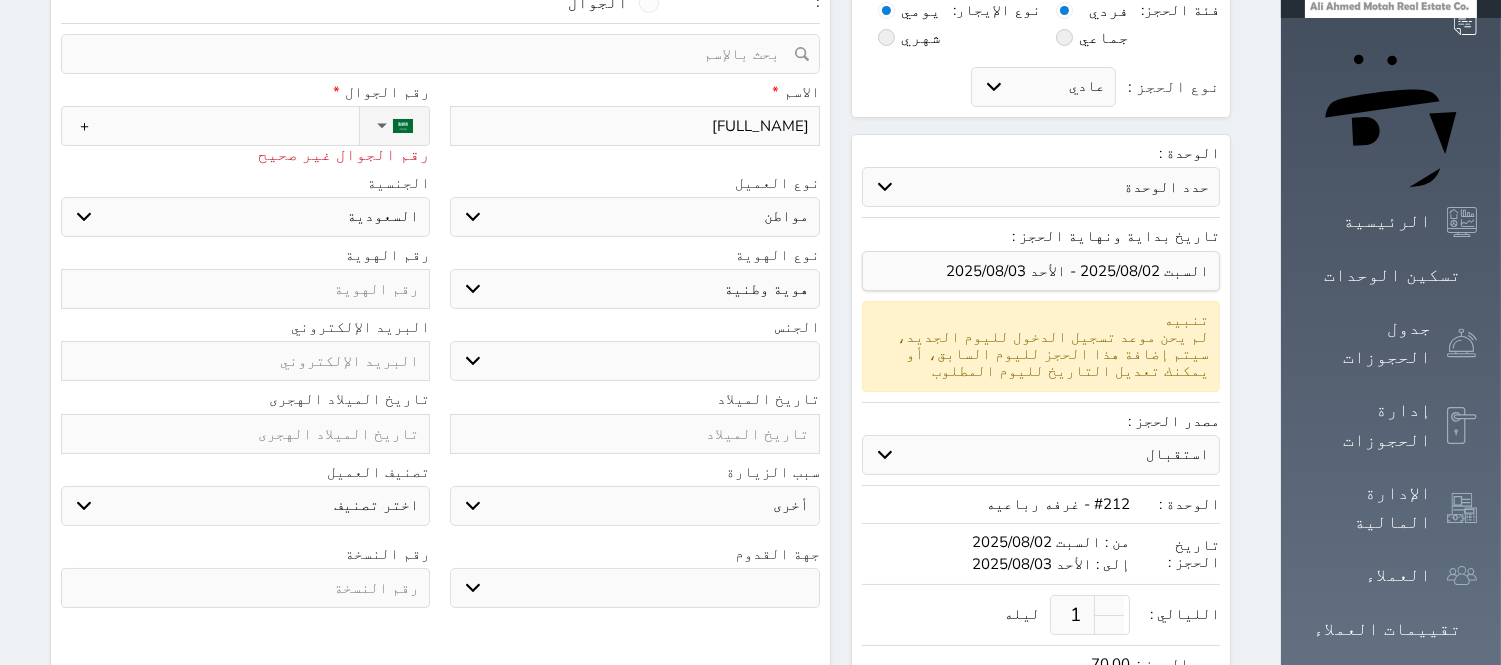 select 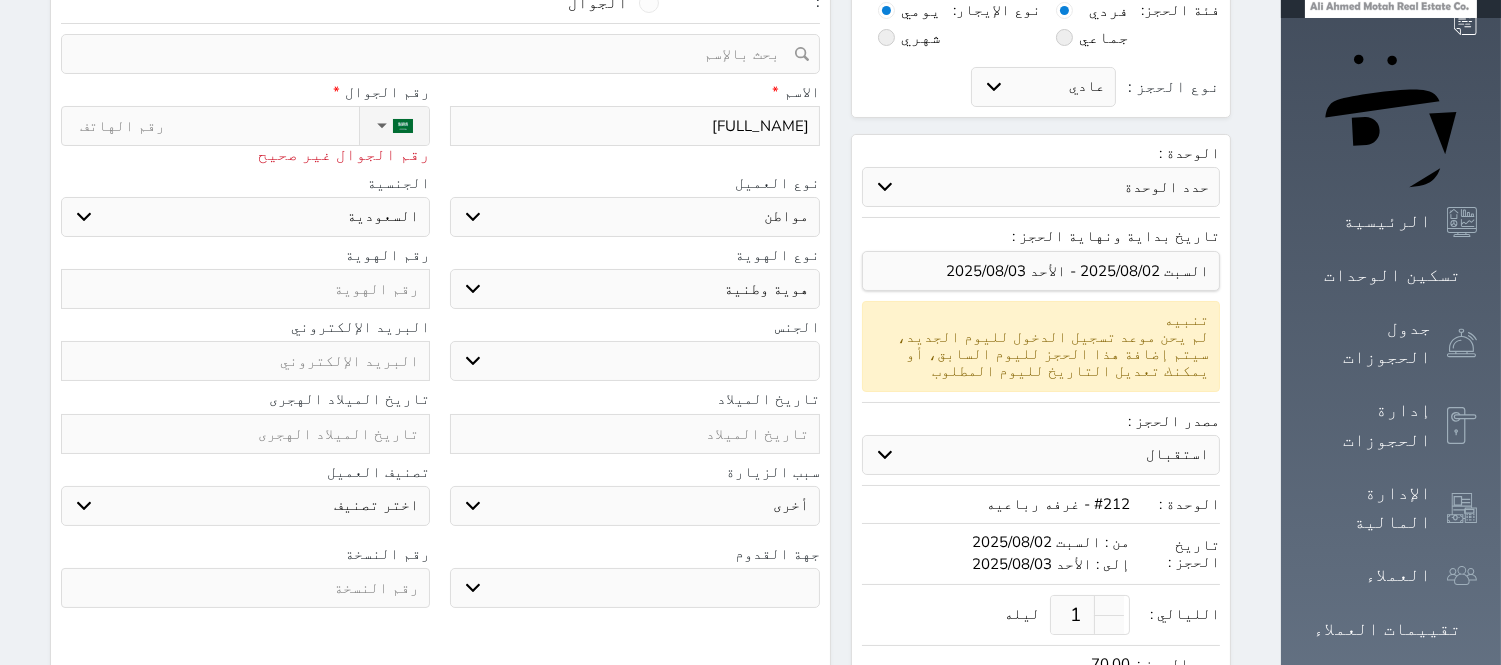 type on "0" 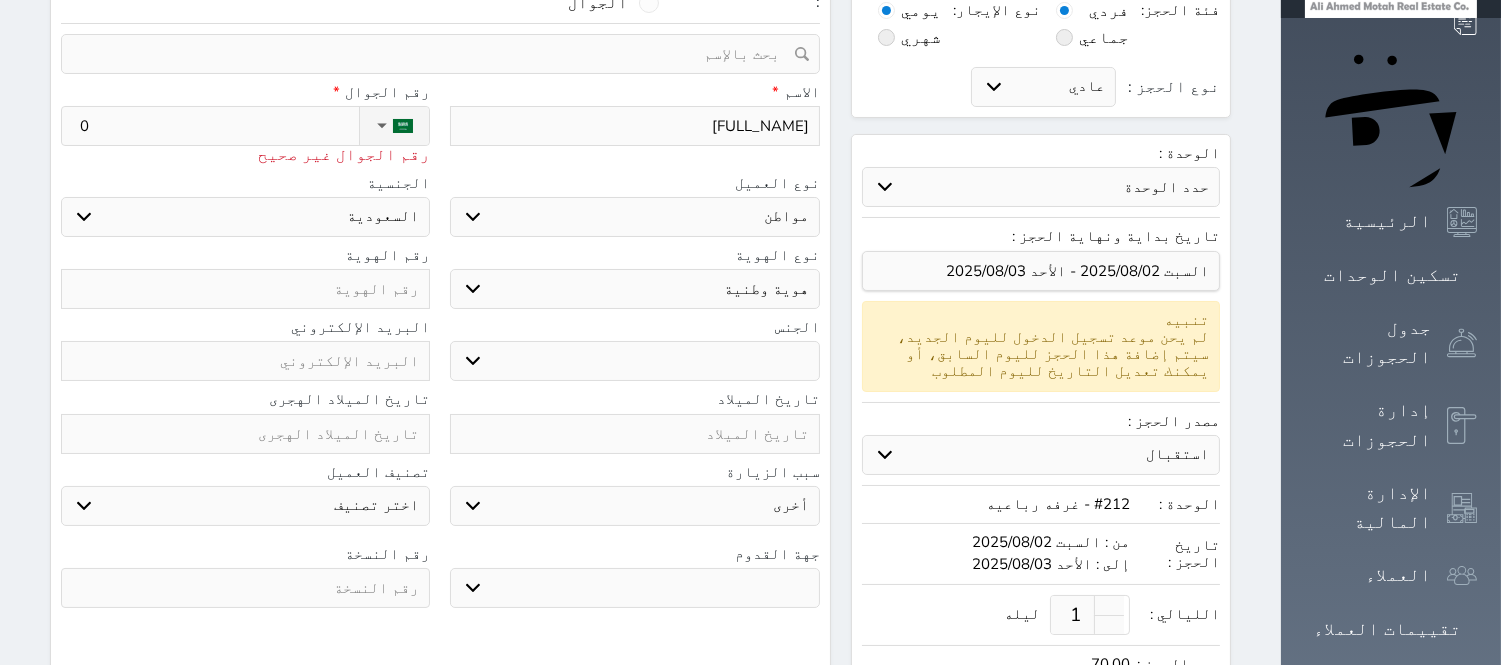 type on "05" 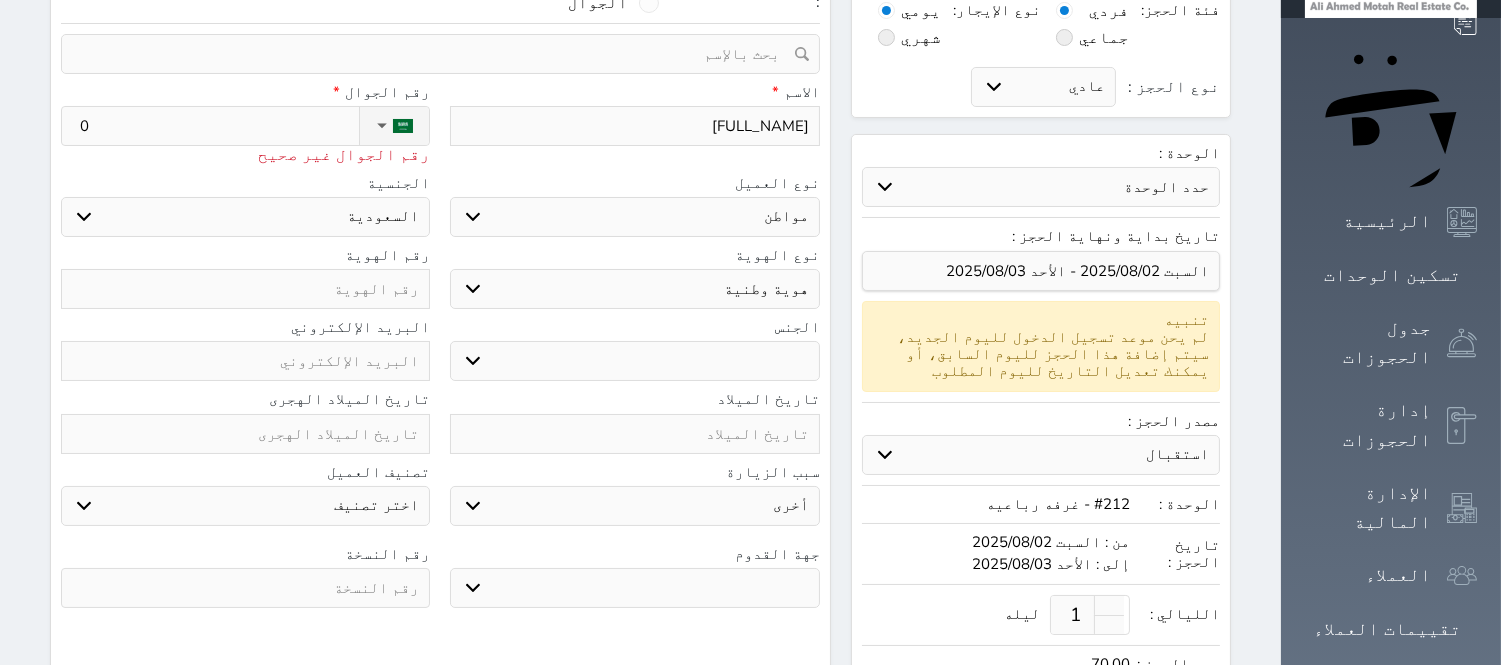 select 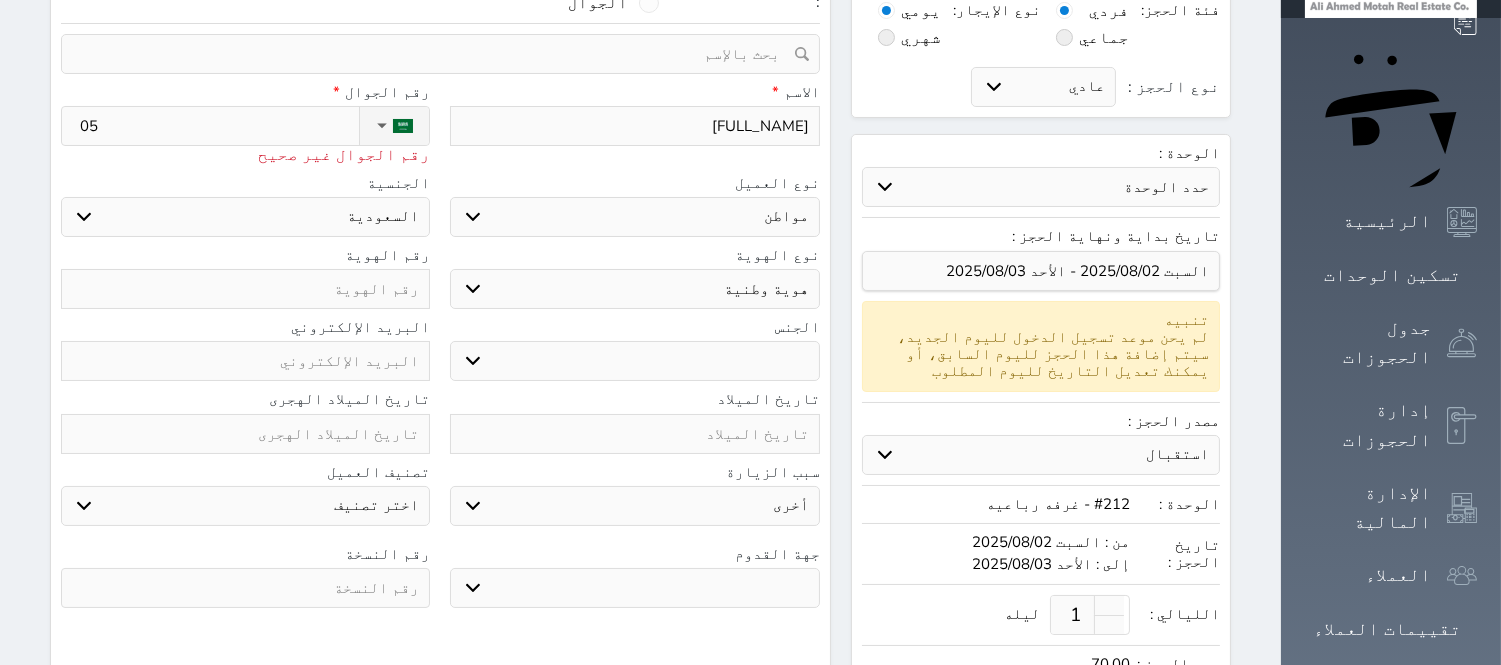 type on "059" 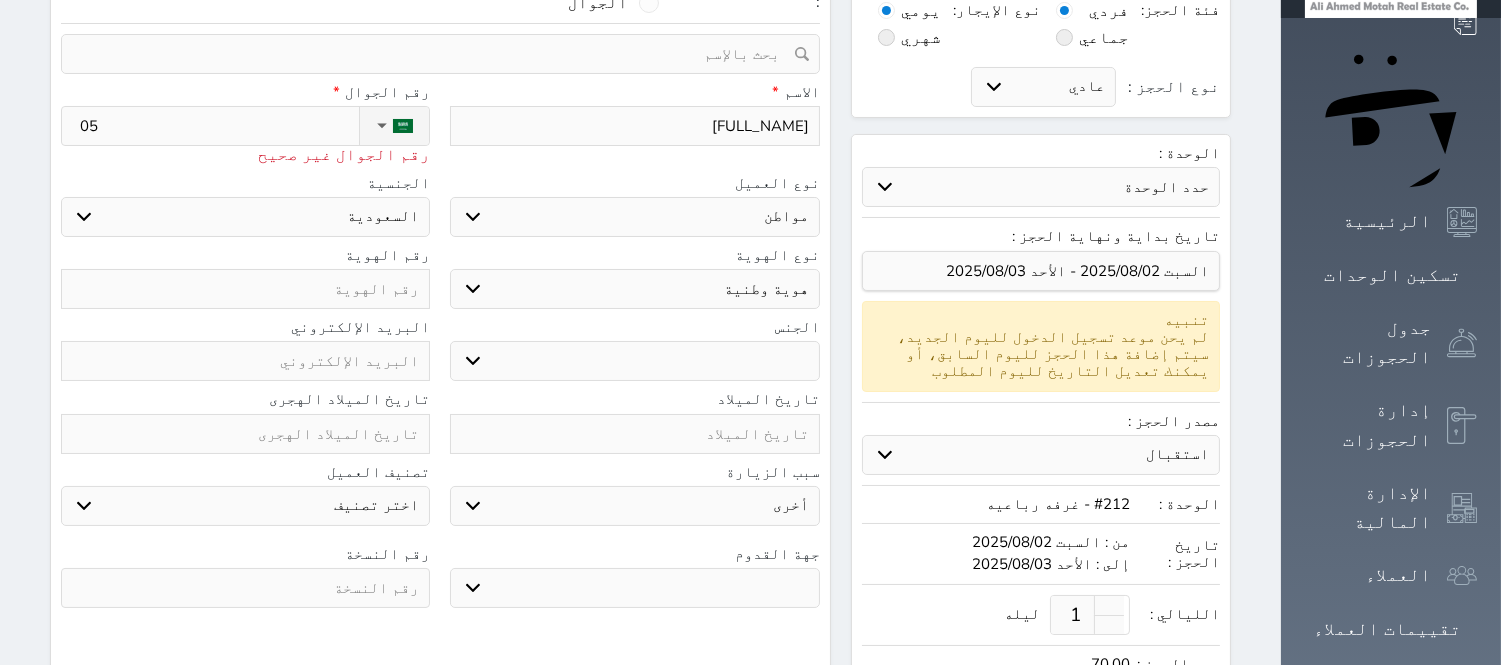 select 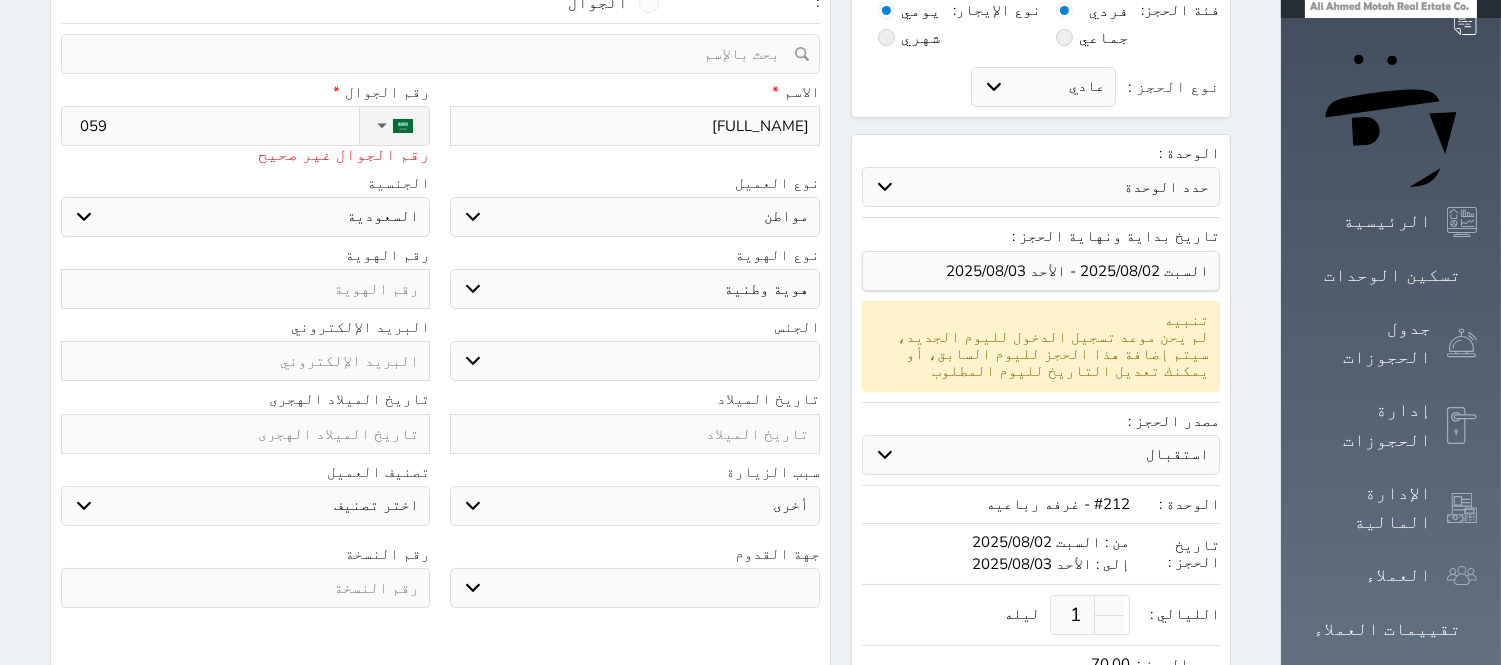 type on "0599" 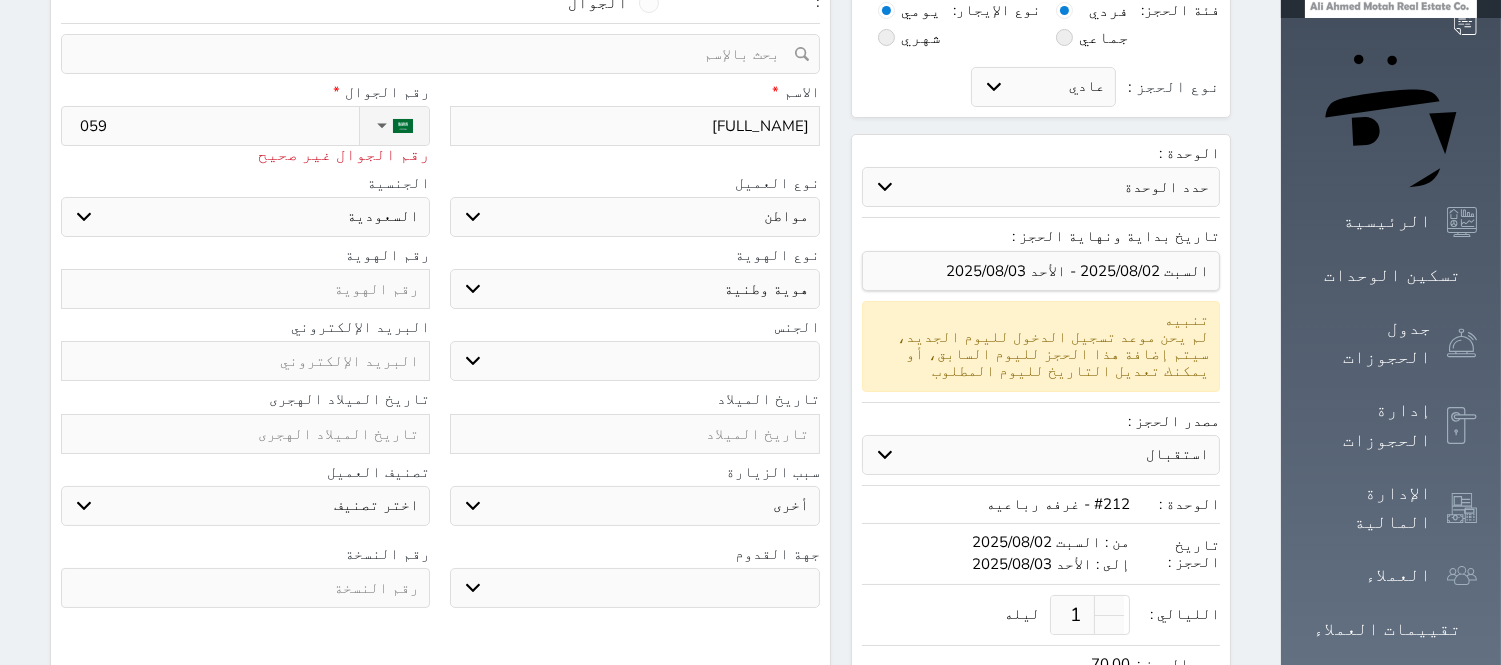 select 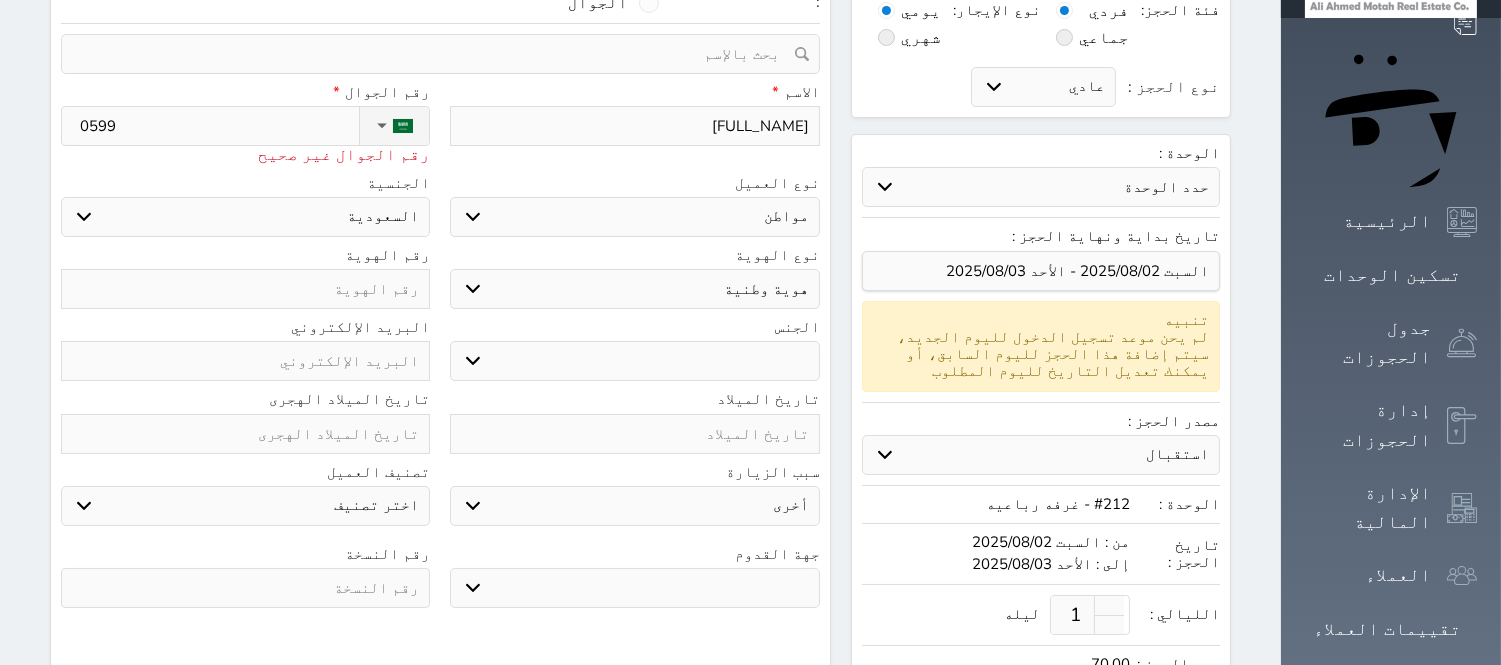 type on "[PHONE]" 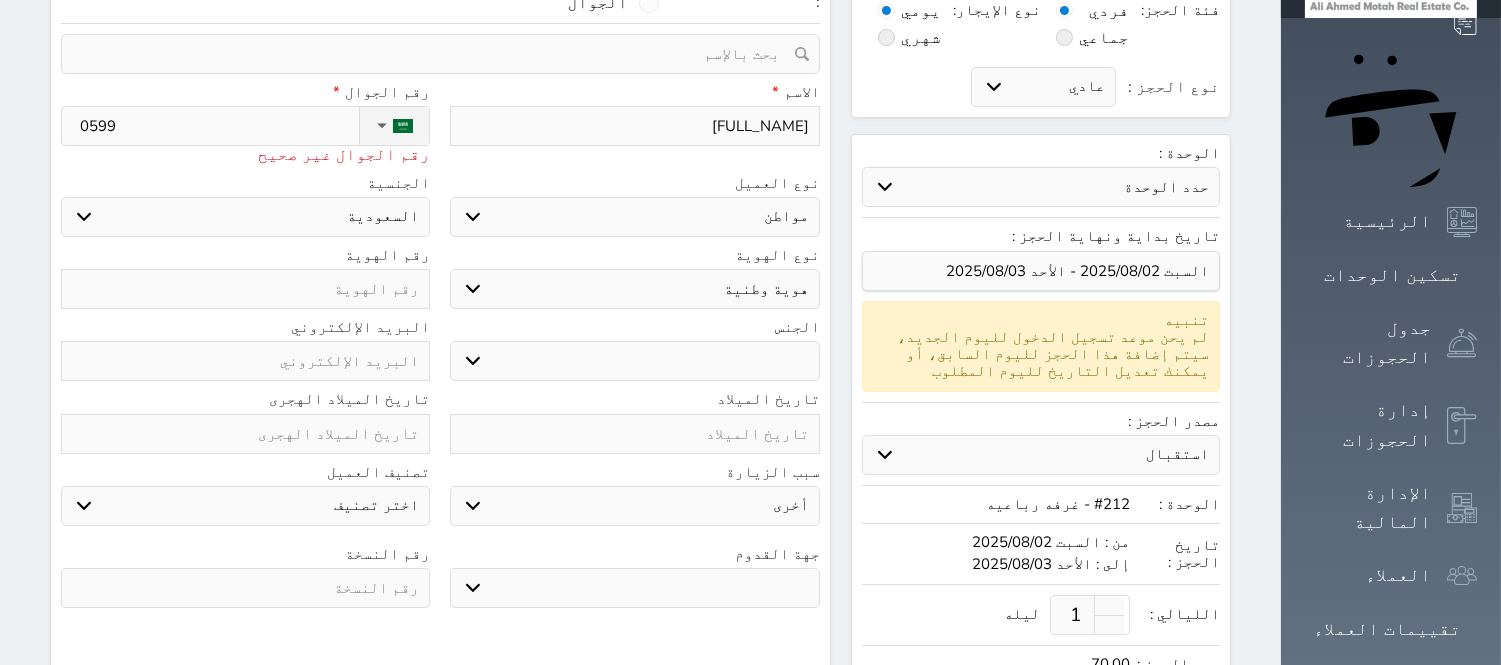select 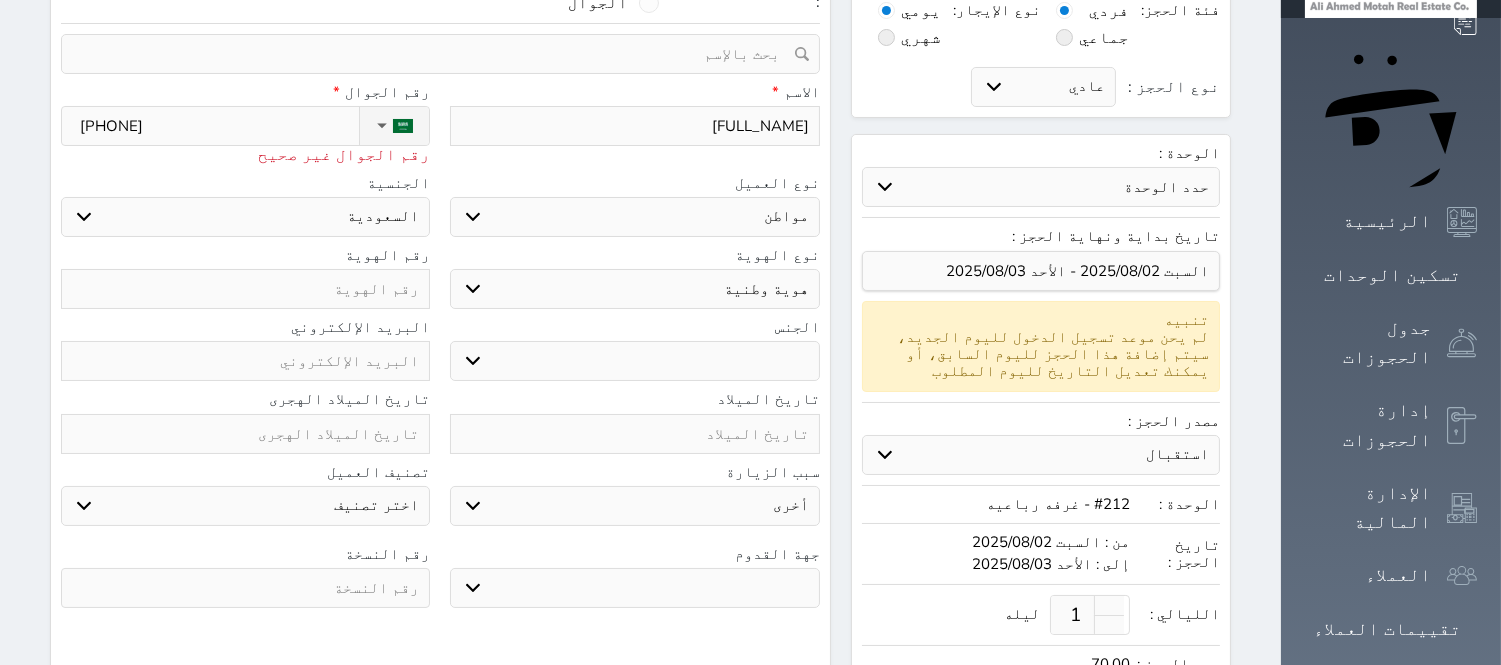 type on "[PHONE]" 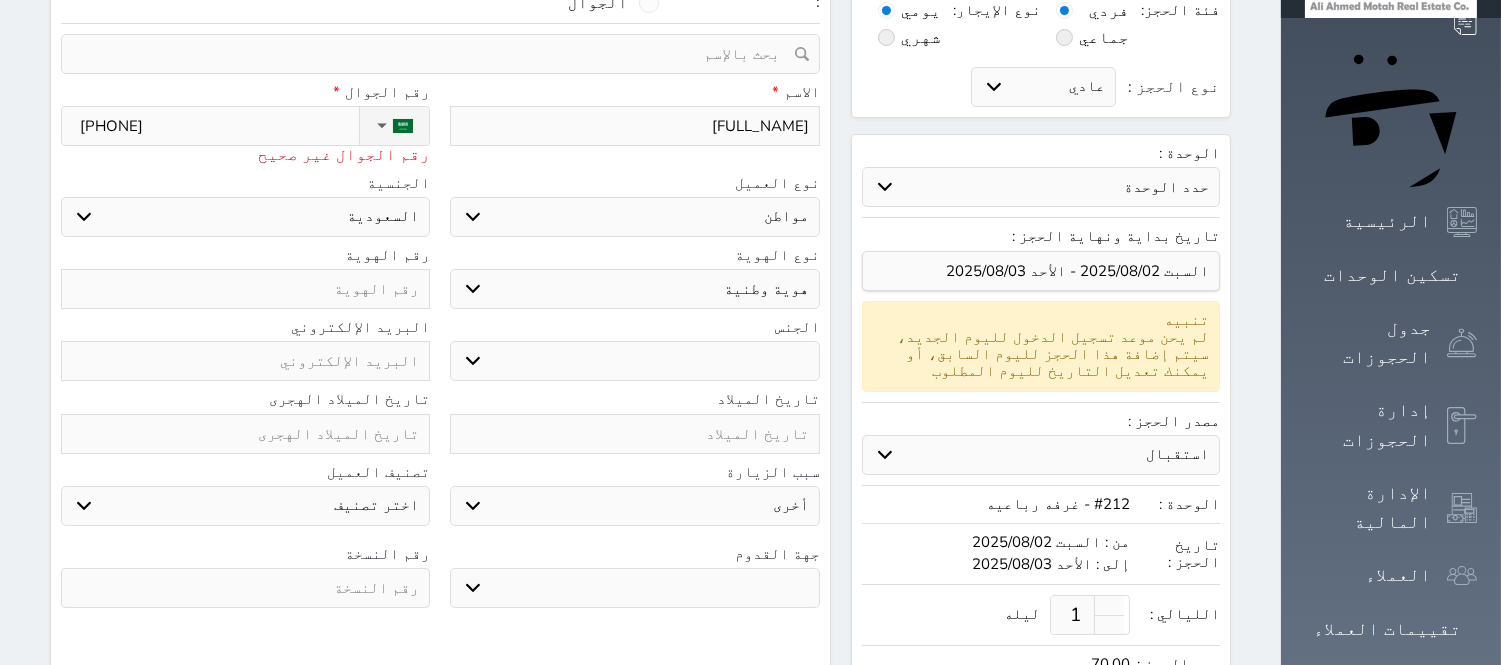 select 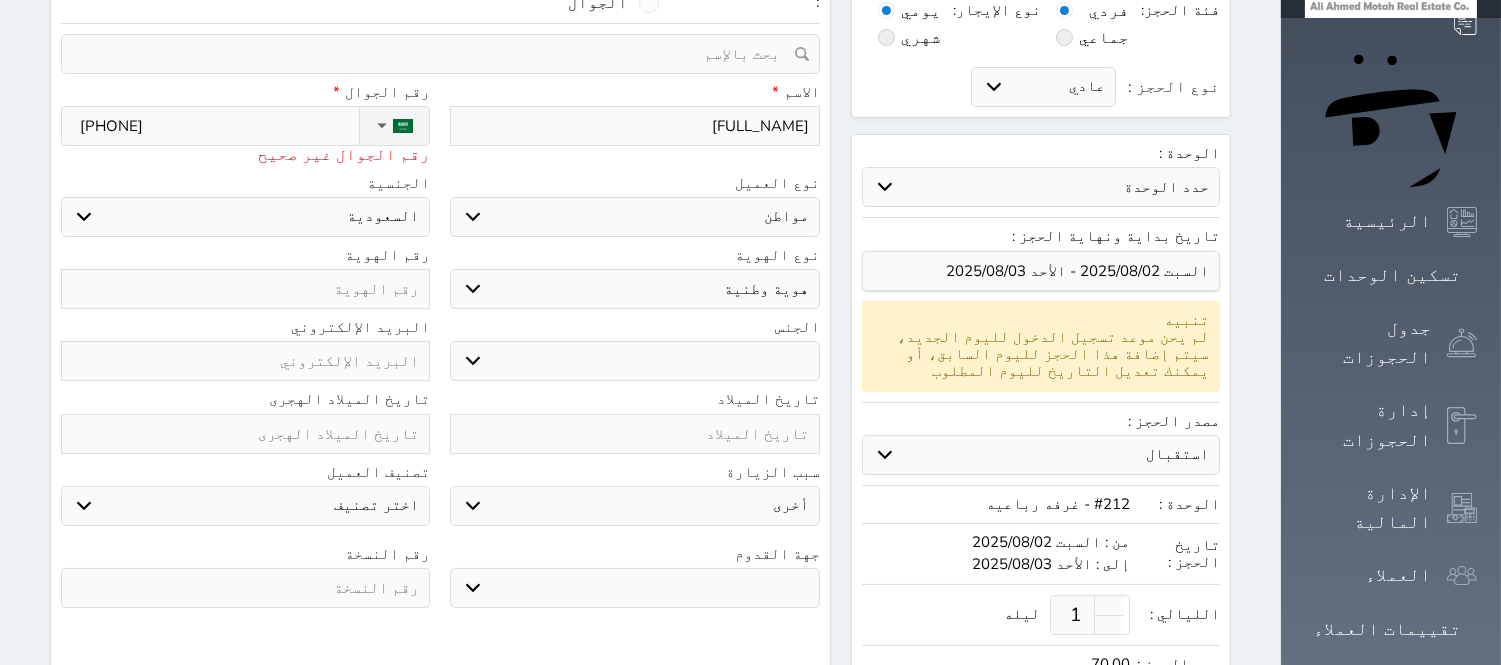 type on "[PHONE]" 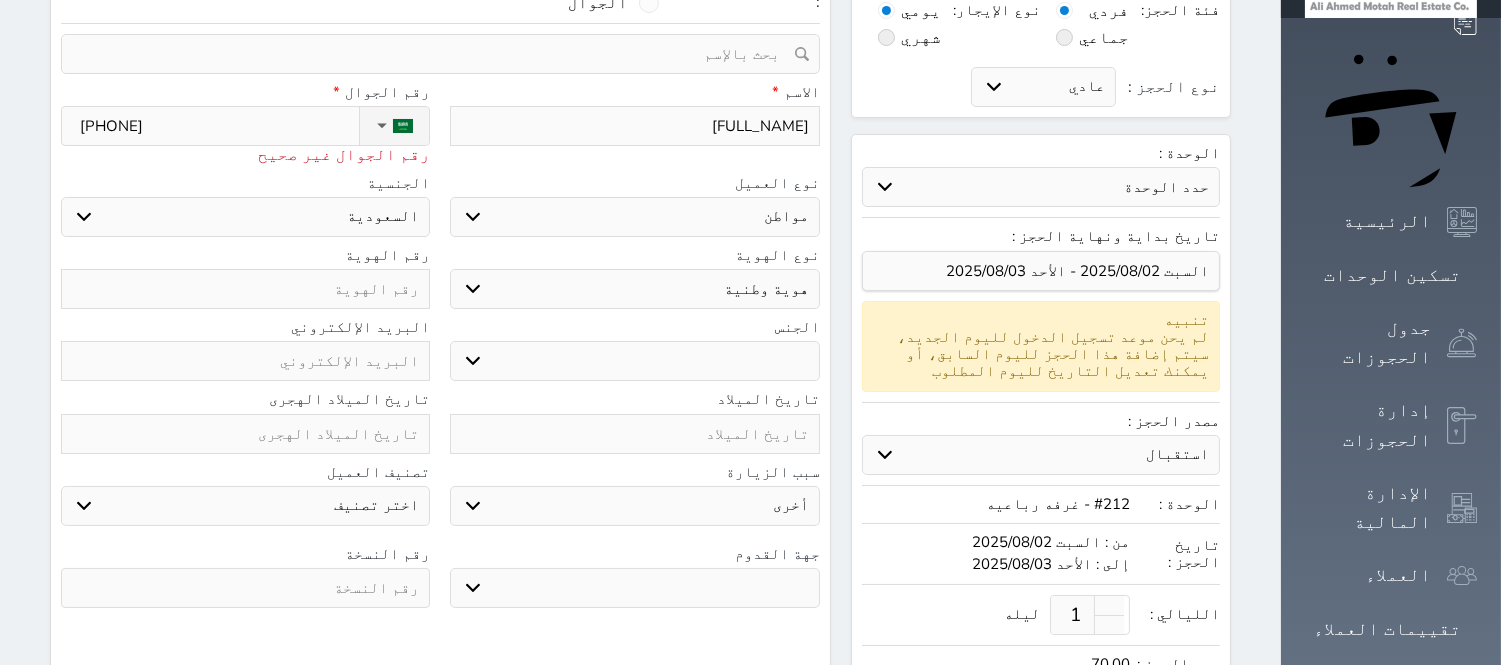 select 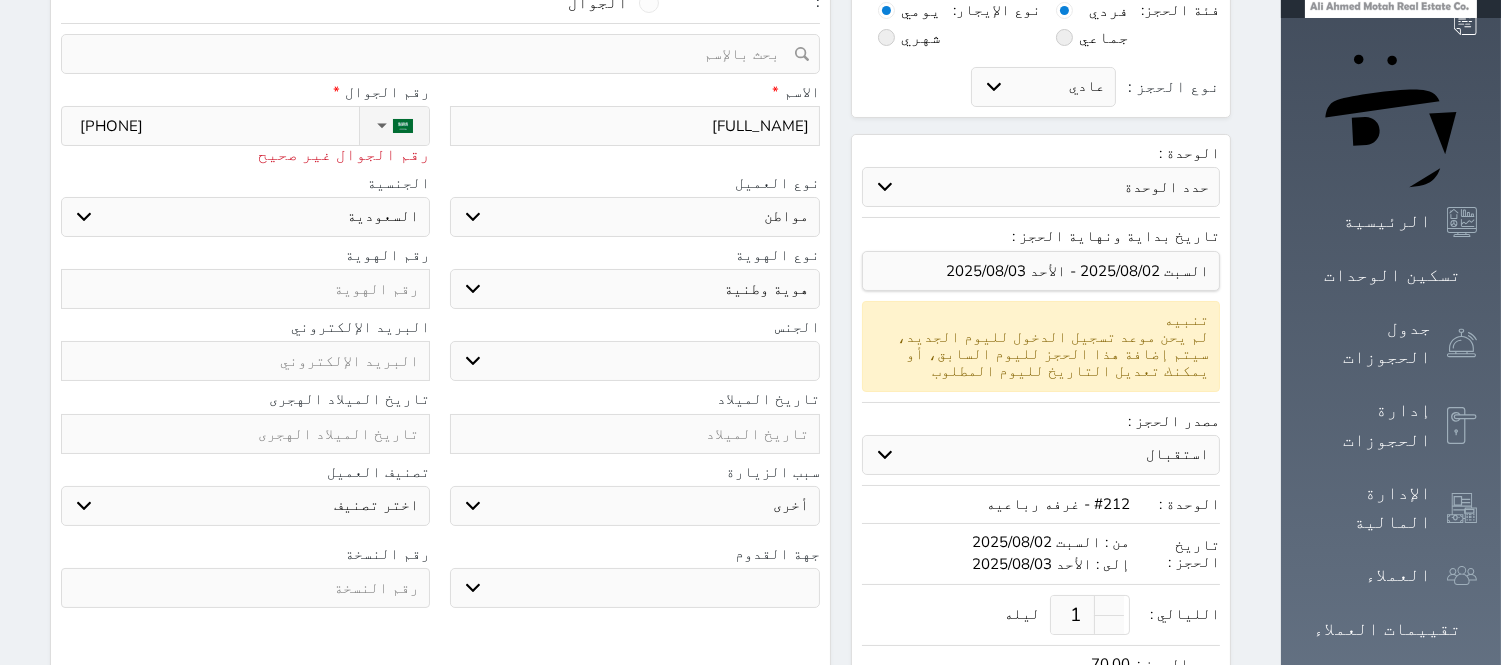 type on "[PHONE]" 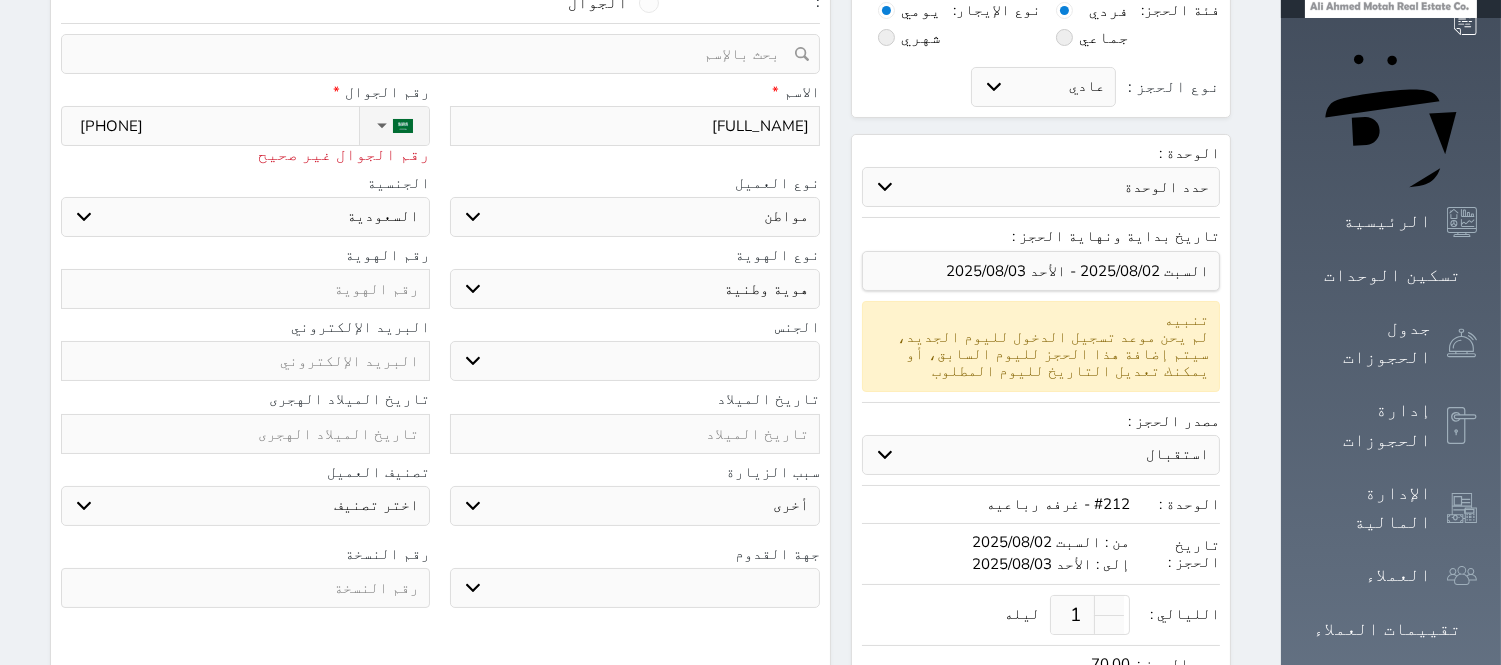 select 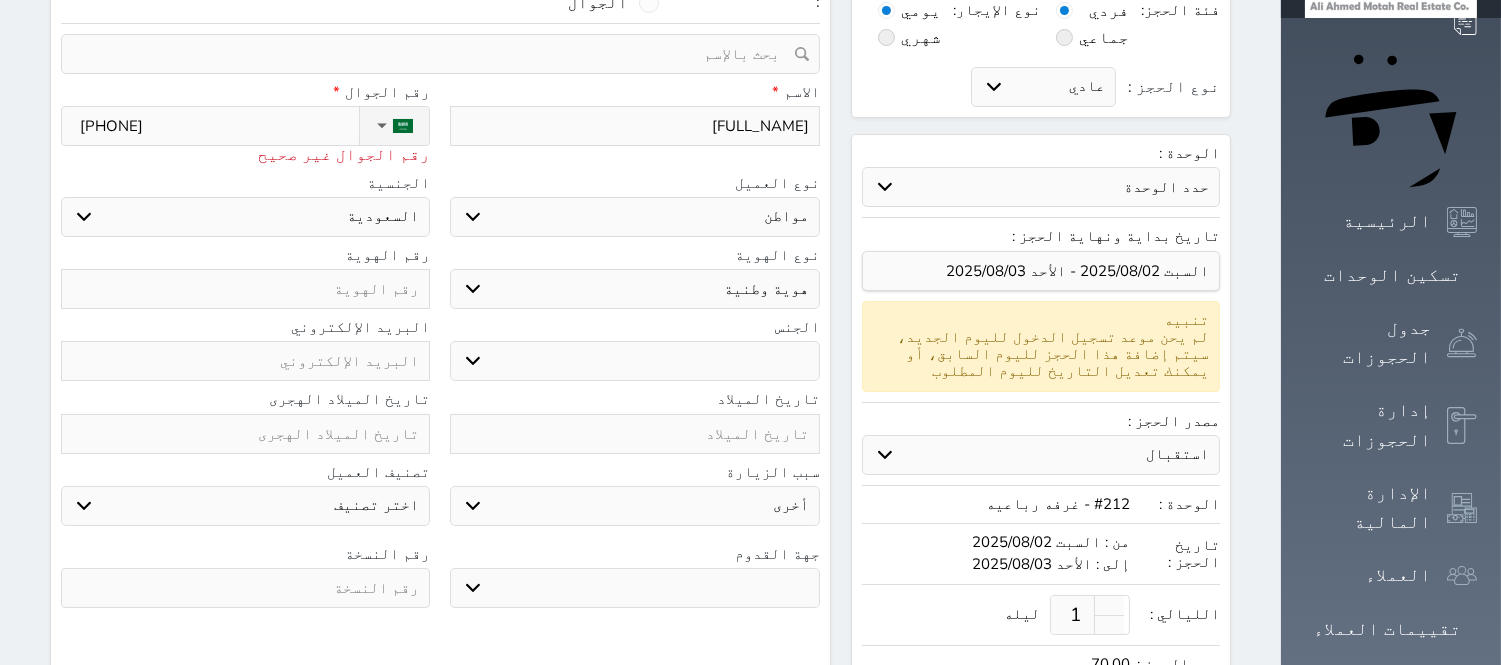type on "[PHONE]" 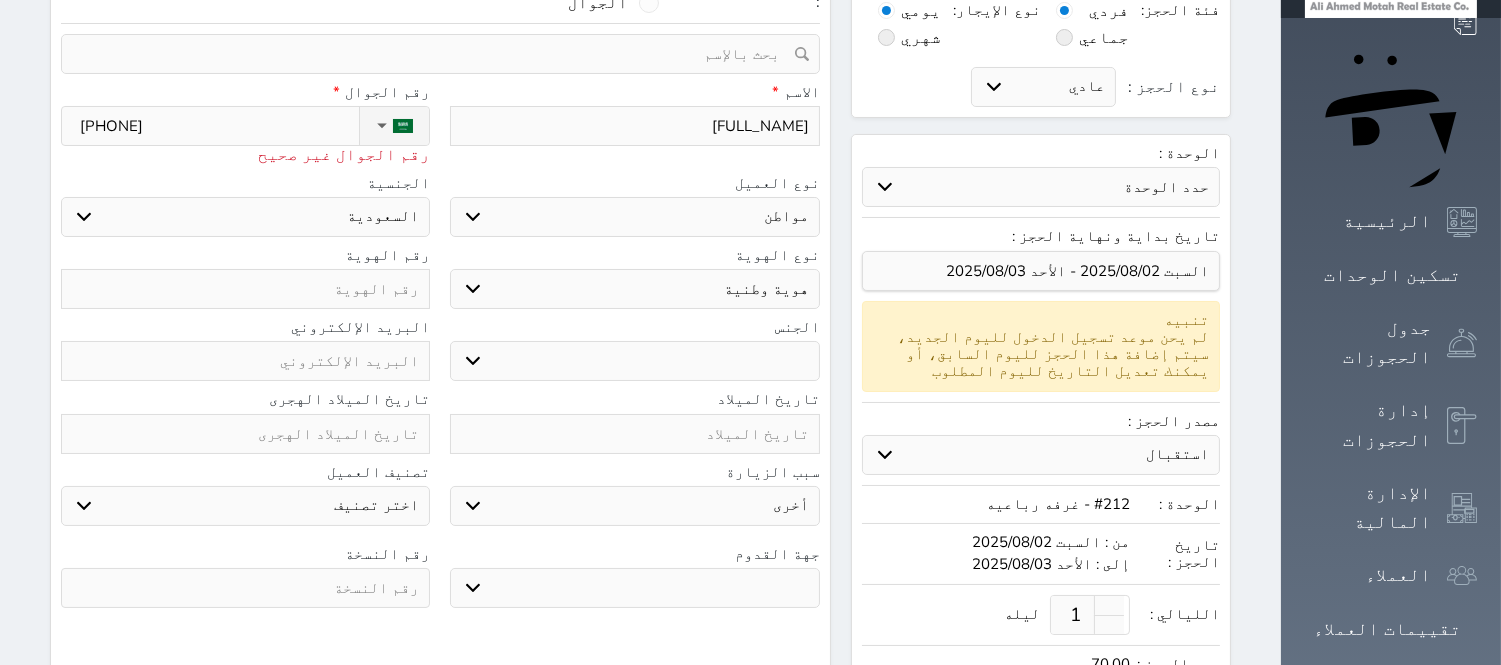 select 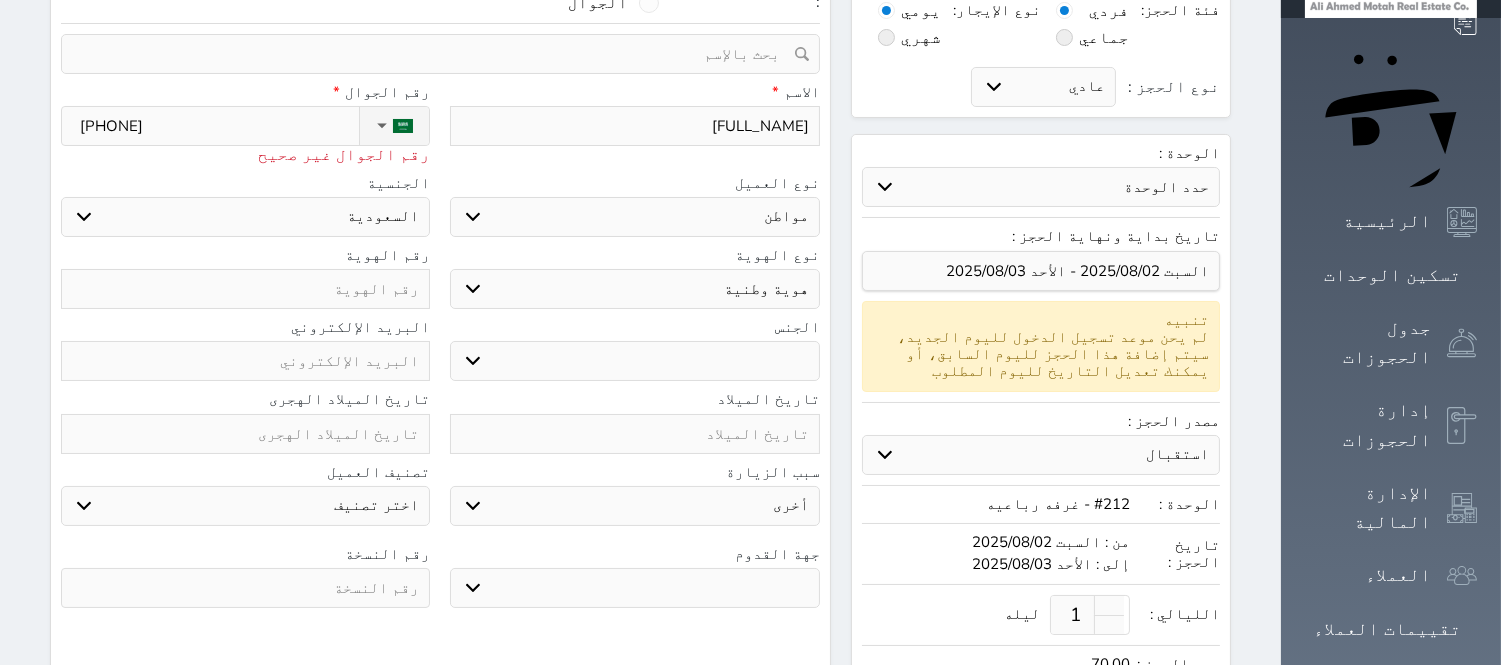 type on "+966 [PHONE]" 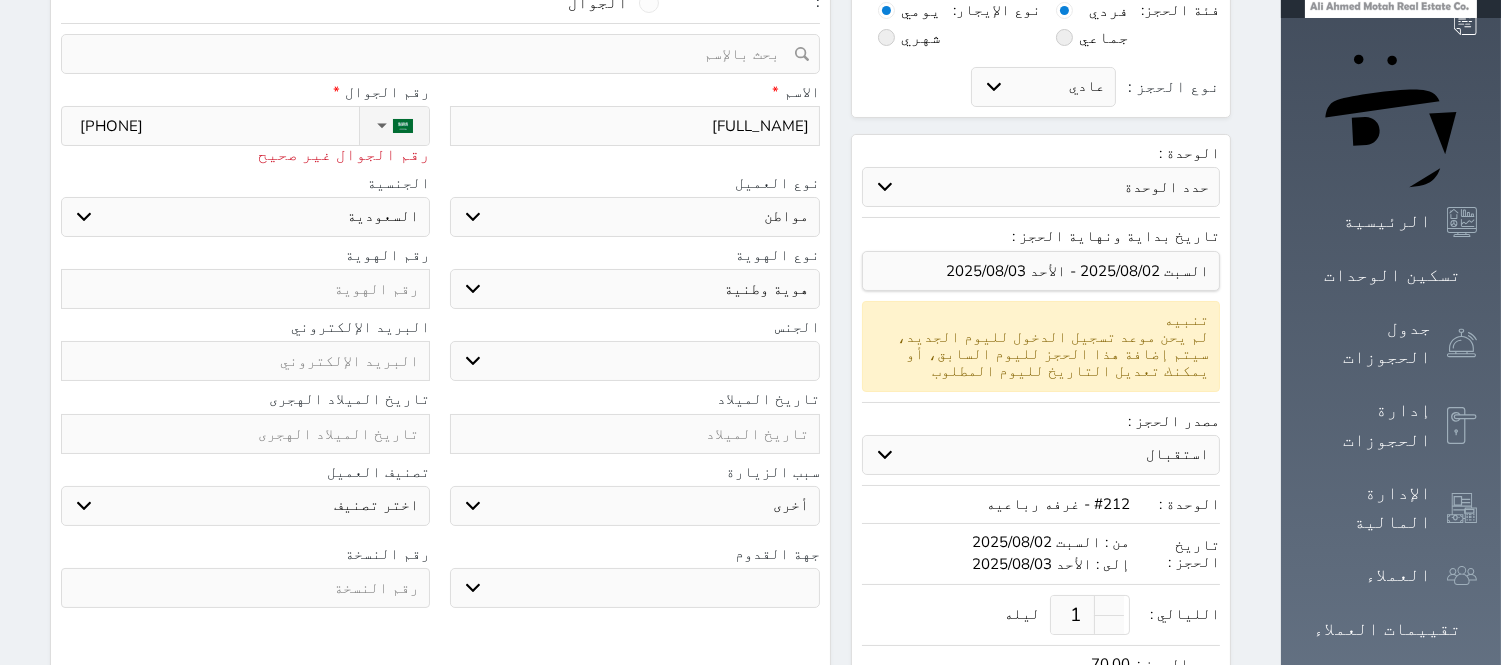 select 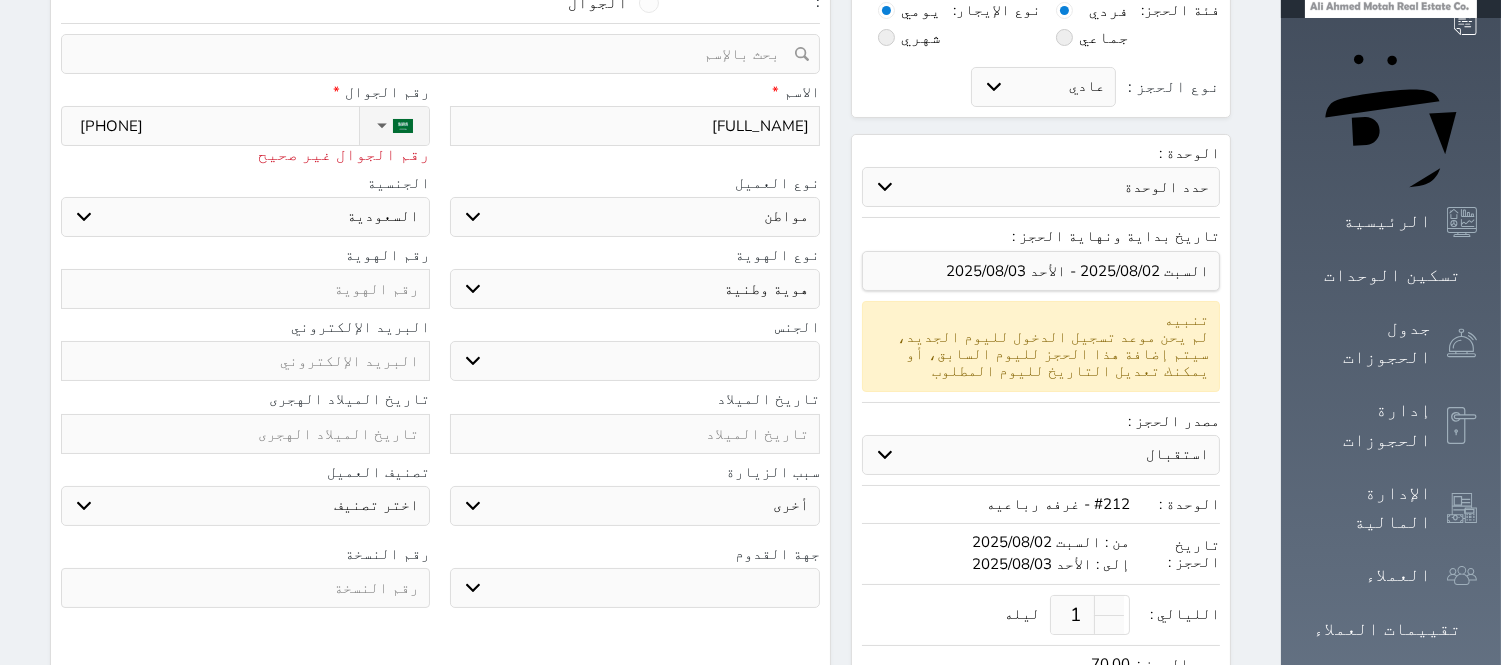 select 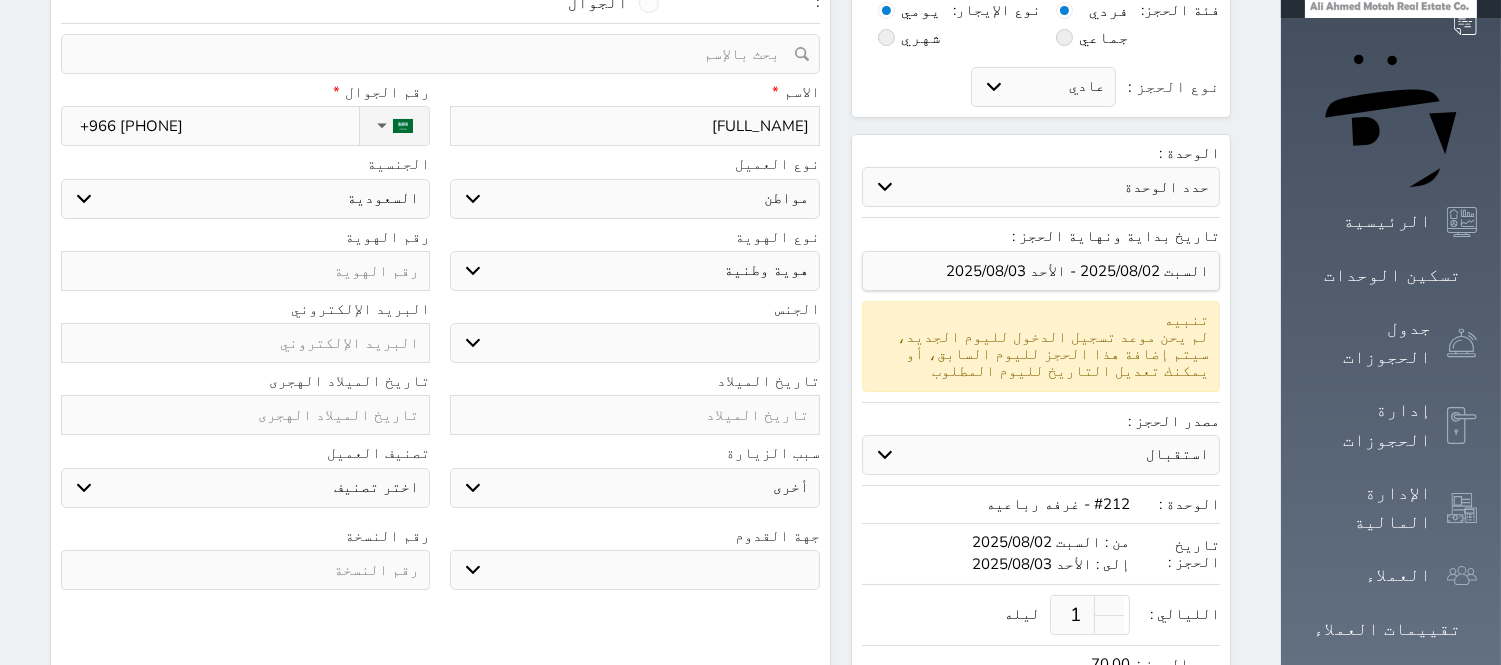 type on "+966 [PHONE]" 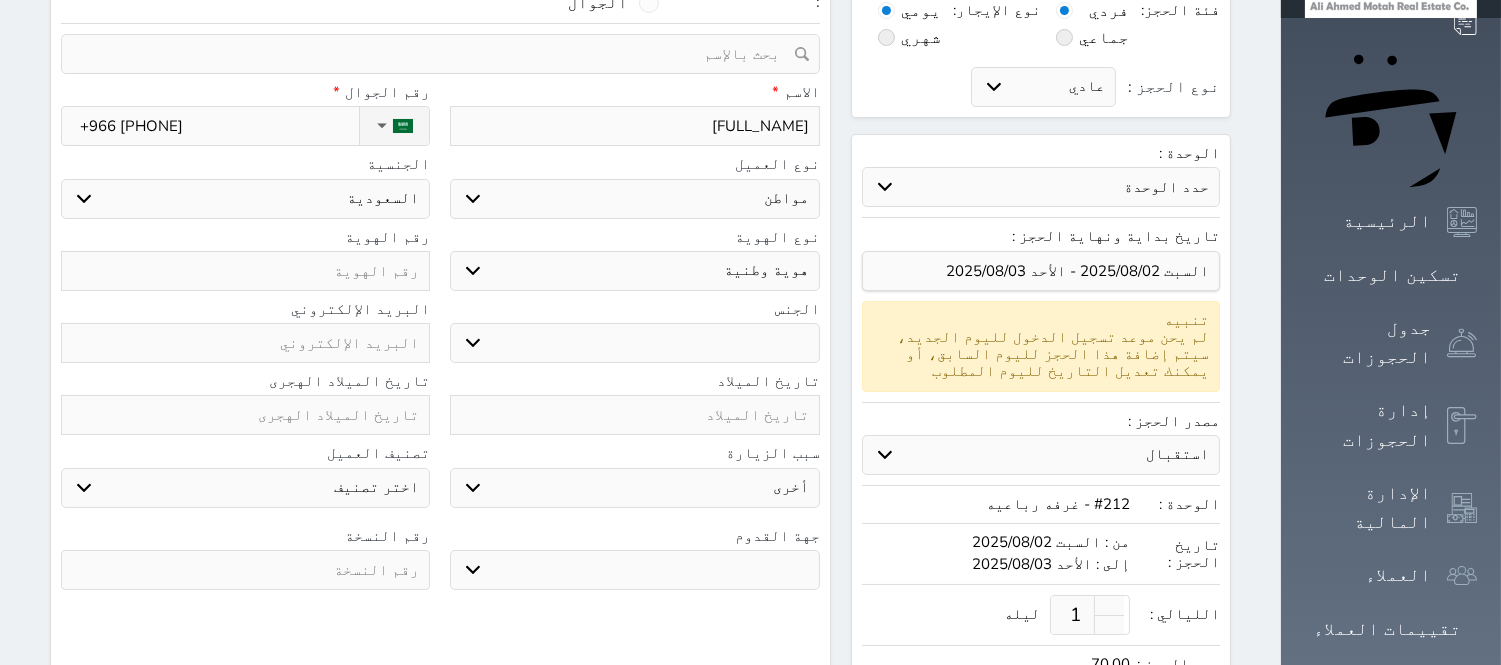 click at bounding box center (245, 271) 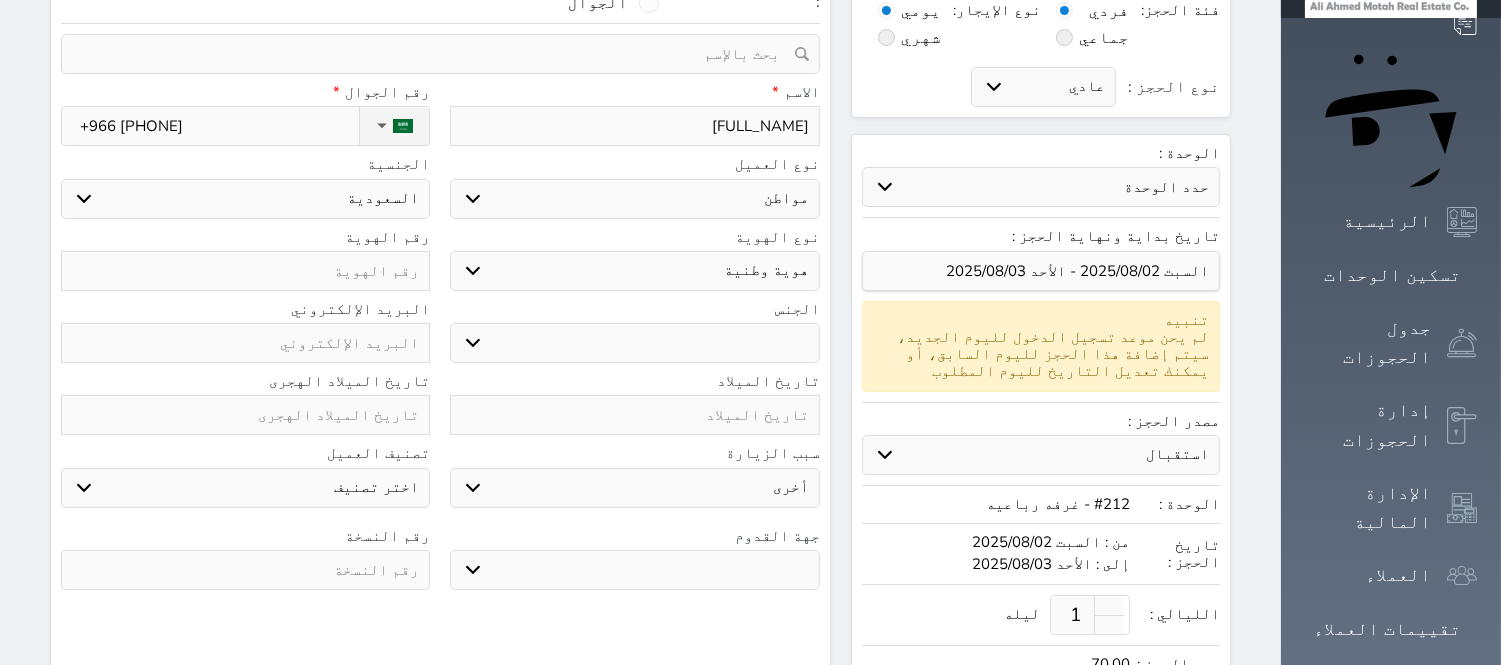 type on "1" 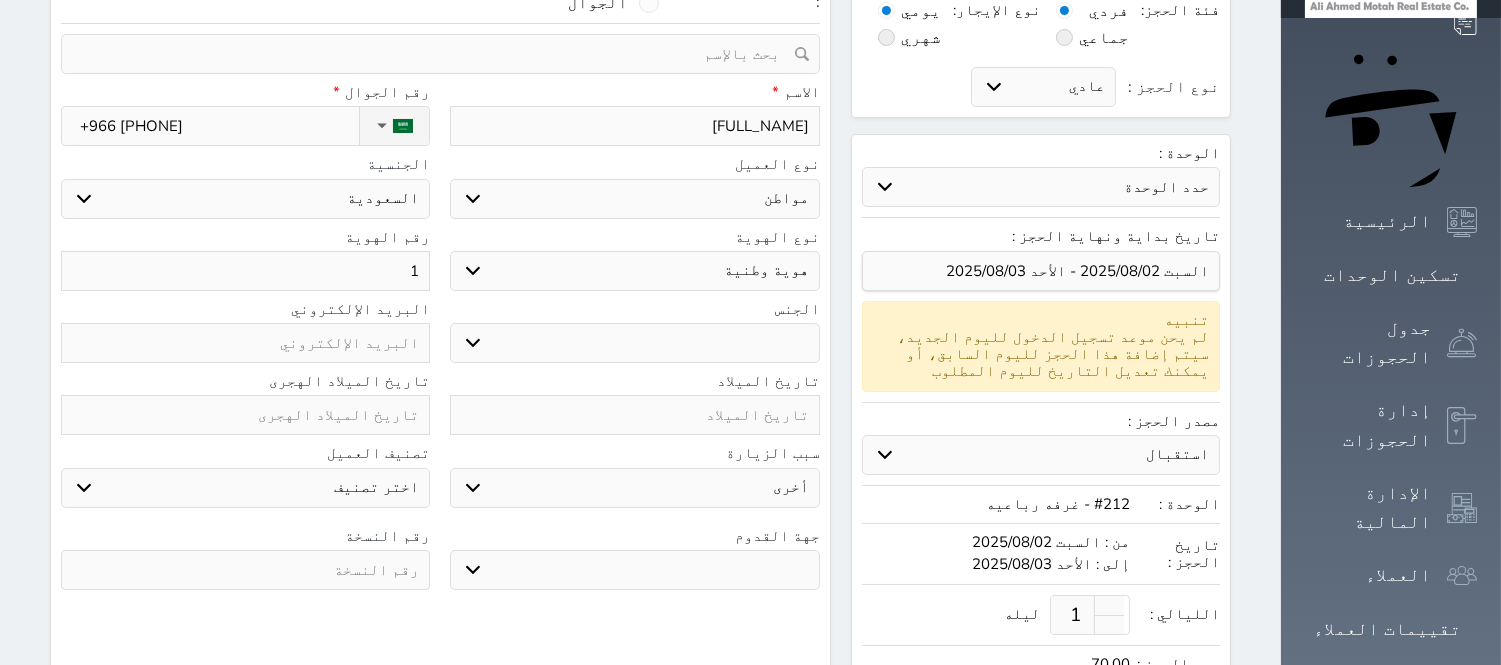 type on "10" 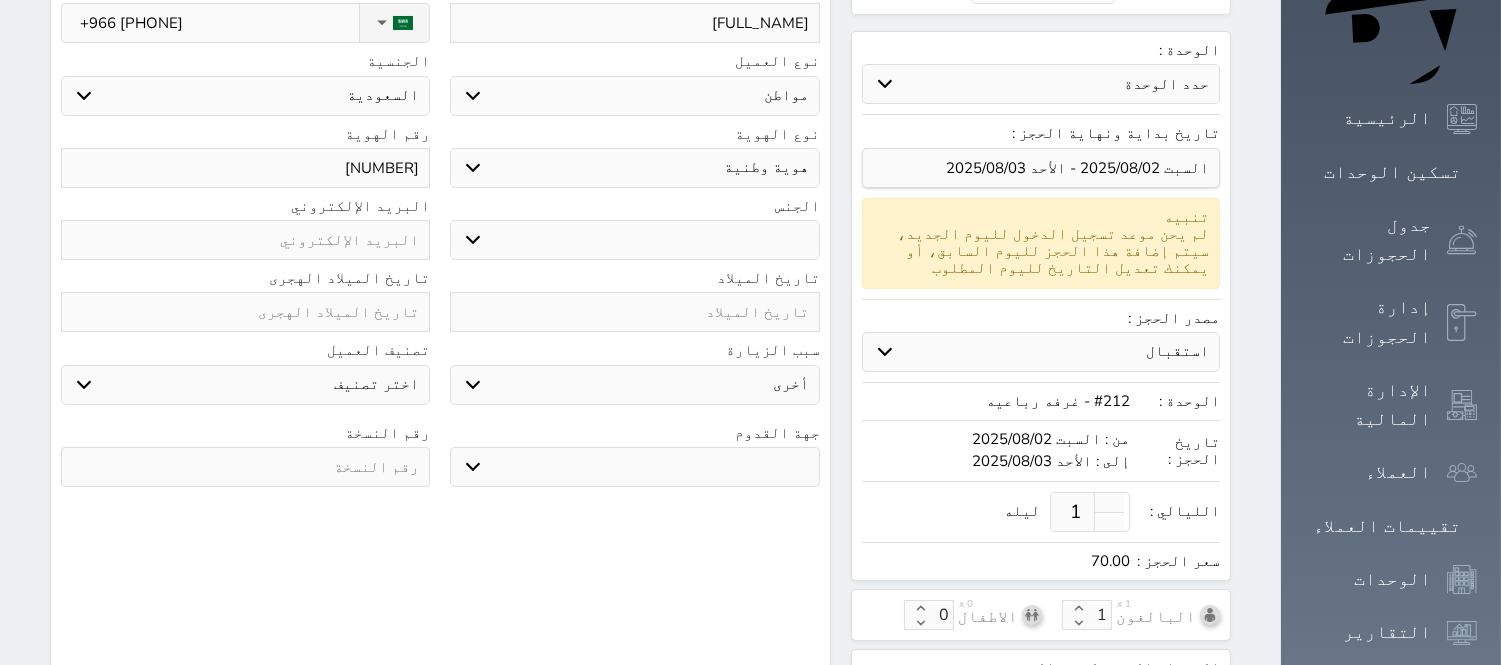 scroll, scrollTop: 296, scrollLeft: 0, axis: vertical 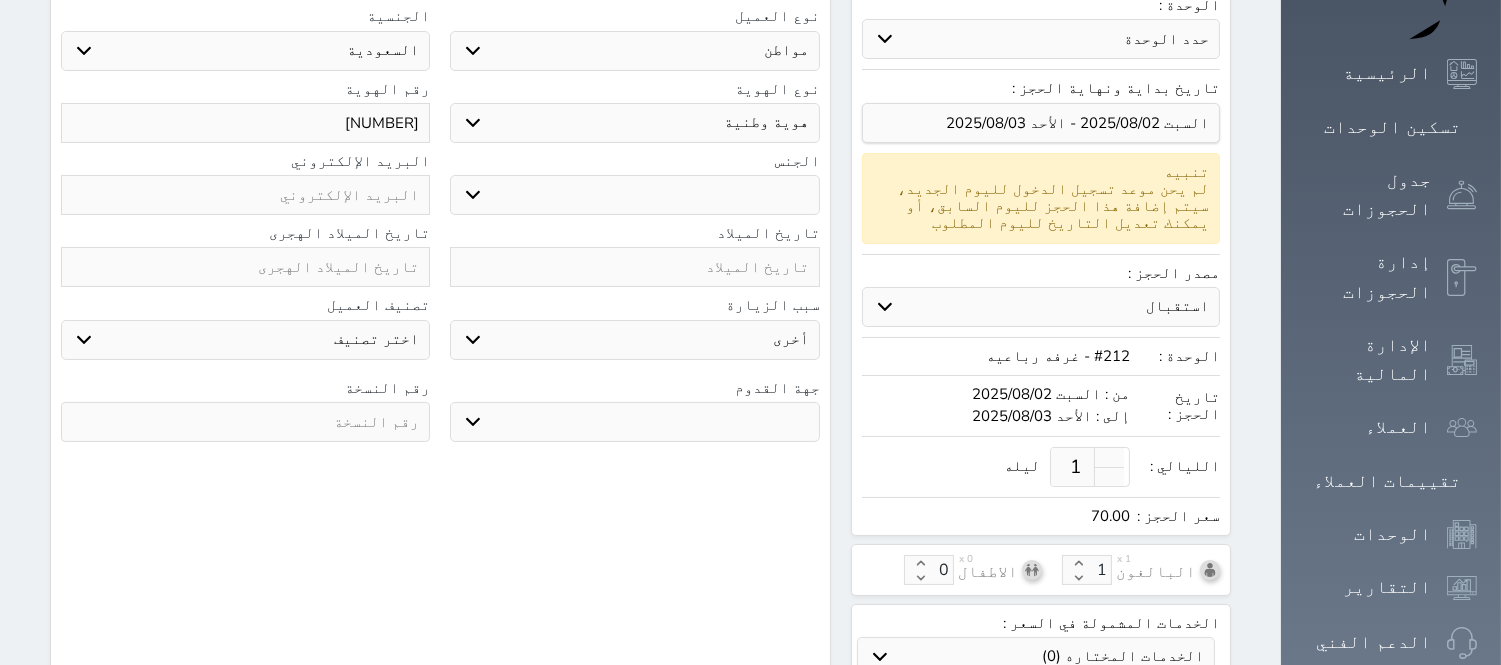 click on "ذكر   انثى" at bounding box center (634, 195) 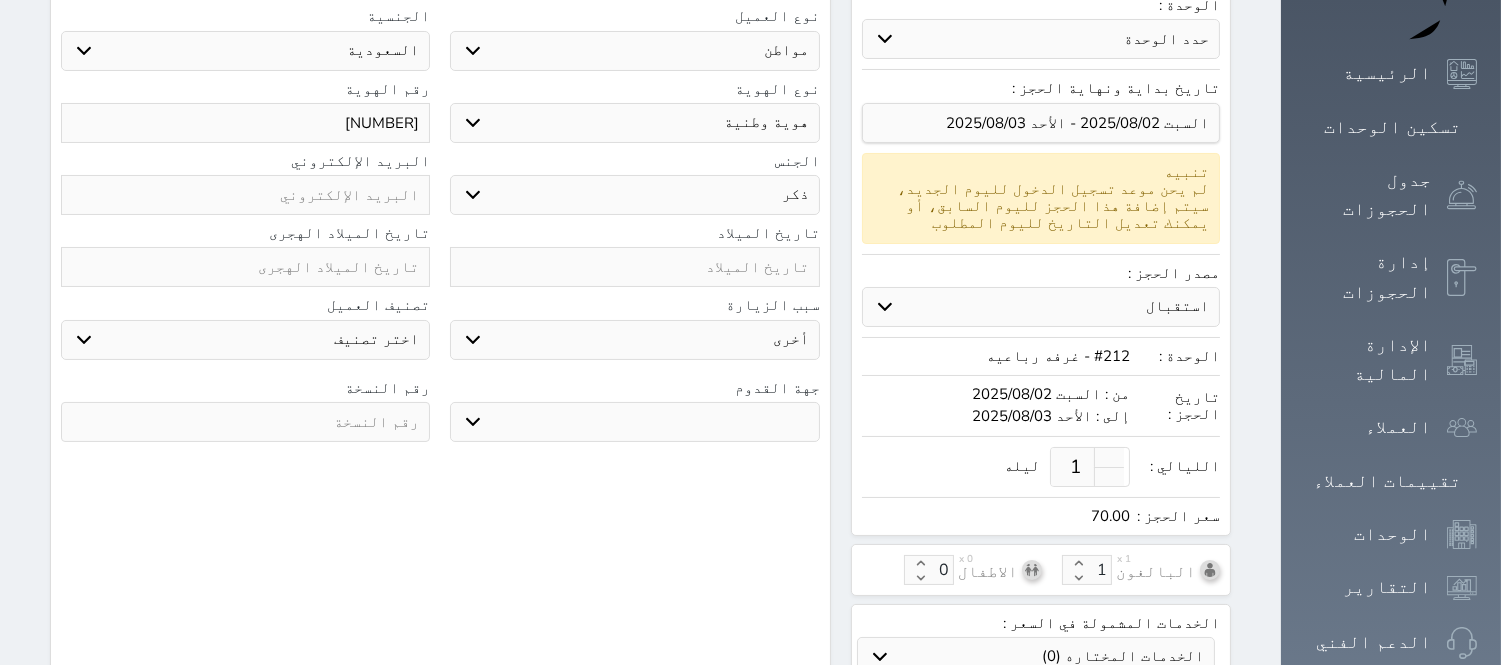 click on "ذكر   انثى" at bounding box center (634, 195) 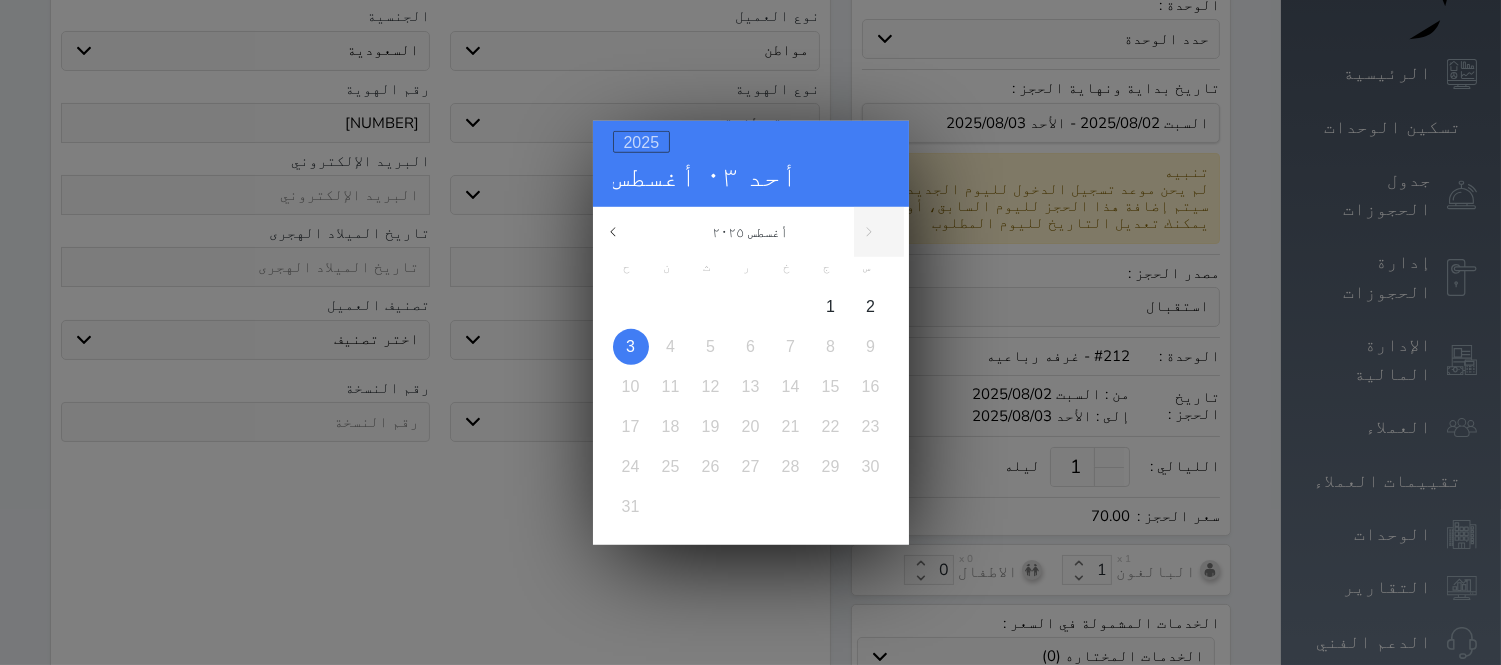 click on "2025" at bounding box center (642, 141) 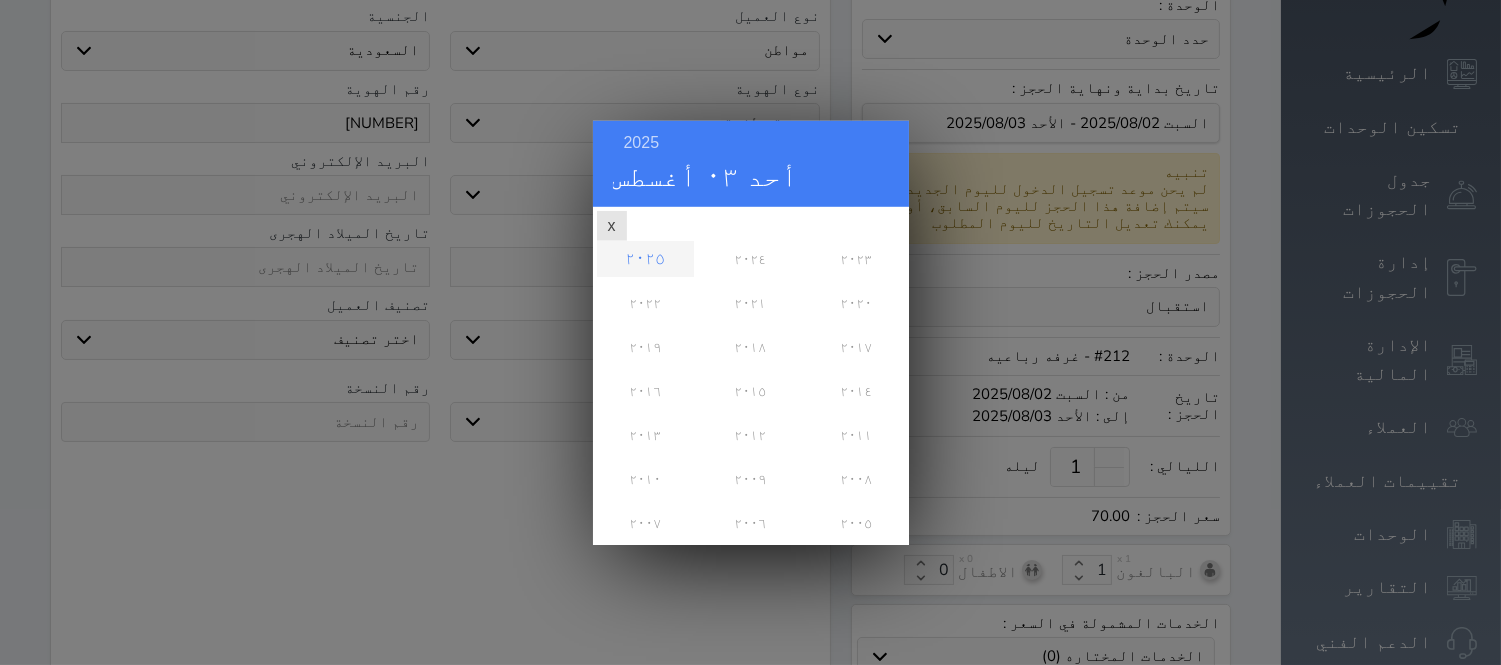 scroll, scrollTop: 0, scrollLeft: 0, axis: both 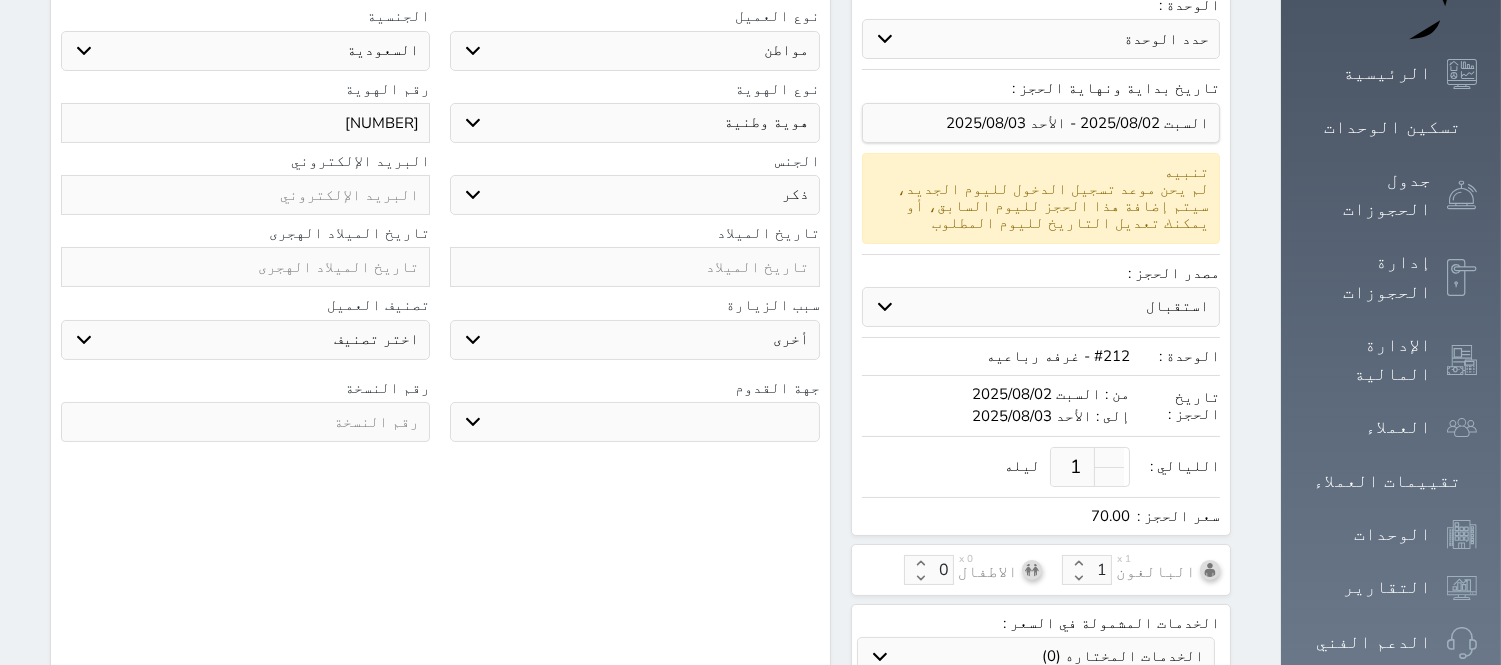 click at bounding box center (245, 267) 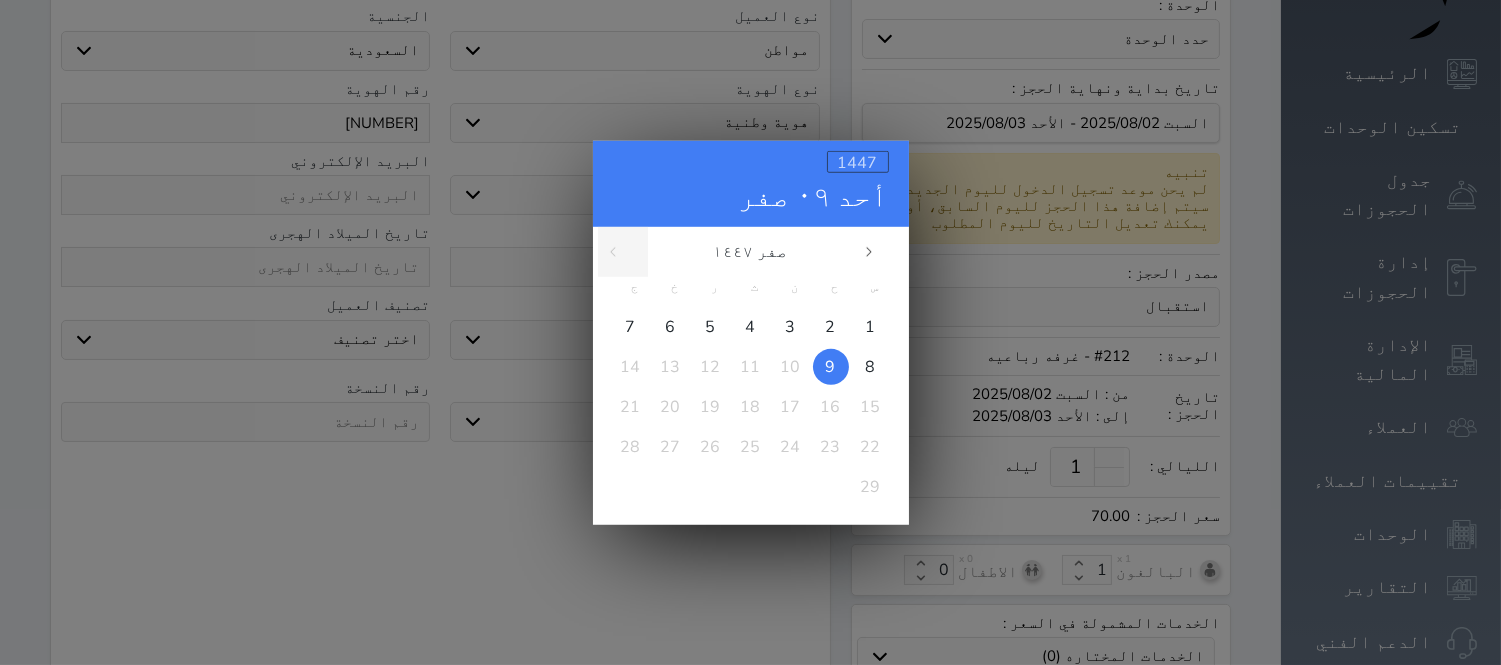 click on "1447" at bounding box center [858, 162] 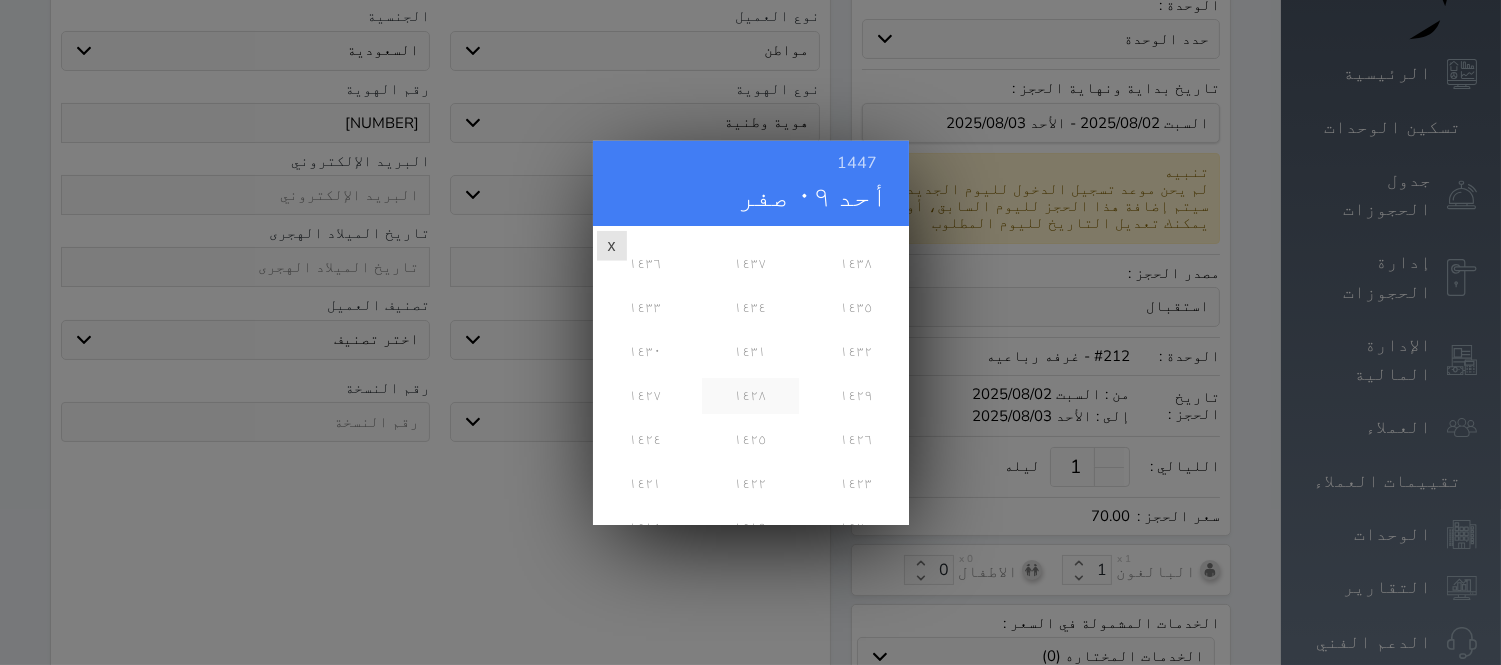 scroll, scrollTop: 296, scrollLeft: 0, axis: vertical 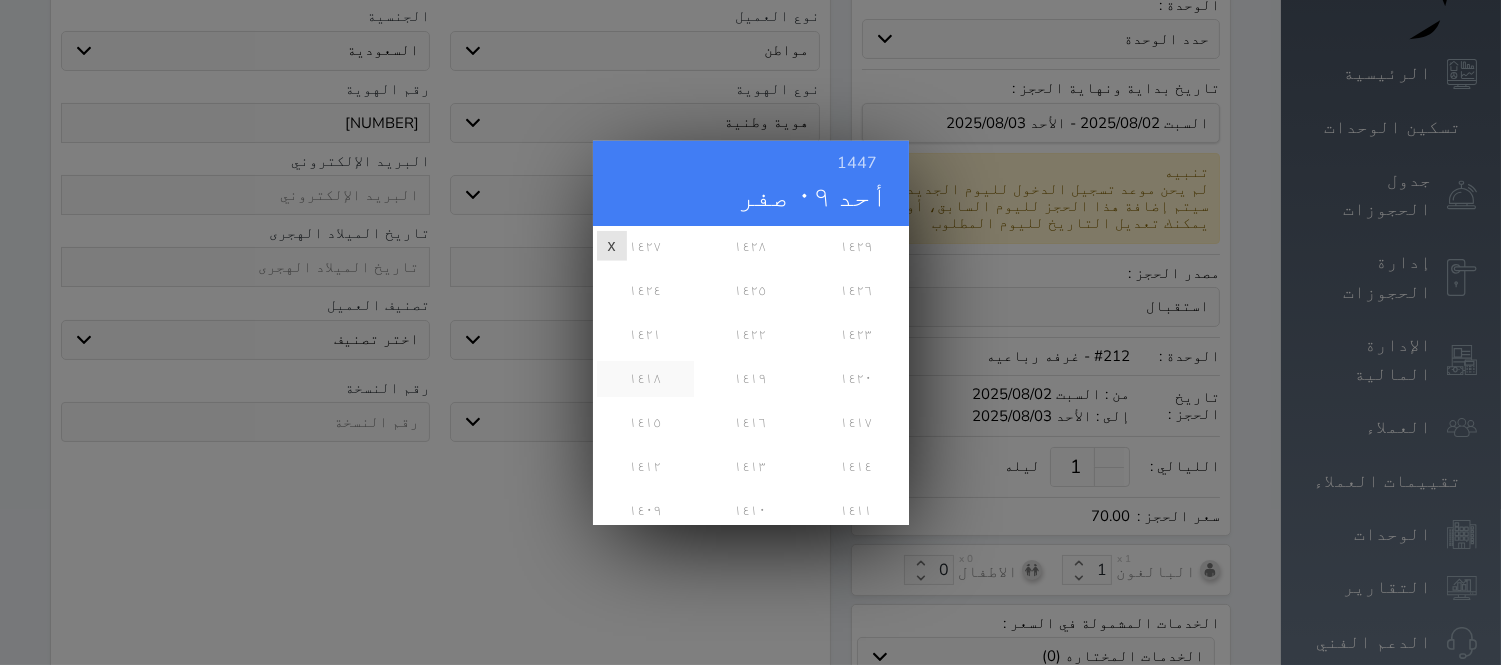 click on "١٤١٨" at bounding box center [645, 378] 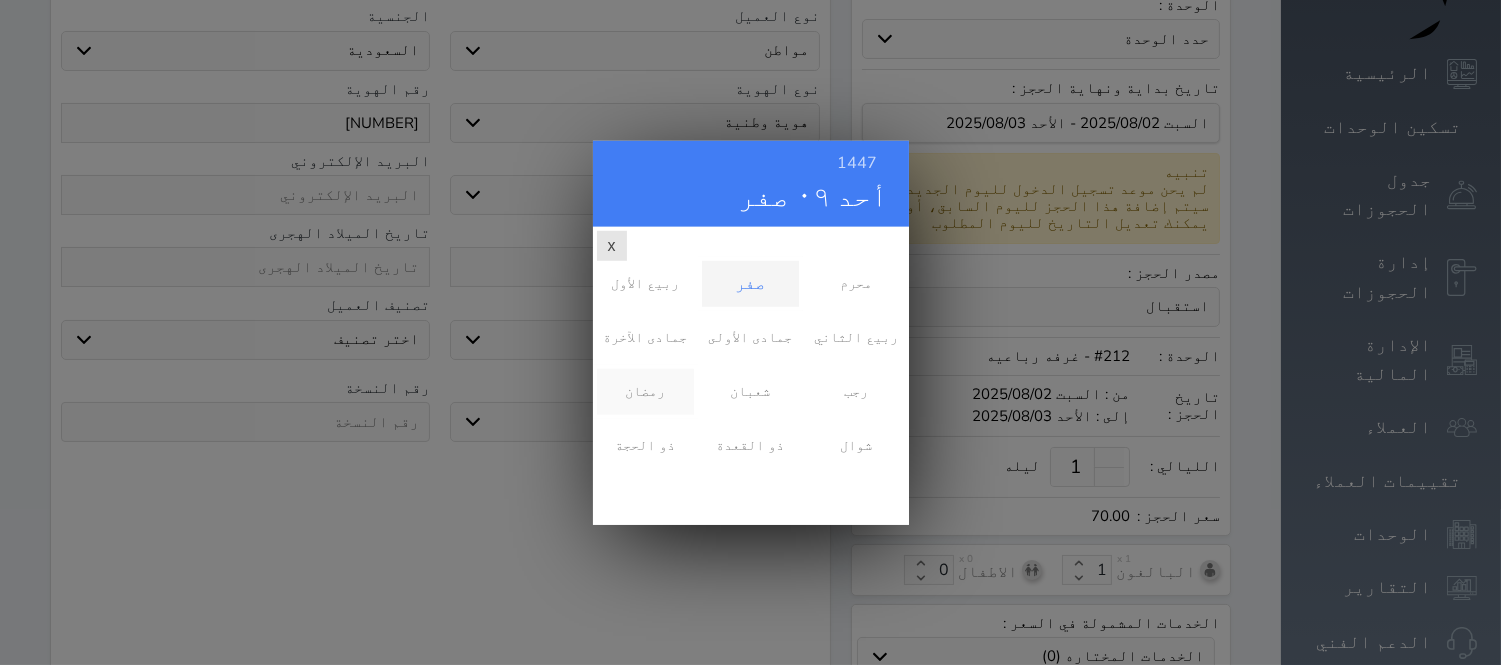 scroll, scrollTop: 0, scrollLeft: 0, axis: both 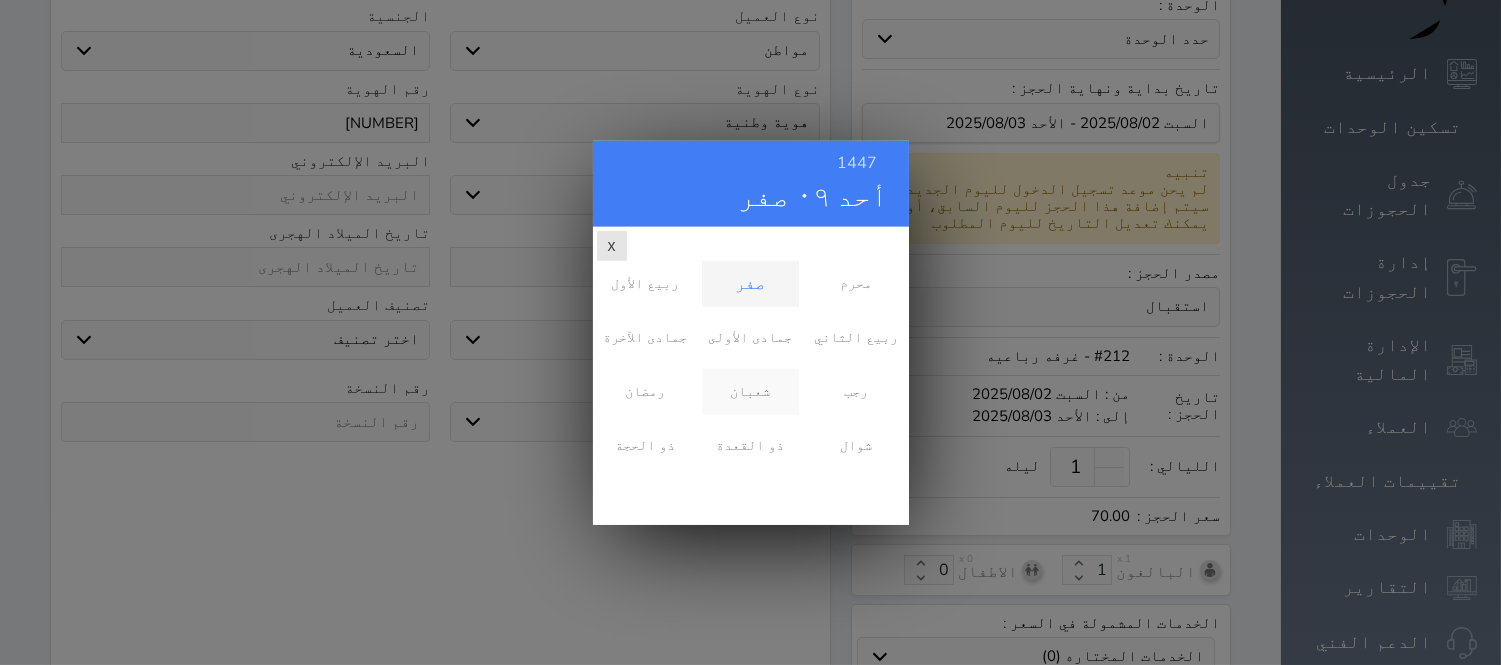click on "شعبان" at bounding box center (750, 391) 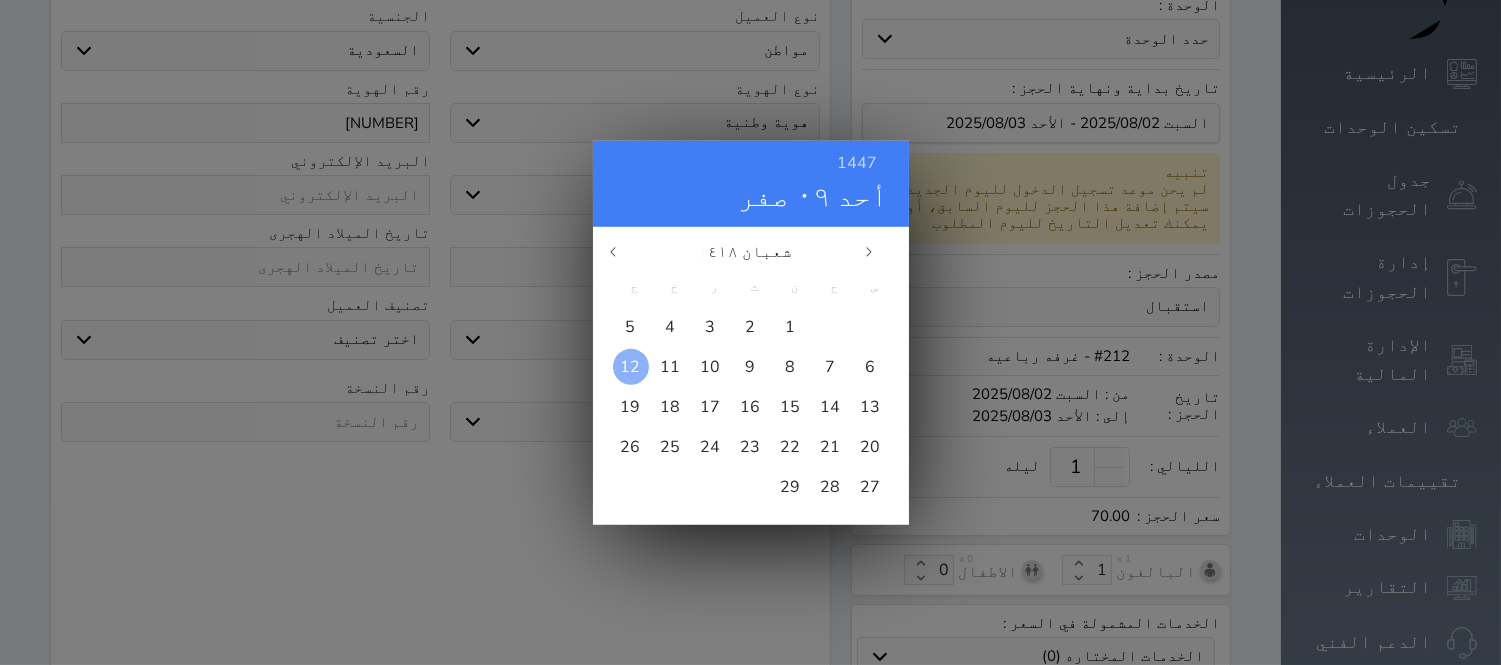 click on "12" at bounding box center [631, 366] 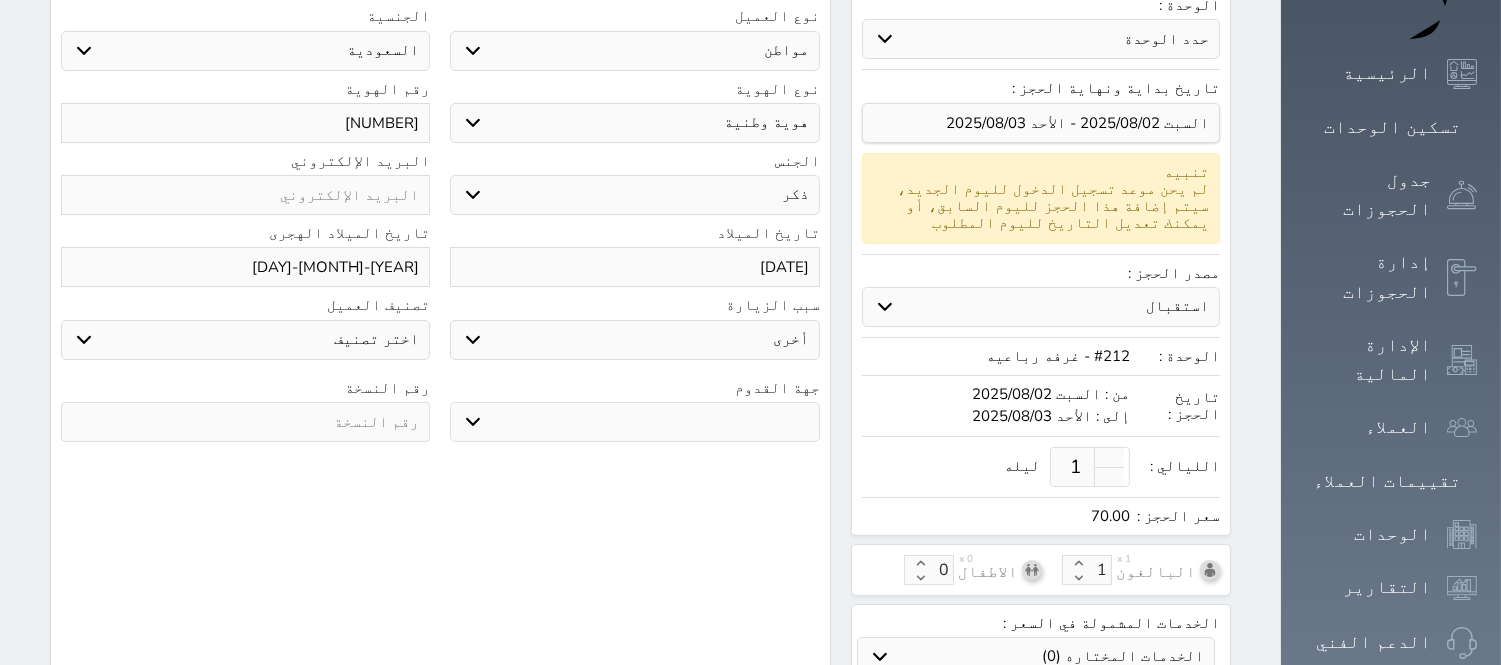 click on "سياحة زيارة الاهل والاصدقاء زيارة دينية زيارة عمل زيارة رياضية زيارة ترفيهية أخرى موظف ديوان عمل نزيل حجر موظف وزارة الصحة" at bounding box center [634, 340] 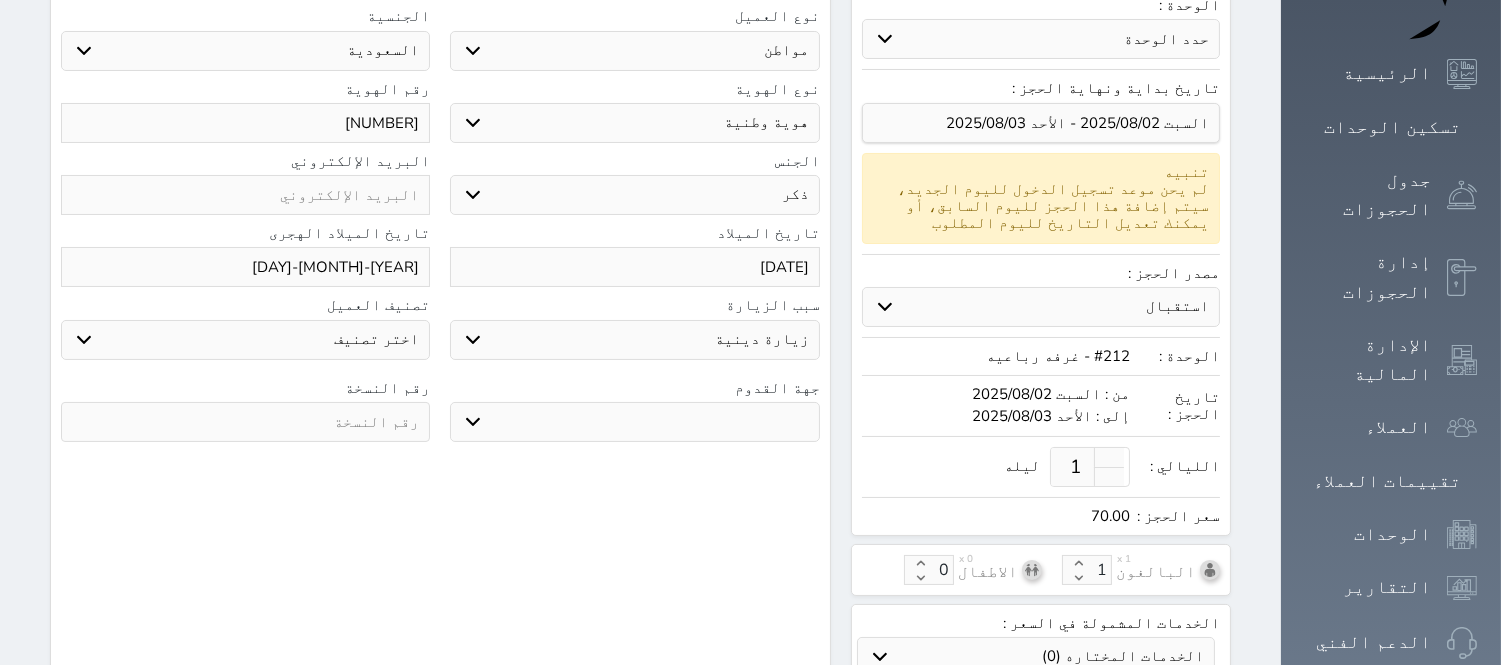 click on "سياحة زيارة الاهل والاصدقاء زيارة دينية زيارة عمل زيارة رياضية زيارة ترفيهية أخرى موظف ديوان عمل نزيل حجر موظف وزارة الصحة" at bounding box center (634, 340) 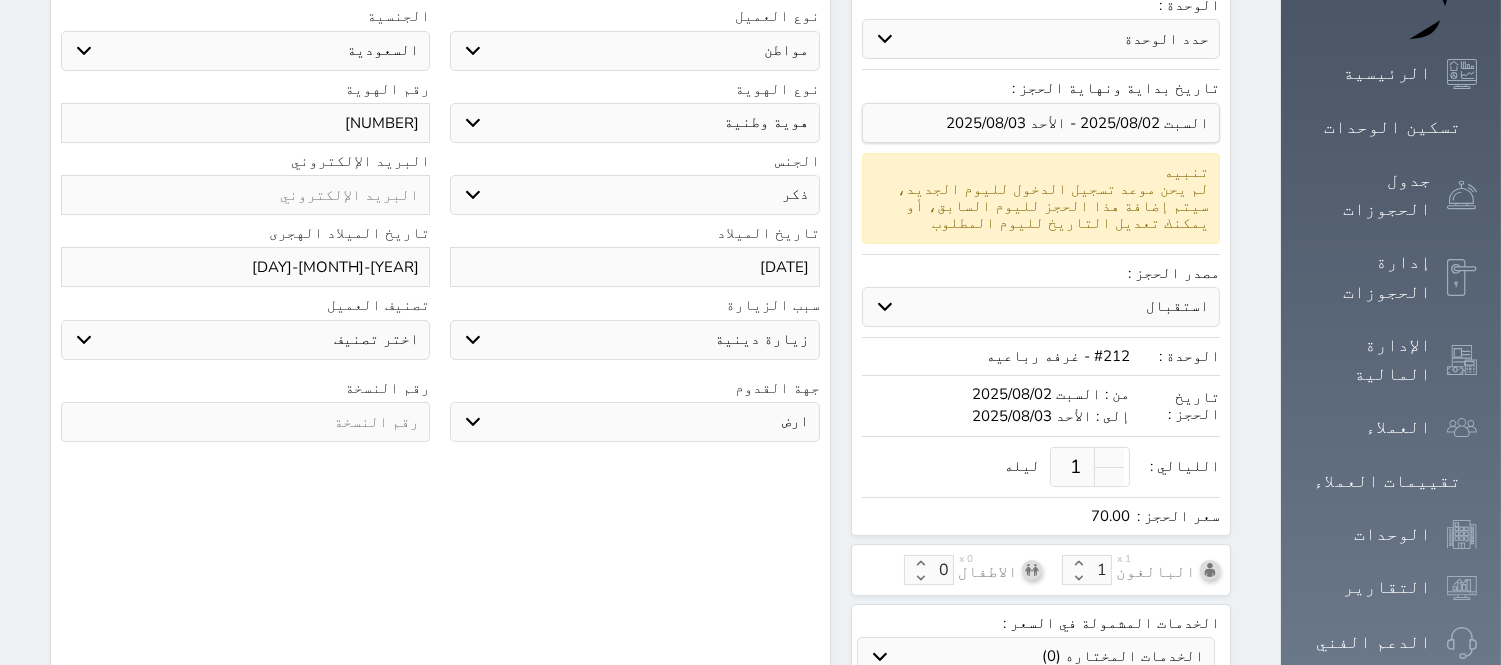 click on "جو بحر ارض" at bounding box center (634, 422) 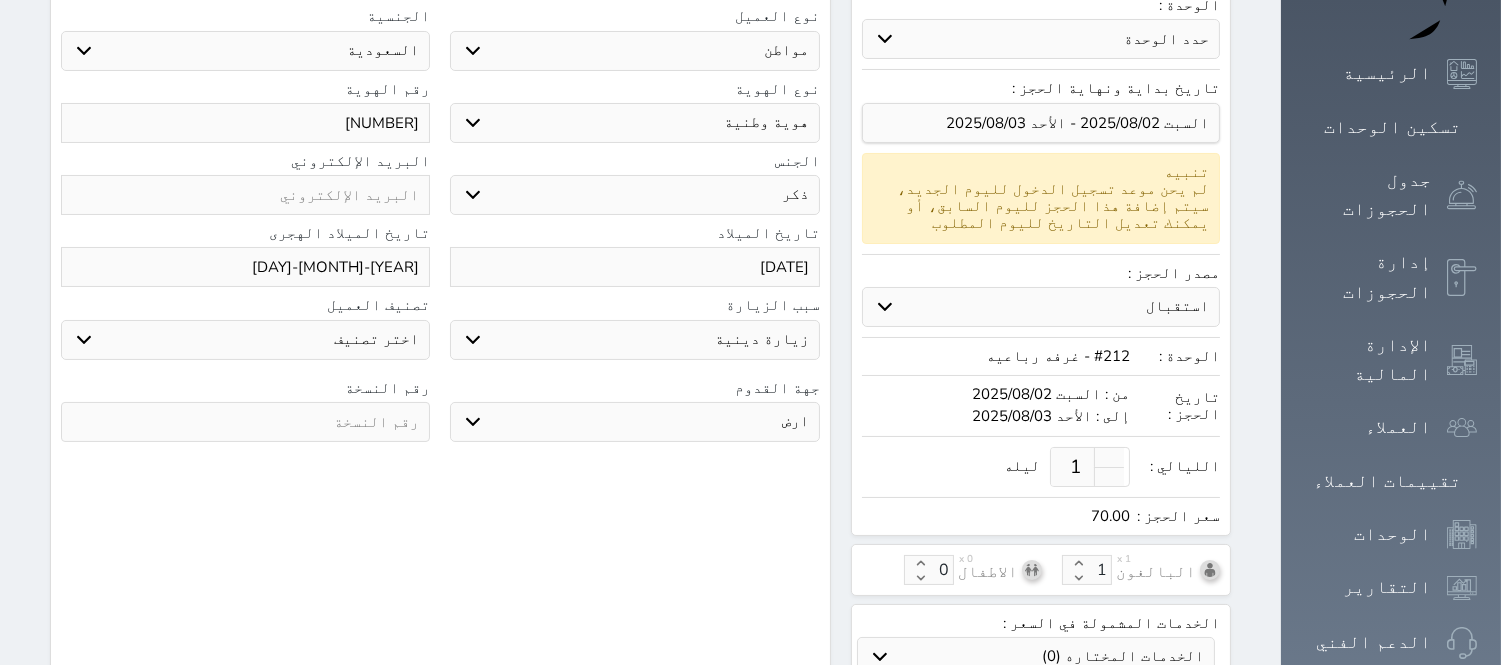 click at bounding box center [245, 422] 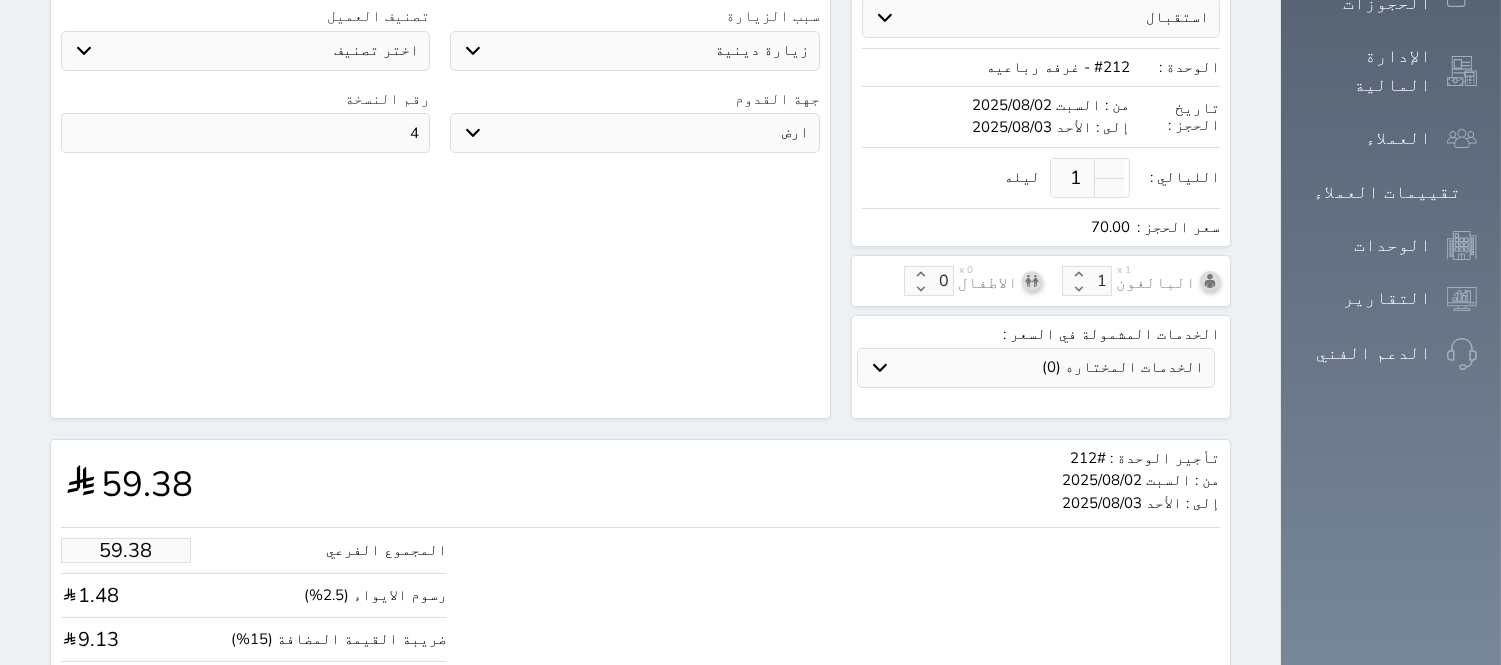 scroll, scrollTop: 593, scrollLeft: 0, axis: vertical 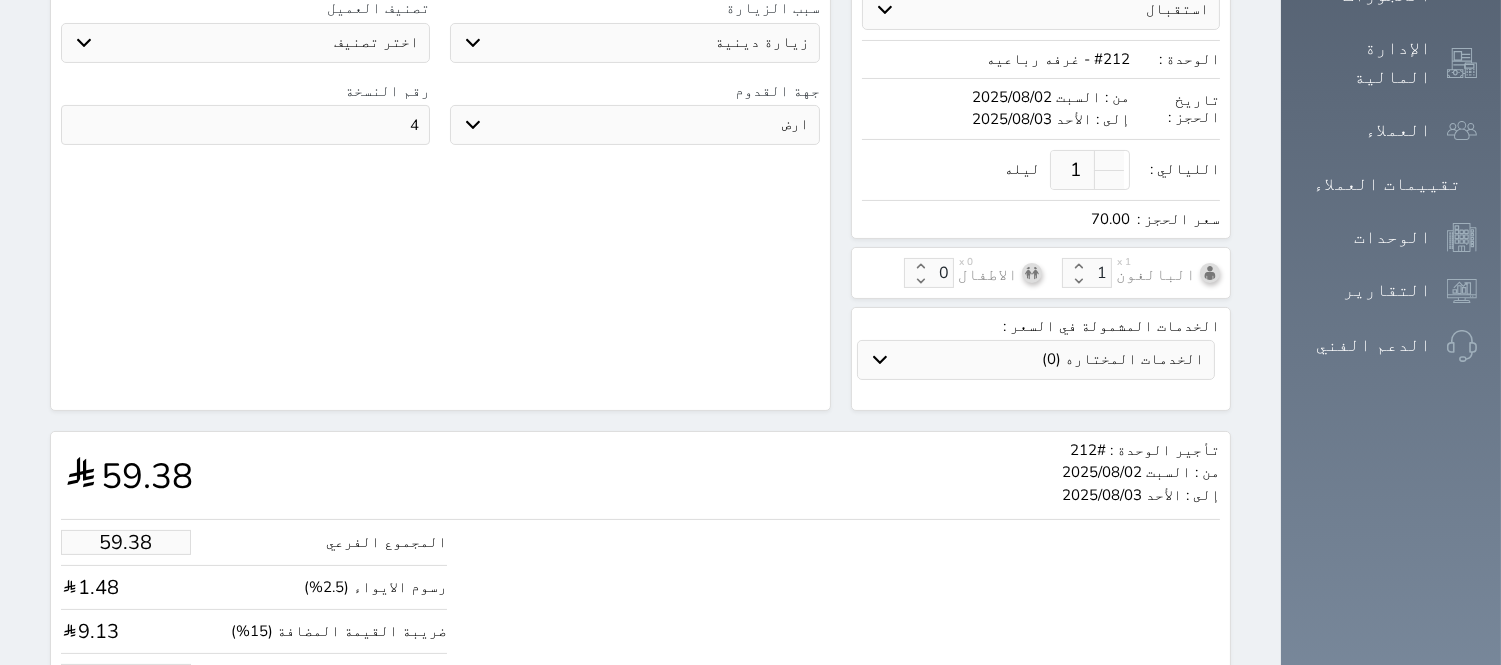 click on "البحث عن العملاء :        الاسم       رقم الهوية       البريد الإلكتروني       الجوال           تغيير العميل                      ملاحظات                           سجل حجوزات العميل [FIRST] [LAST]                    إجمالى رصيد العميل : 0 ريال     رقم الحجز   الوحدة   من   إلى   نوع الحجز   الرصيد   الاجرائات         النتائج  : من (  ) - إلى  (  )   العدد  :              سجل الكمبيالات الغير محصلة على العميل [FIRST] [LAST]                  رقم الحجز   المبلغ الكلى    المبلغ المحصل    المبلغ المتبقى    تاريخ الإستحقاق         النتائج  : من (  ) - إلى  (  )   العدد  :      الاسم *   [FIRST] [LAST]   رقم الجوال *       ▼     Afghanistan (‫افغانستان‬‎)   +93     +355" at bounding box center [440, -36] 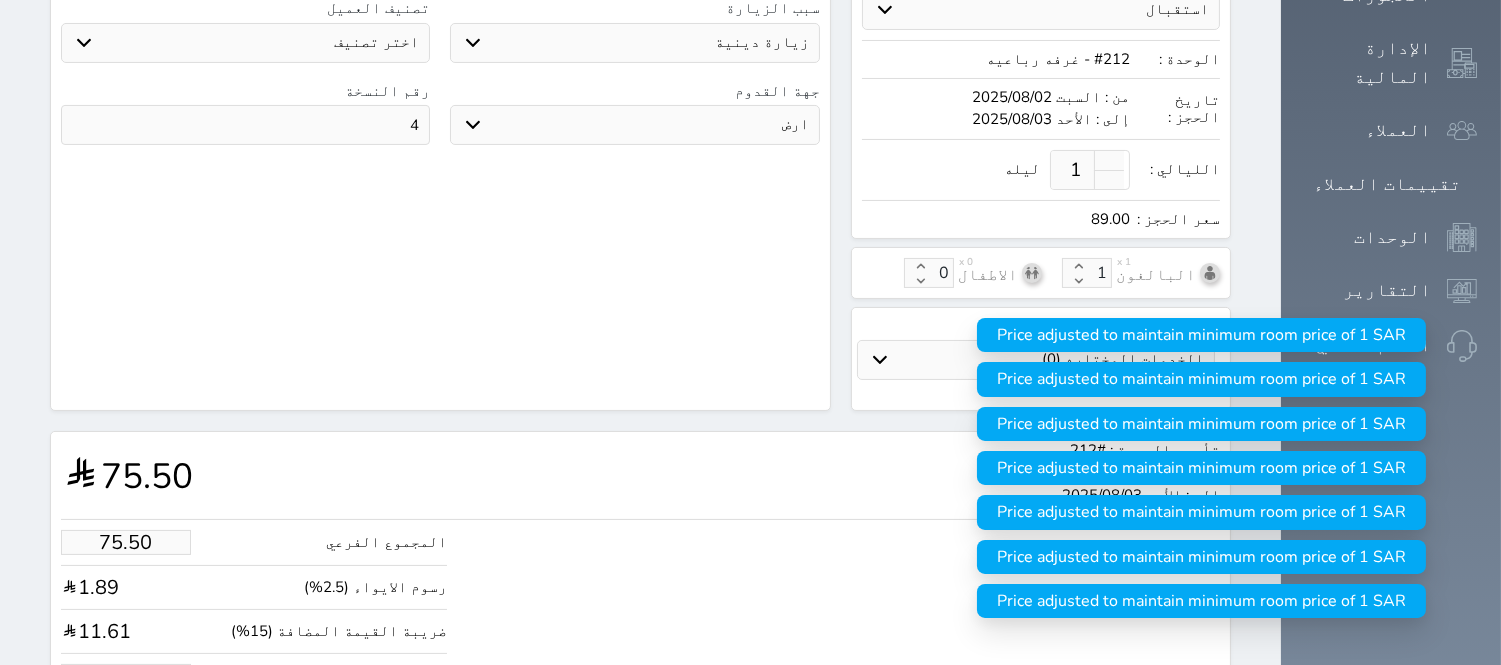 click on "المجموع الفرعي   [PRICE]   رسوم الايواء (2.5%)    [PRICE]    ضريبة القيمة المضافة (15%)    [PRICE]      الاجمالي   [PRICE]" at bounding box center (640, 604) 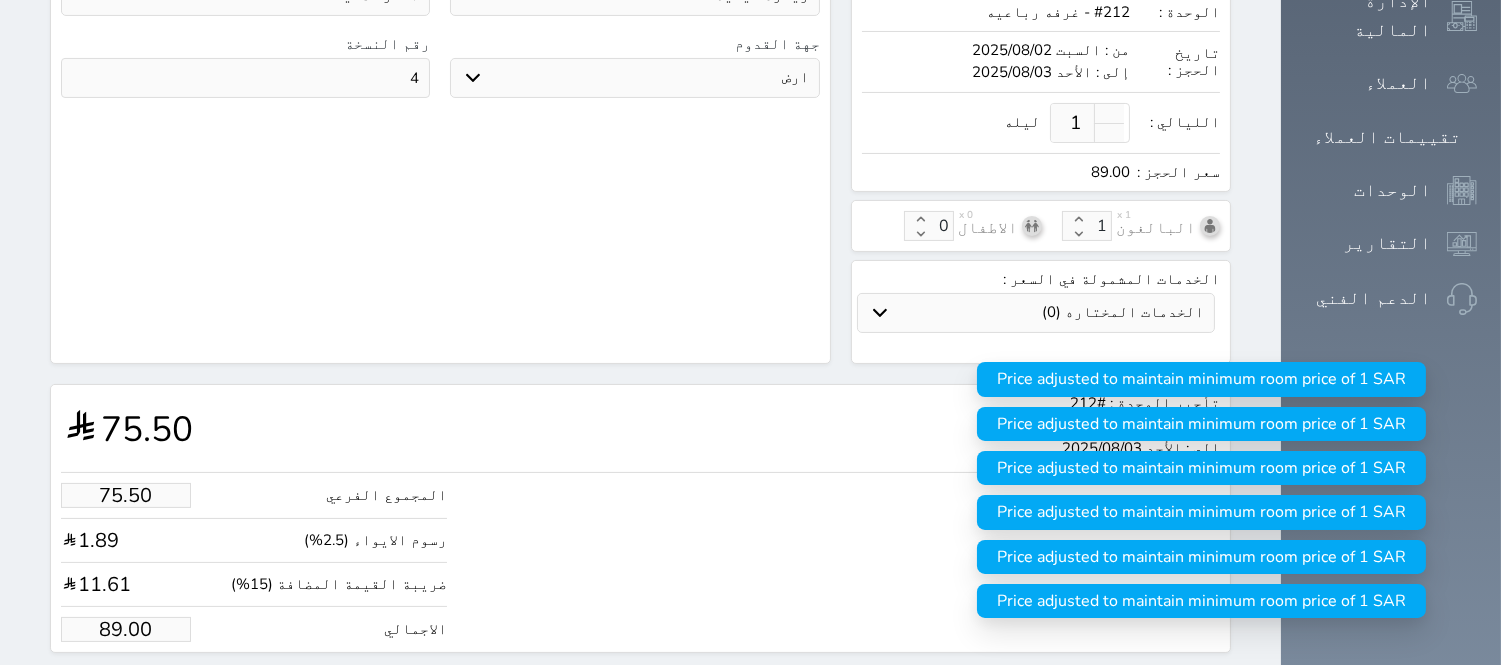 scroll, scrollTop: 653, scrollLeft: 0, axis: vertical 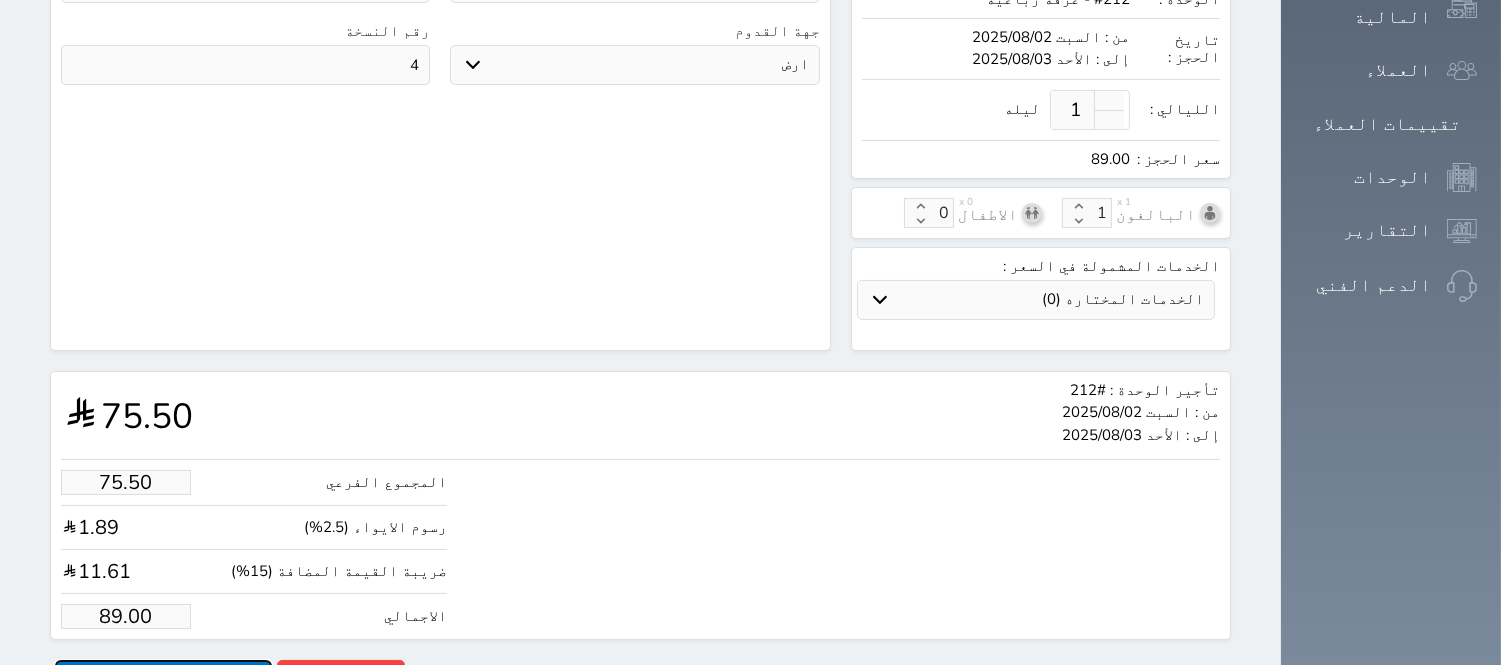 click on "حجز" at bounding box center (163, 677) 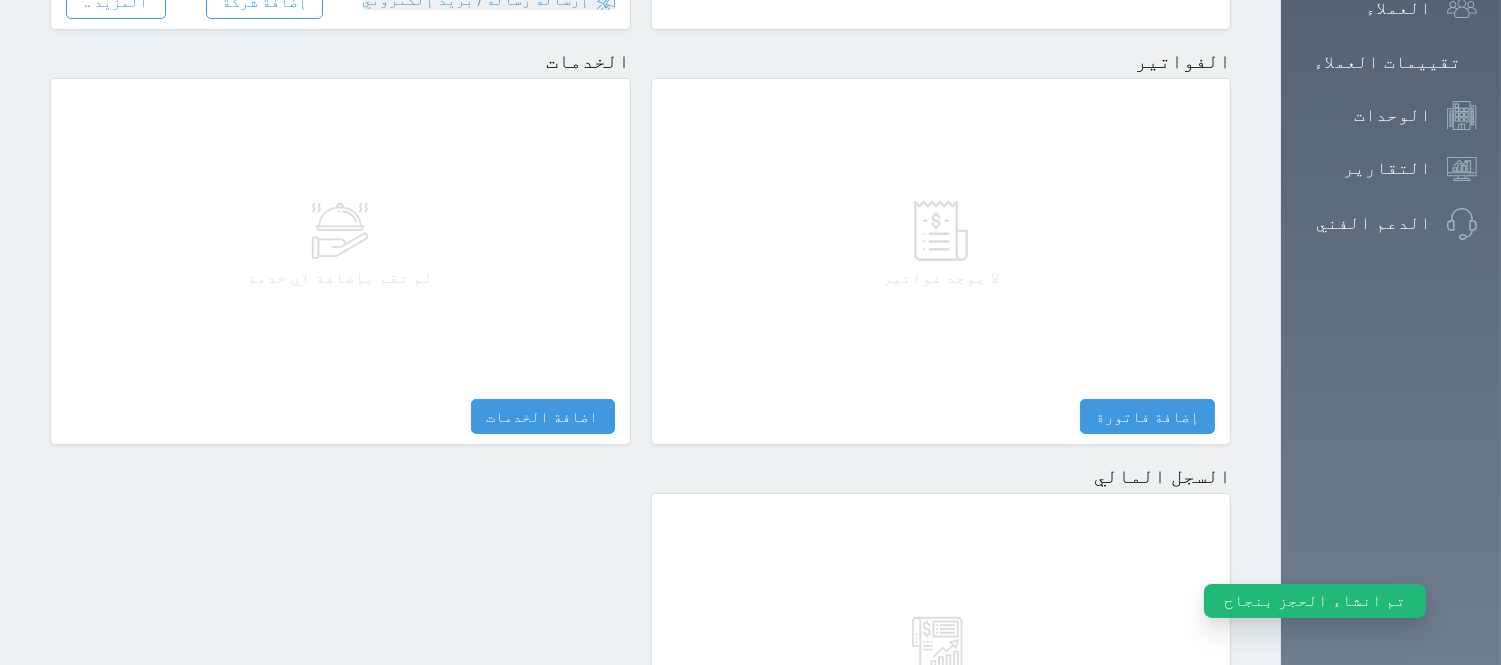 scroll, scrollTop: 1037, scrollLeft: 0, axis: vertical 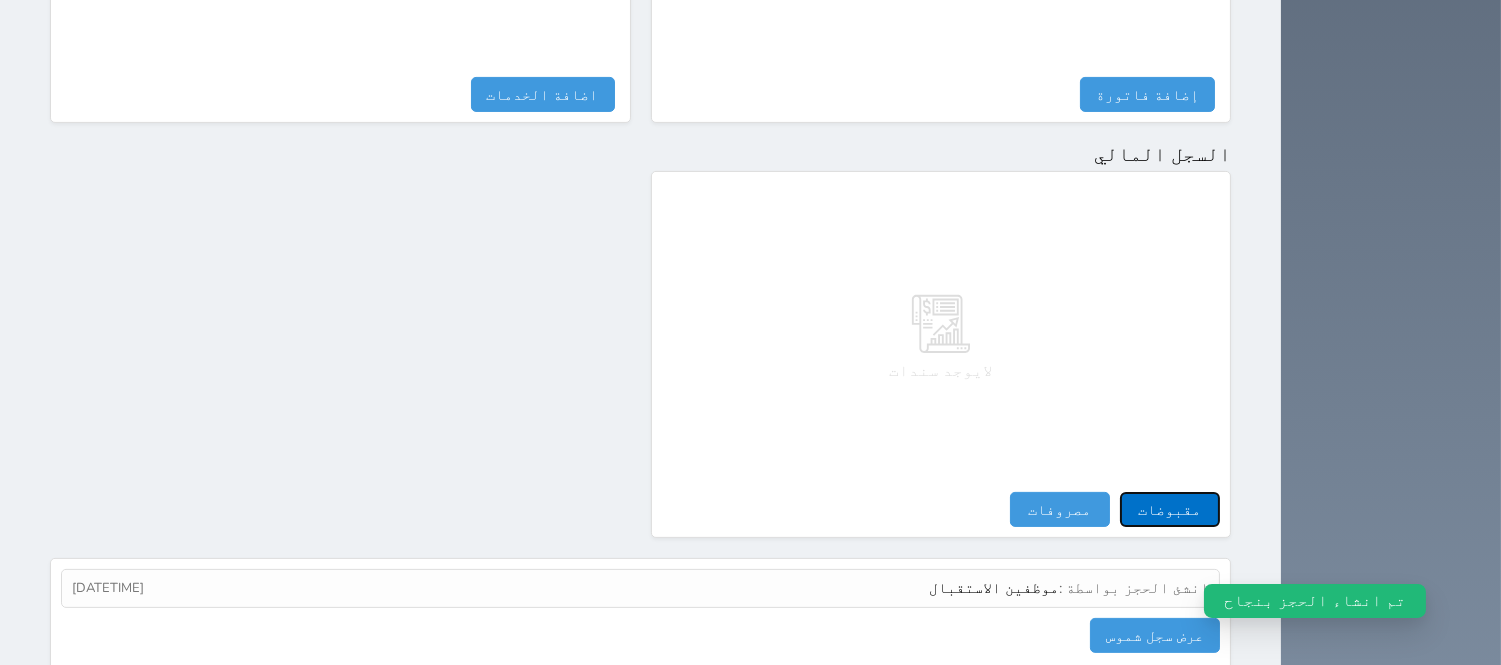click on "مقبوضات" at bounding box center [1170, 509] 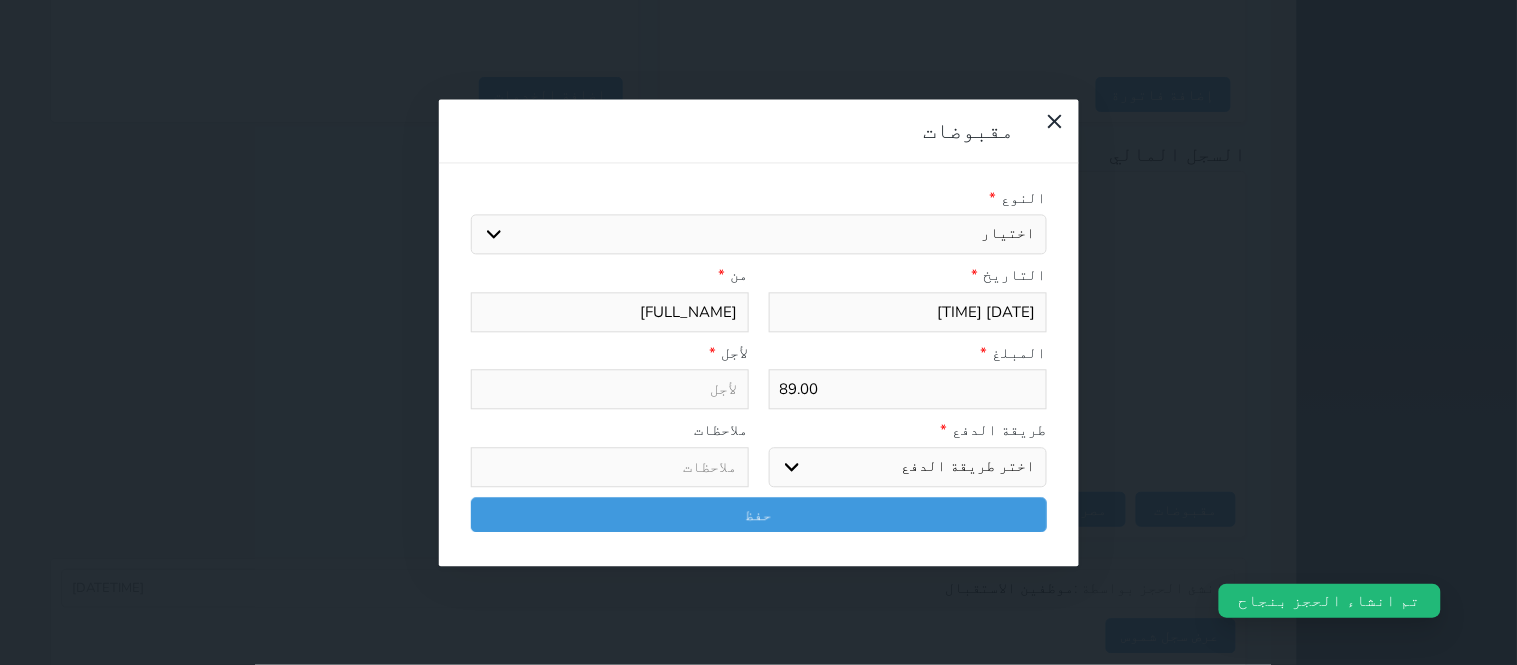 click on "اختيار   مقبوضات عامة قيمة إيجار فواتير تامين عربون لا ينطبق آخر مغسلة واي فاي - الإنترنت مواقف السيارات طعام الأغذية والمشروبات مشروبات المشروبات الباردة المشروبات الساخنة الإفطار غداء عشاء مخبز و كعك حمام سباحة الصالة الرياضية سبا و خدمات الجمال اختيار وإسقاط (خدمات النقل) ميني بار كابل - تلفزيون سرير إضافي تصفيف الشعر التسوق خدمات الجولات السياحية المنظمة خدمات الدليل السياحي" at bounding box center (759, 235) 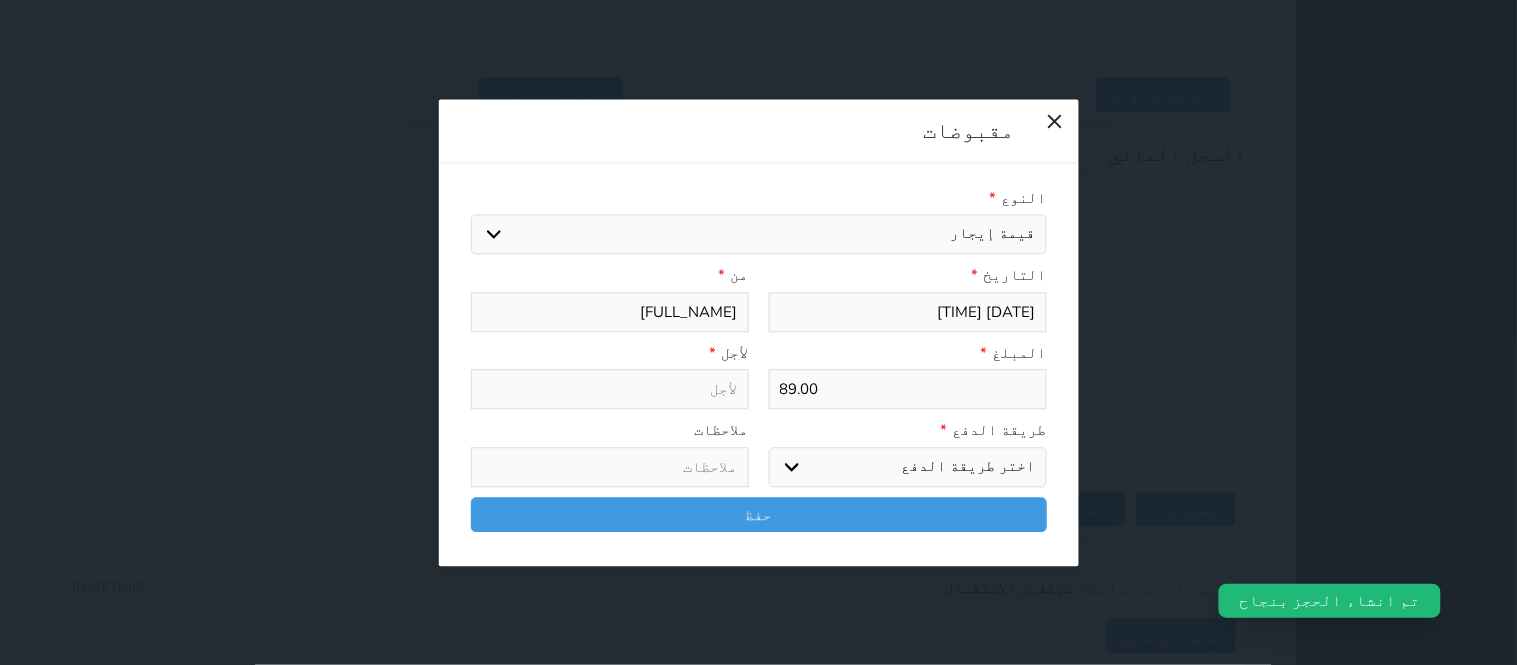 click on "اختيار   مقبوضات عامة قيمة إيجار فواتير تامين عربون لا ينطبق آخر مغسلة واي فاي - الإنترنت مواقف السيارات طعام الأغذية والمشروبات مشروبات المشروبات الباردة المشروبات الساخنة الإفطار غداء عشاء مخبز و كعك حمام سباحة الصالة الرياضية سبا و خدمات الجمال اختيار وإسقاط (خدمات النقل) ميني بار كابل - تلفزيون سرير إضافي تصفيف الشعر التسوق خدمات الجولات السياحية المنظمة خدمات الدليل السياحي" at bounding box center (759, 235) 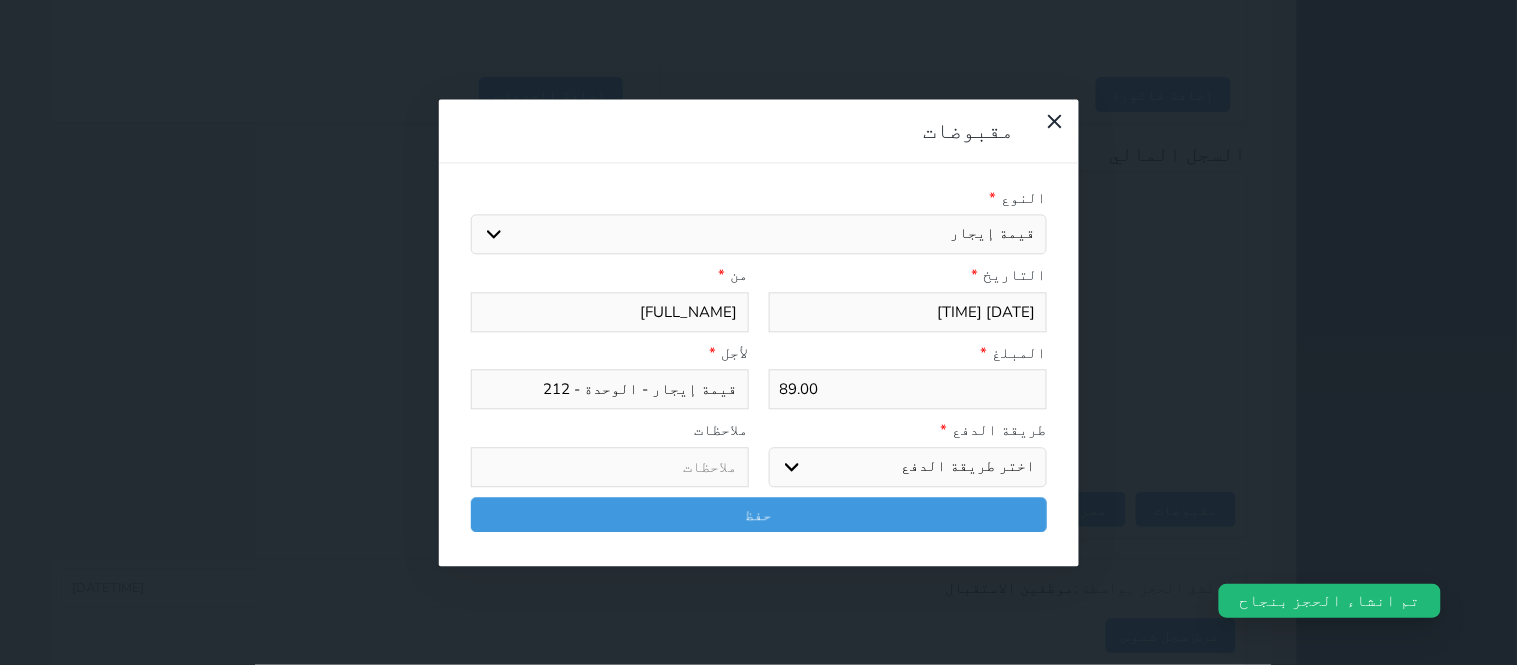 click on "اختر طريقة الدفع   دفع نقدى   تحويل بنكى   مدى   بطاقة ائتمان   آجل" at bounding box center [908, 467] 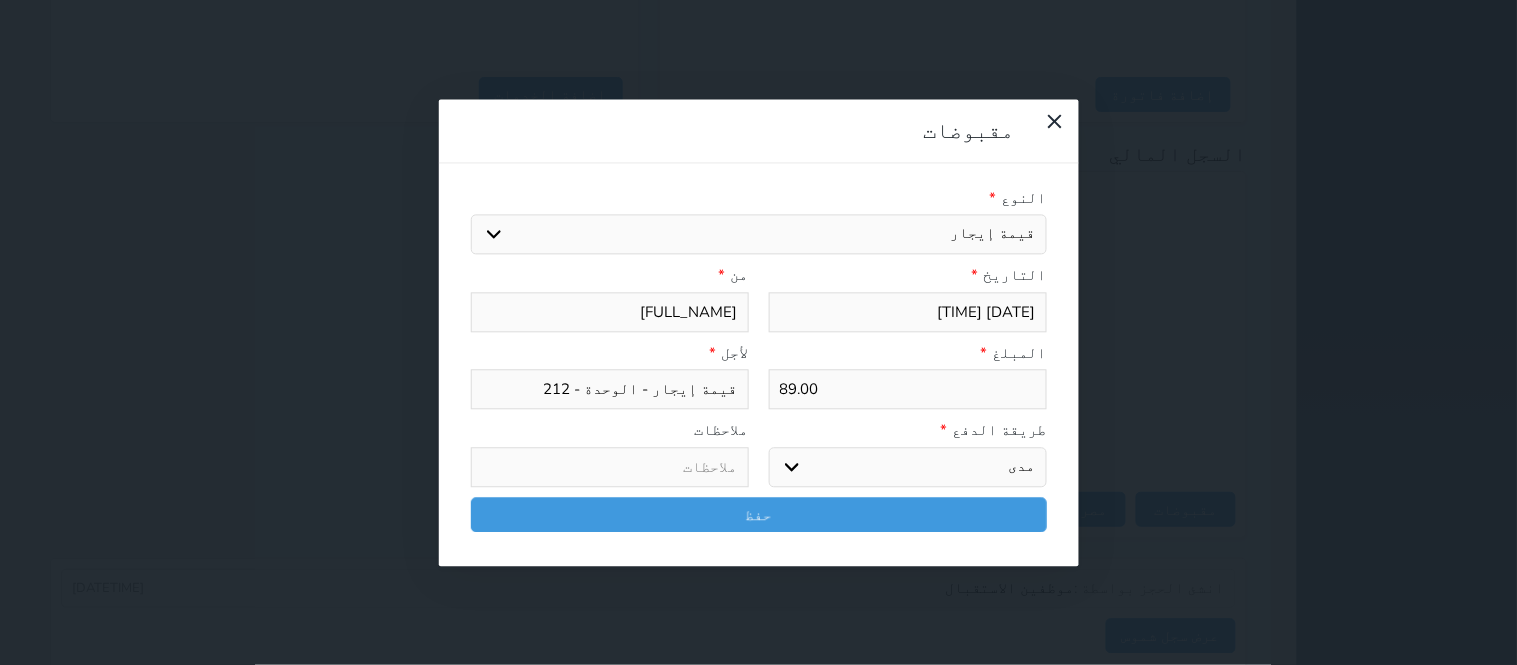 click on "اختر طريقة الدفع   دفع نقدى   تحويل بنكى   مدى   بطاقة ائتمان   آجل" at bounding box center (908, 467) 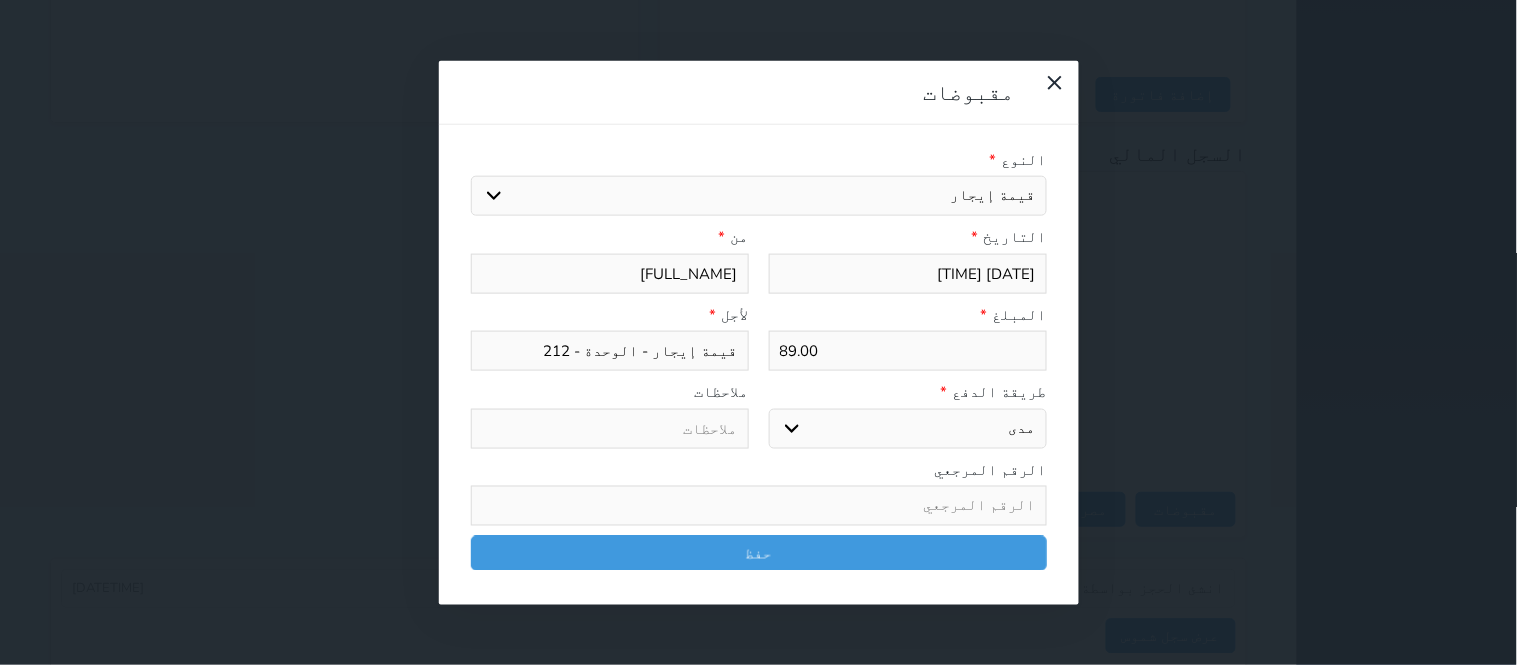 click at bounding box center [759, 506] 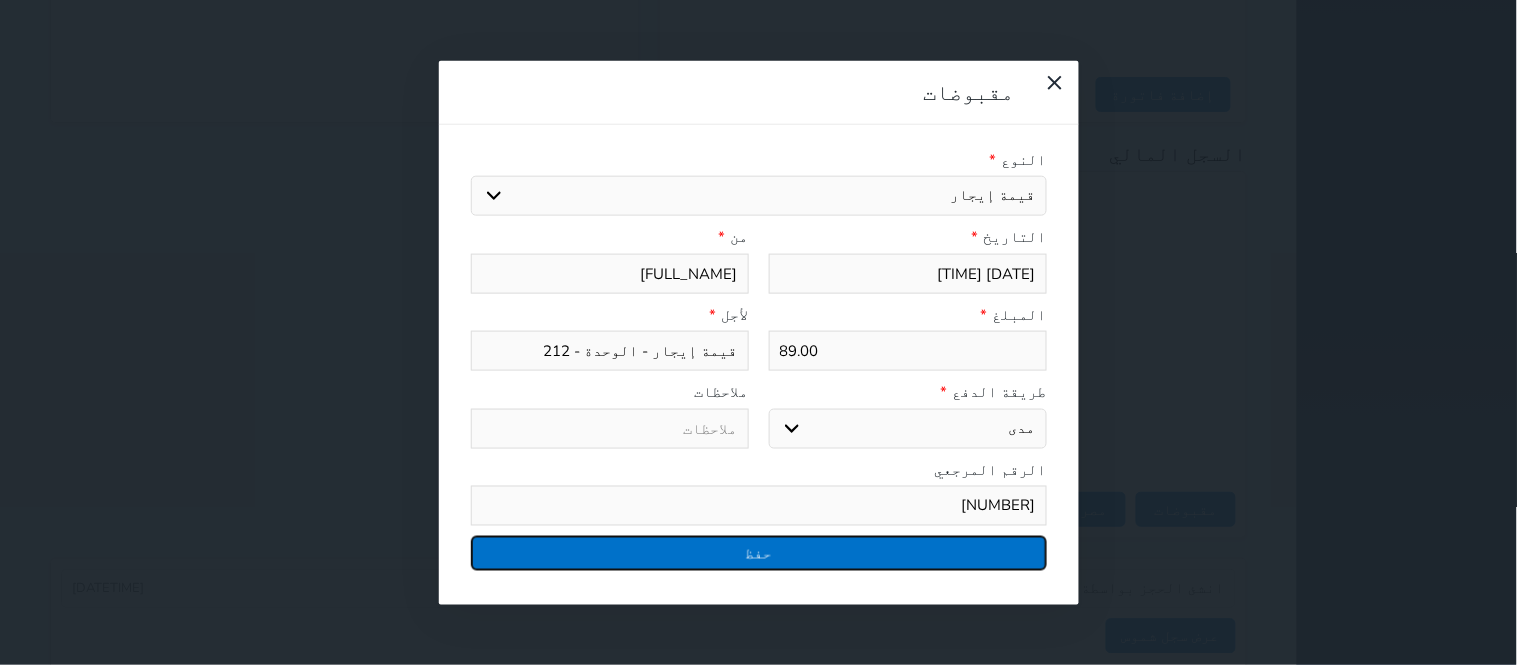 click on "حفظ" at bounding box center (759, 553) 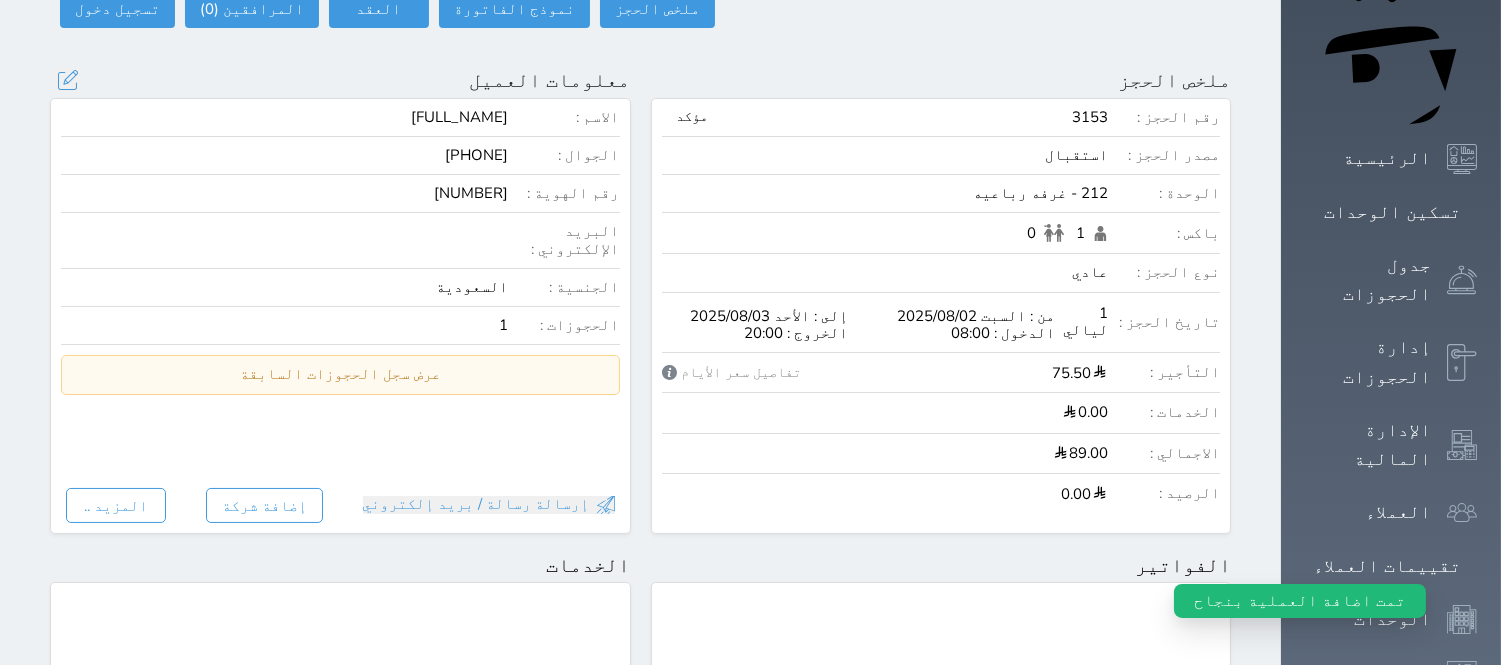 scroll, scrollTop: 0, scrollLeft: 0, axis: both 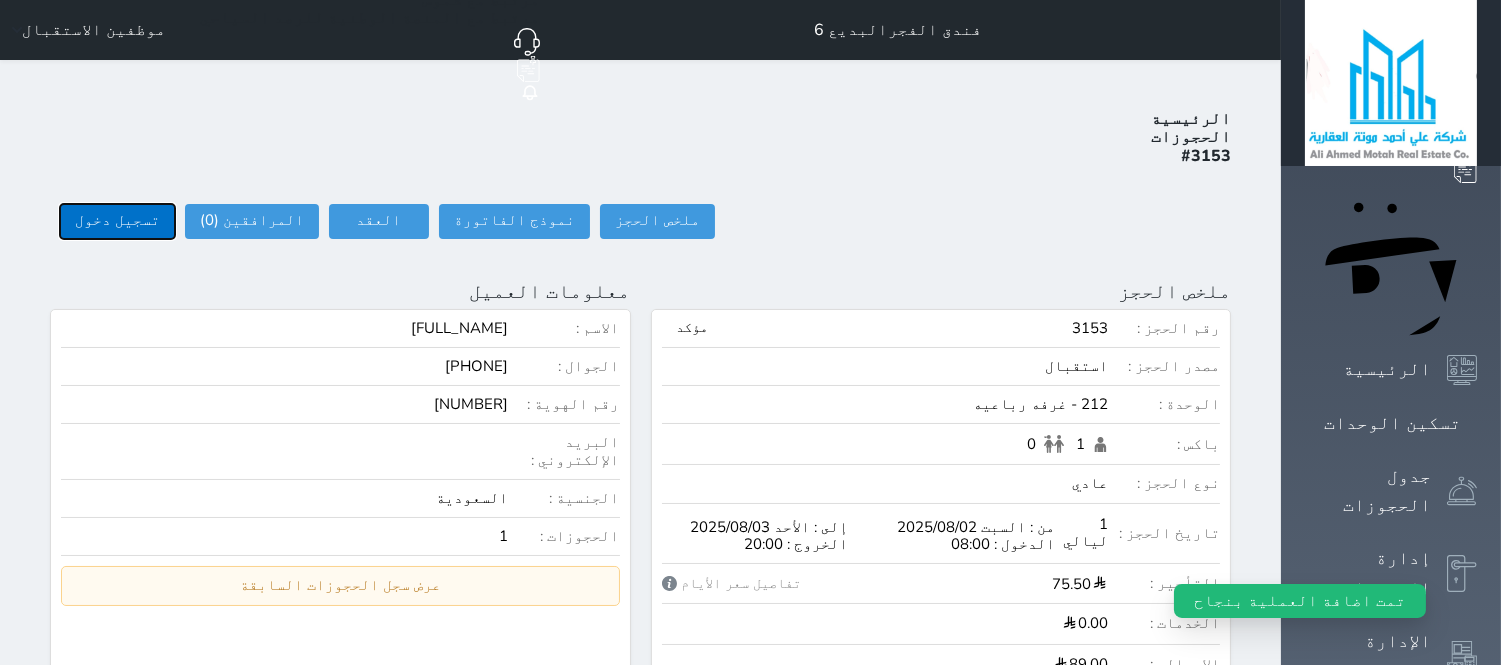 click on "تسجيل دخول" at bounding box center (117, 221) 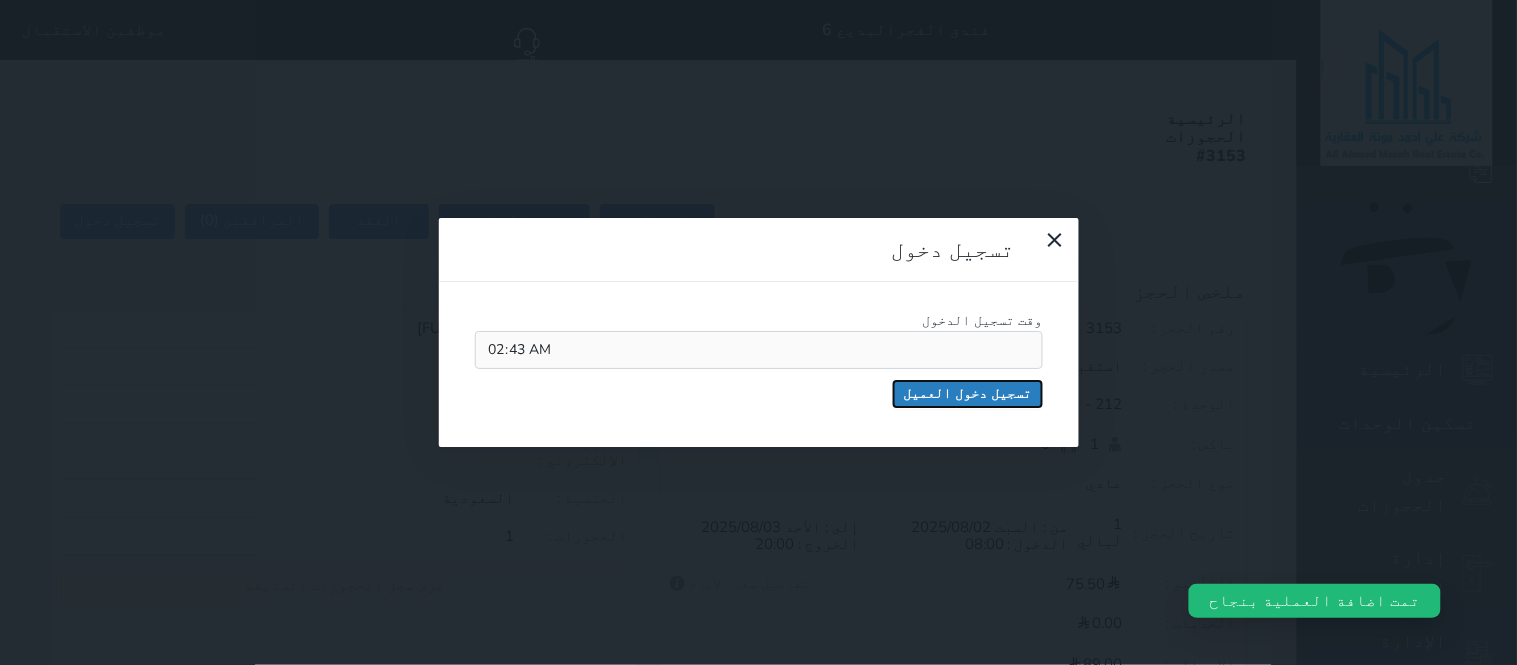 click on "تسجيل دخول العميل" at bounding box center (968, 394) 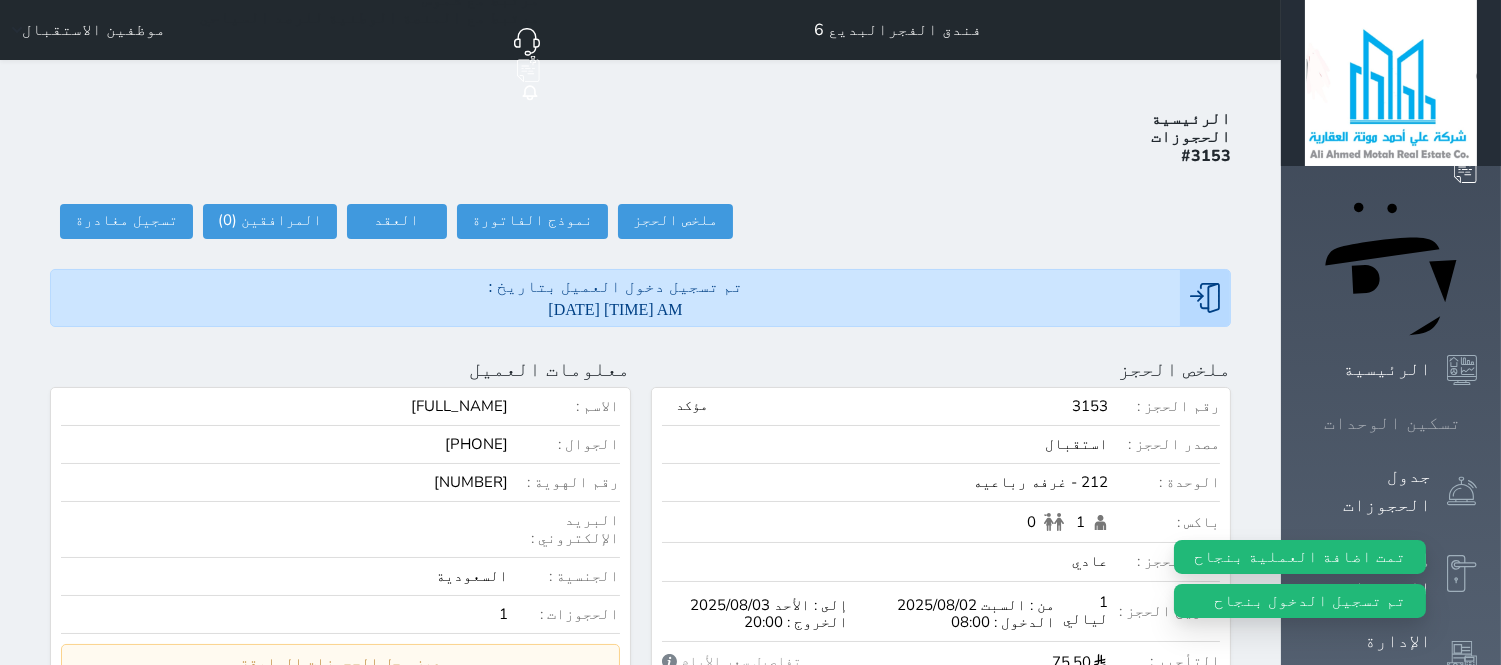 click on "تسكين الوحدات" at bounding box center (1391, 423) 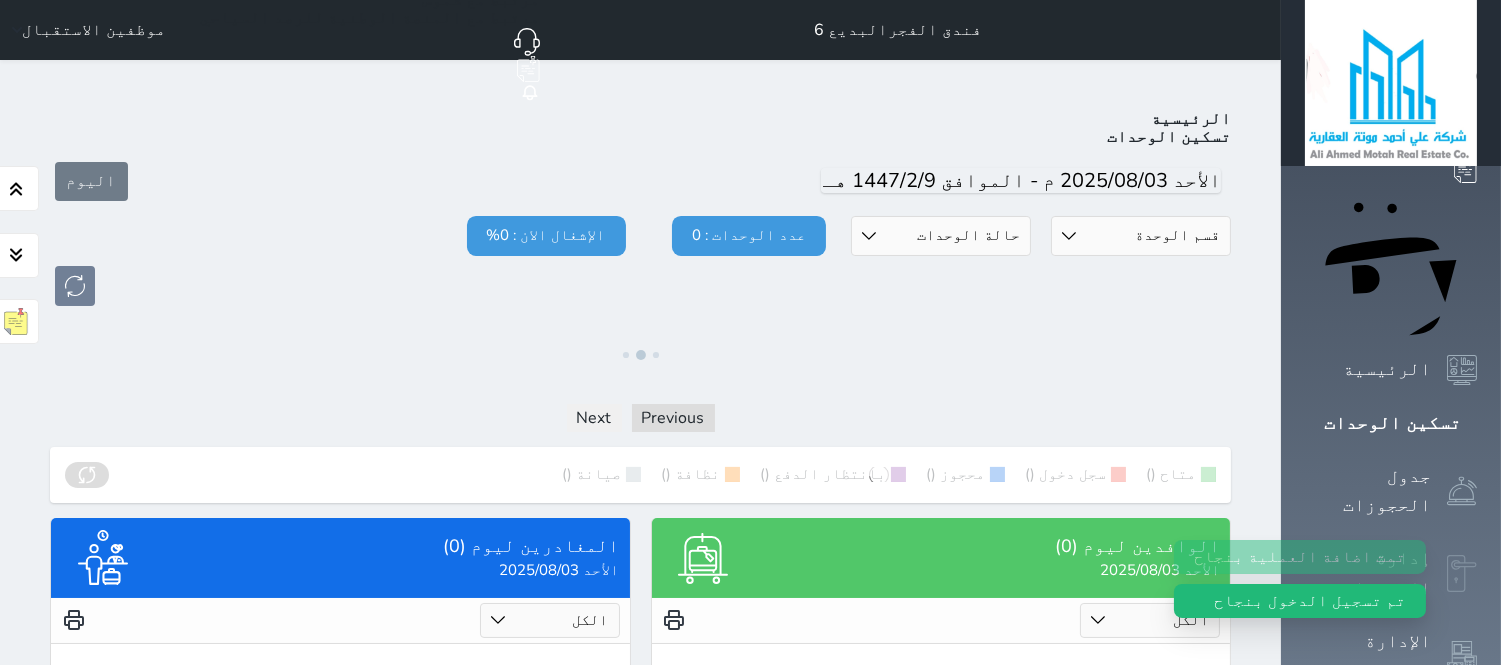 click at bounding box center [1462, 574] 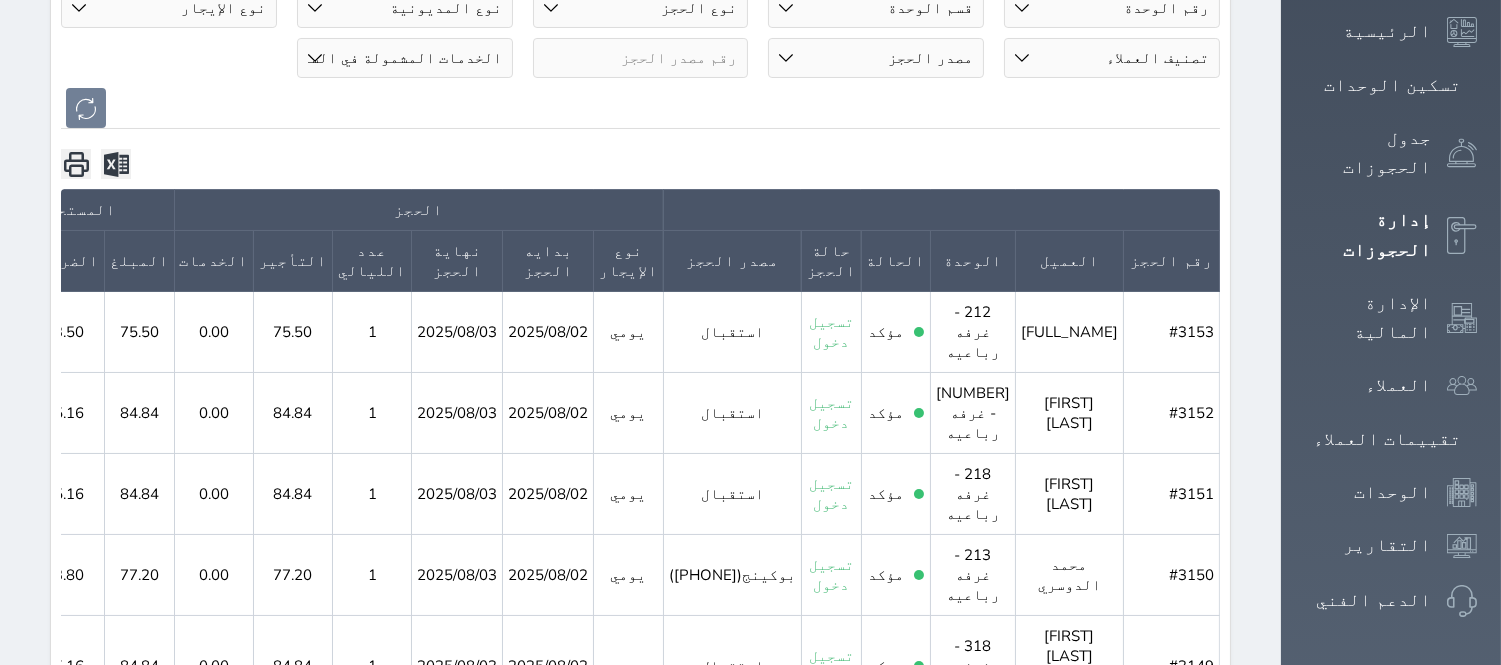 scroll, scrollTop: 296, scrollLeft: 0, axis: vertical 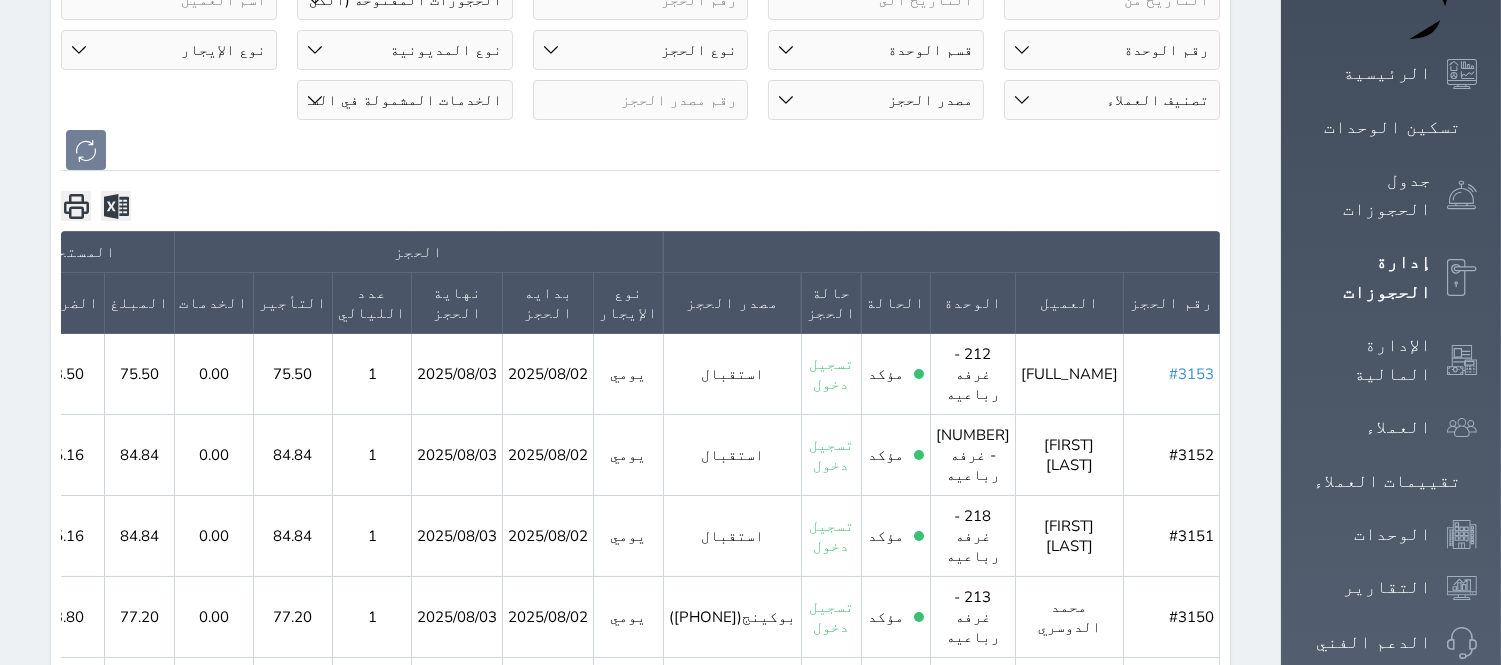 click on "#3153" at bounding box center (1191, 374) 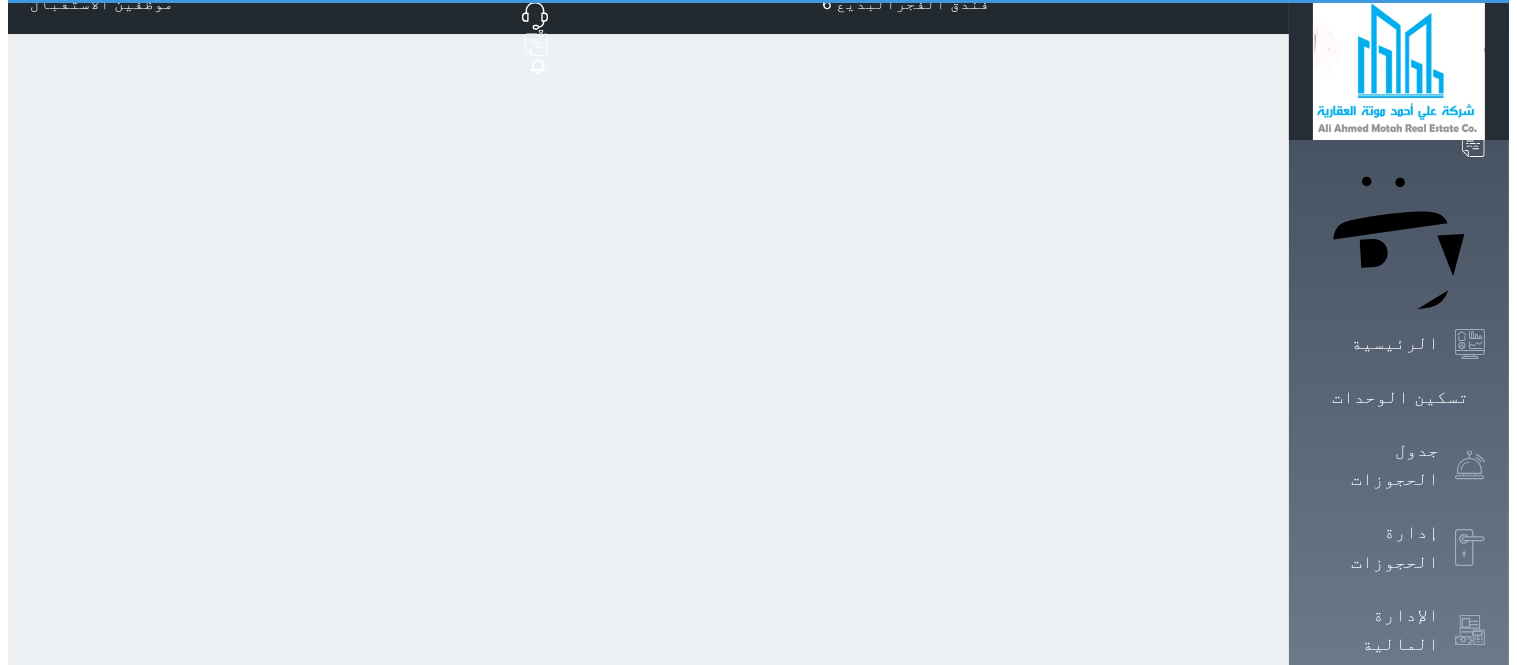scroll, scrollTop: 0, scrollLeft: 0, axis: both 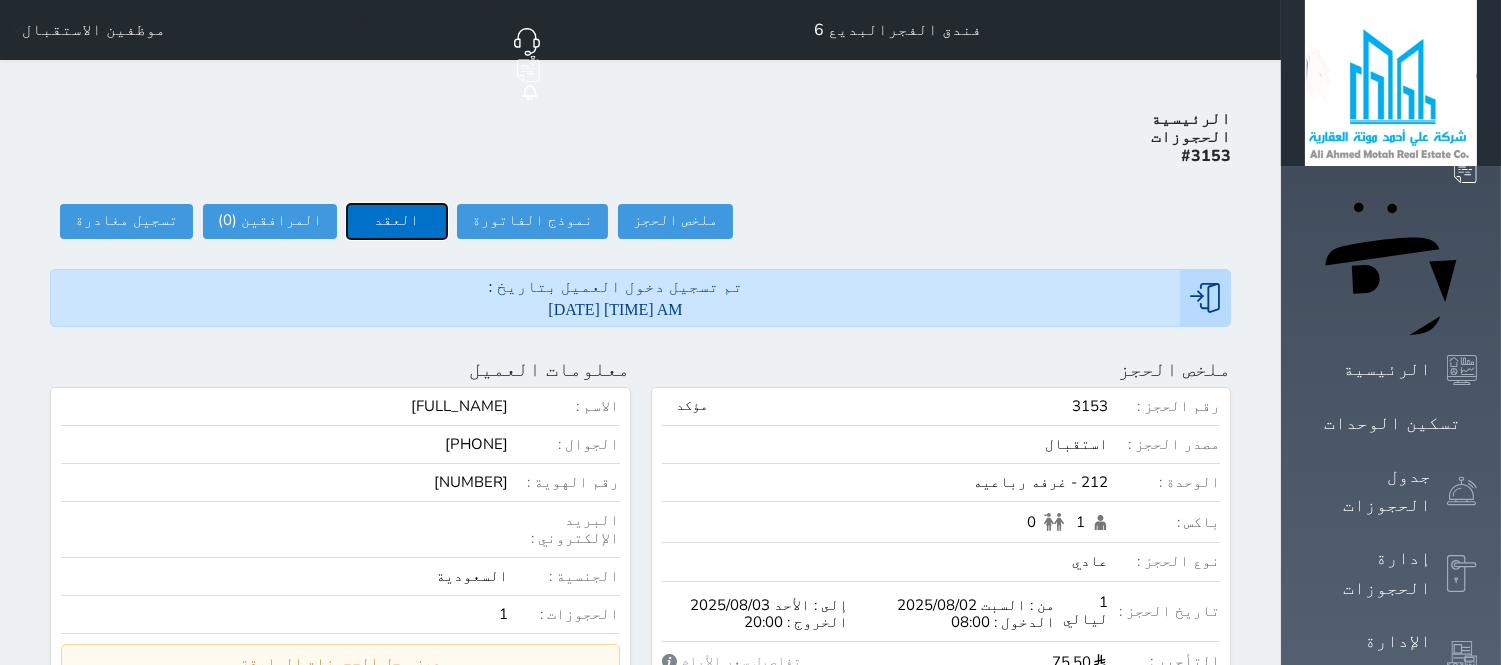 click on "العقد" at bounding box center (397, 221) 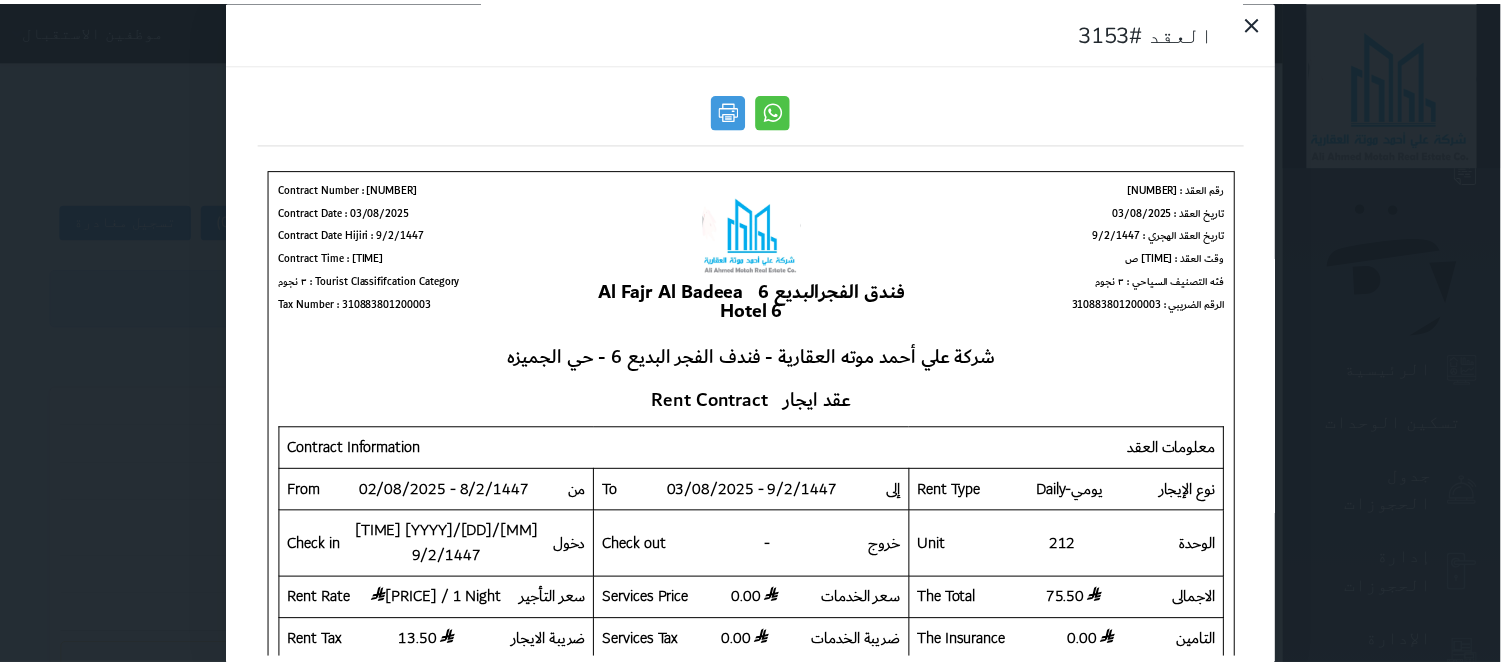 scroll, scrollTop: 0, scrollLeft: 0, axis: both 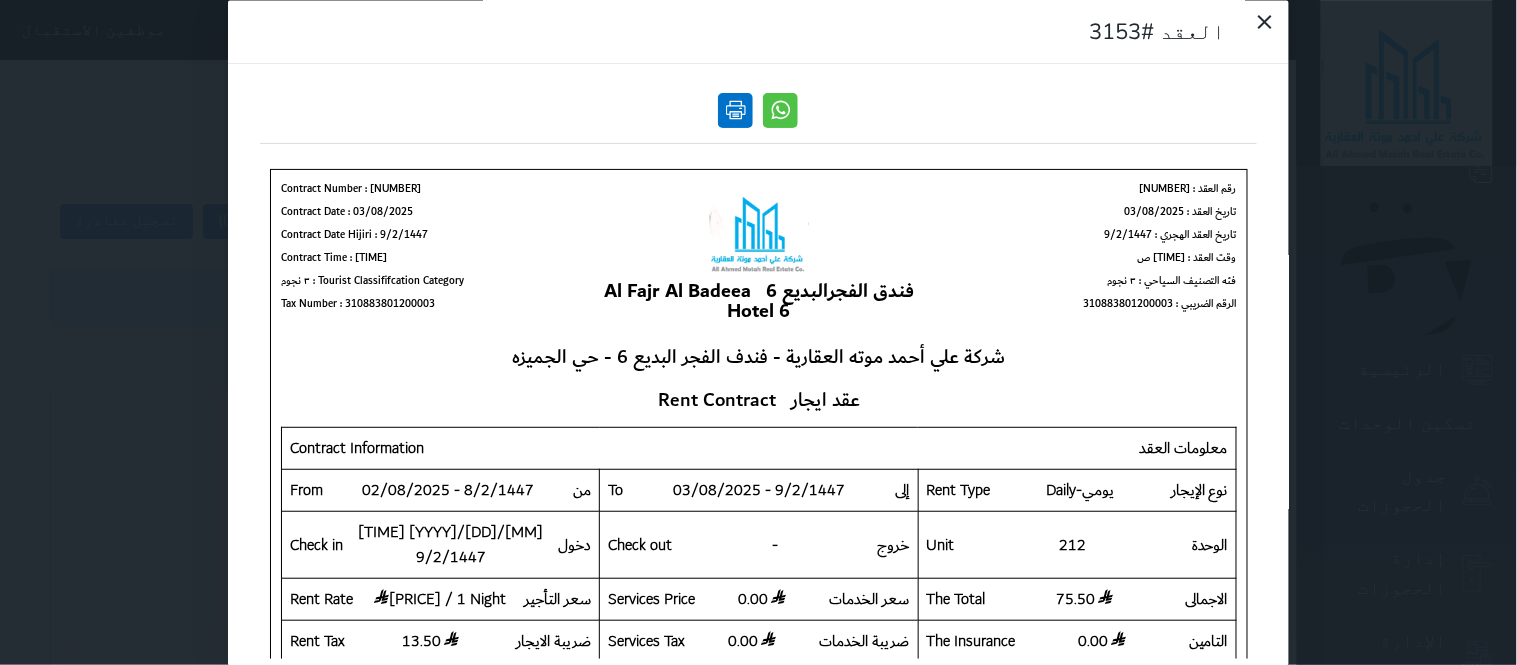 click at bounding box center (736, 110) 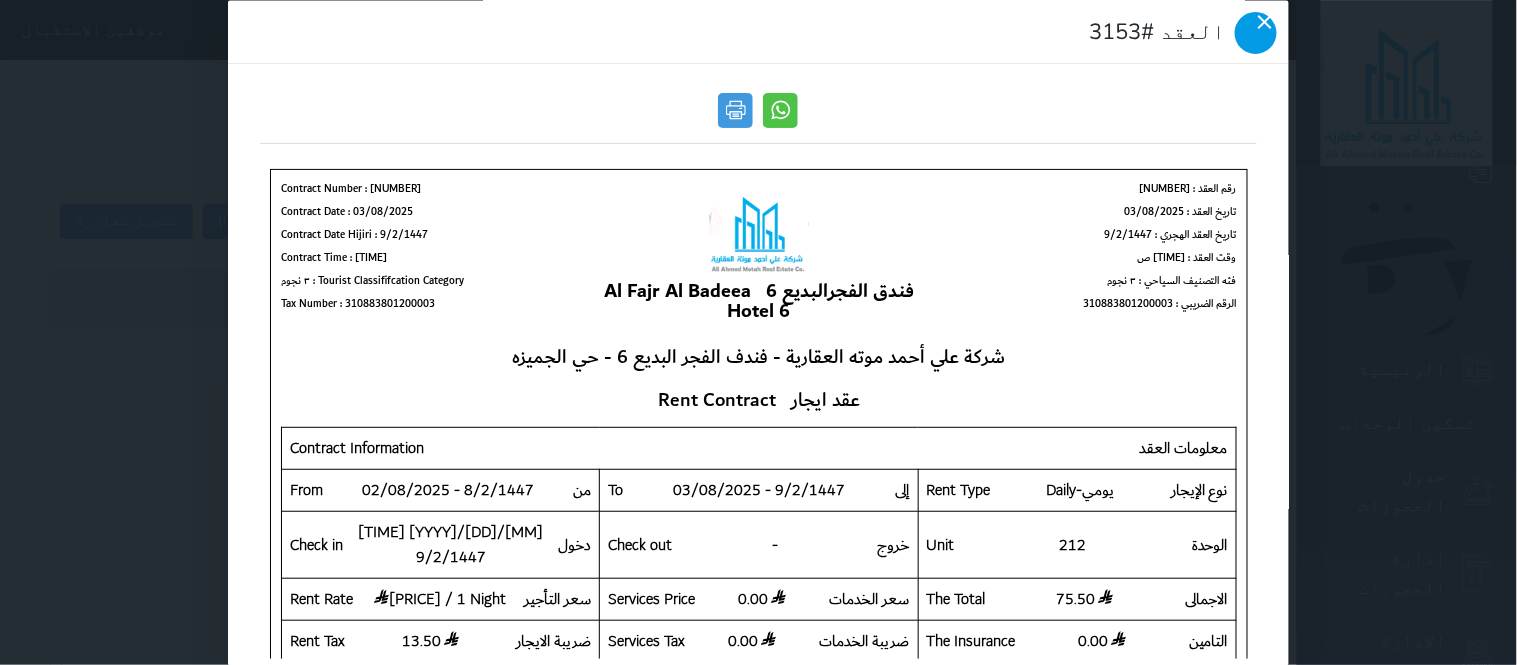 click at bounding box center [1256, 33] 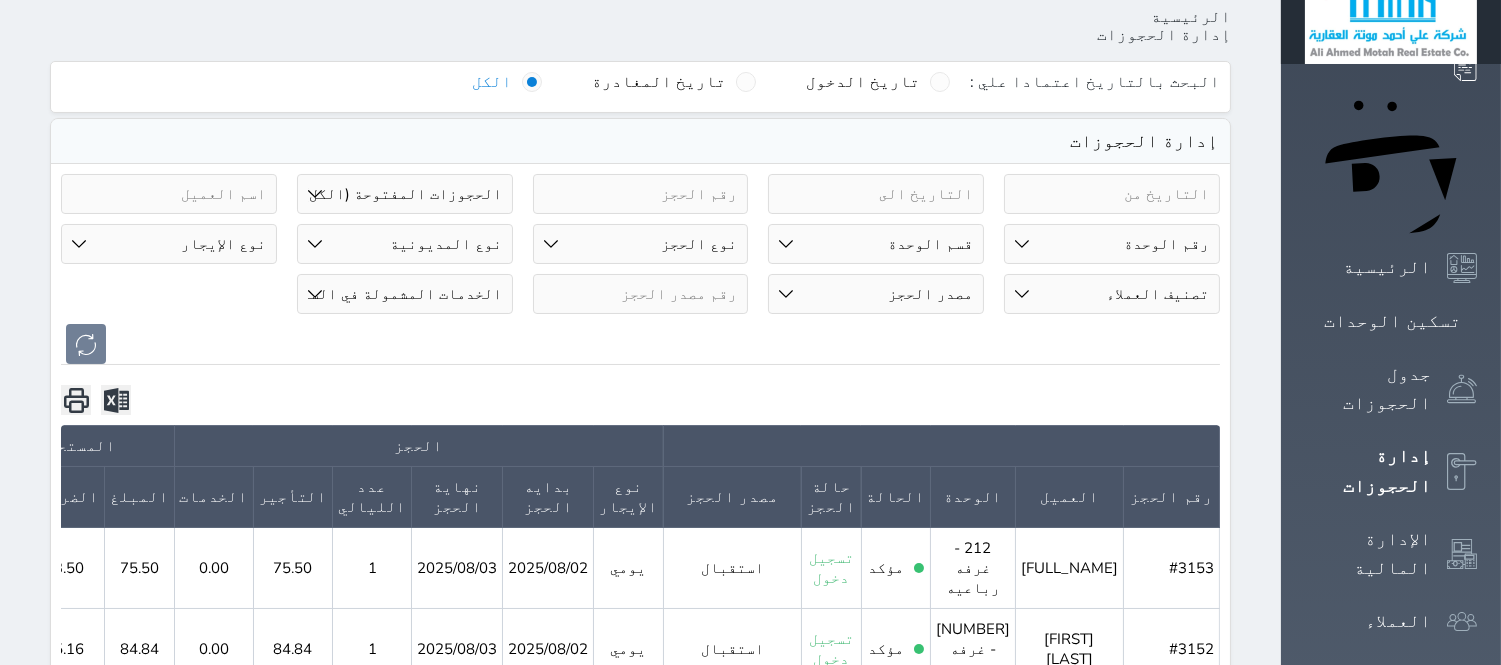 scroll, scrollTop: 147, scrollLeft: 0, axis: vertical 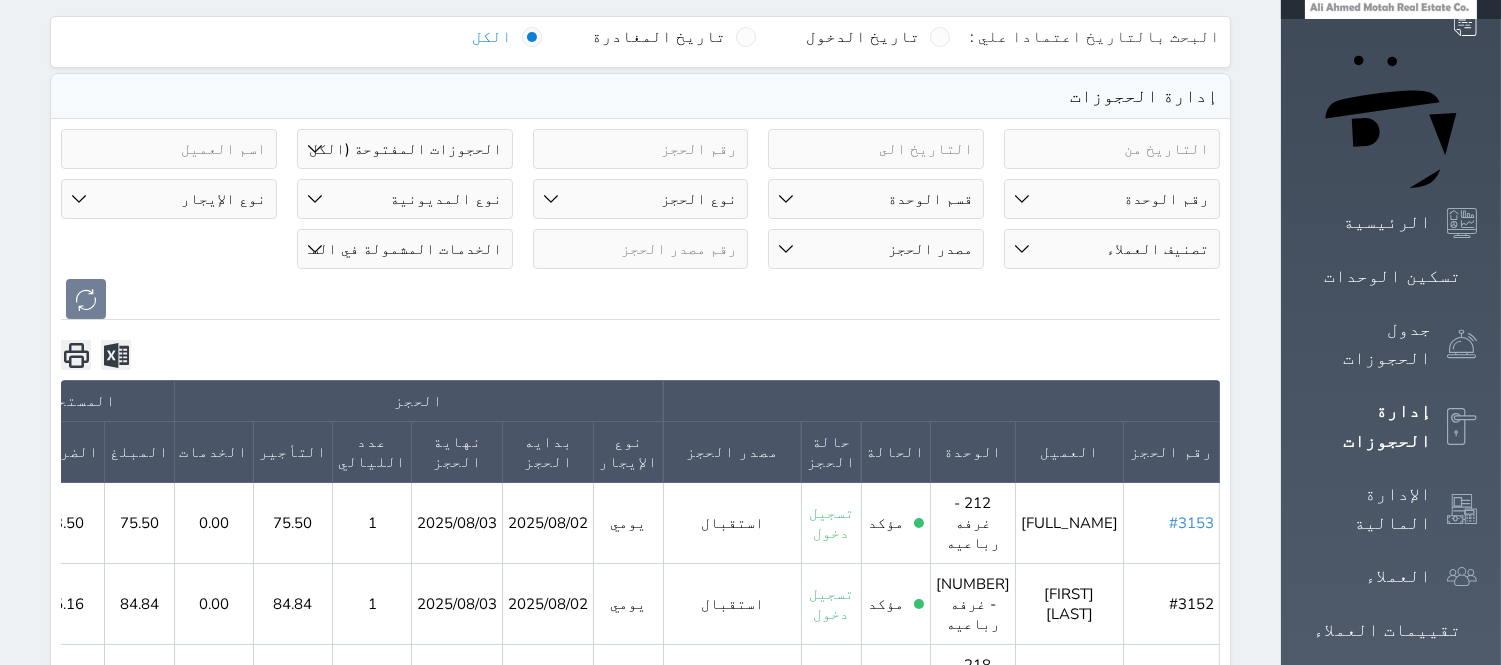 click on "#3153" at bounding box center (1191, 523) 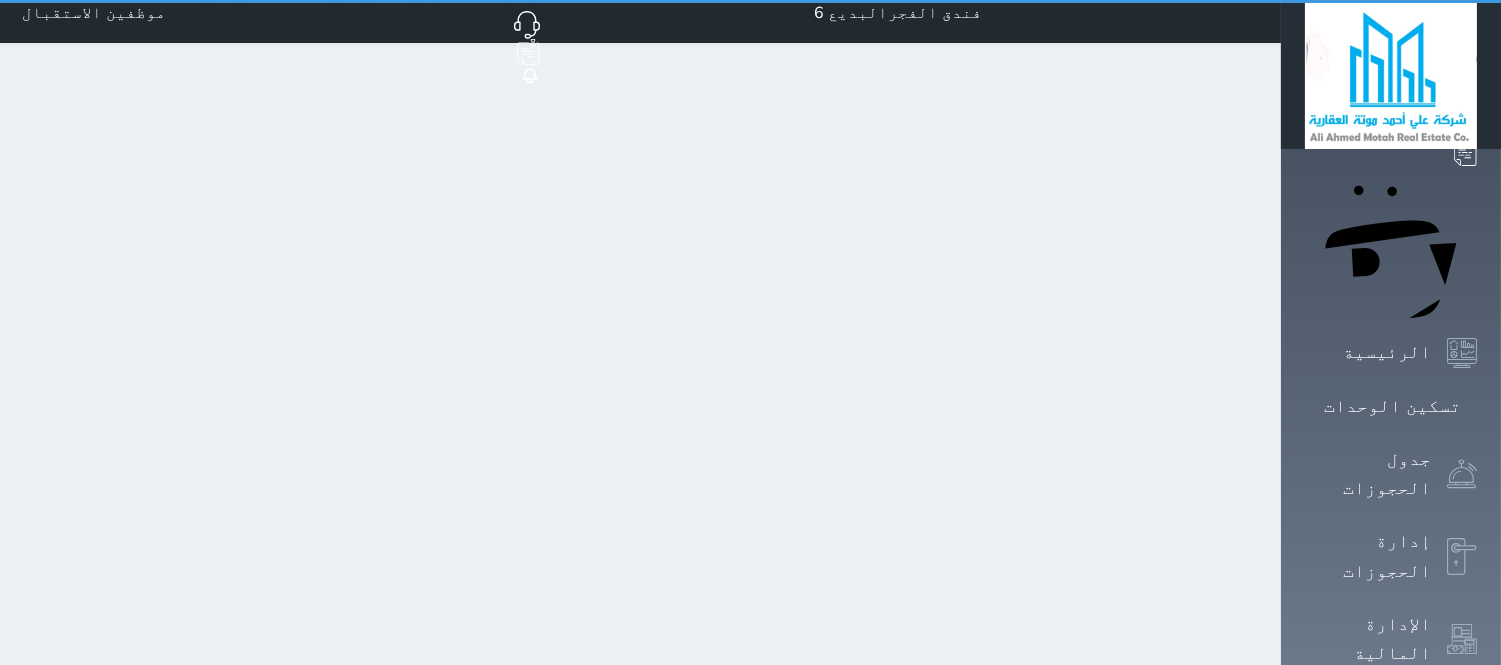 scroll, scrollTop: 0, scrollLeft: 0, axis: both 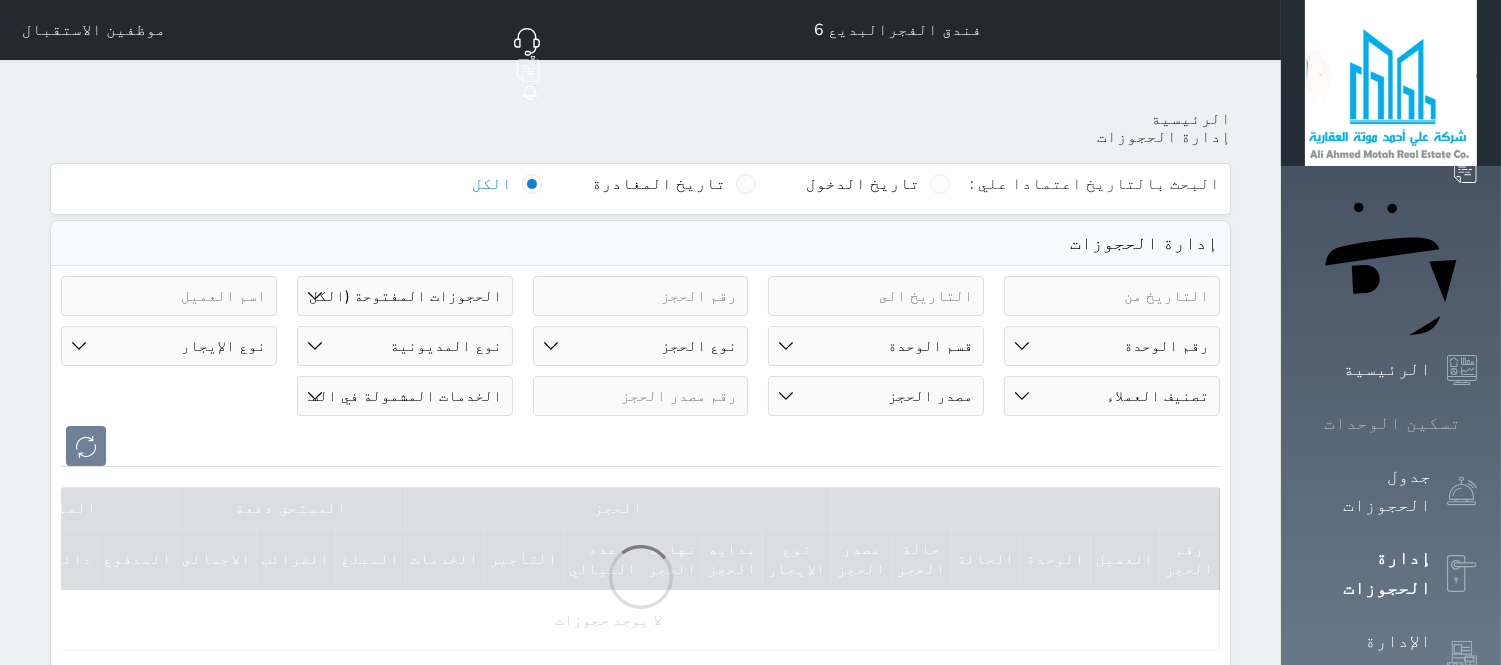 click on "تسكين الوحدات" at bounding box center (1392, 423) 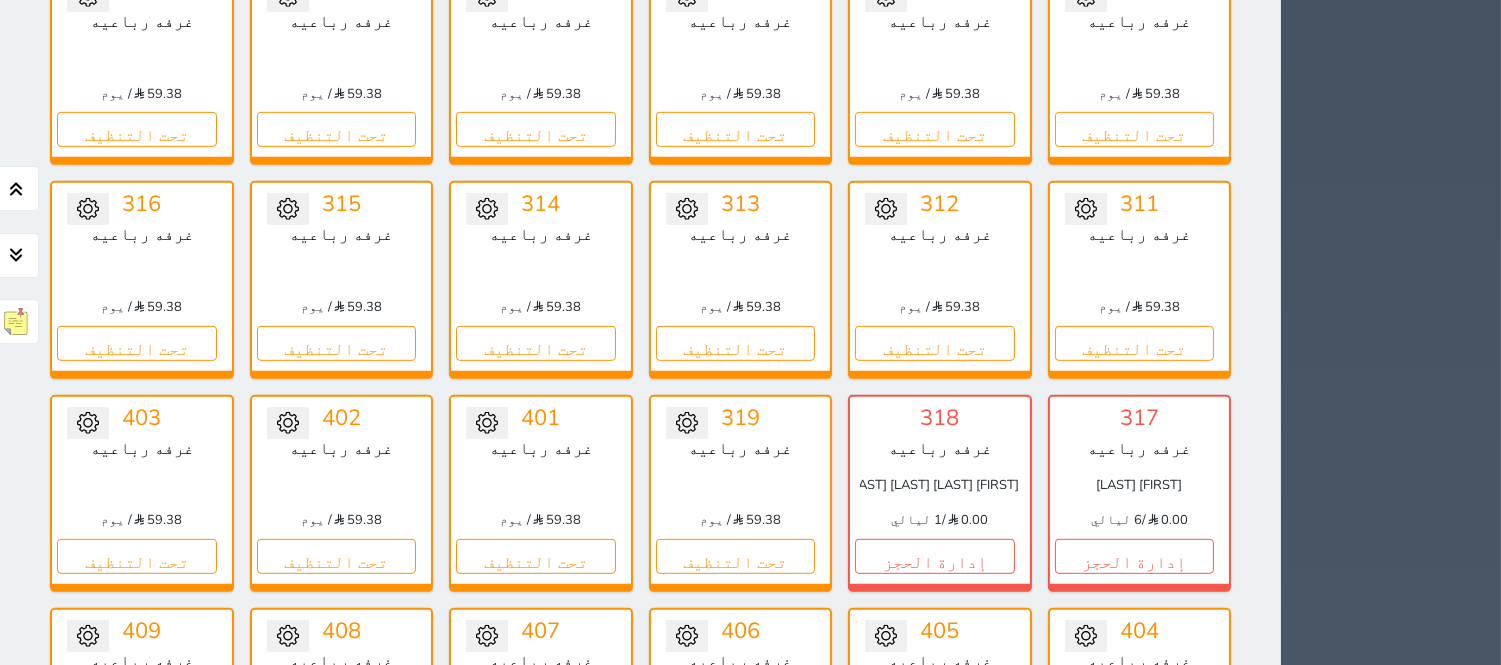 scroll, scrollTop: 1855, scrollLeft: 0, axis: vertical 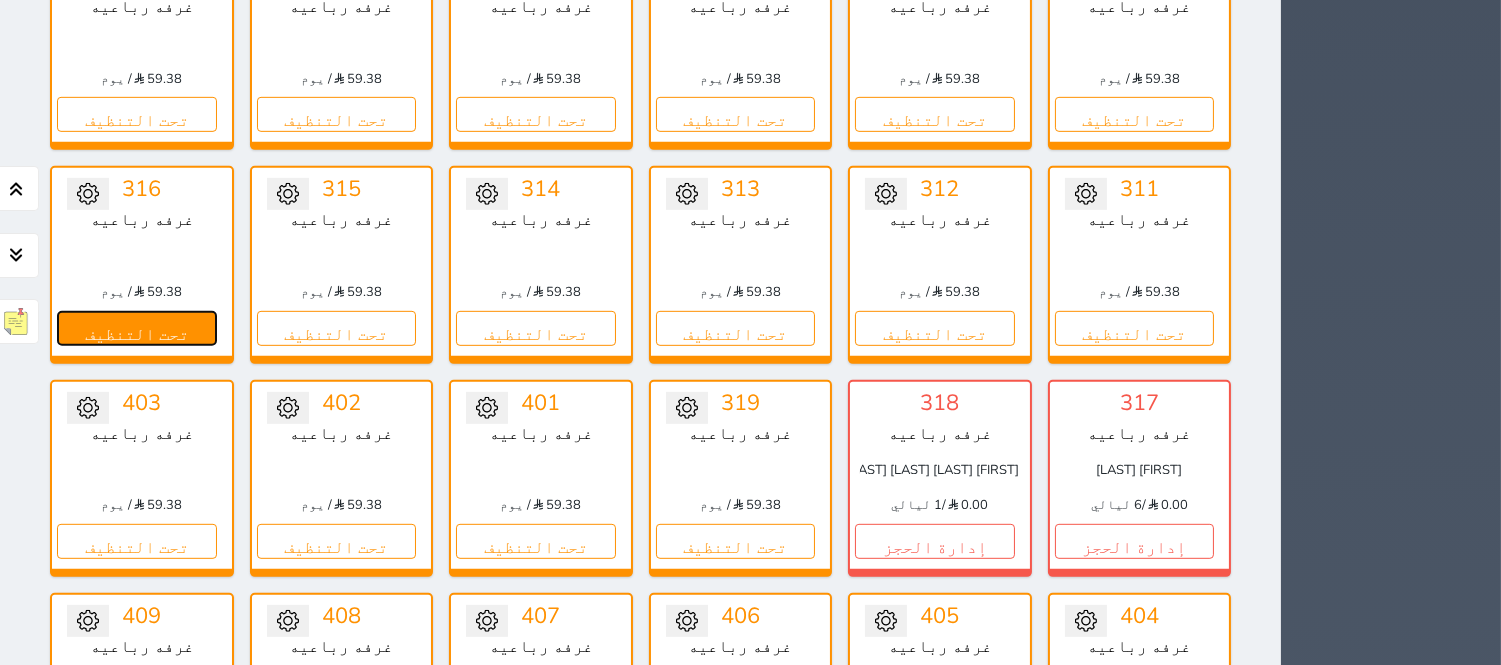 click on "تحت التنظيف" at bounding box center (137, 328) 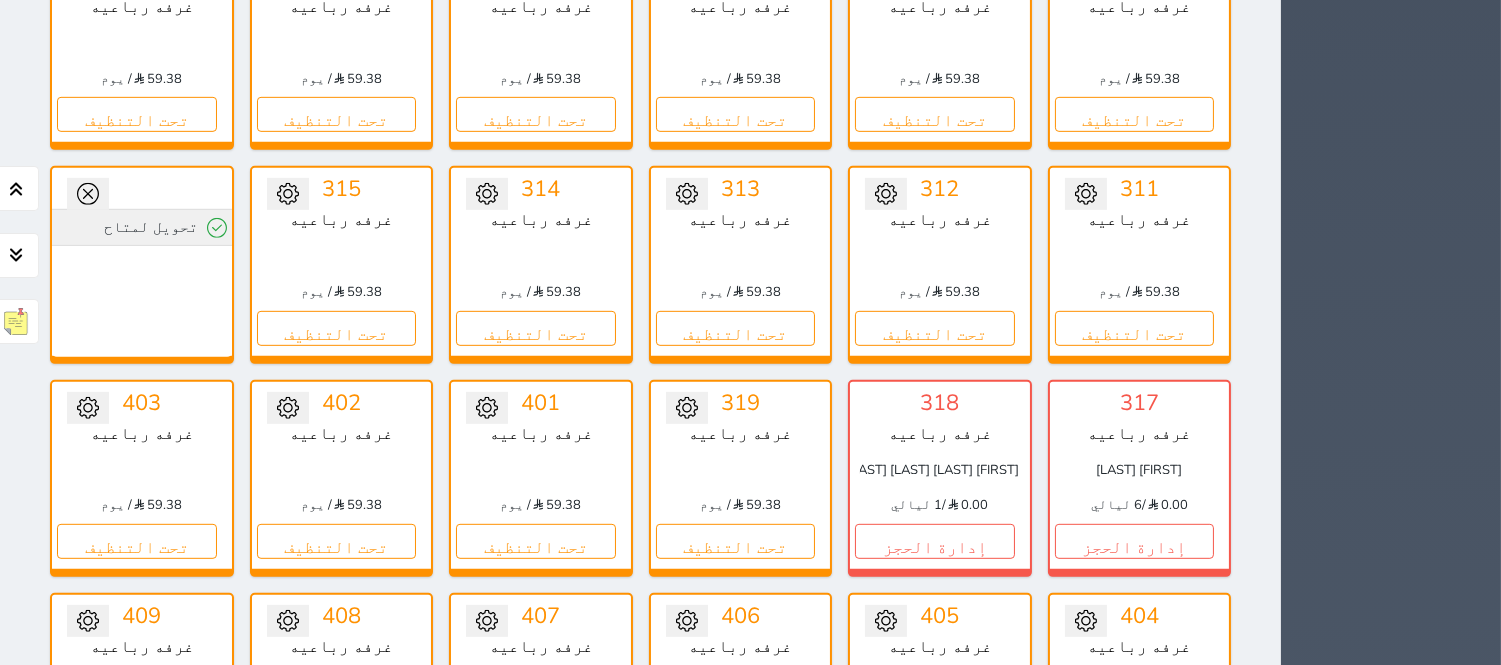 click on "تحويل لمتاح" at bounding box center [142, 227] 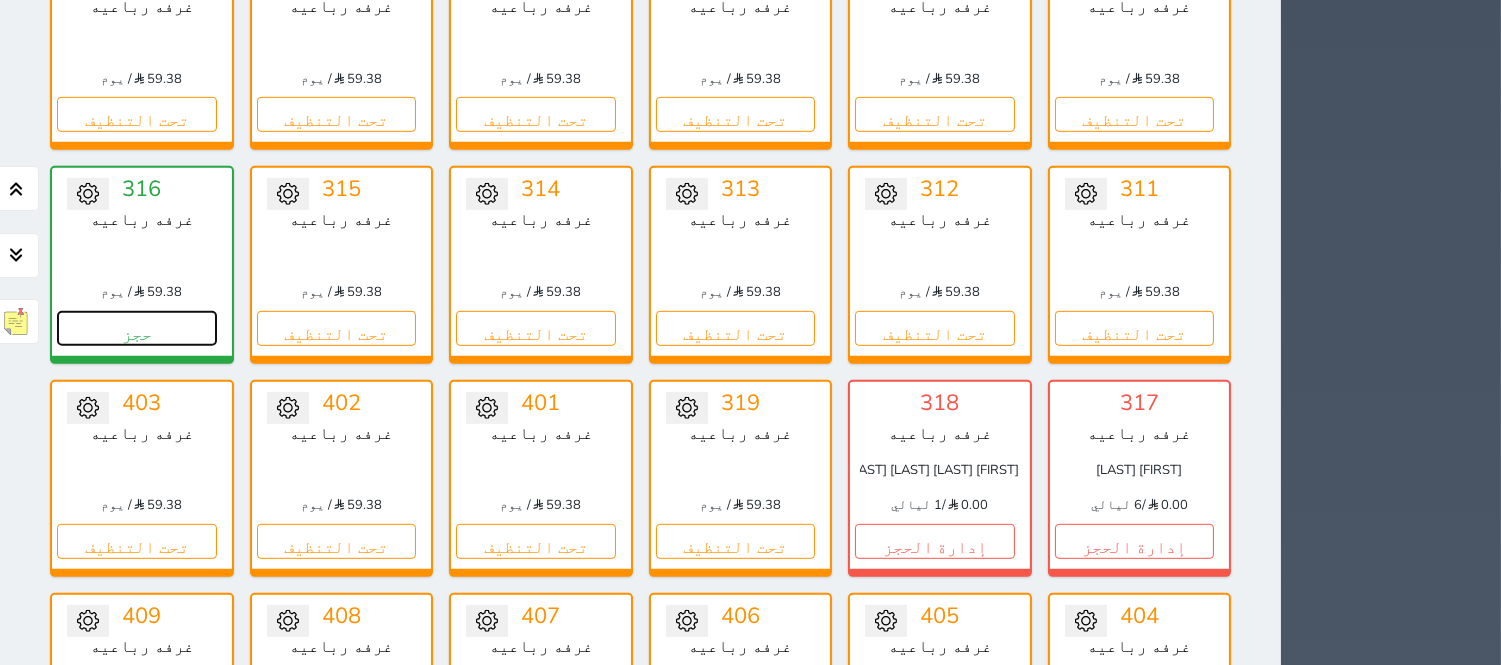 drag, startPoint x: 67, startPoint y: 277, endPoint x: 263, endPoint y: 270, distance: 196.12495 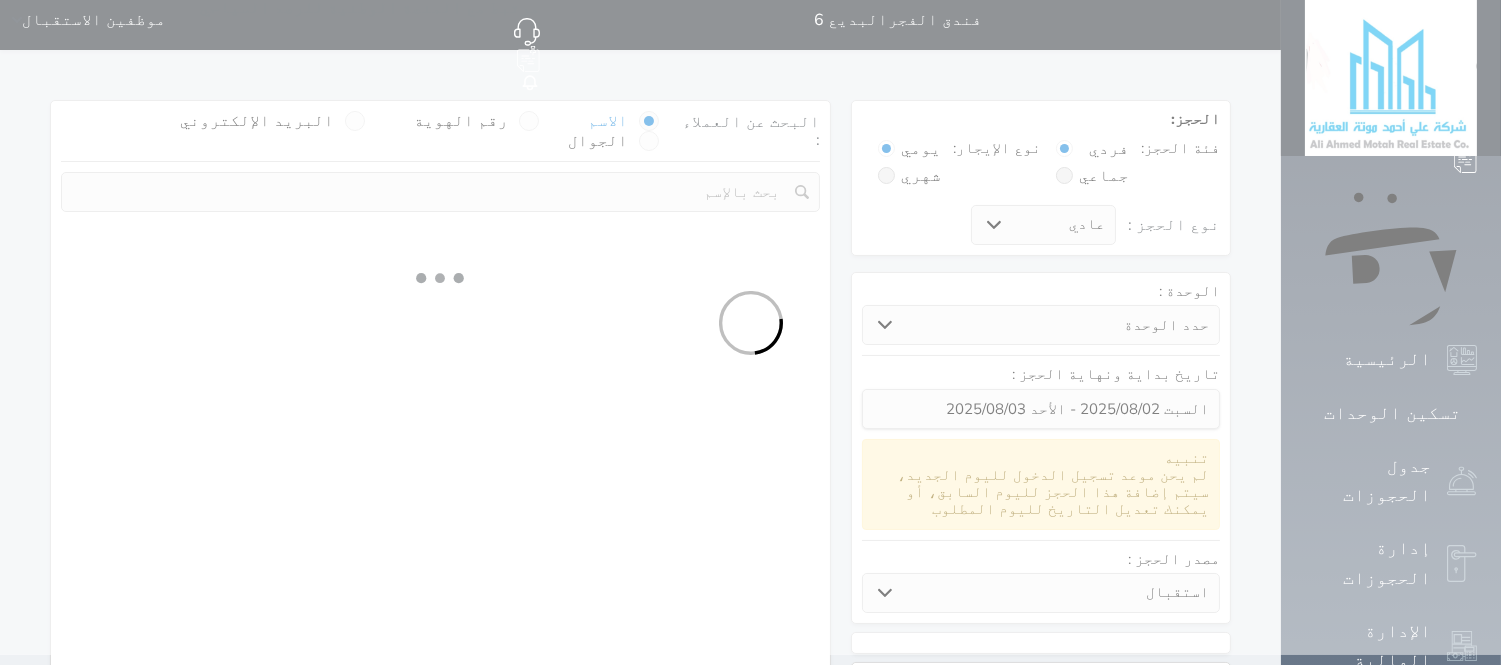 scroll, scrollTop: 0, scrollLeft: 0, axis: both 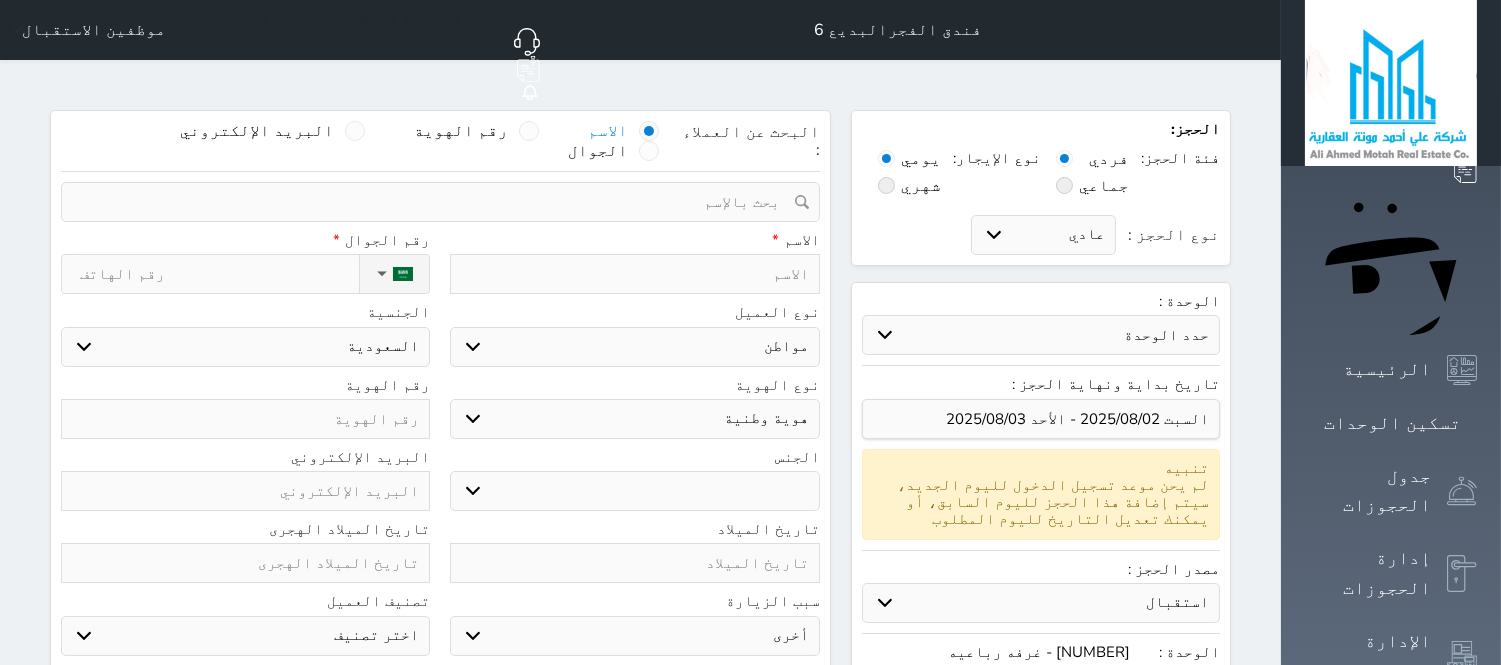 click at bounding box center (634, 274) 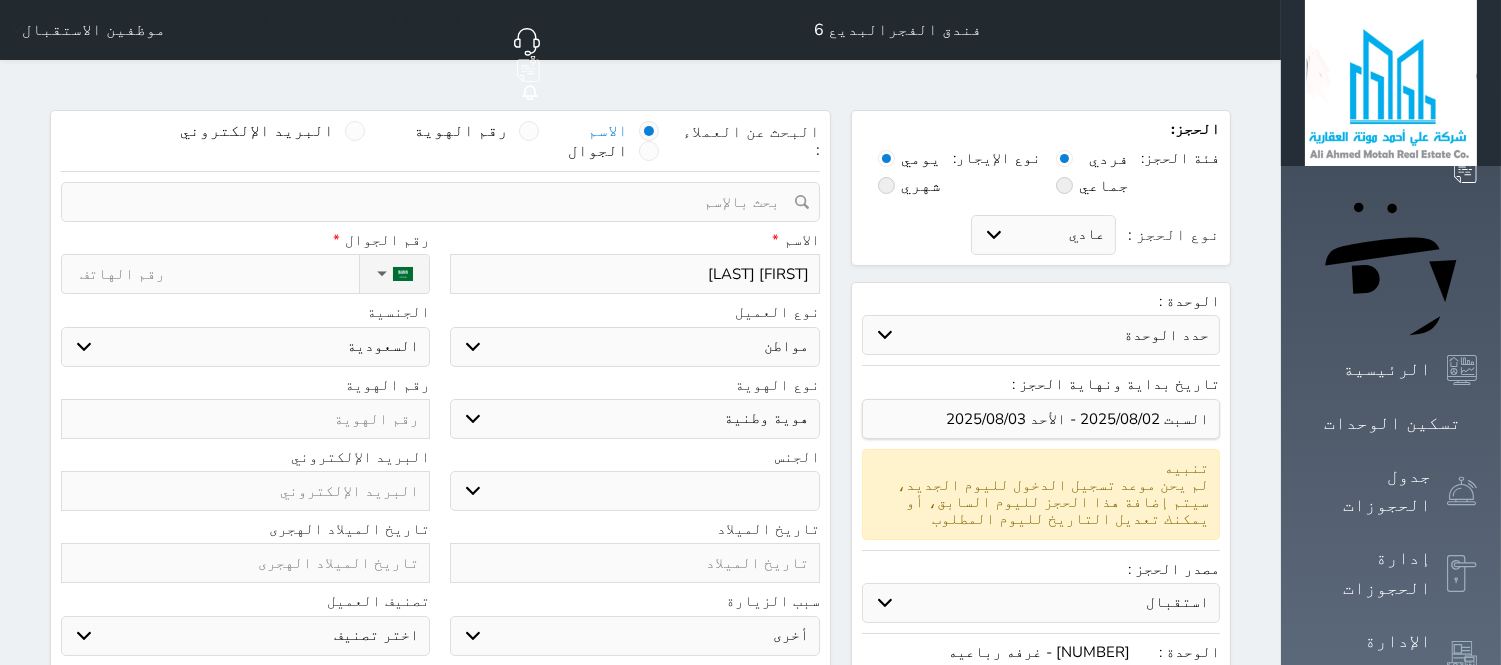 click on "نوع الحجز :" at bounding box center [219, 274] 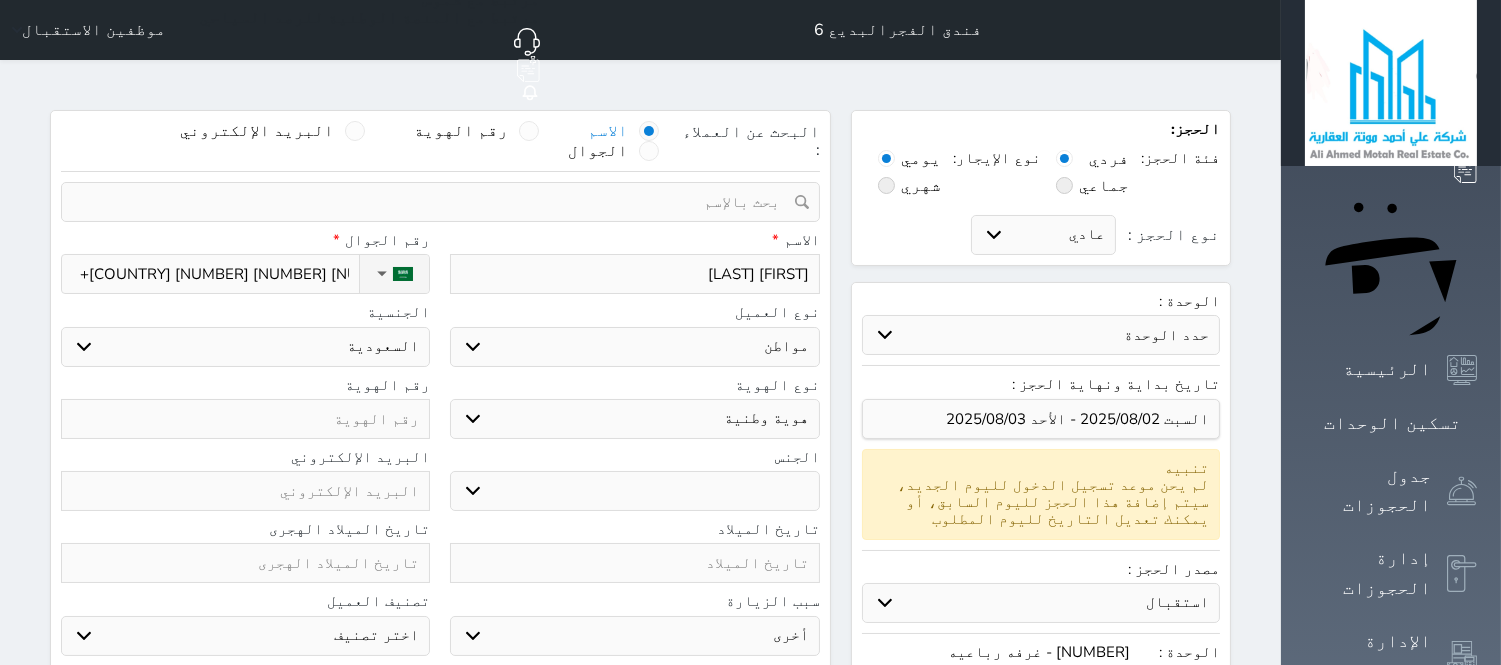 click on "اختر نوع   مواطن مواطن خليجي زائر مقيم" at bounding box center [634, 347] 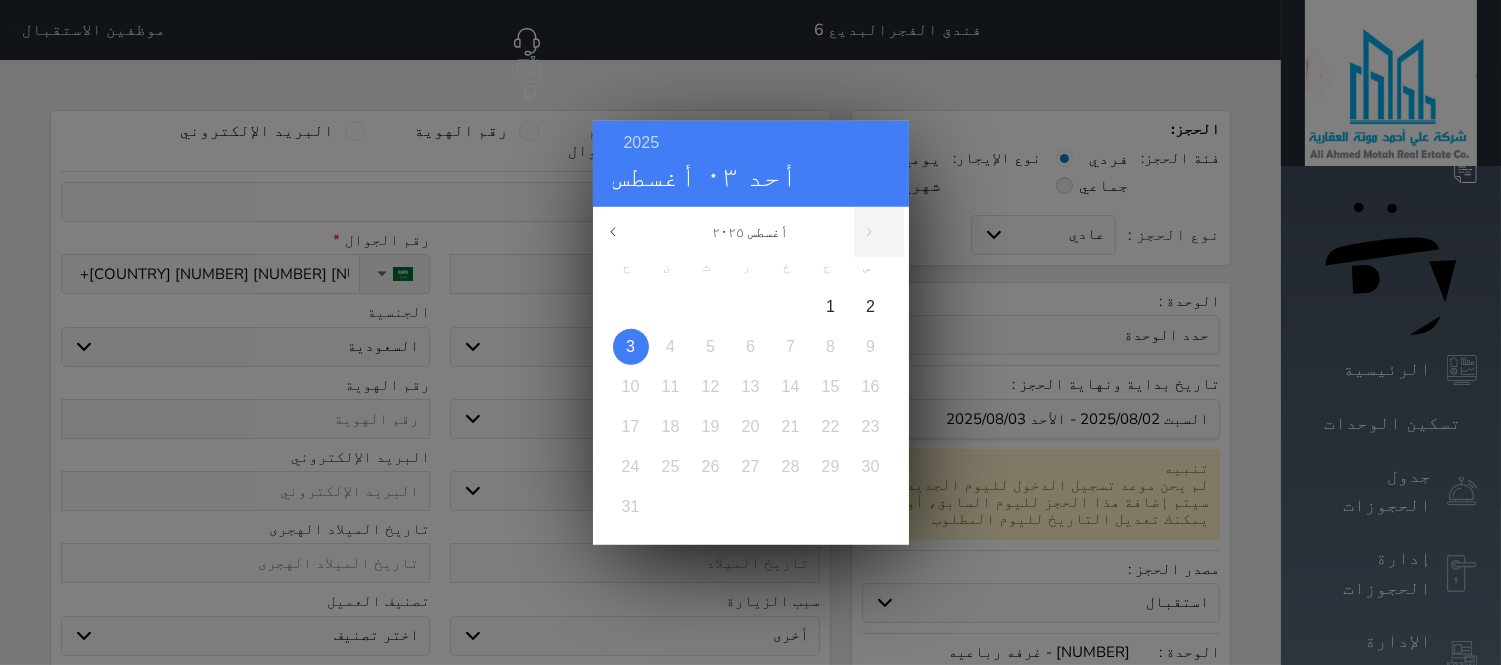 click on "2025   أحد ٠٣ أغسطس         أغسطس ٢٠٢٥
ح
ن
ث
ر
خ
ج
س
1   2   3   4   5   6   7   8   9   10   11   12   13   14   15   16   17   18   19   20   21   22   23   24   25   26   27   28   29   30   31
يناير
فبراير
مارس
أبريل
مايو
يونيو
يوليو
أغسطس
سبتمبر
أكتوبر" at bounding box center (750, 332) 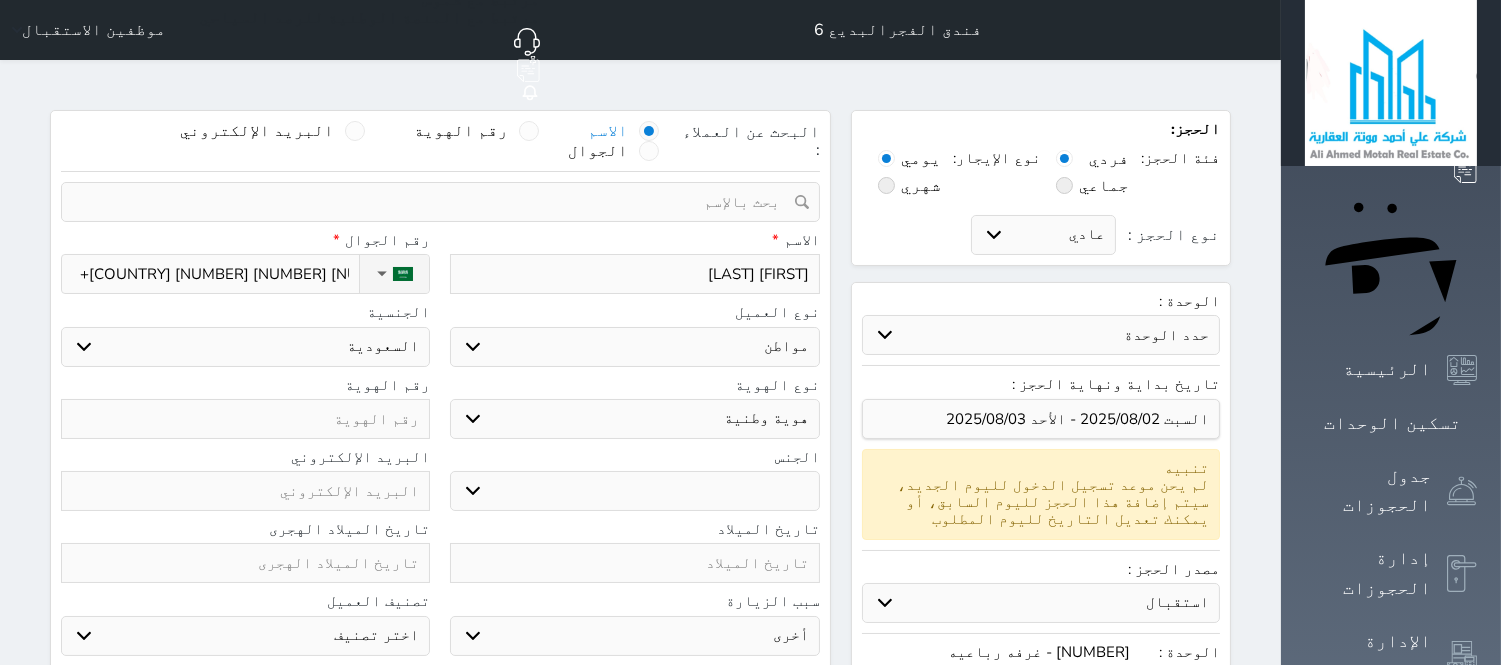 click on "اختر نوع   مواطن مواطن خليجي زائر مقيم" at bounding box center (634, 347) 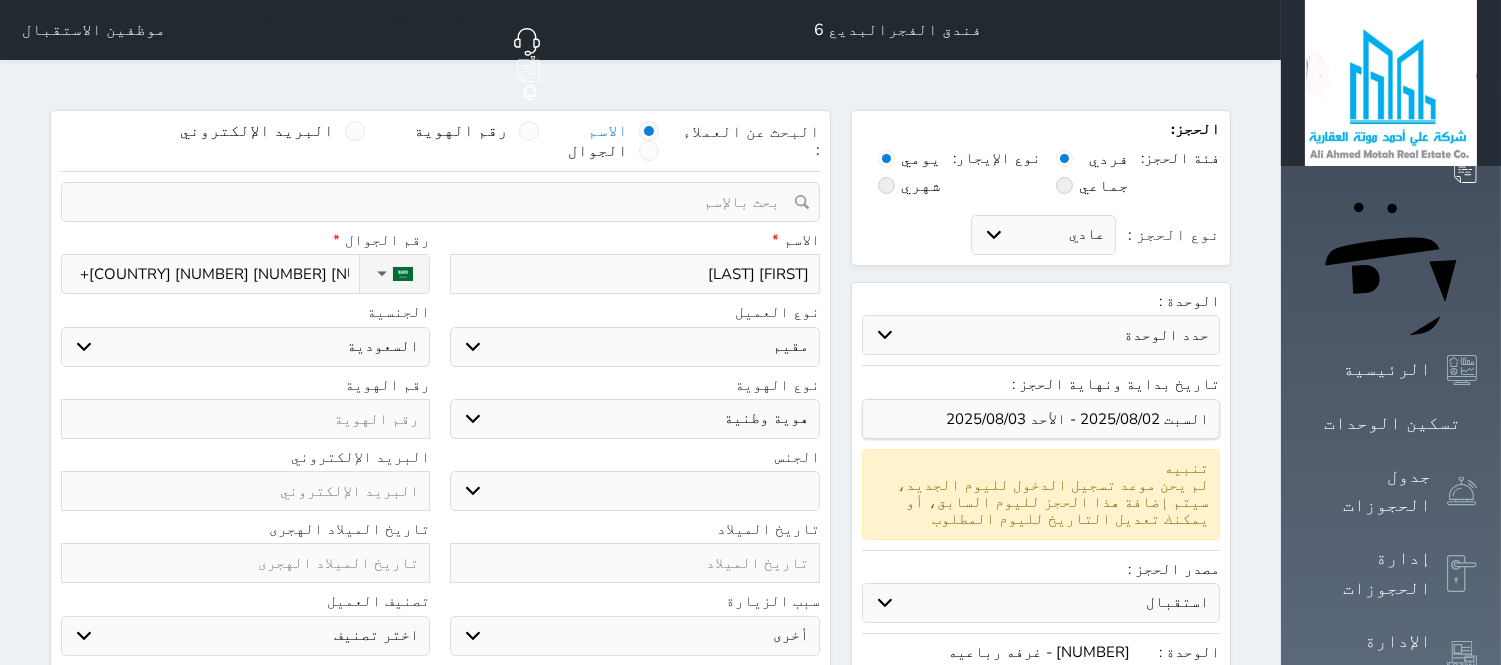 click on "اختر نوع   مواطن مواطن خليجي زائر مقيم" at bounding box center [634, 347] 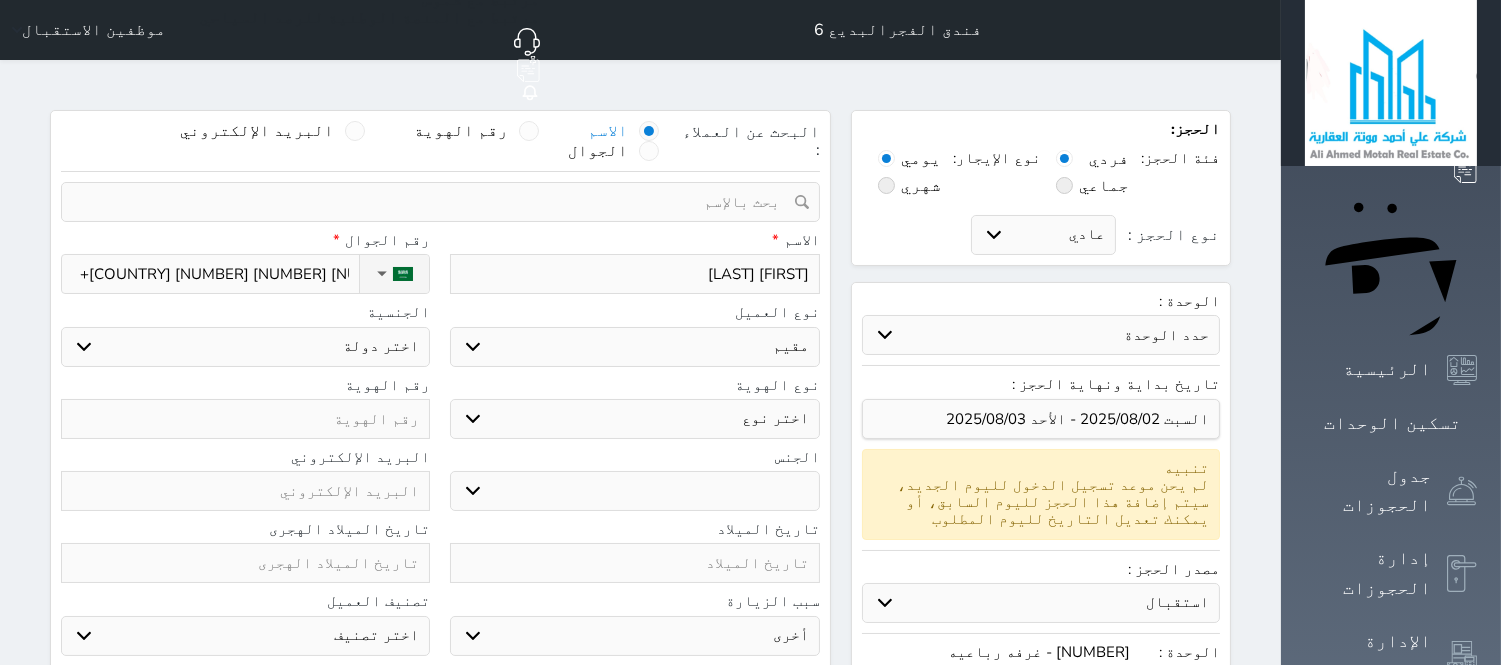 drag, startPoint x: 385, startPoint y: 318, endPoint x: 568, endPoint y: 374, distance: 191.37659 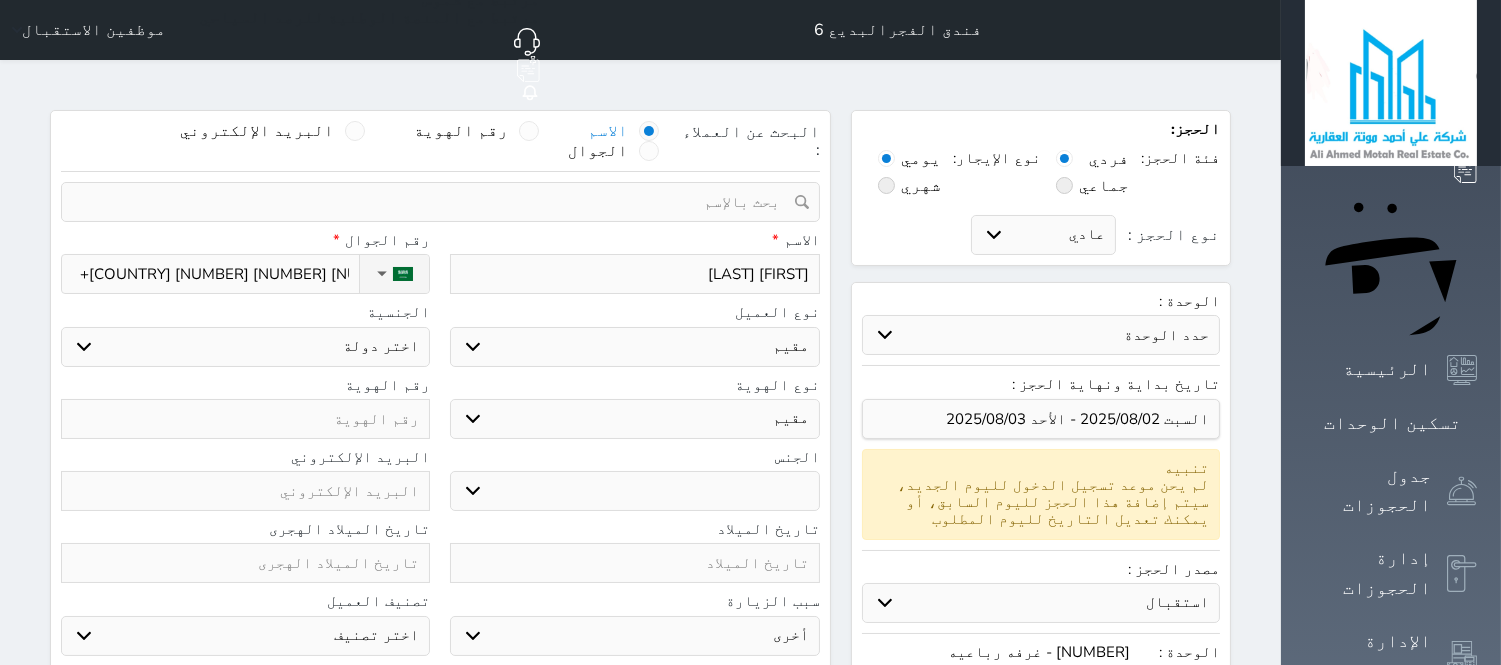 click on "اختر نوع   مقيم جواز السفر" at bounding box center (634, 419) 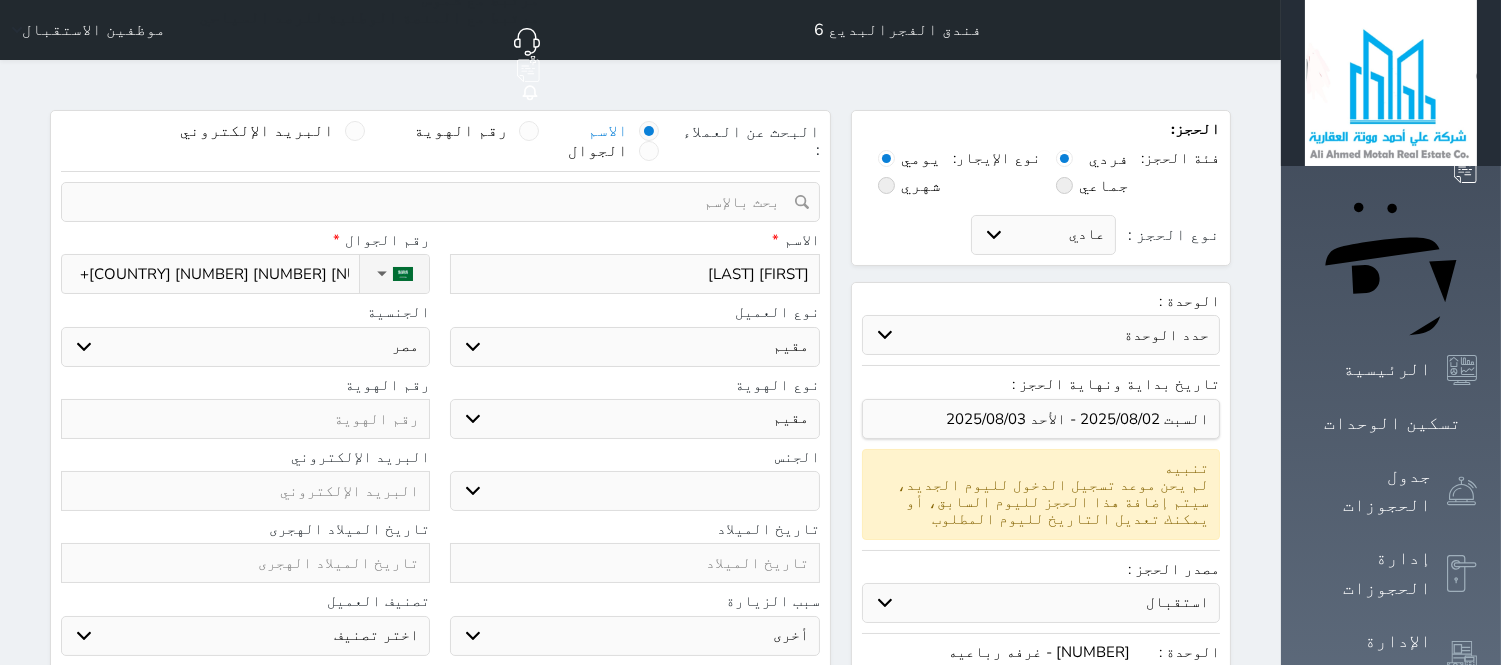 click on "اختر دولة
اثيوبيا
اجنبي بجواز سعودي
اخرى
اذربيجان
ارتيريا
ارمينيا
ازبكستان
اسبانيا
استراليا
استونيا" at bounding box center [245, 347] 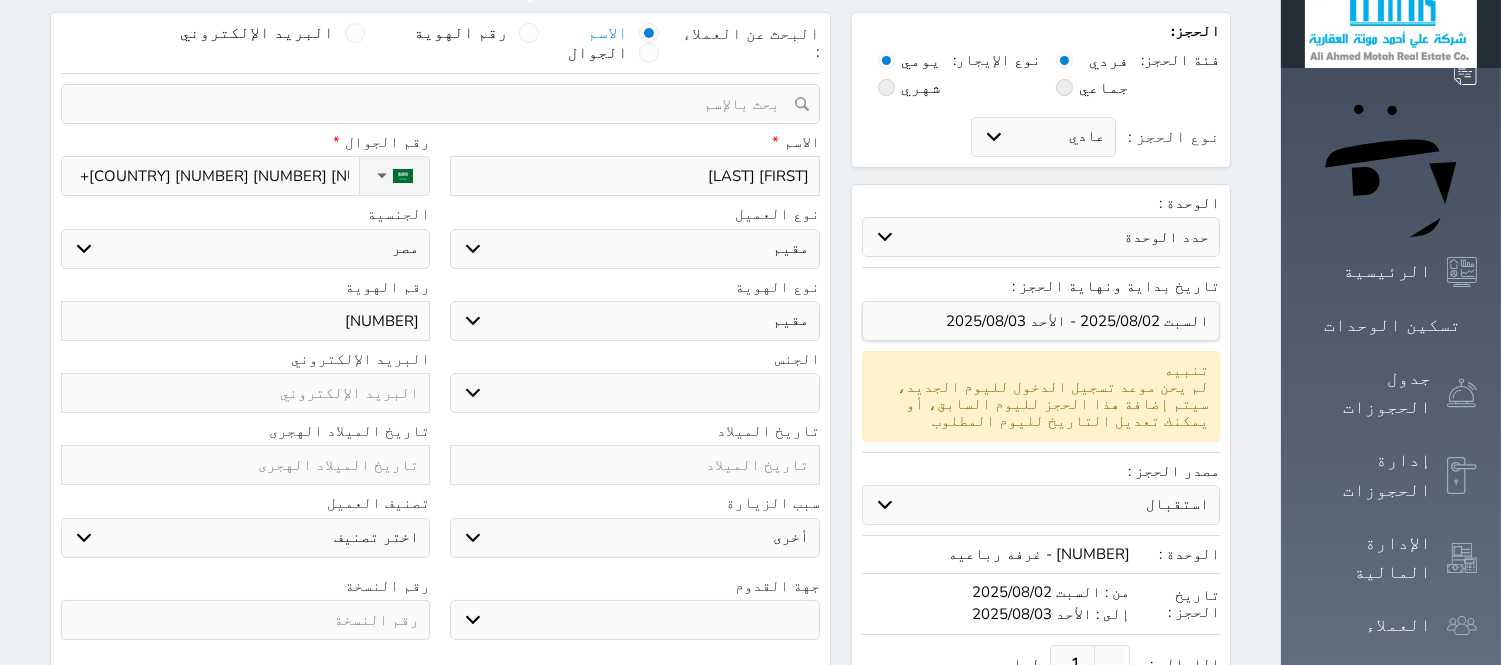 scroll, scrollTop: 147, scrollLeft: 0, axis: vertical 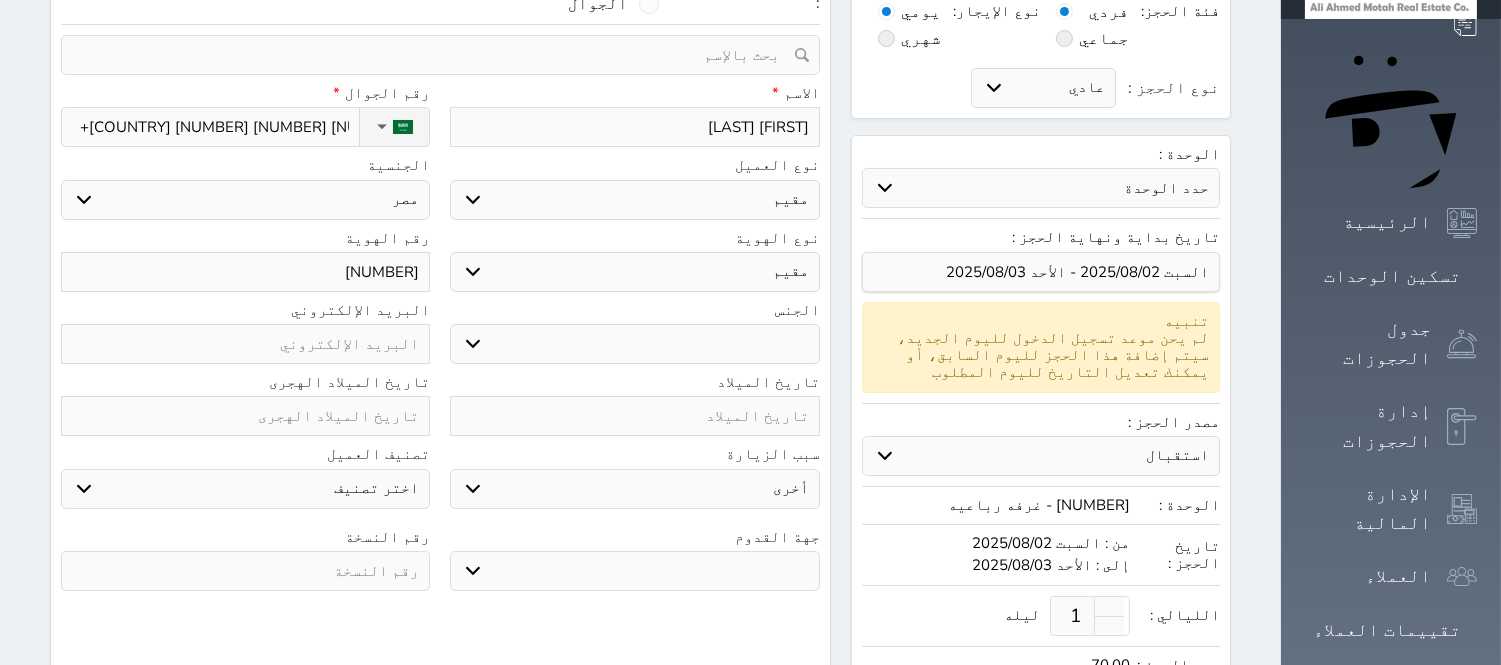 click on "ذكر   انثى" at bounding box center (634, 344) 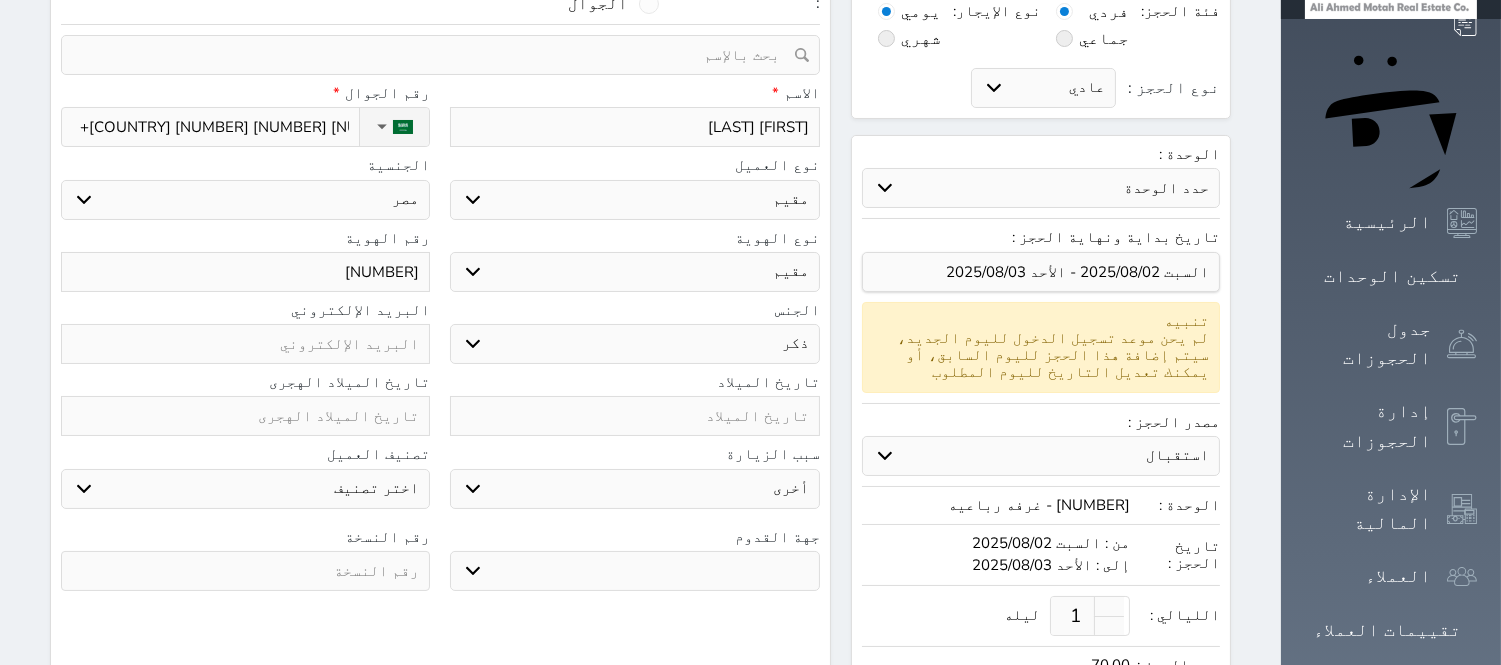 click on "ذكر   انثى" at bounding box center (634, 344) 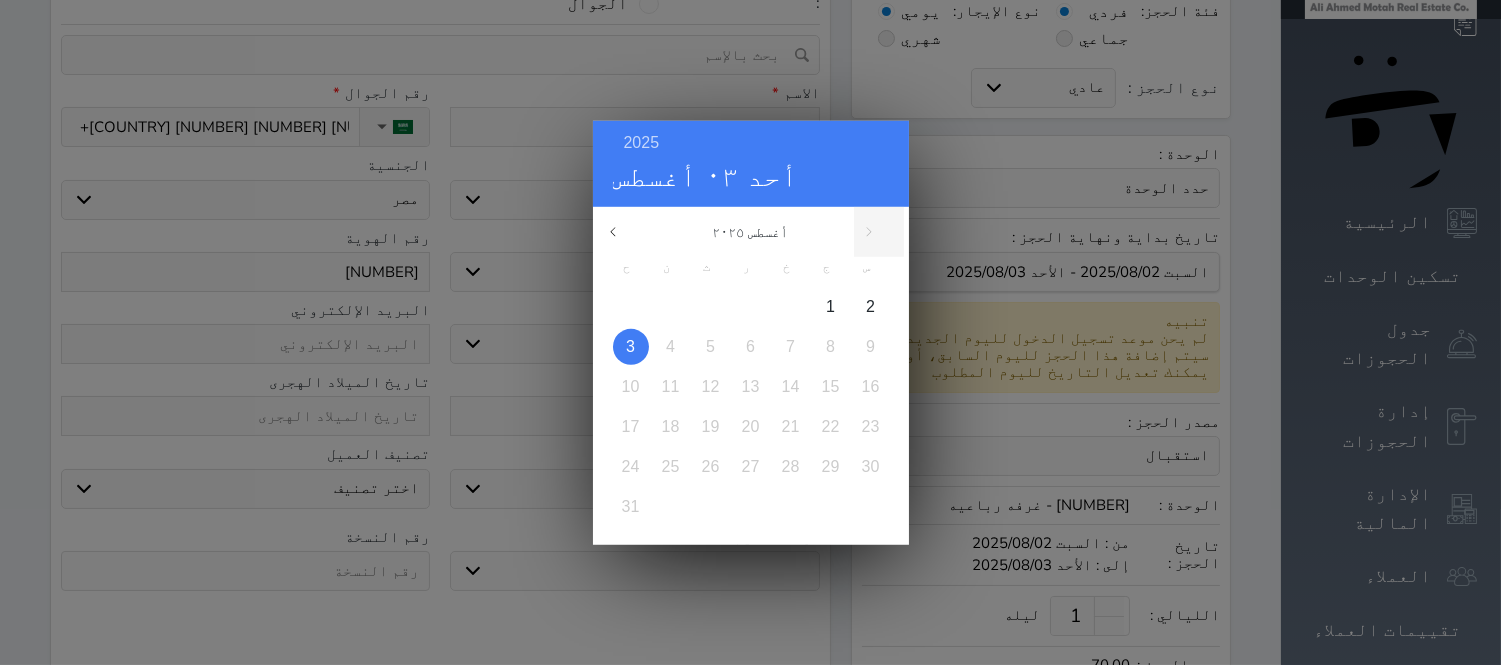 click on "2025   أحد ٠٣ أغسطس" at bounding box center (751, 163) 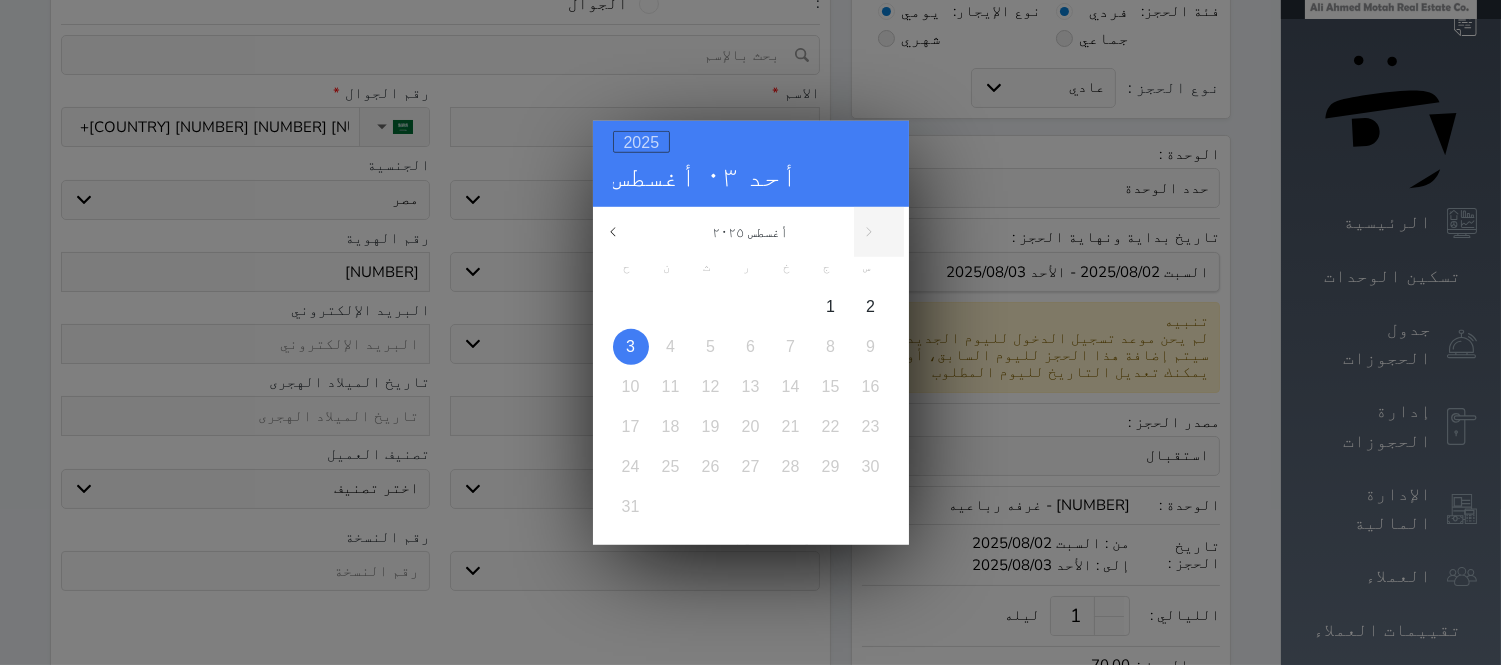 click on "2025" at bounding box center [642, 141] 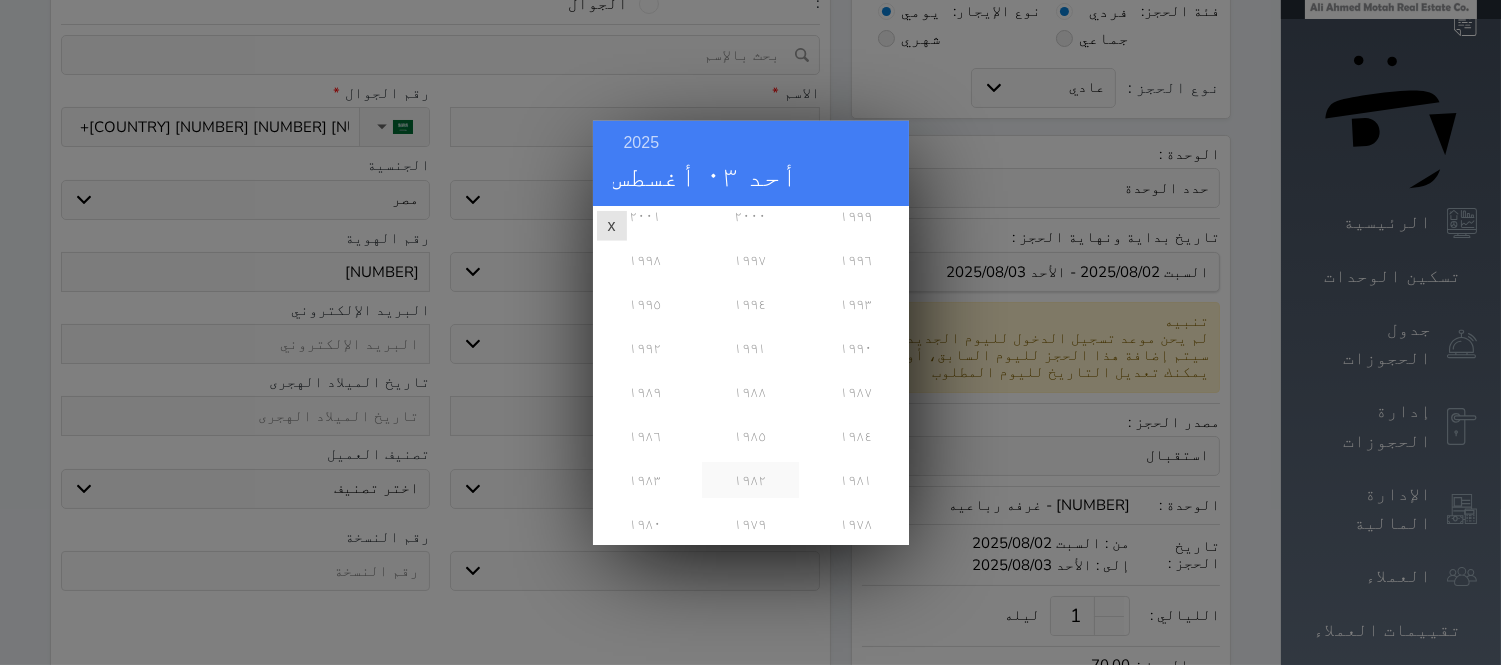 scroll, scrollTop: 444, scrollLeft: 0, axis: vertical 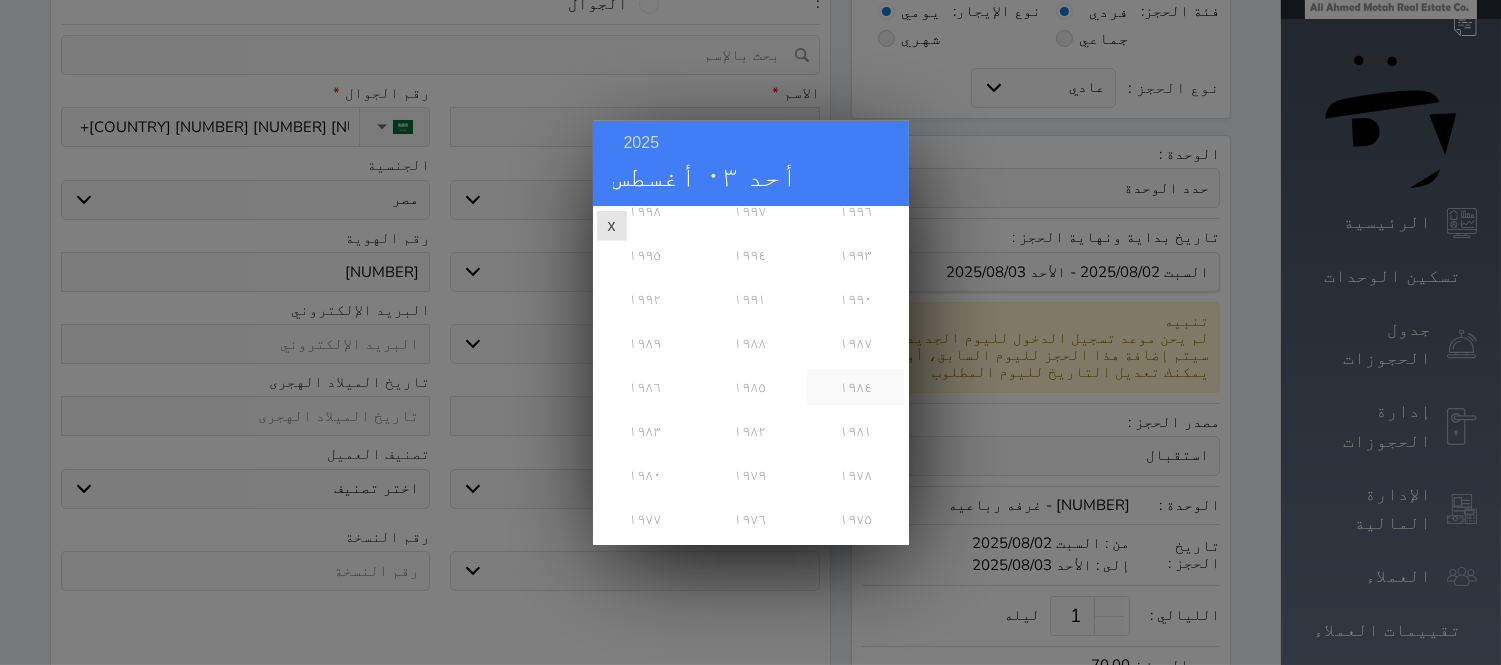click on "١٩٨٤" at bounding box center [855, 386] 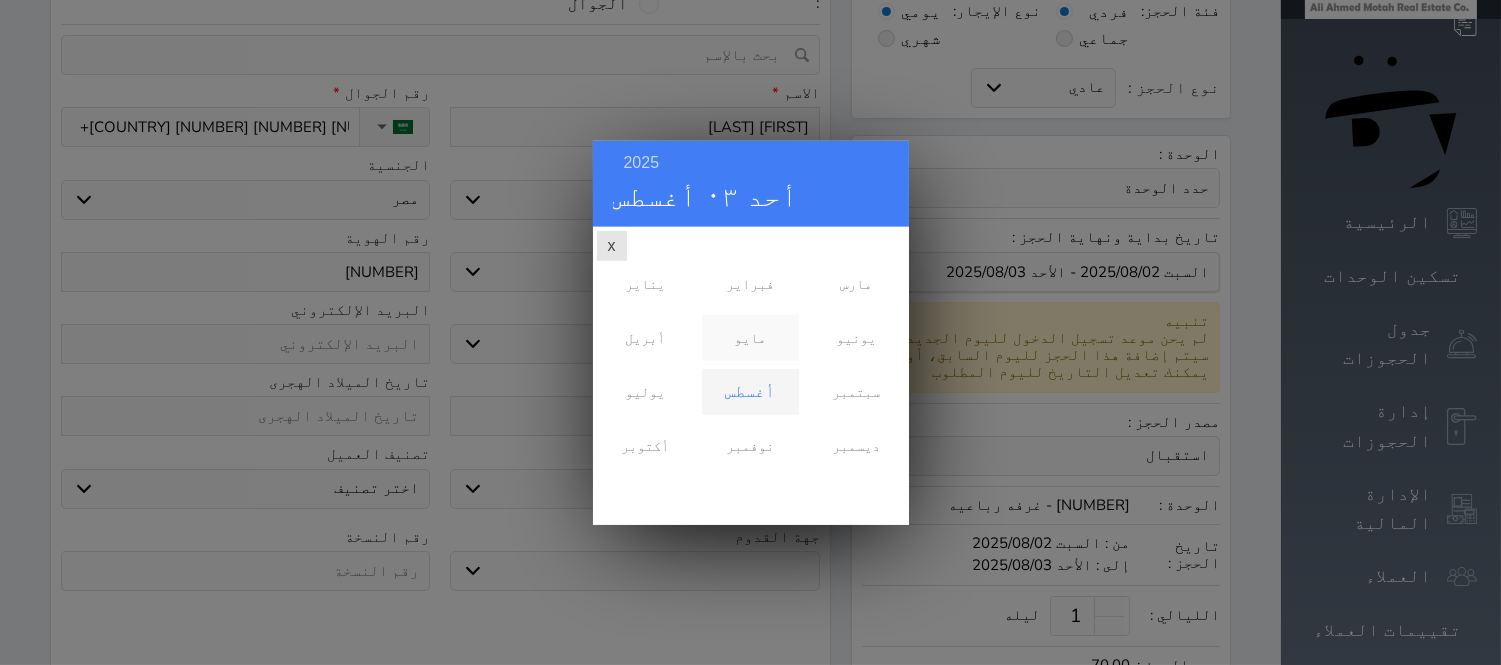 scroll, scrollTop: 0, scrollLeft: 0, axis: both 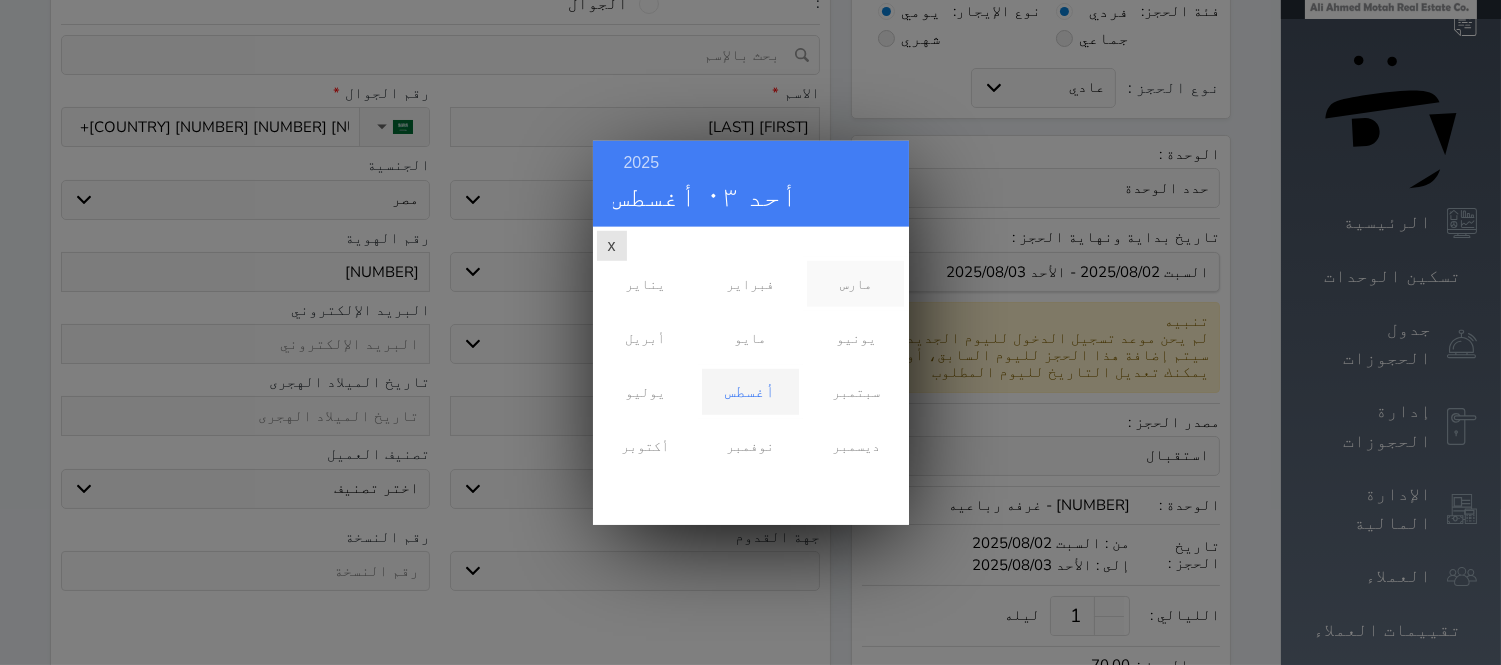 click on "مارس" at bounding box center [855, 283] 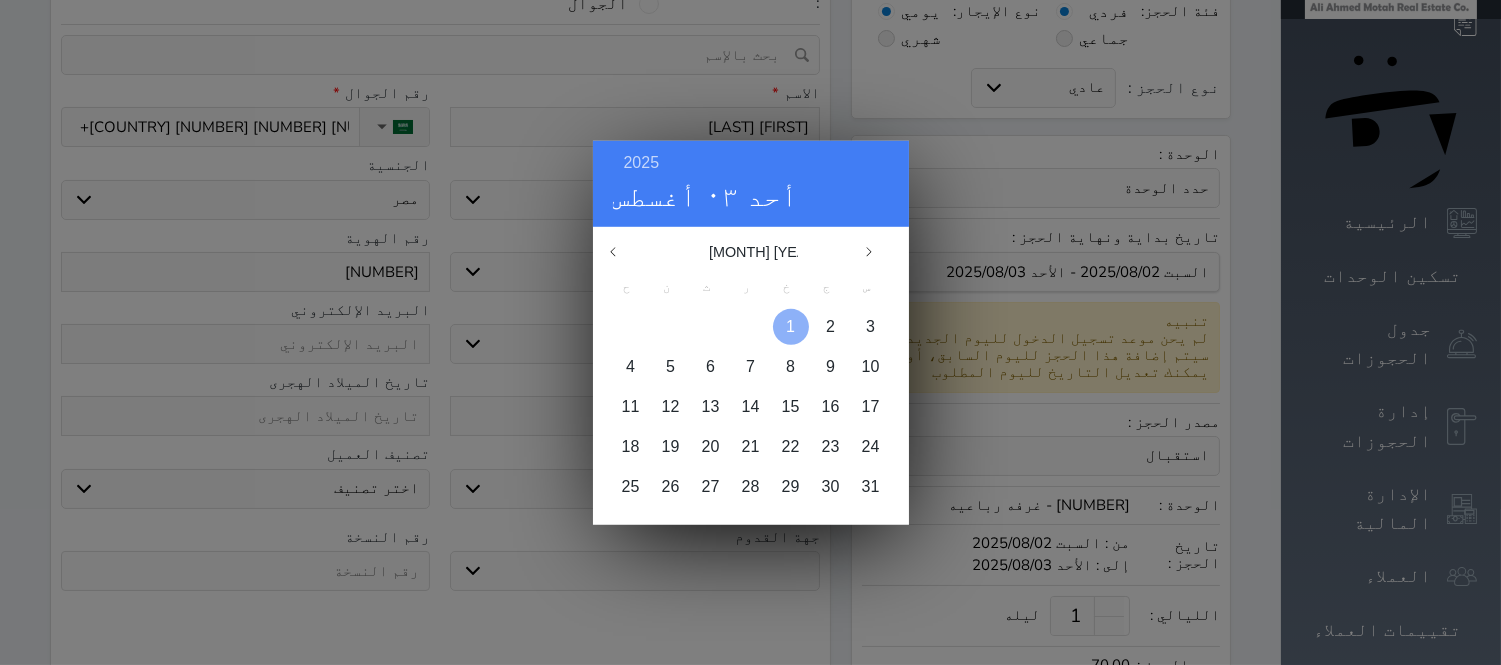 click at bounding box center (791, 326) 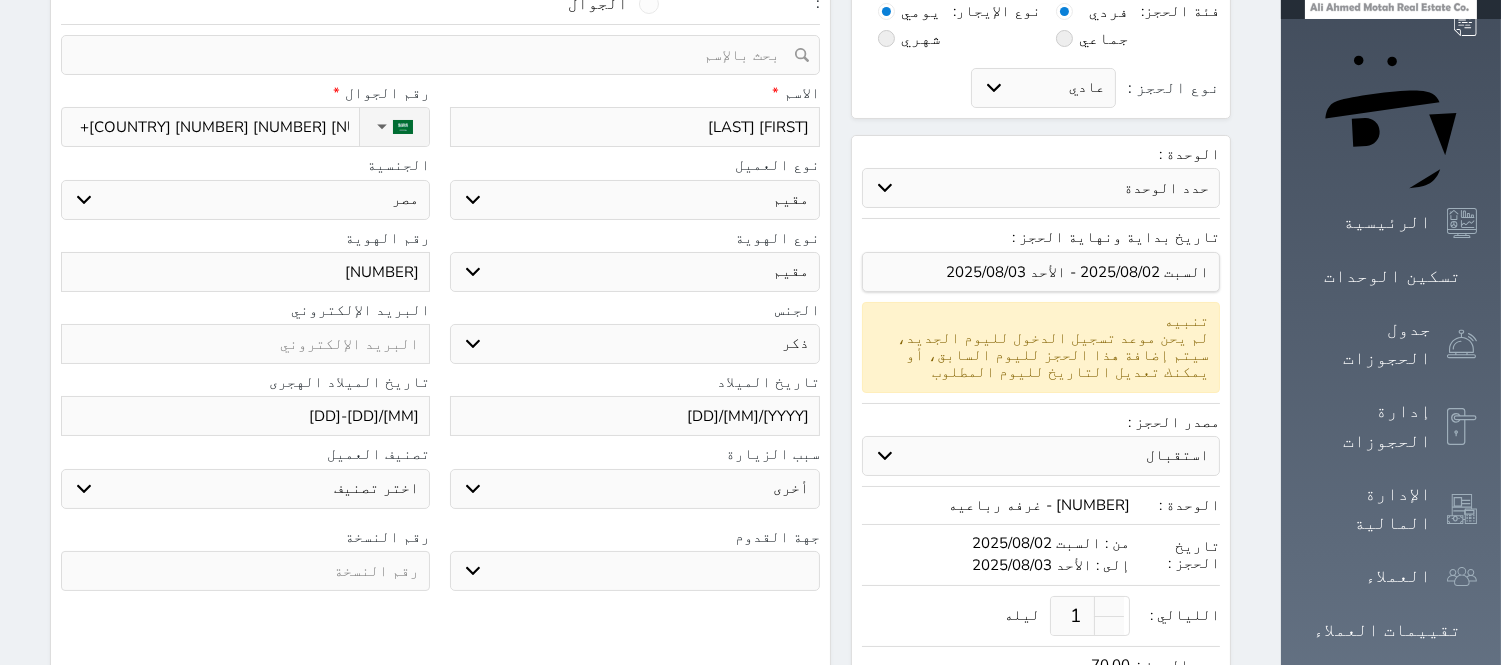 click on "سياحة زيارة الاهل والاصدقاء زيارة دينية زيارة عمل زيارة رياضية زيارة ترفيهية أخرى موظف ديوان عمل نزيل حجر موظف وزارة الصحة" at bounding box center [634, 489] 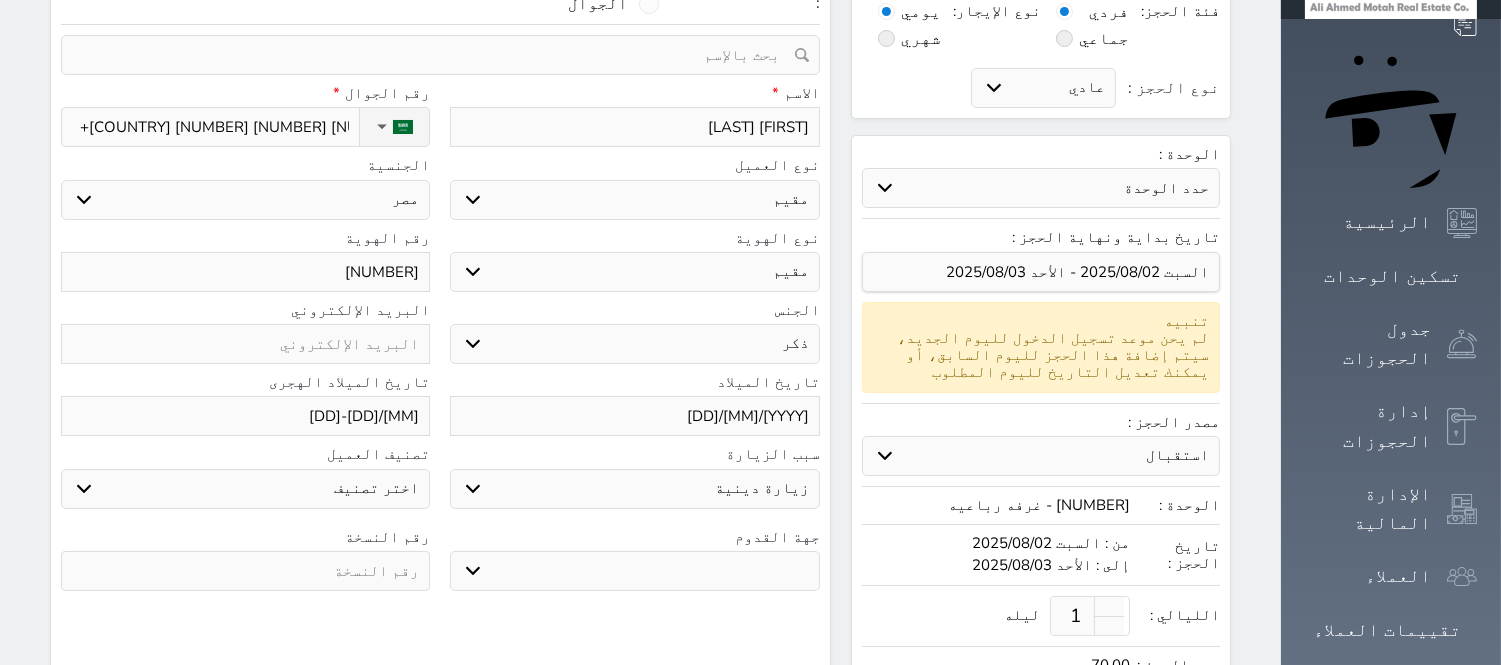 click on "سياحة زيارة الاهل والاصدقاء زيارة دينية زيارة عمل زيارة رياضية زيارة ترفيهية أخرى موظف ديوان عمل نزيل حجر موظف وزارة الصحة" at bounding box center [634, 489] 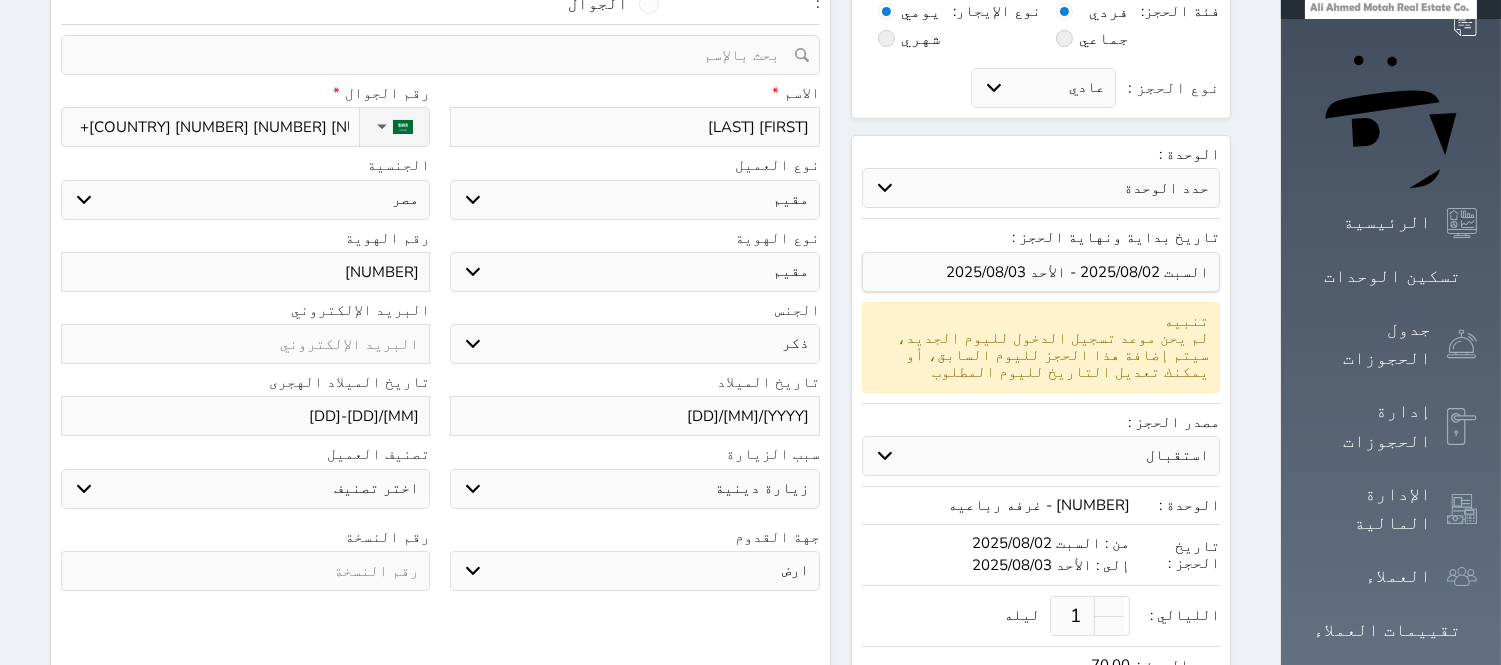 click on "جو بحر ارض" at bounding box center (634, 571) 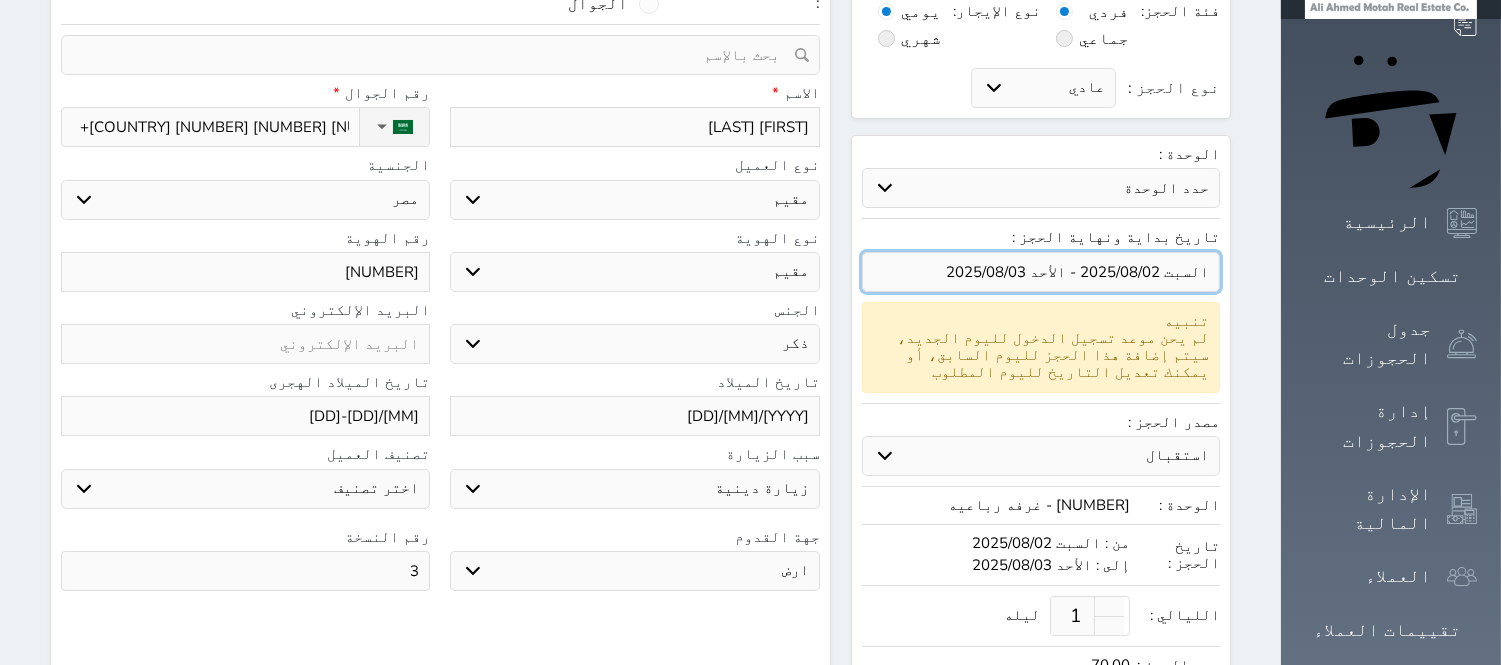 click at bounding box center (1041, 272) 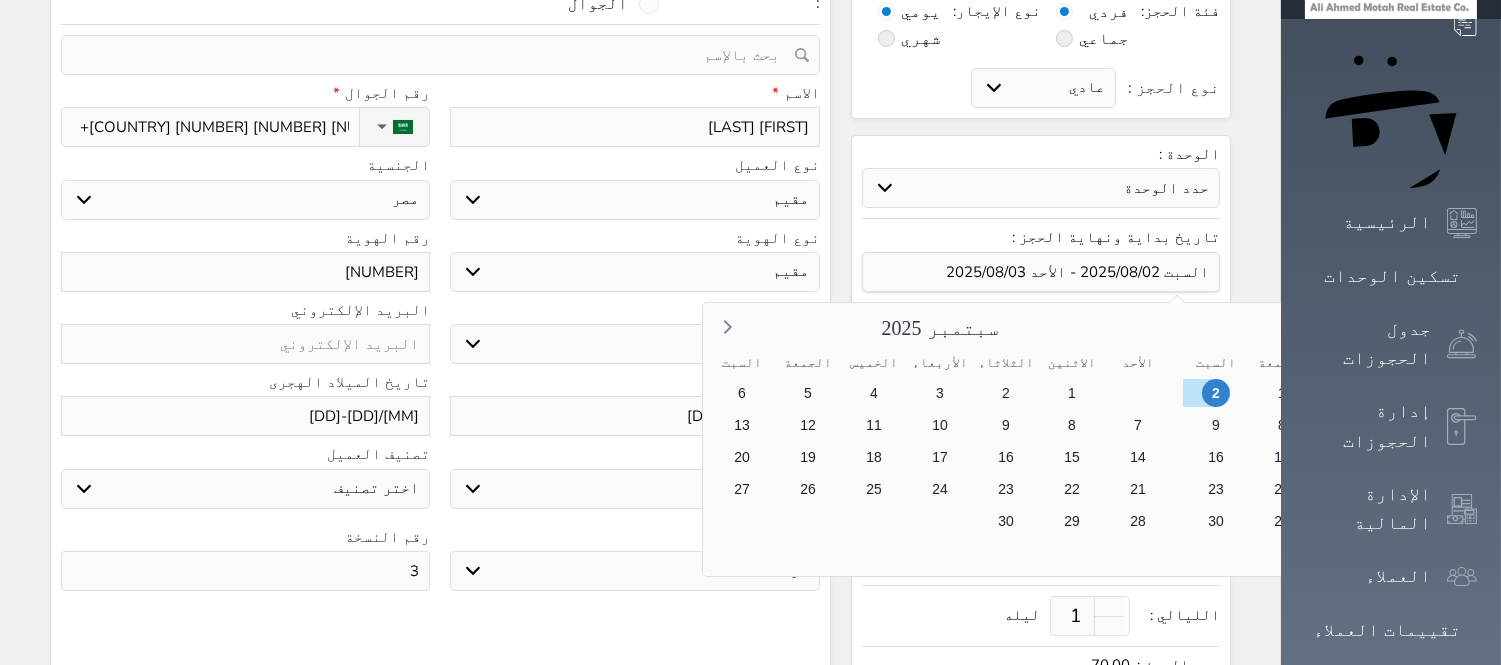 click on "3" at bounding box center [1611, 425] 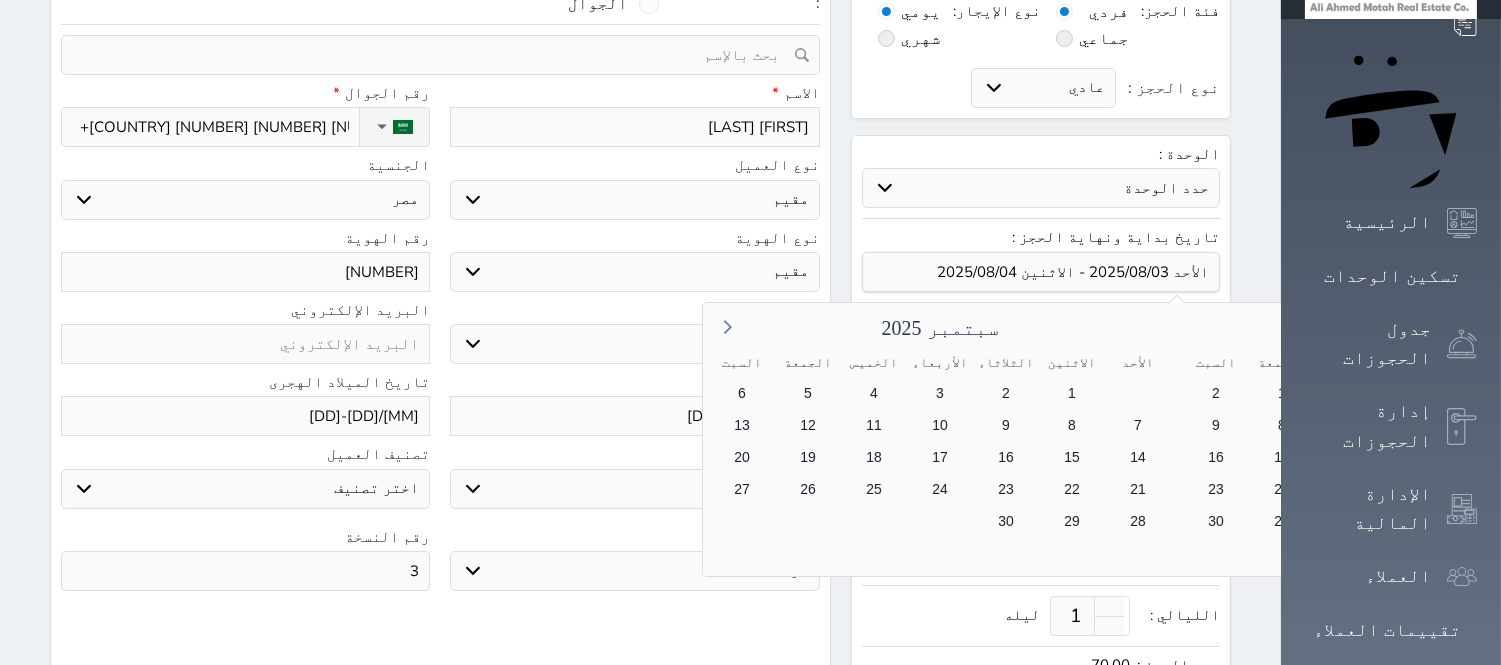click on "4" at bounding box center [1545, 425] 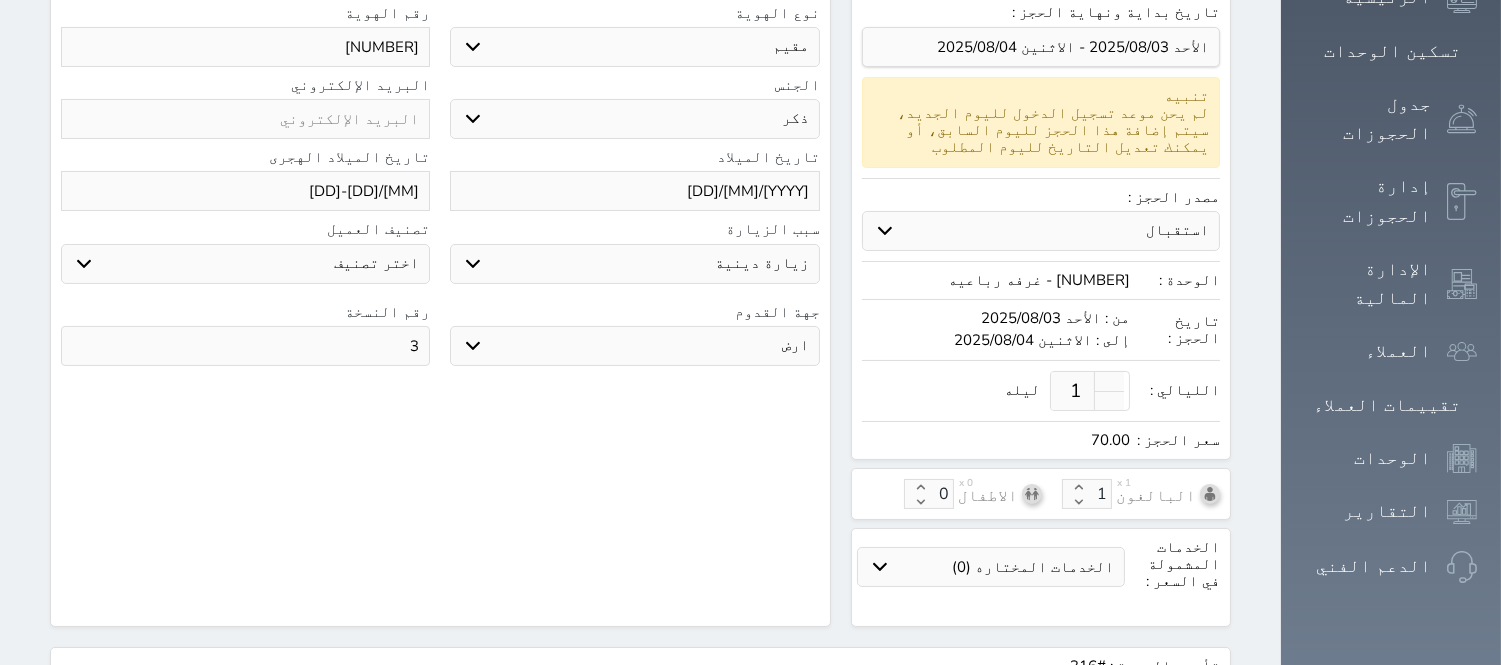 scroll, scrollTop: 647, scrollLeft: 0, axis: vertical 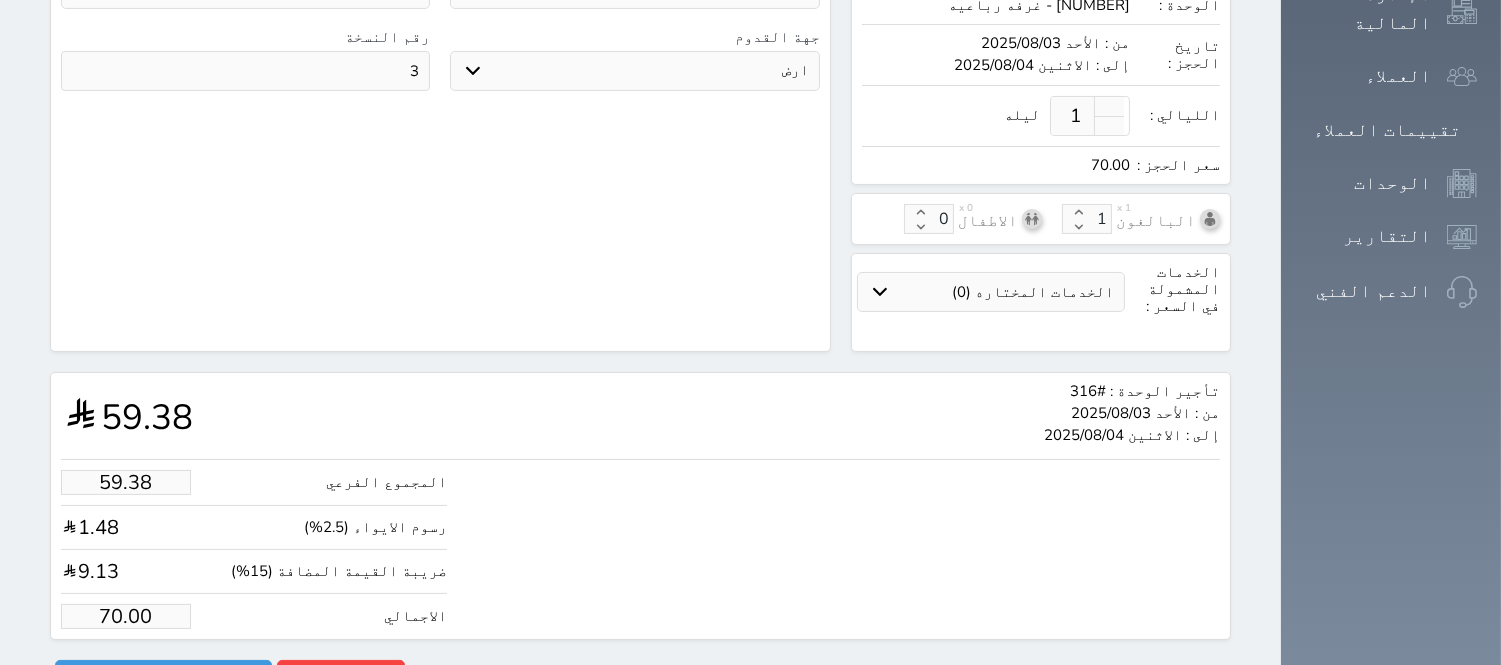 click on "70.00" at bounding box center (126, 616) 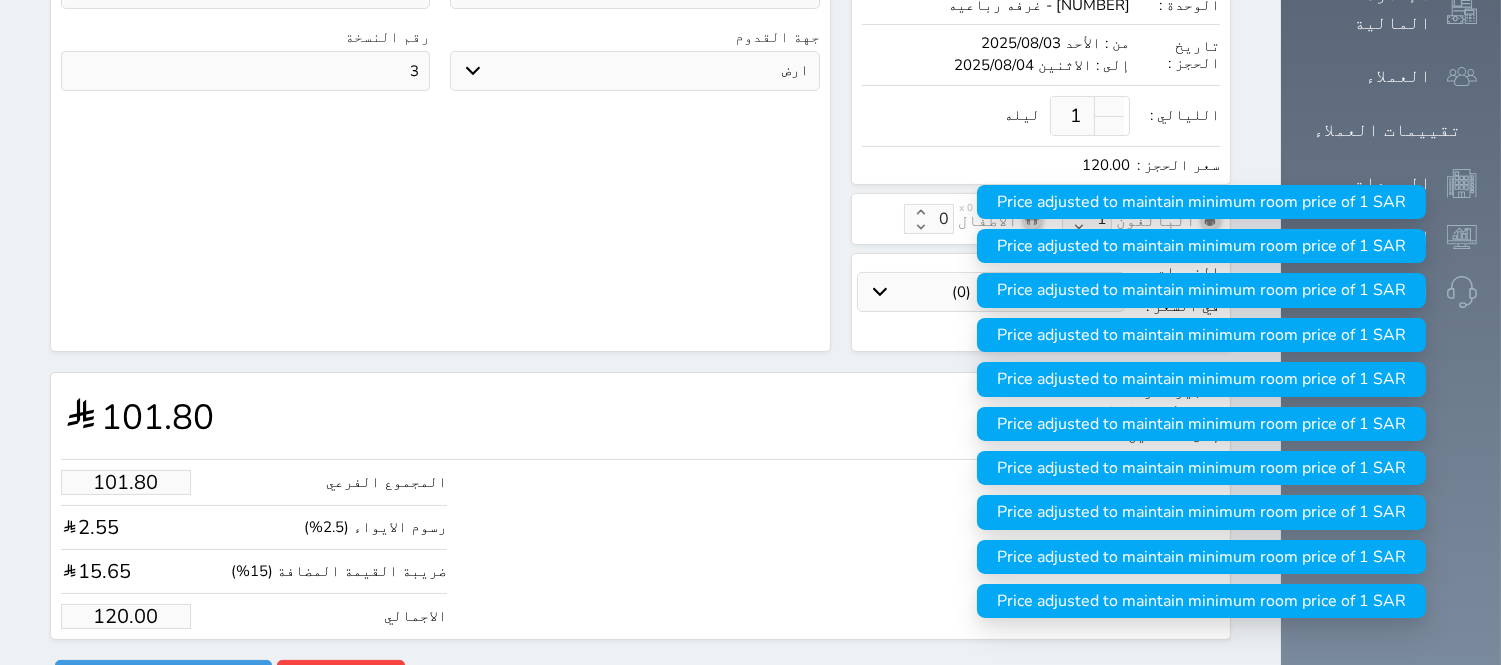 click on "المجموع الفرعي   101.80   رسوم الايواء (2.5%)    2.55    ضريبة القيمة المضافة (15%)    15.65      الاجمالي   120.00" at bounding box center [640, 544] 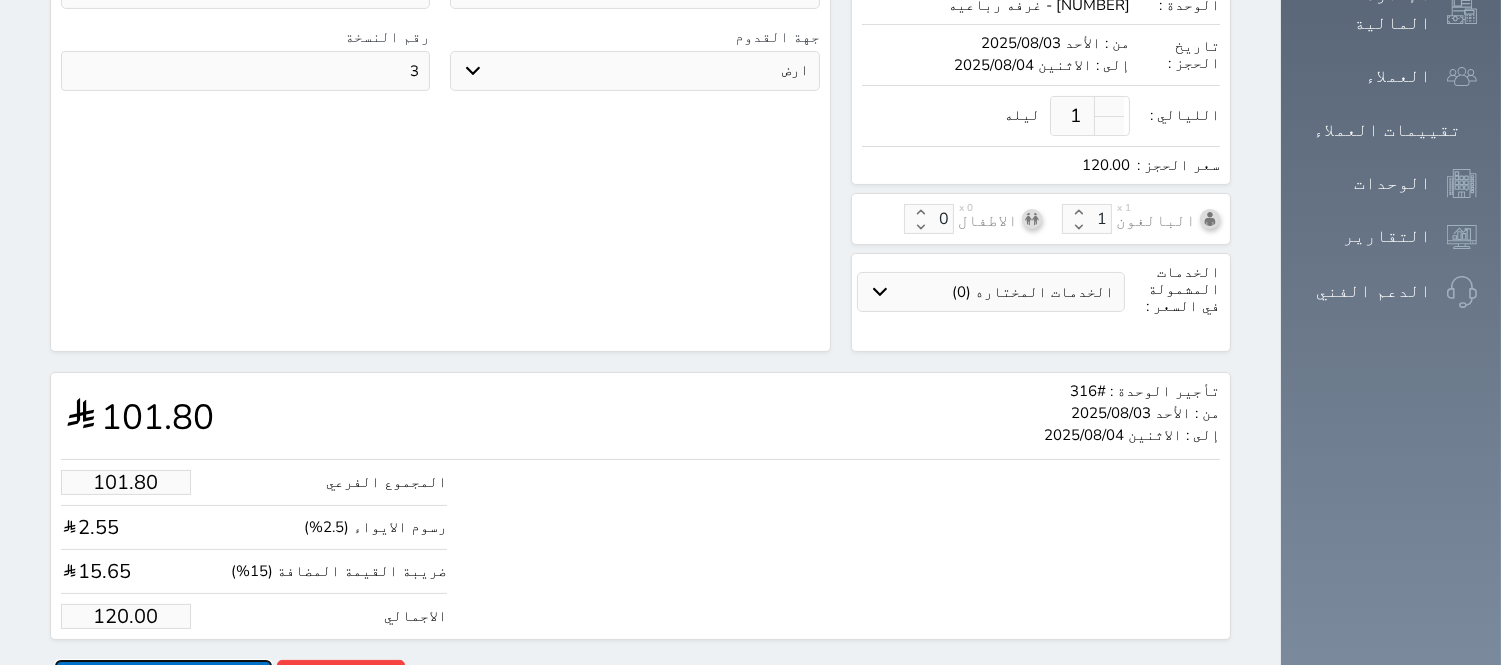 click on "حجز" at bounding box center (163, 677) 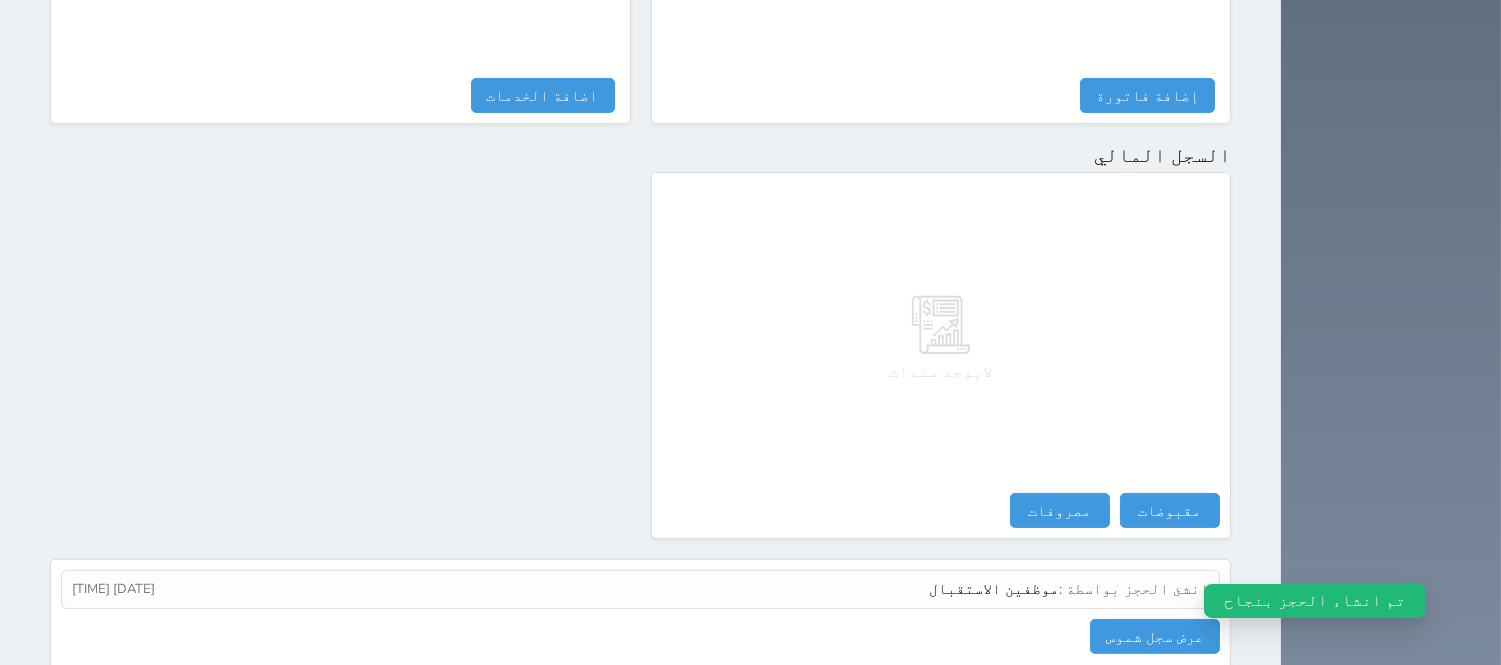 scroll, scrollTop: 1037, scrollLeft: 0, axis: vertical 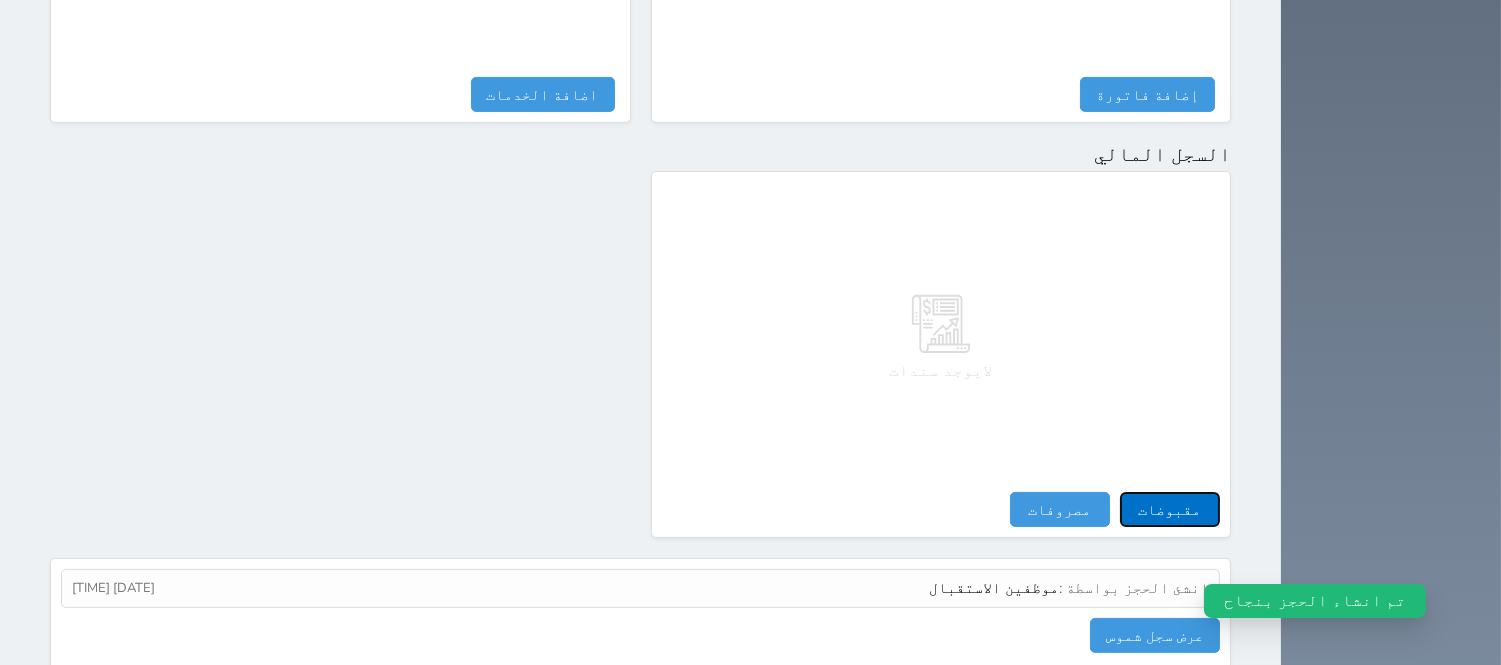 click on "مقبوضات" at bounding box center [1170, 509] 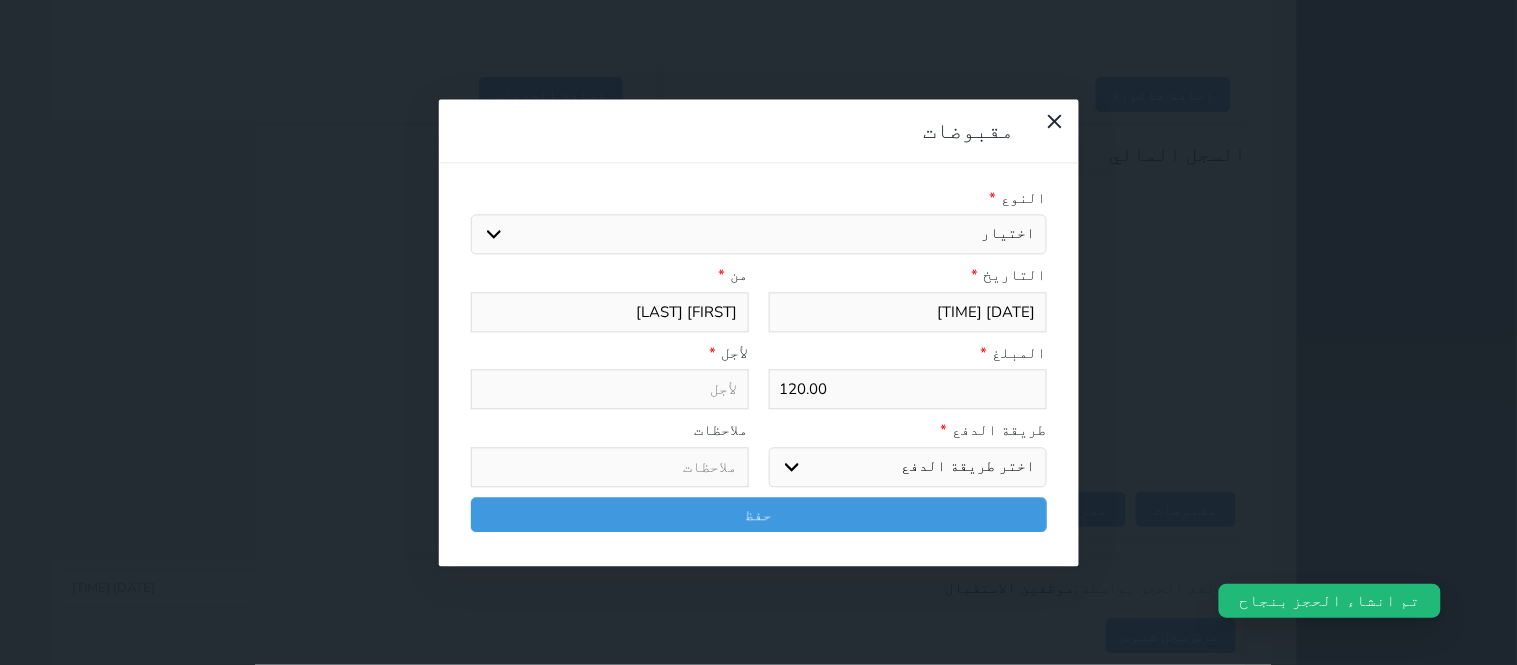 click on "اختيار   مقبوضات عامة قيمة إيجار فواتير تامين عربون لا ينطبق آخر مغسلة واي فاي - الإنترنت مواقف السيارات طعام الأغذية والمشروبات مشروبات المشروبات الباردة المشروبات الساخنة الإفطار غداء عشاء مخبز و كعك حمام سباحة الصالة الرياضية سبا و خدمات الجمال اختيار وإسقاط (خدمات النقل) ميني بار كابل - تلفزيون سرير إضافي تصفيف الشعر التسوق خدمات الجولات السياحية المنظمة خدمات الدليل السياحي" at bounding box center (759, 235) 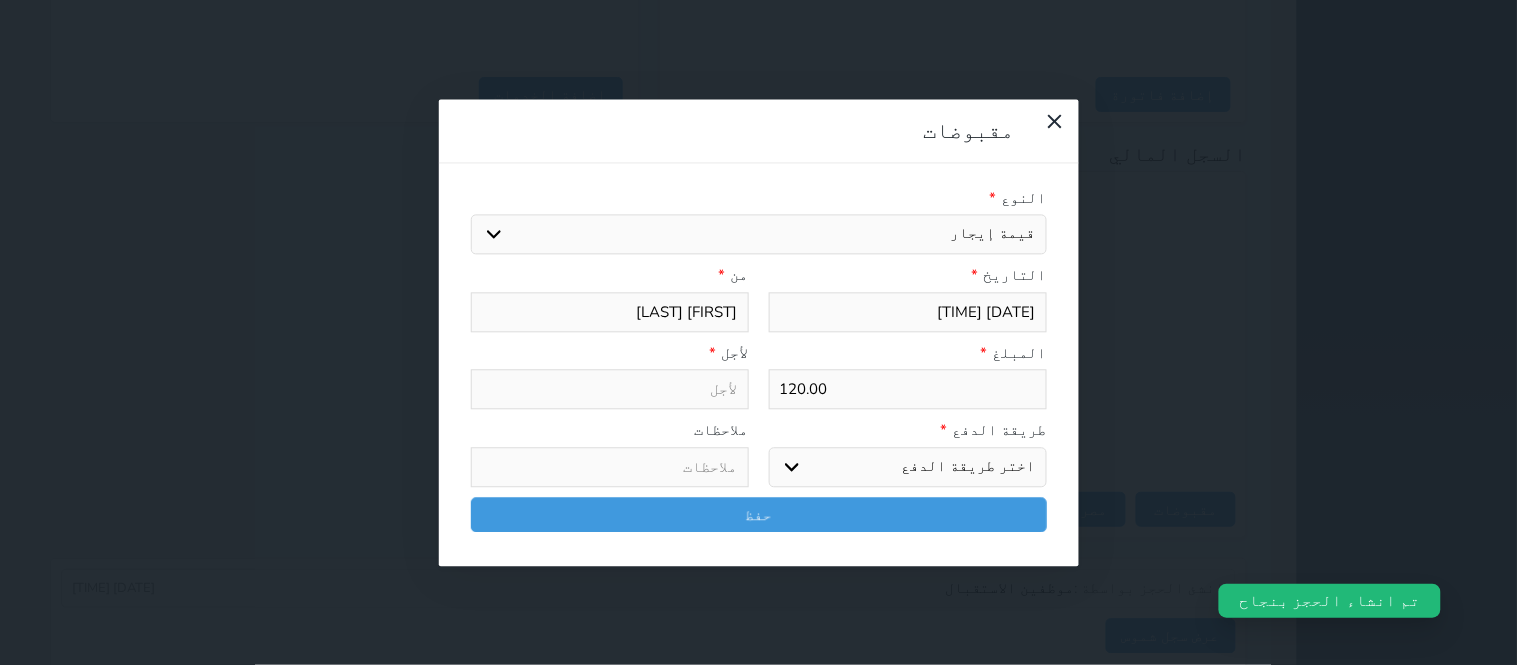 click on "اختيار   مقبوضات عامة قيمة إيجار فواتير تامين عربون لا ينطبق آخر مغسلة واي فاي - الإنترنت مواقف السيارات طعام الأغذية والمشروبات مشروبات المشروبات الباردة المشروبات الساخنة الإفطار غداء عشاء مخبز و كعك حمام سباحة الصالة الرياضية سبا و خدمات الجمال اختيار وإسقاط (خدمات النقل) ميني بار كابل - تلفزيون سرير إضافي تصفيف الشعر التسوق خدمات الجولات السياحية المنظمة خدمات الدليل السياحي" at bounding box center [759, 235] 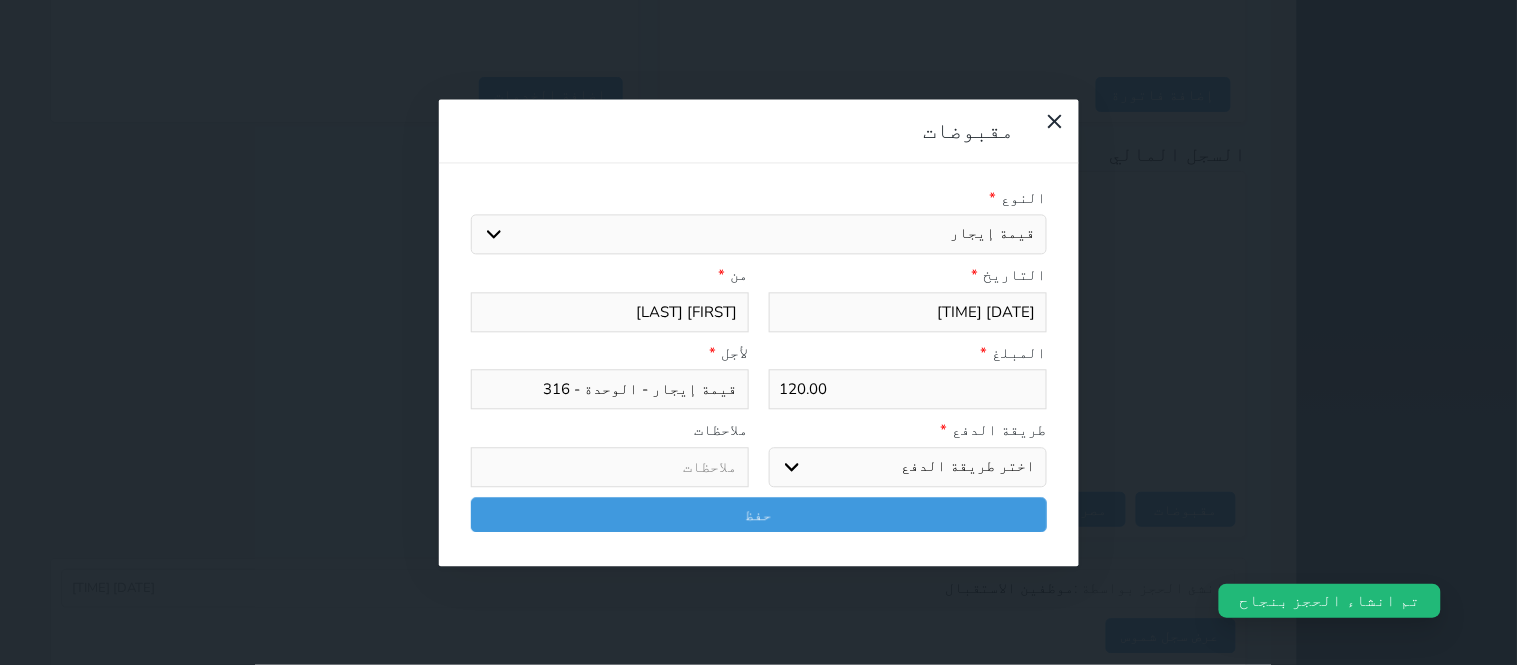 click on "اختر طريقة الدفع   دفع نقدى   تحويل بنكى   مدى   بطاقة ائتمان   آجل" at bounding box center (908, 467) 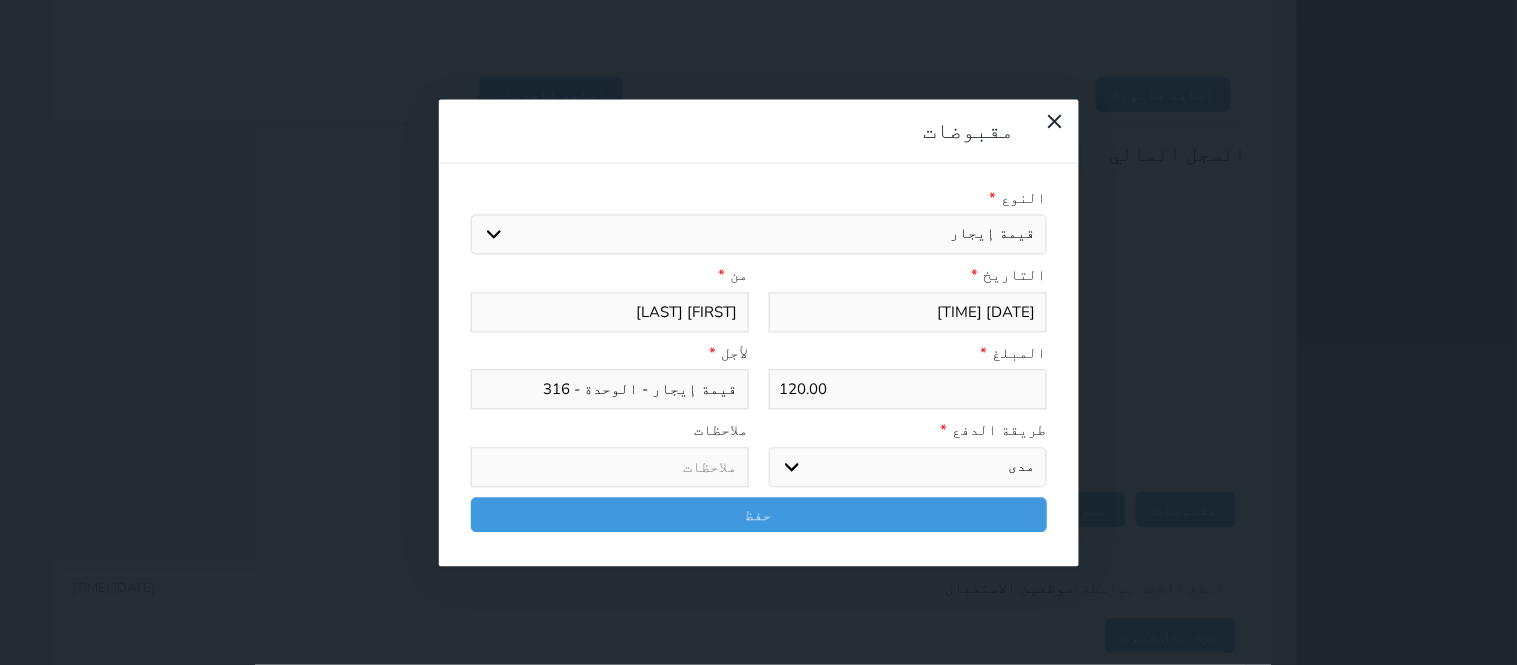 click on "اختر طريقة الدفع   دفع نقدى   تحويل بنكى   مدى   بطاقة ائتمان   آجل" at bounding box center (908, 467) 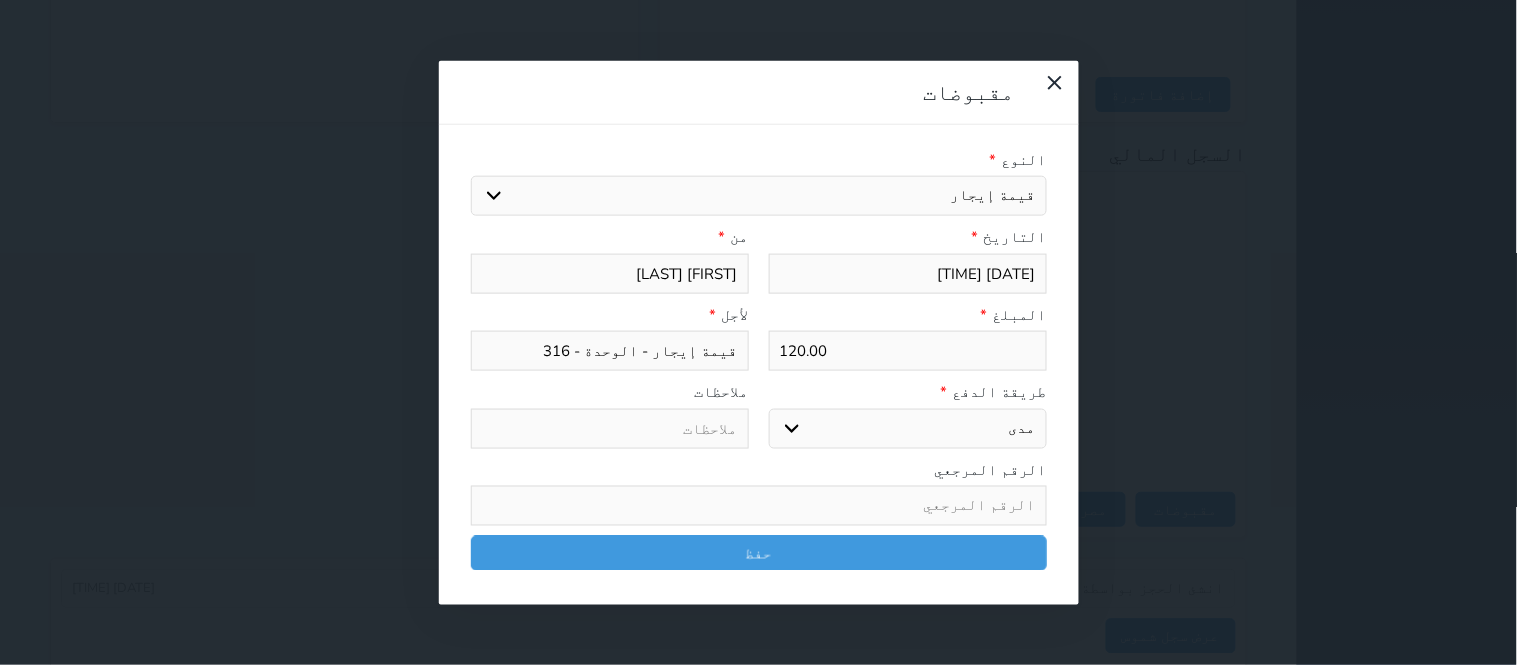 click at bounding box center [759, 506] 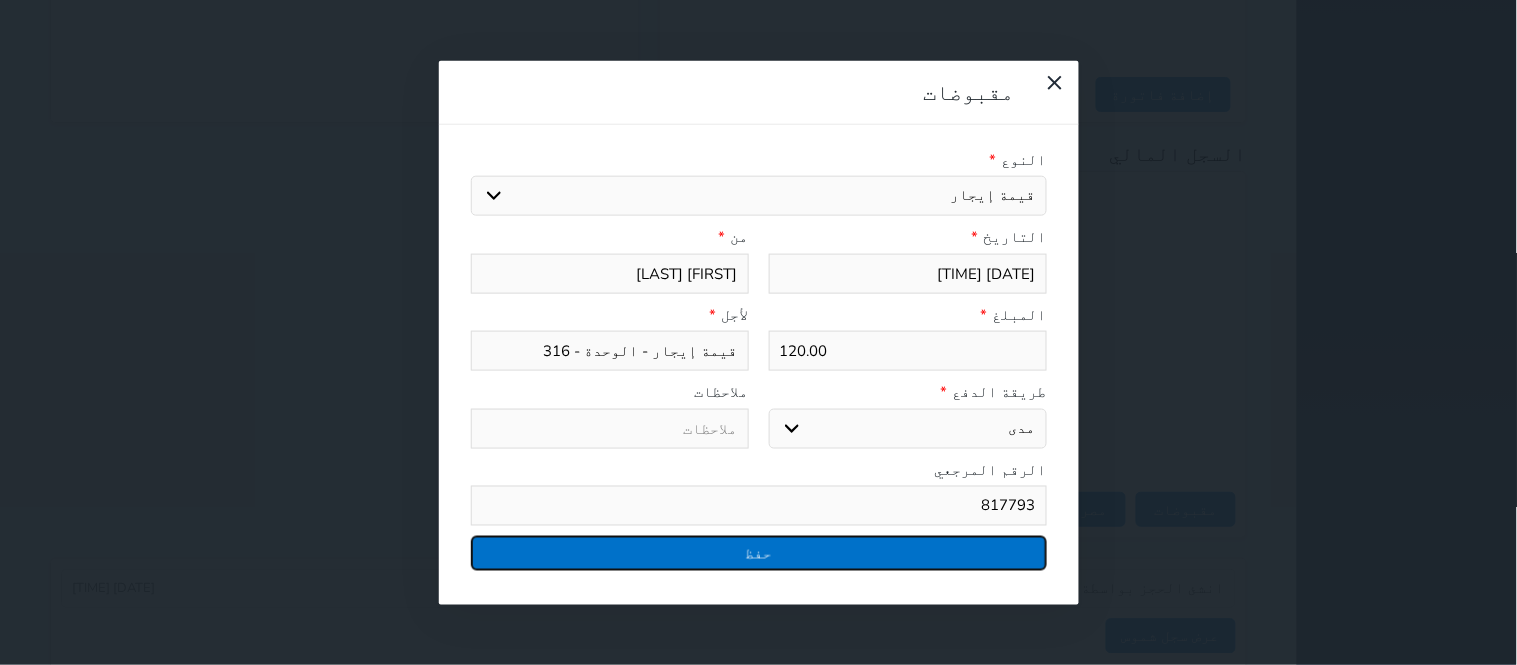 click on "حفظ" at bounding box center [759, 553] 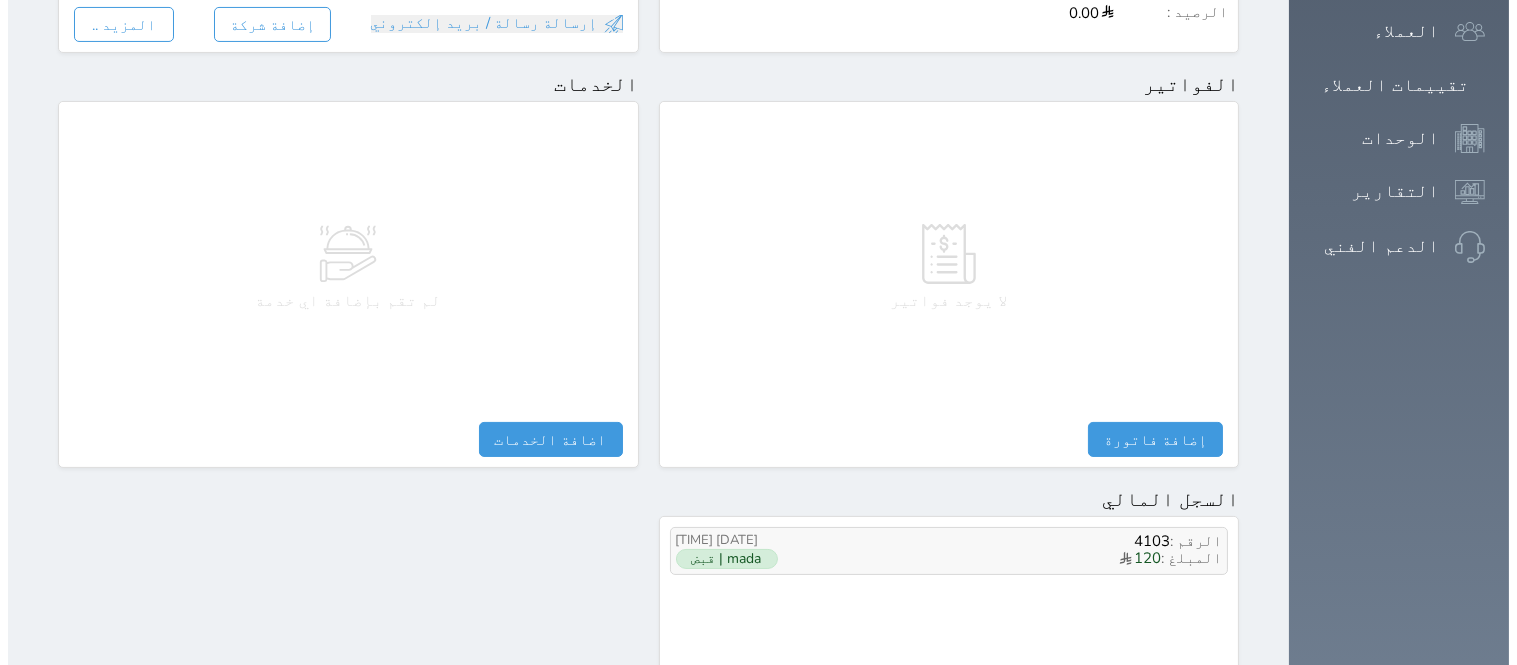 scroll, scrollTop: 1037, scrollLeft: 0, axis: vertical 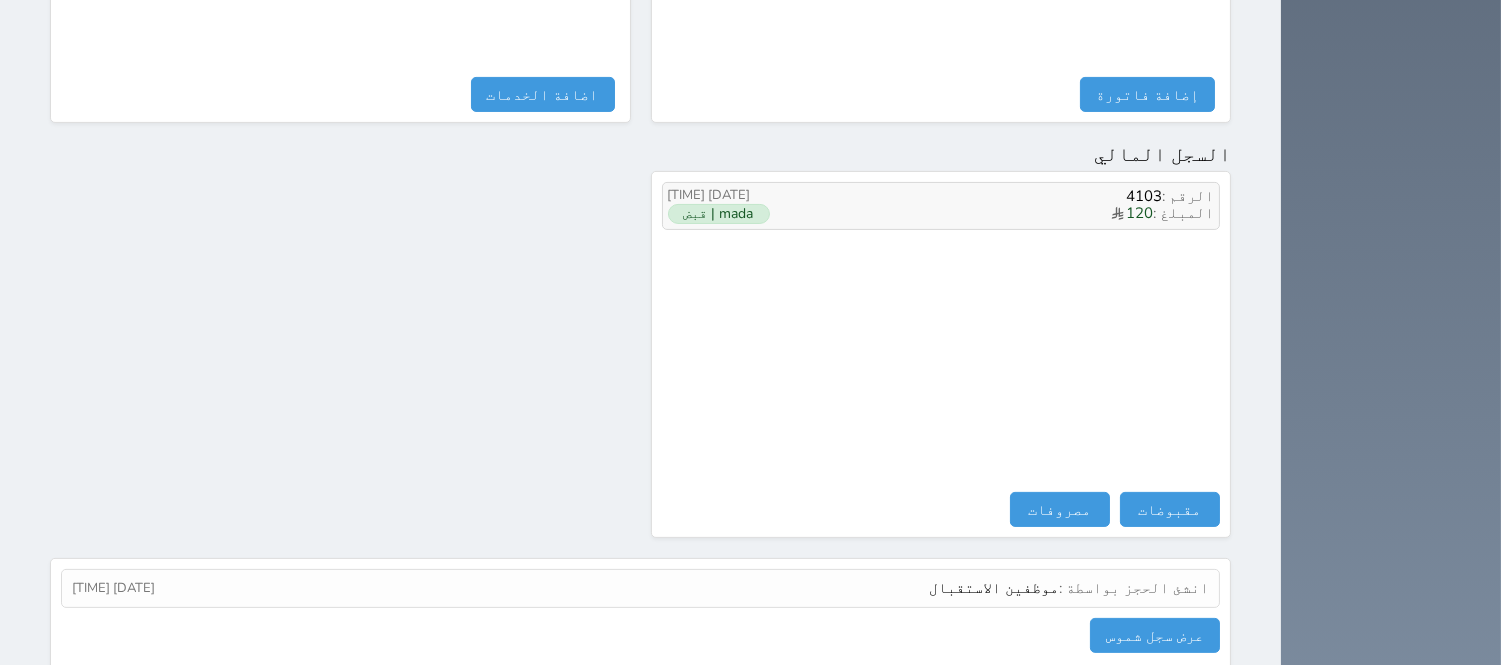 click on "mada | قبض" at bounding box center [750, 214] 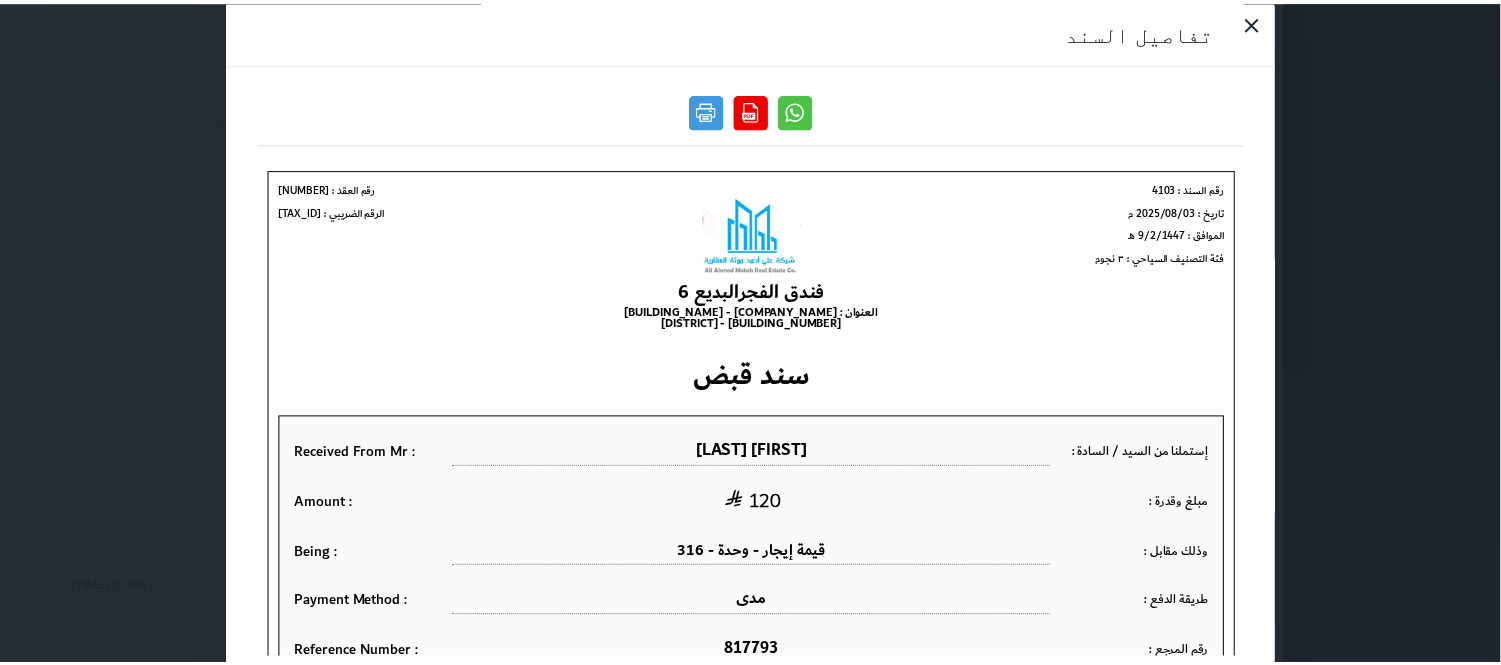 scroll, scrollTop: 0, scrollLeft: 0, axis: both 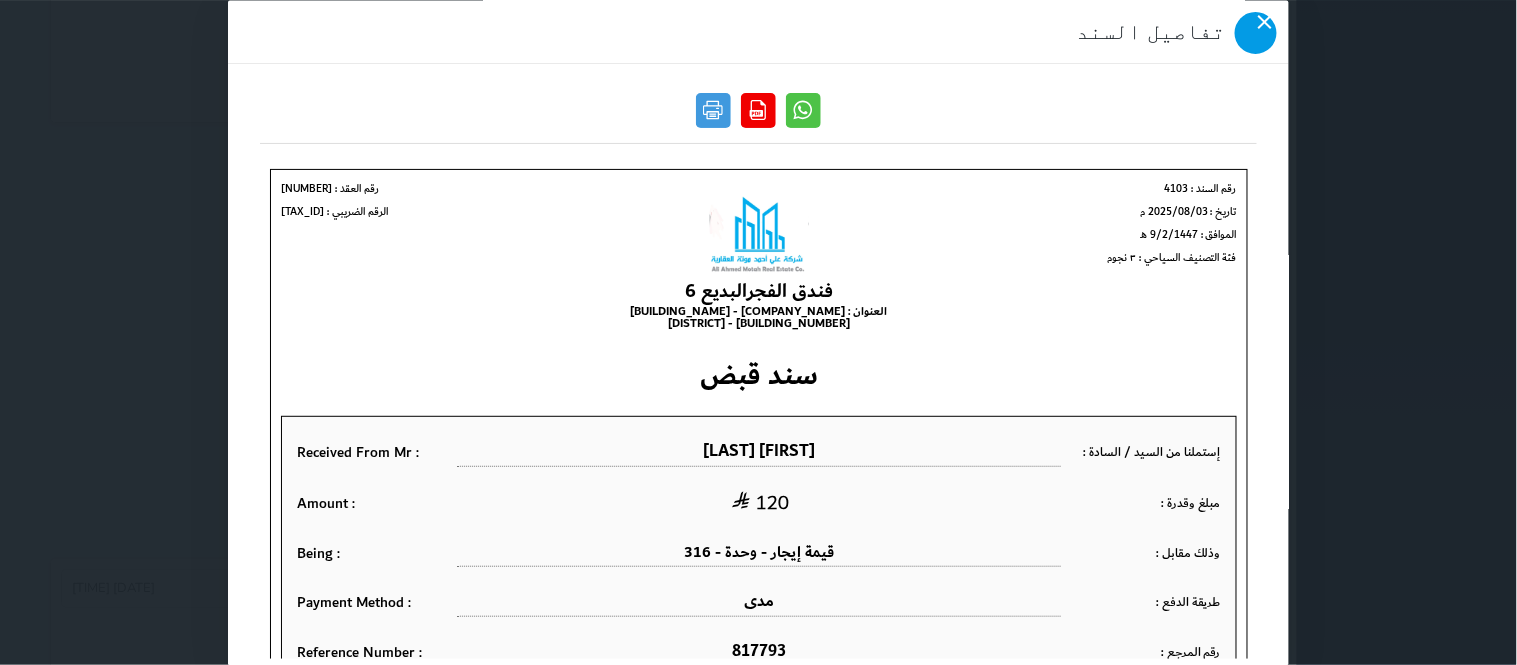 click 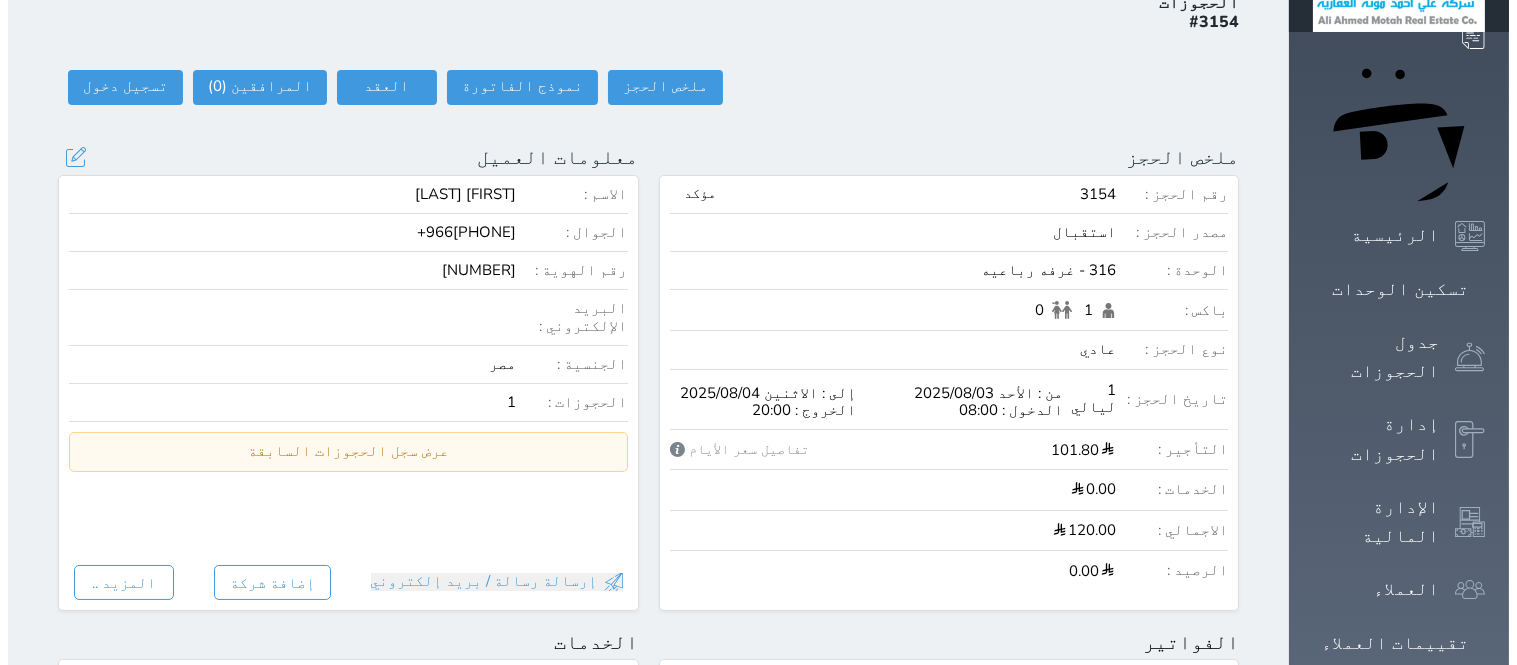 scroll, scrollTop: 0, scrollLeft: 0, axis: both 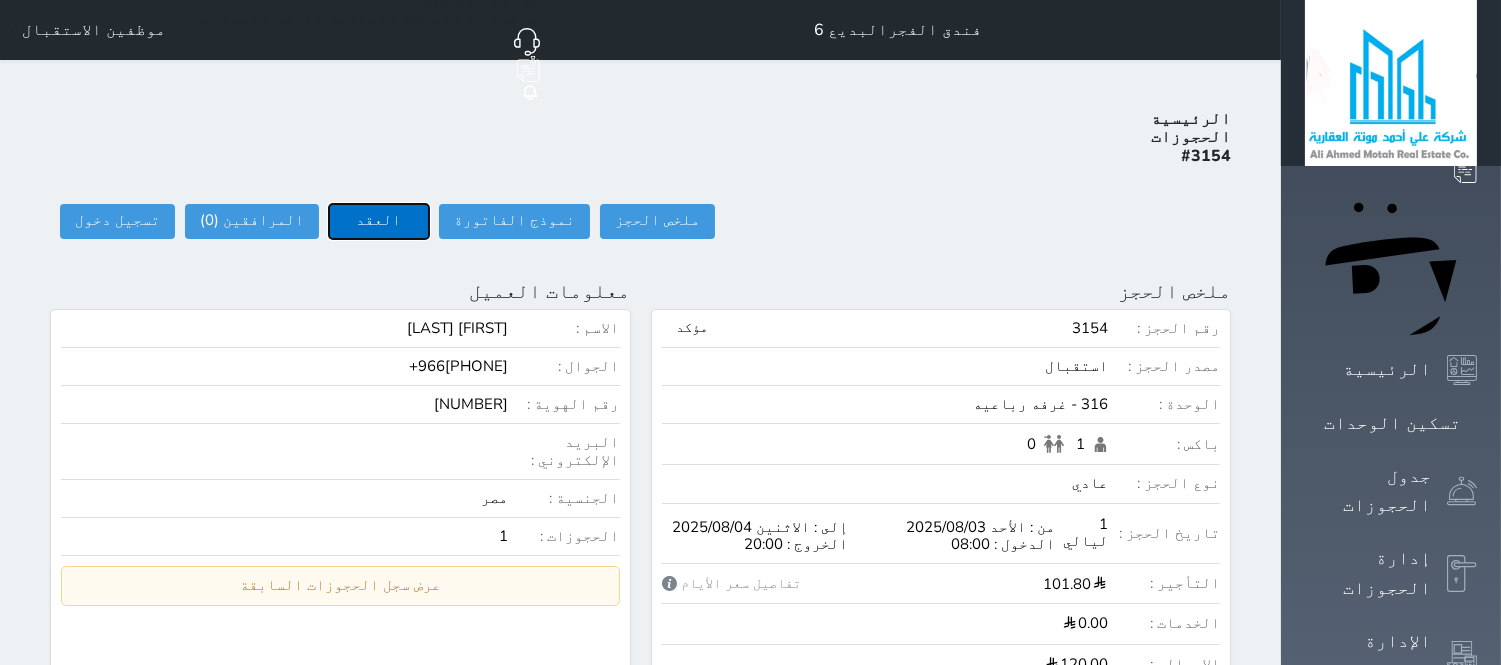 click on "العقد" at bounding box center (379, 221) 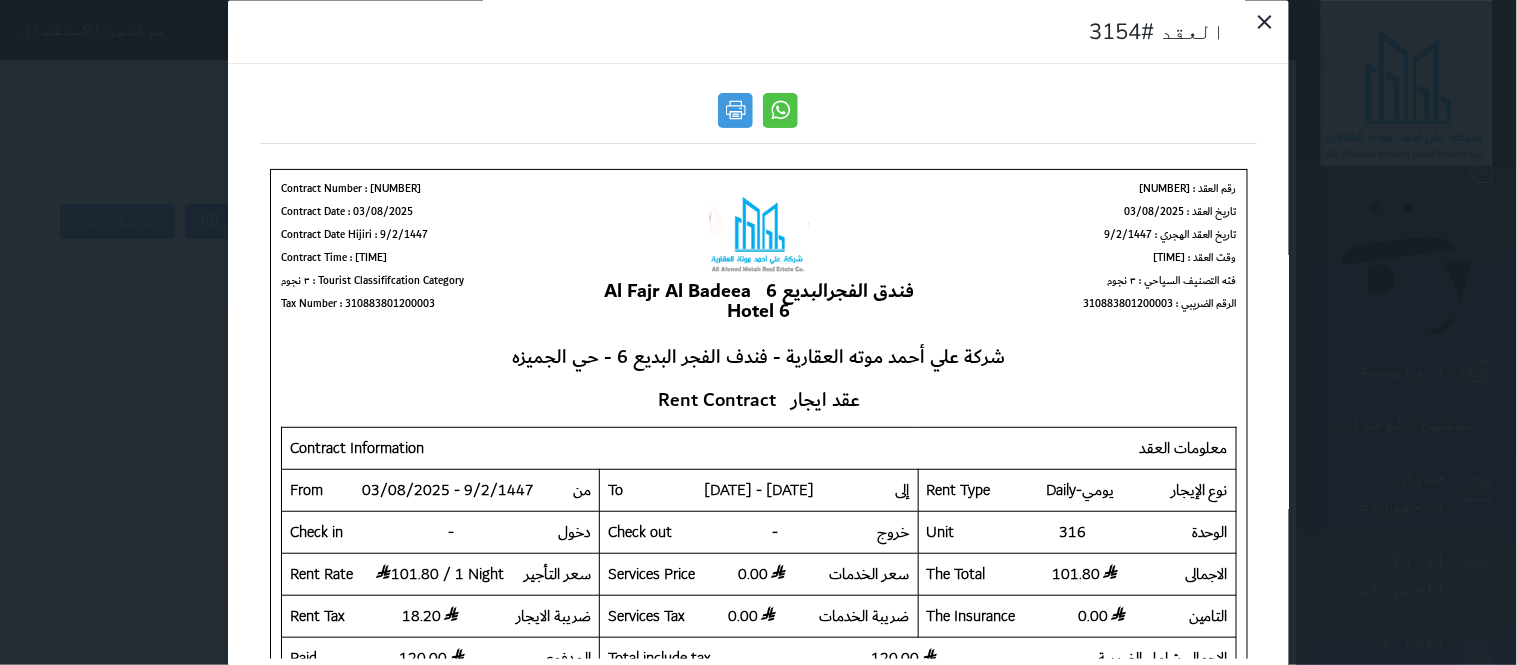 scroll, scrollTop: 0, scrollLeft: 0, axis: both 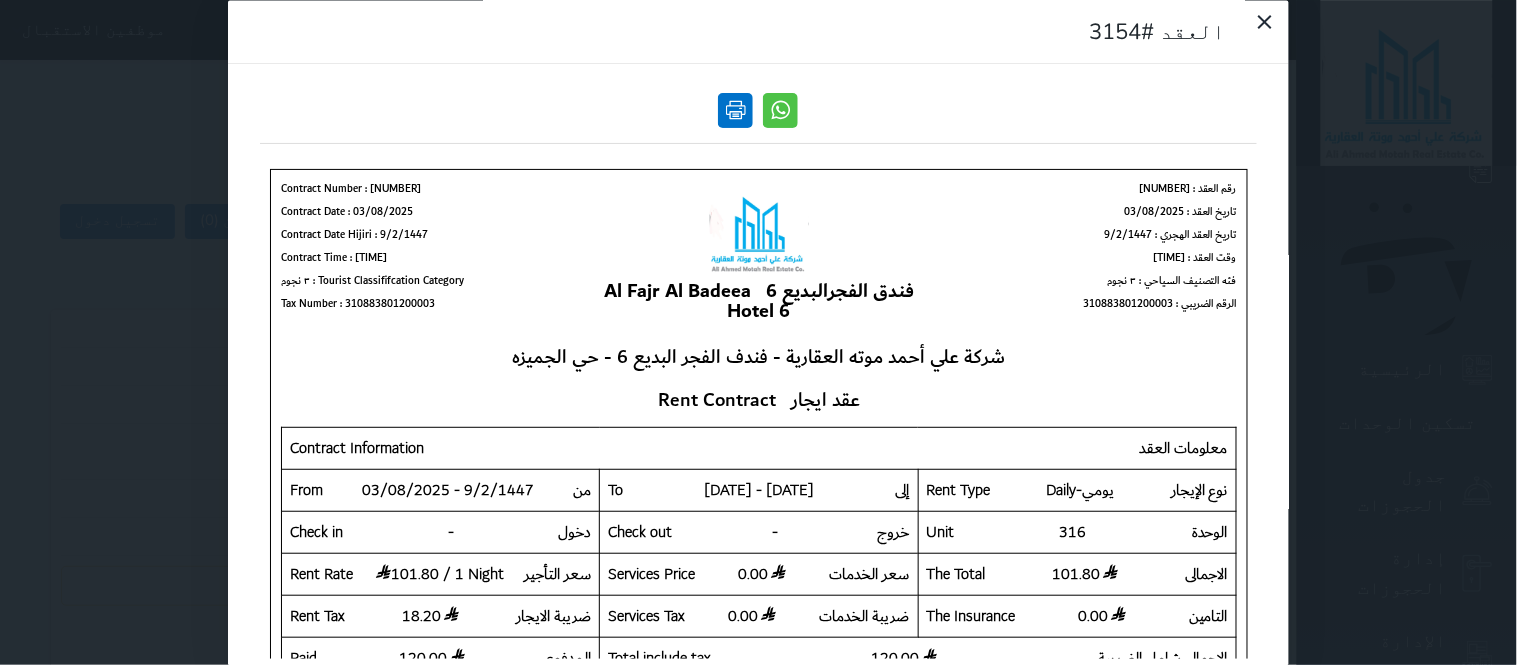 click at bounding box center [736, 110] 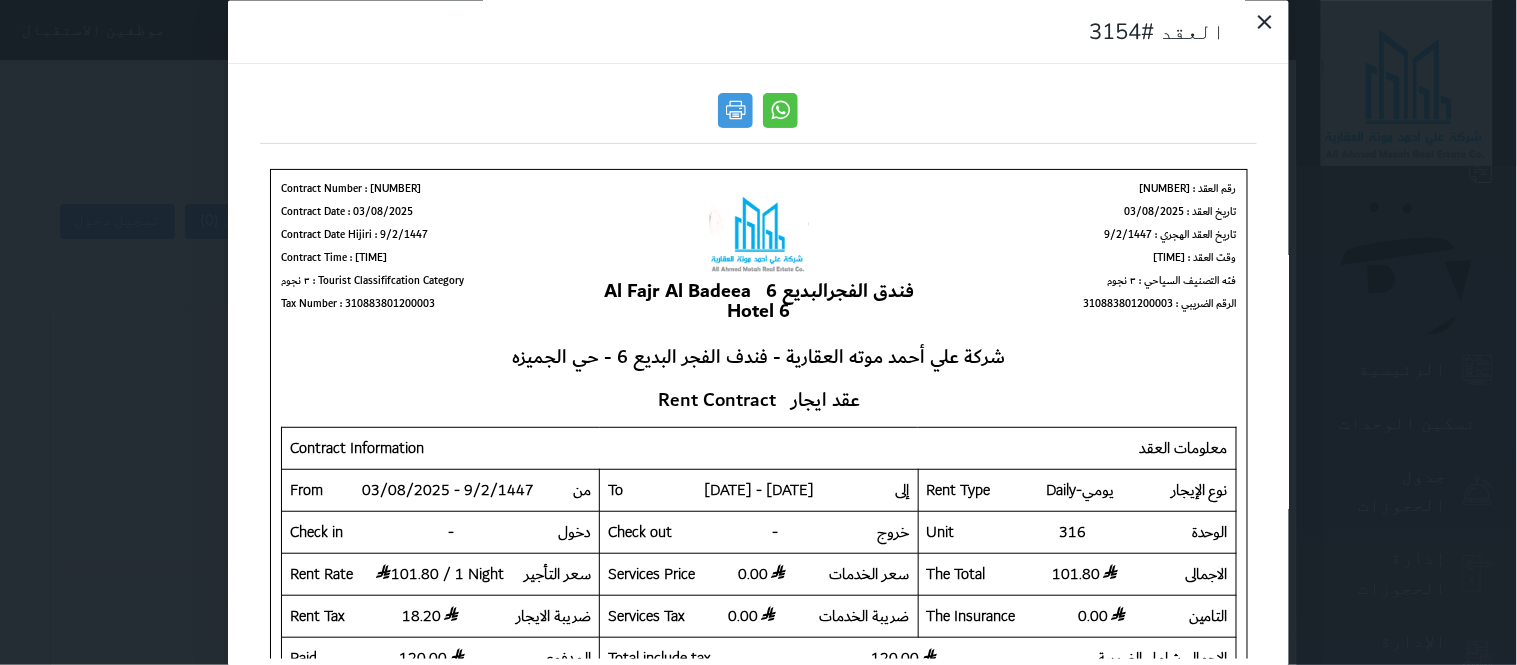 click at bounding box center (1256, 35) 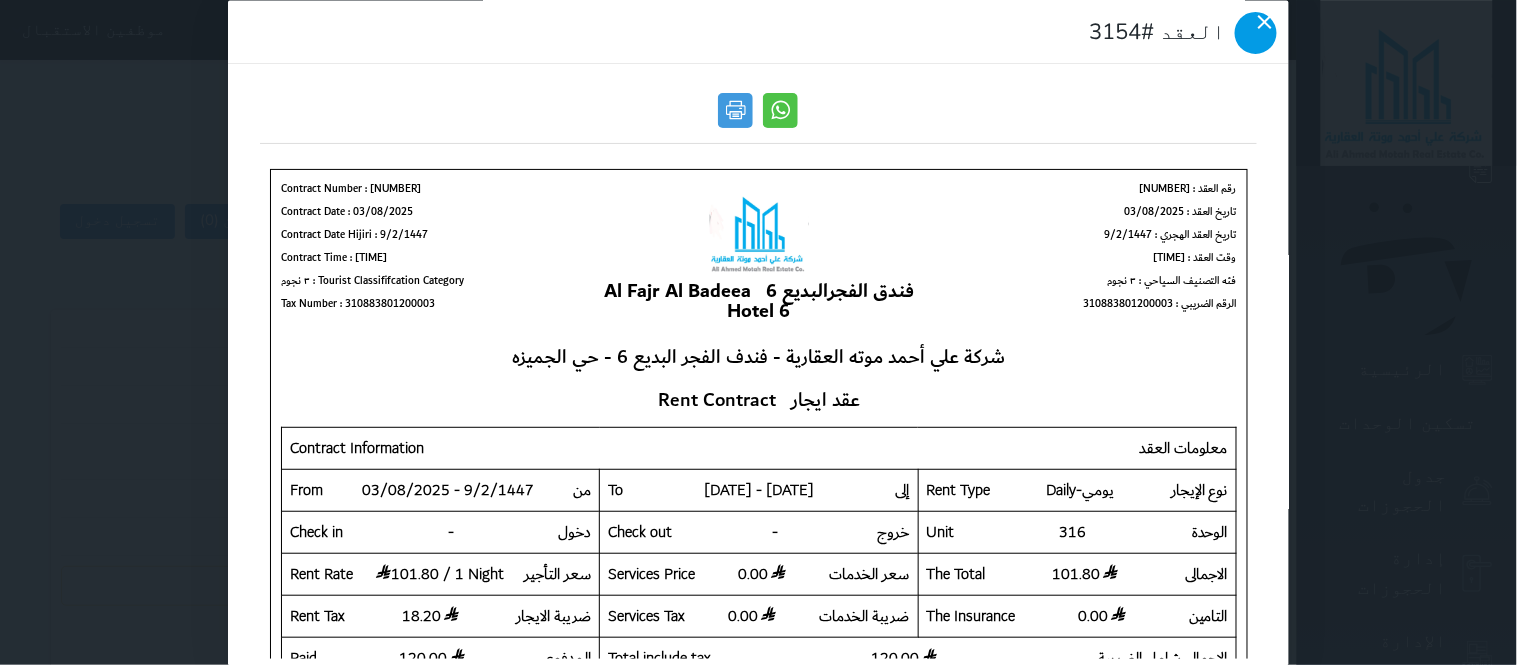click 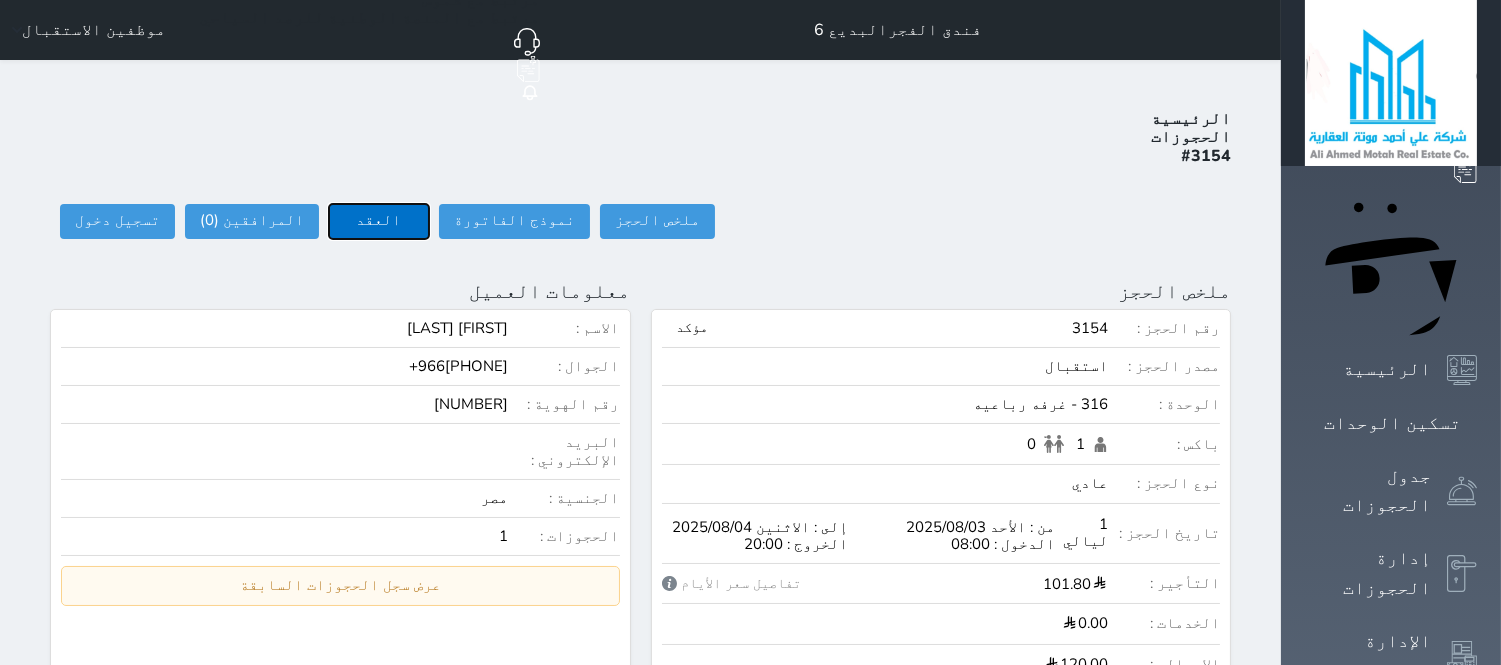 click on "العقد" at bounding box center (379, 221) 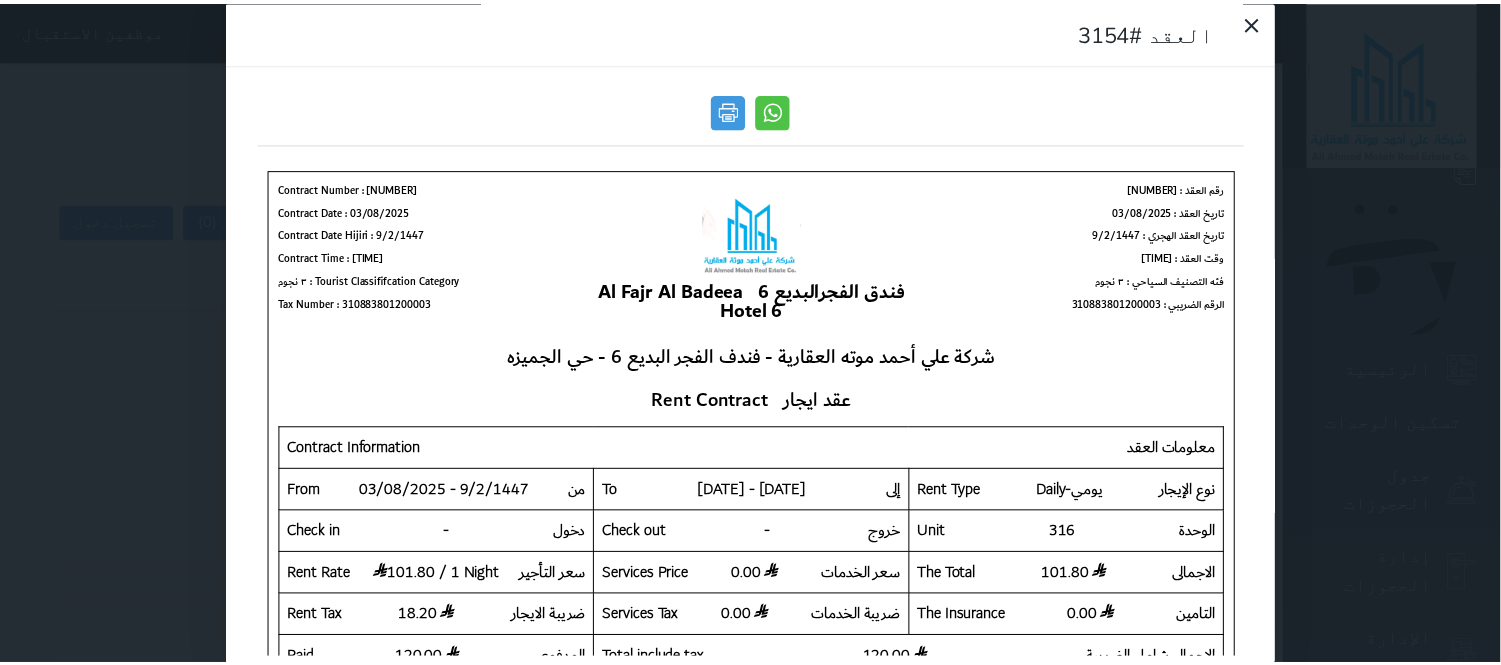 scroll, scrollTop: 0, scrollLeft: 0, axis: both 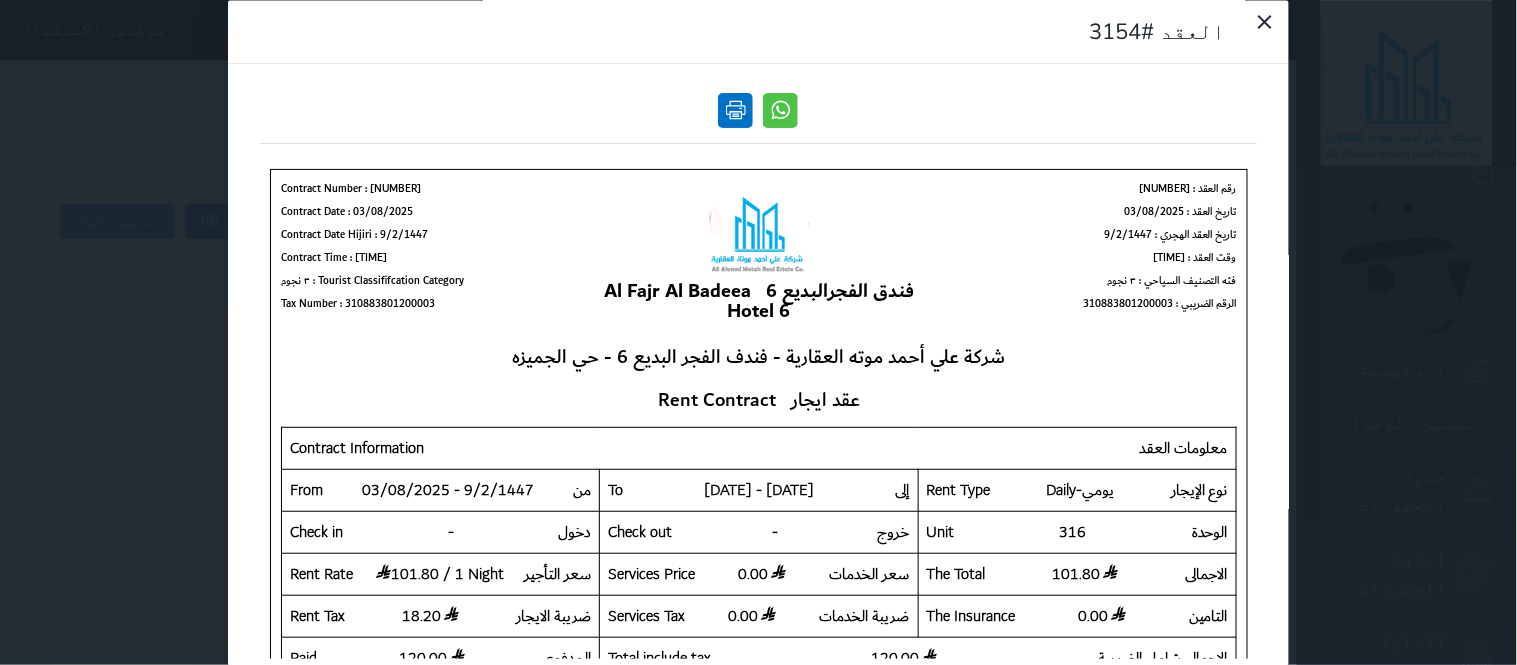 click at bounding box center (736, 110) 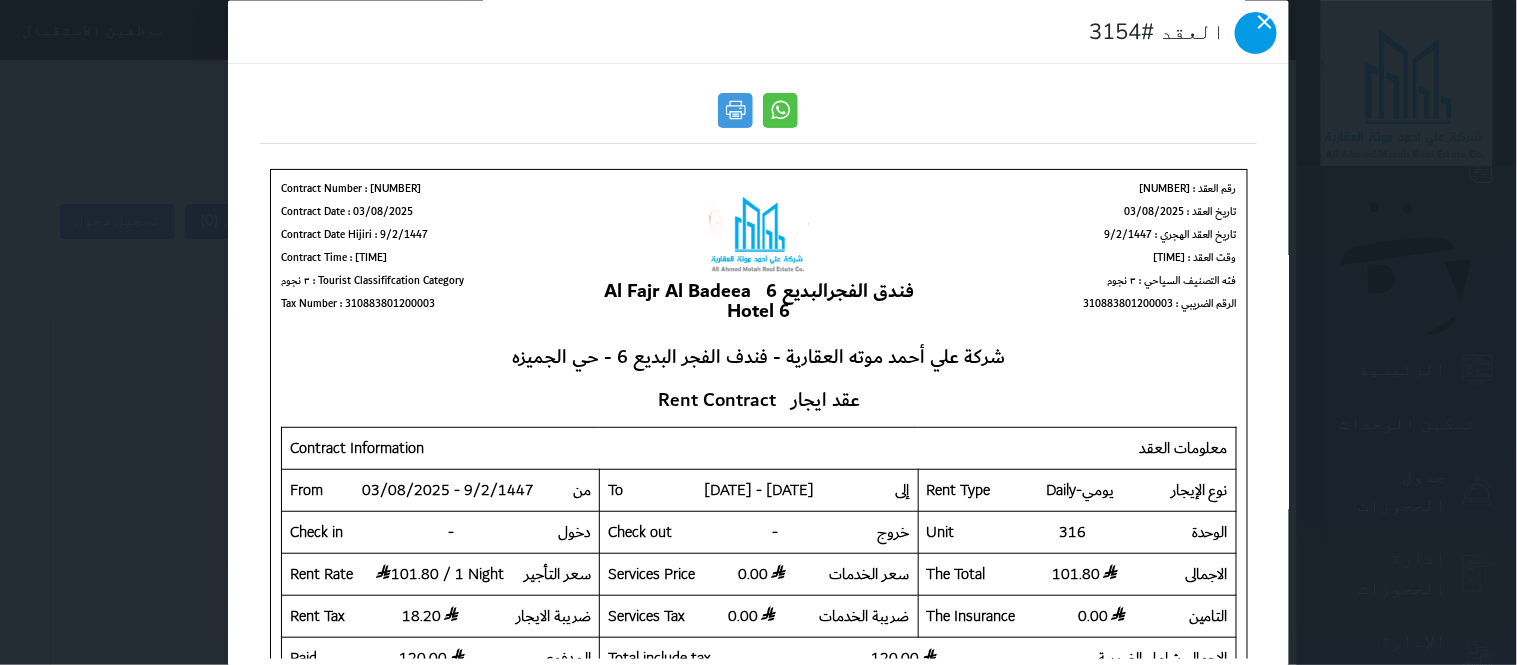 click 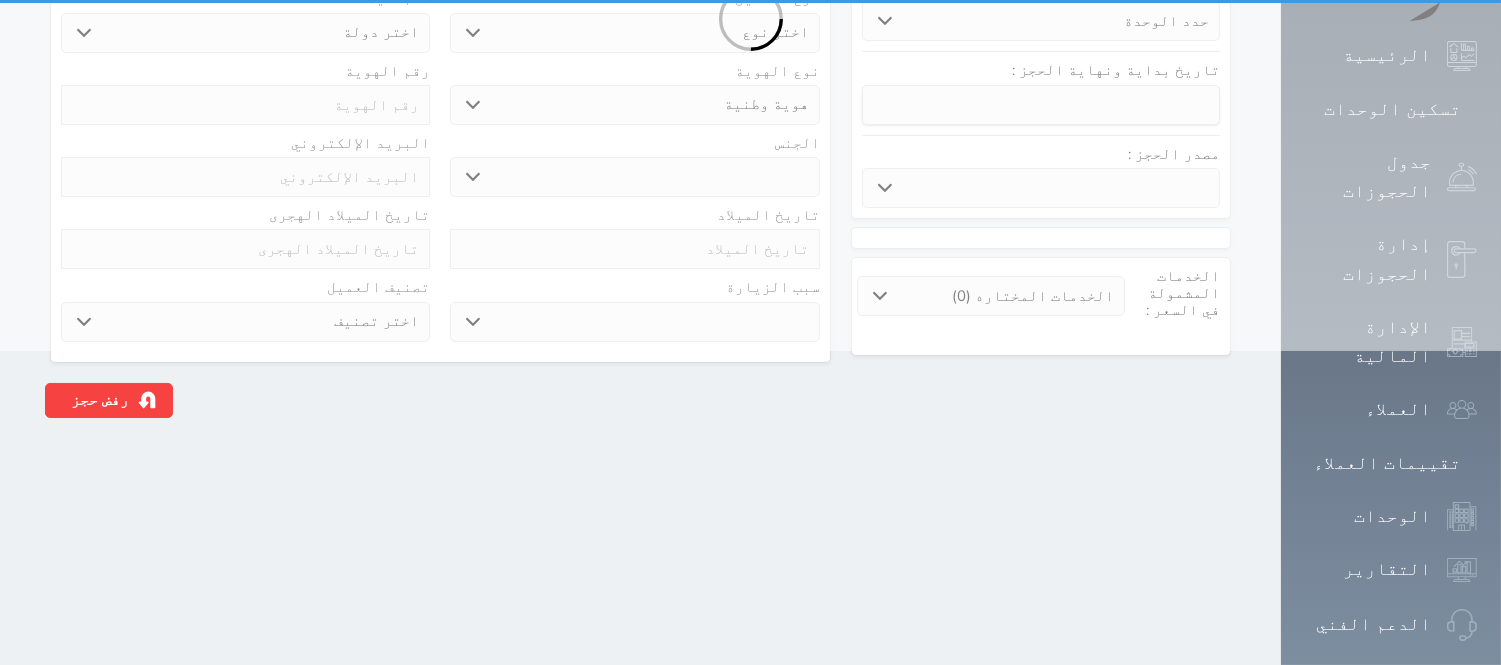 scroll, scrollTop: 0, scrollLeft: 0, axis: both 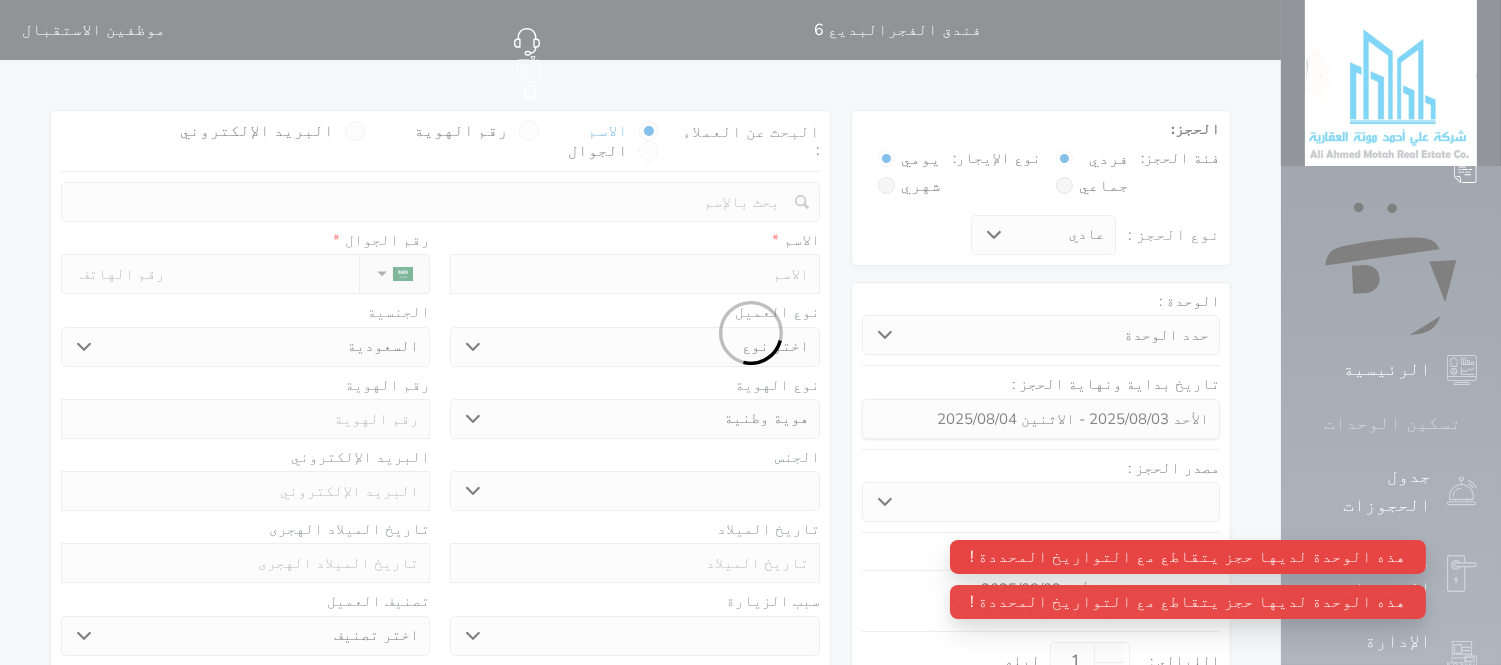 click on "تسكين الوحدات" at bounding box center [1392, 423] 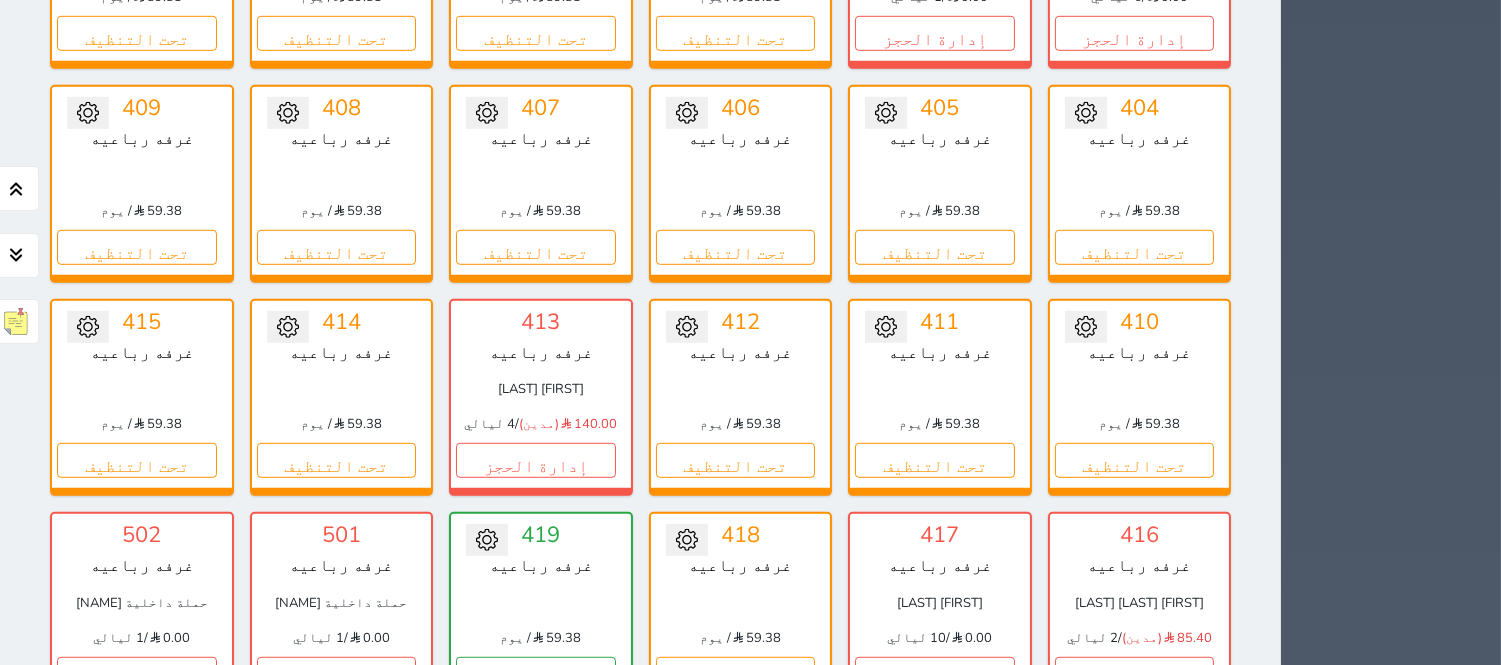 scroll, scrollTop: 2448, scrollLeft: 0, axis: vertical 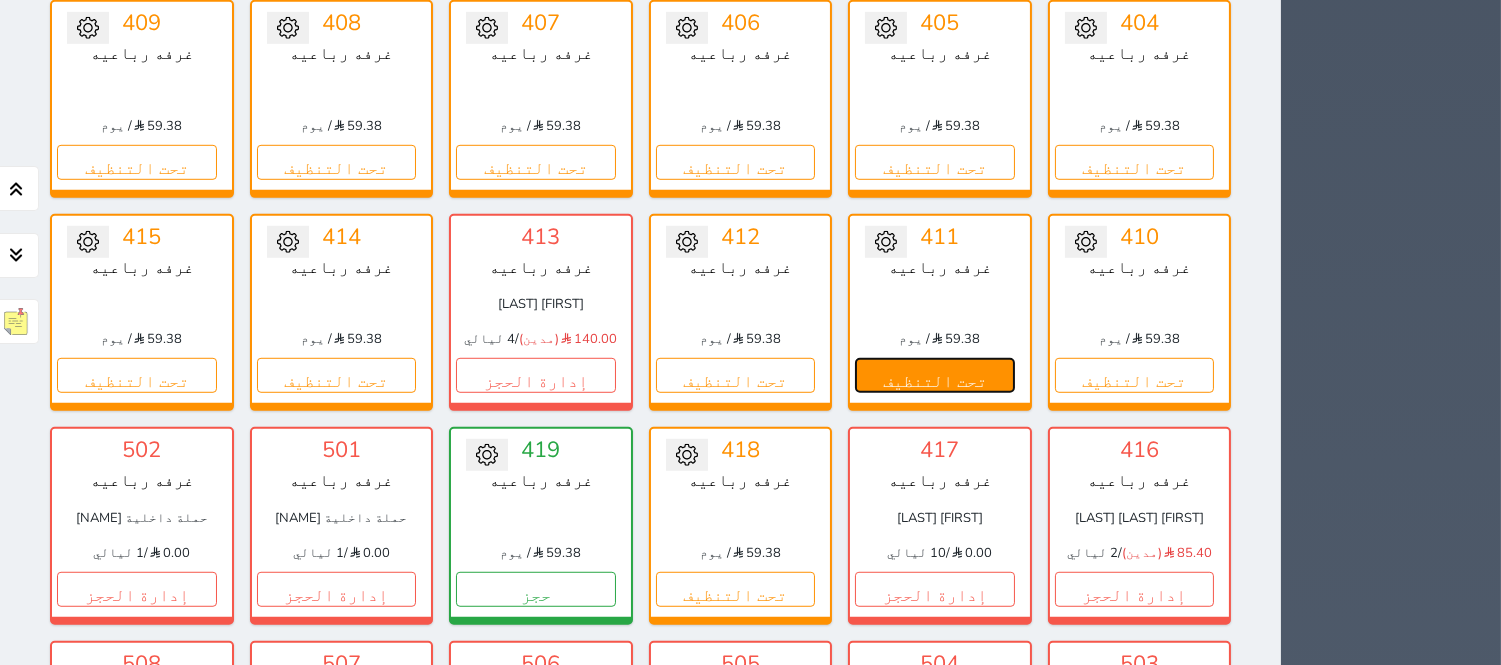click on "تحت التنظيف" at bounding box center (935, 375) 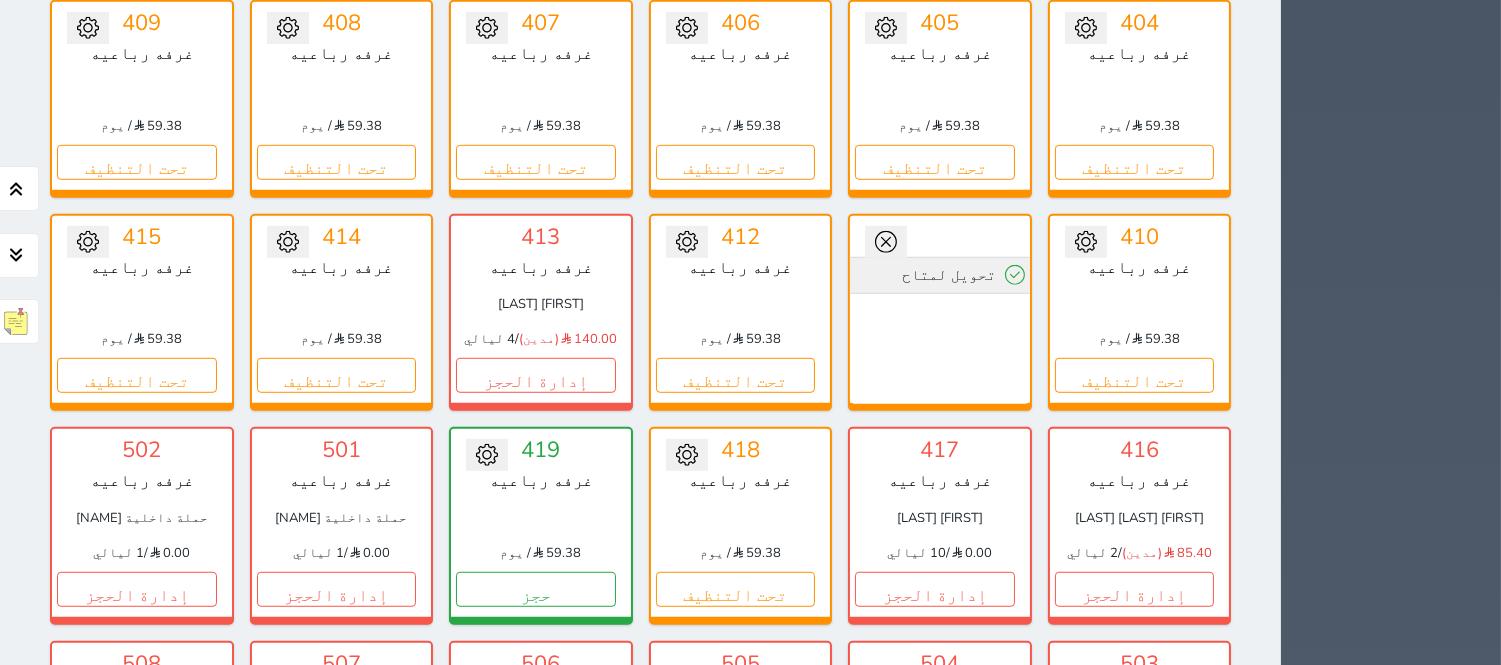 click on "تحويل لمتاح" at bounding box center [940, 275] 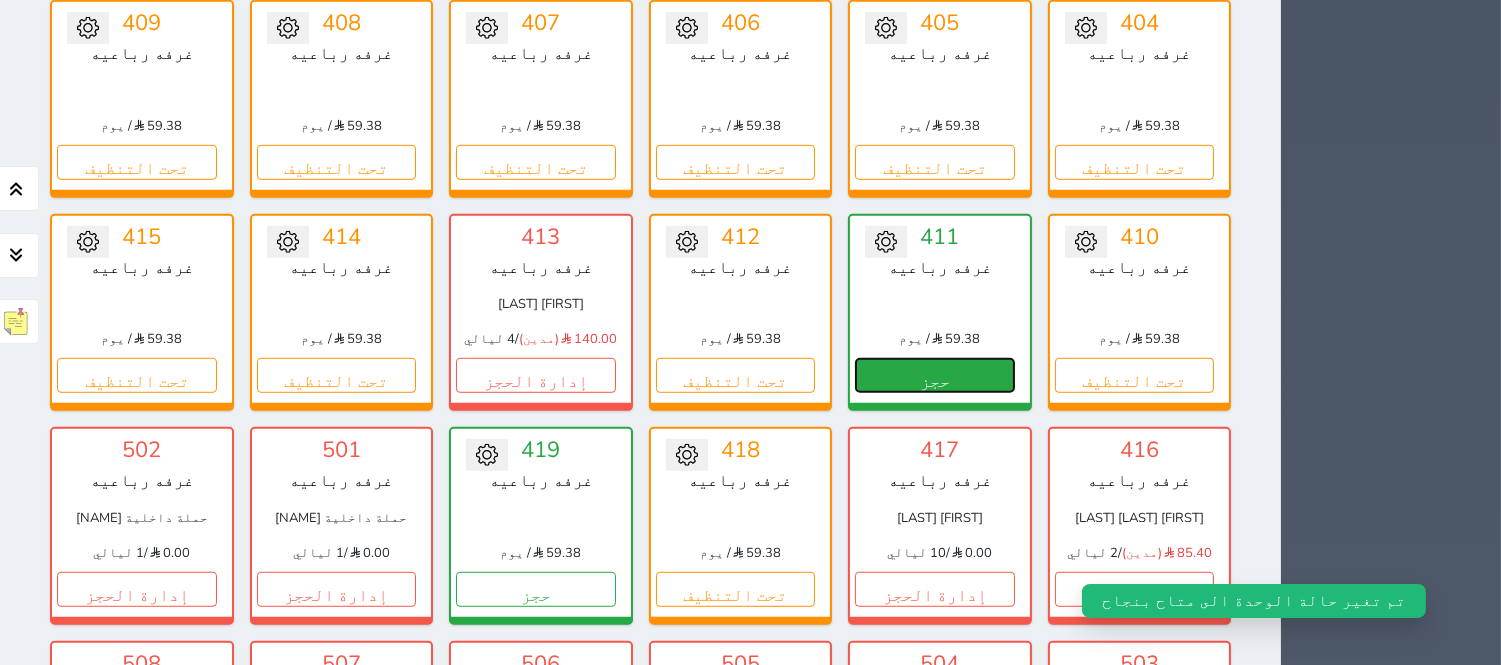 click on "حجز" at bounding box center [935, 375] 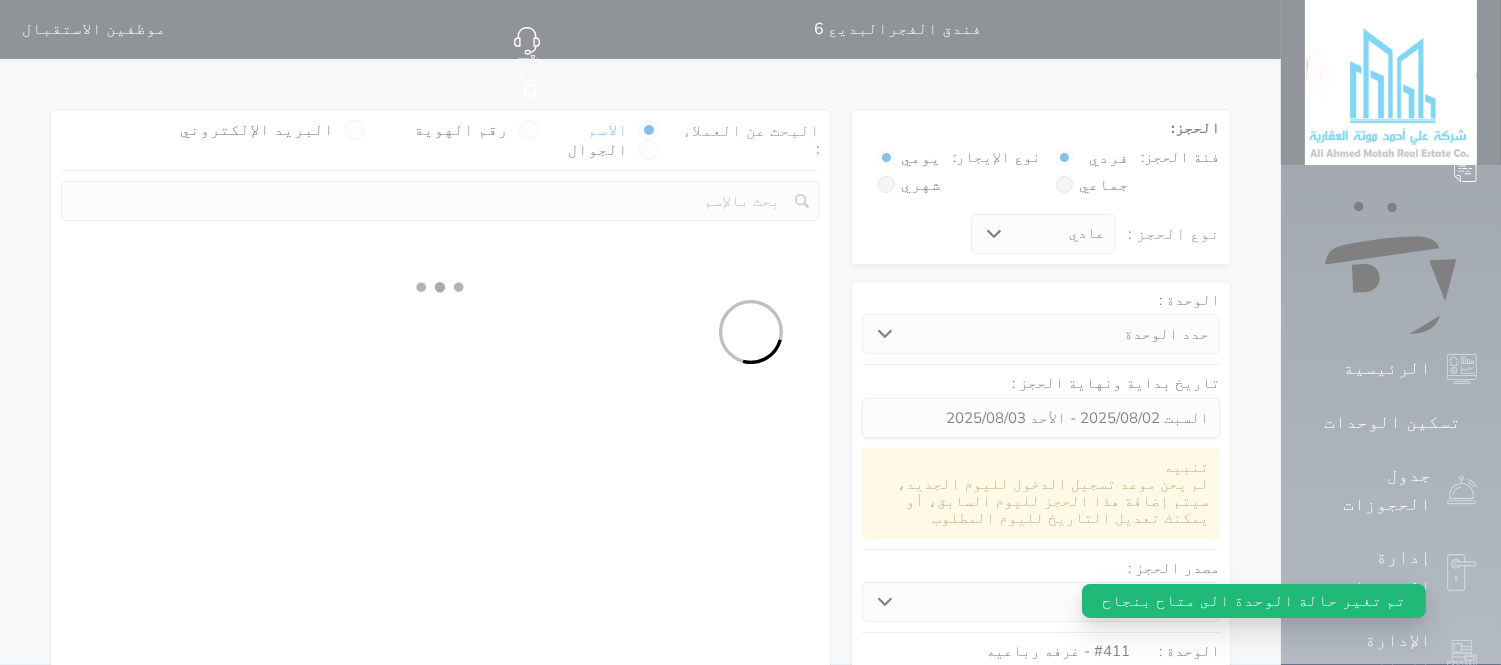 scroll, scrollTop: 0, scrollLeft: 0, axis: both 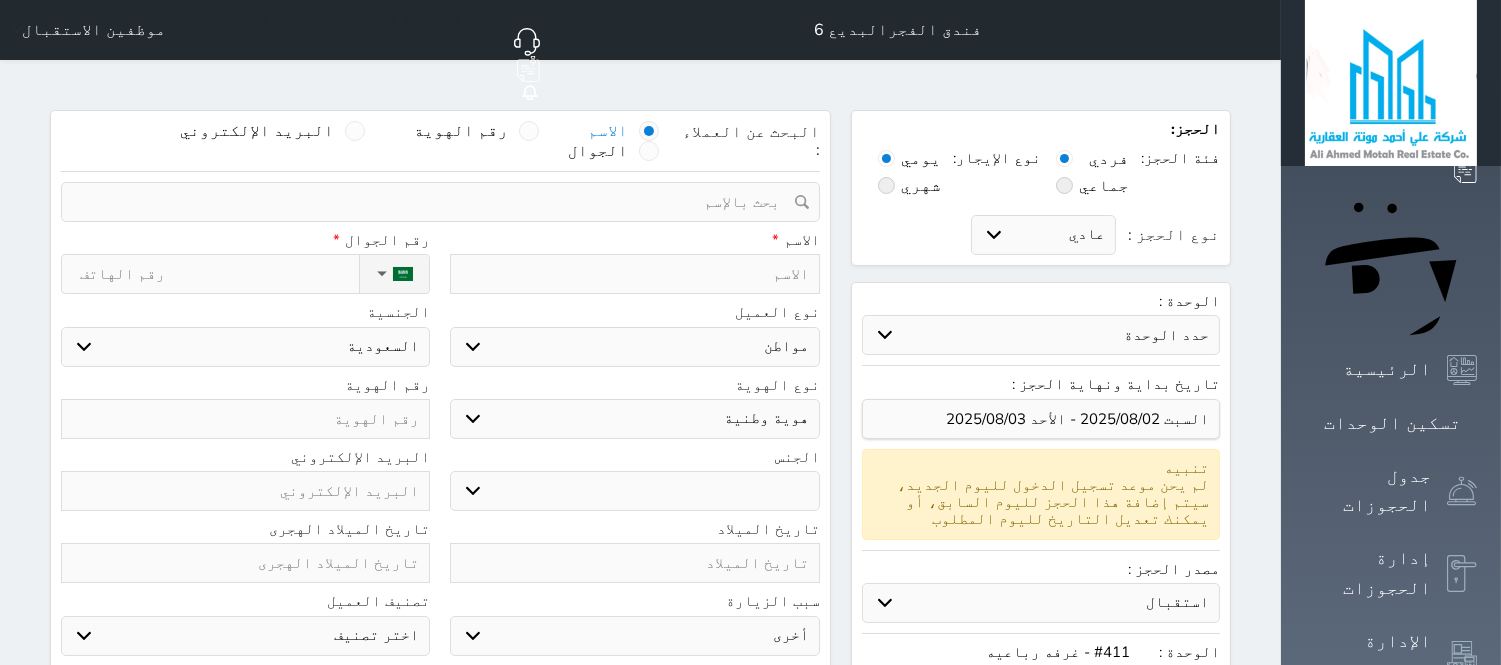 click at bounding box center (634, 274) 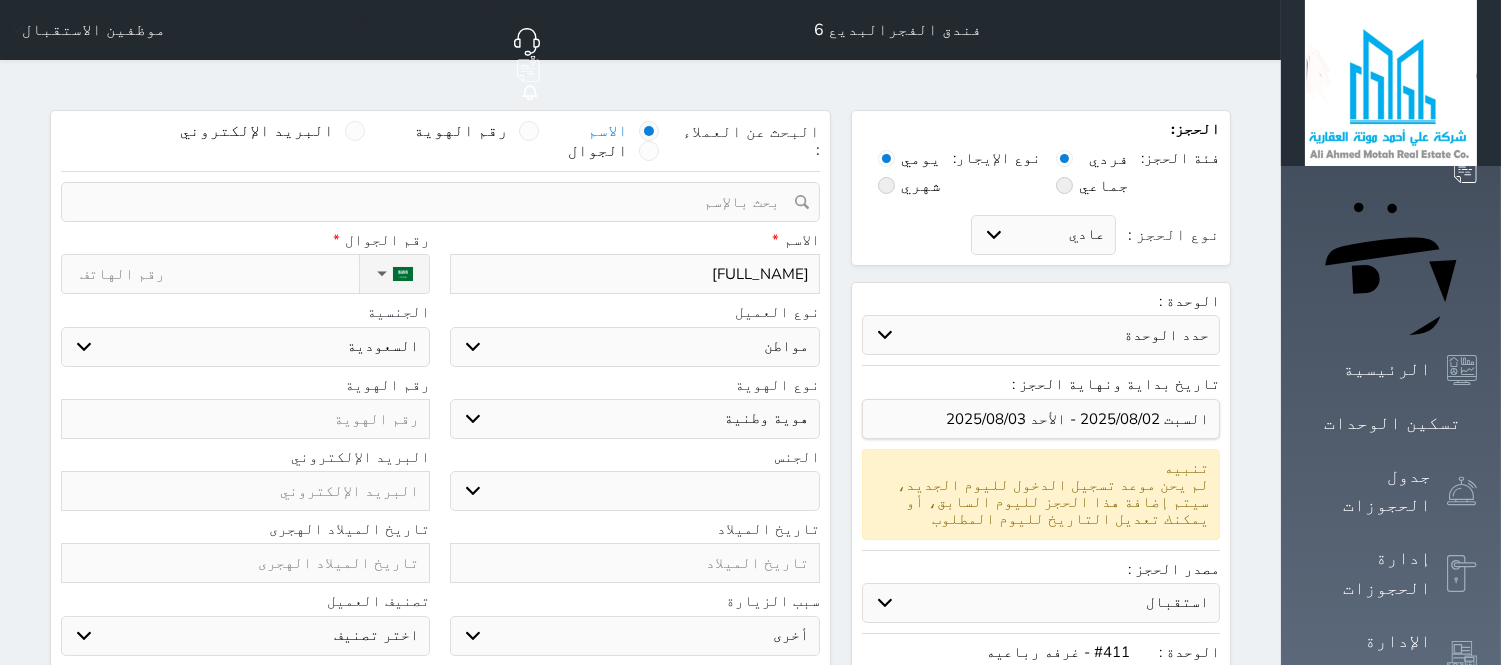 click on "نوع الحجز :" at bounding box center [219, 274] 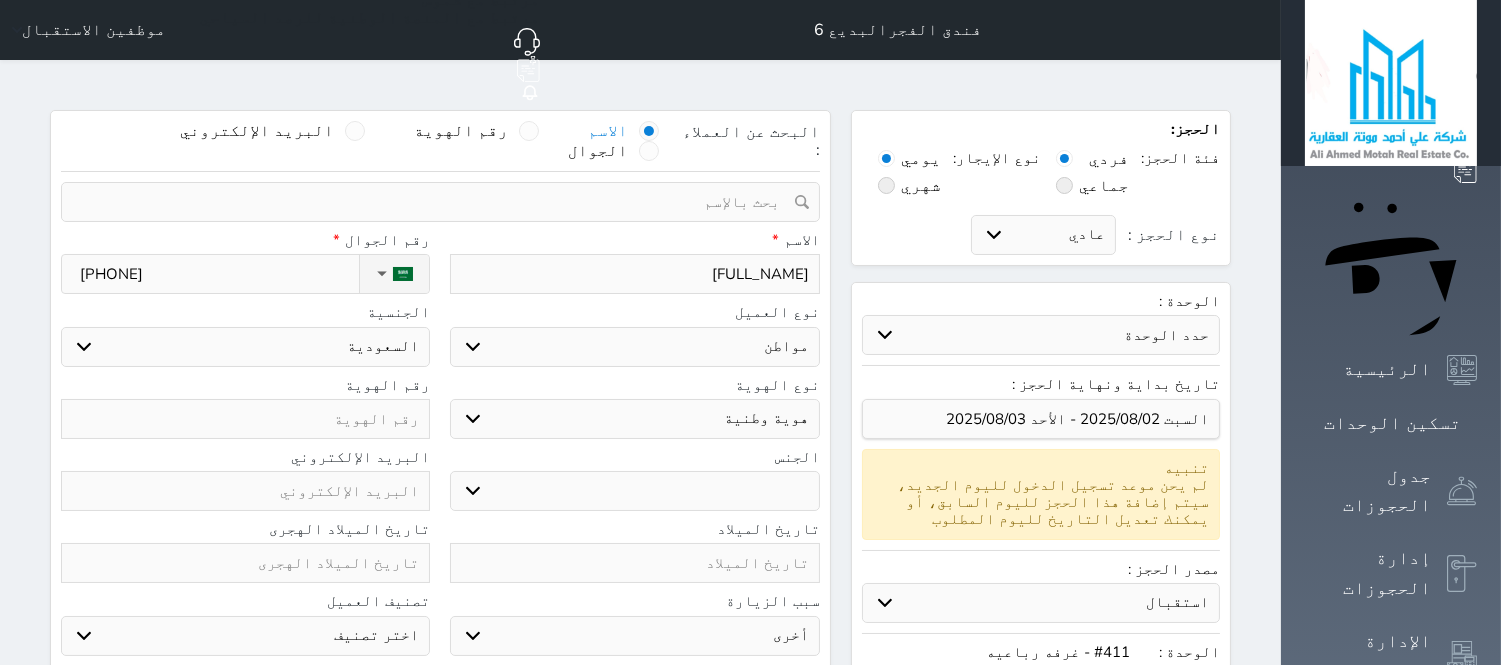 click at bounding box center (245, 419) 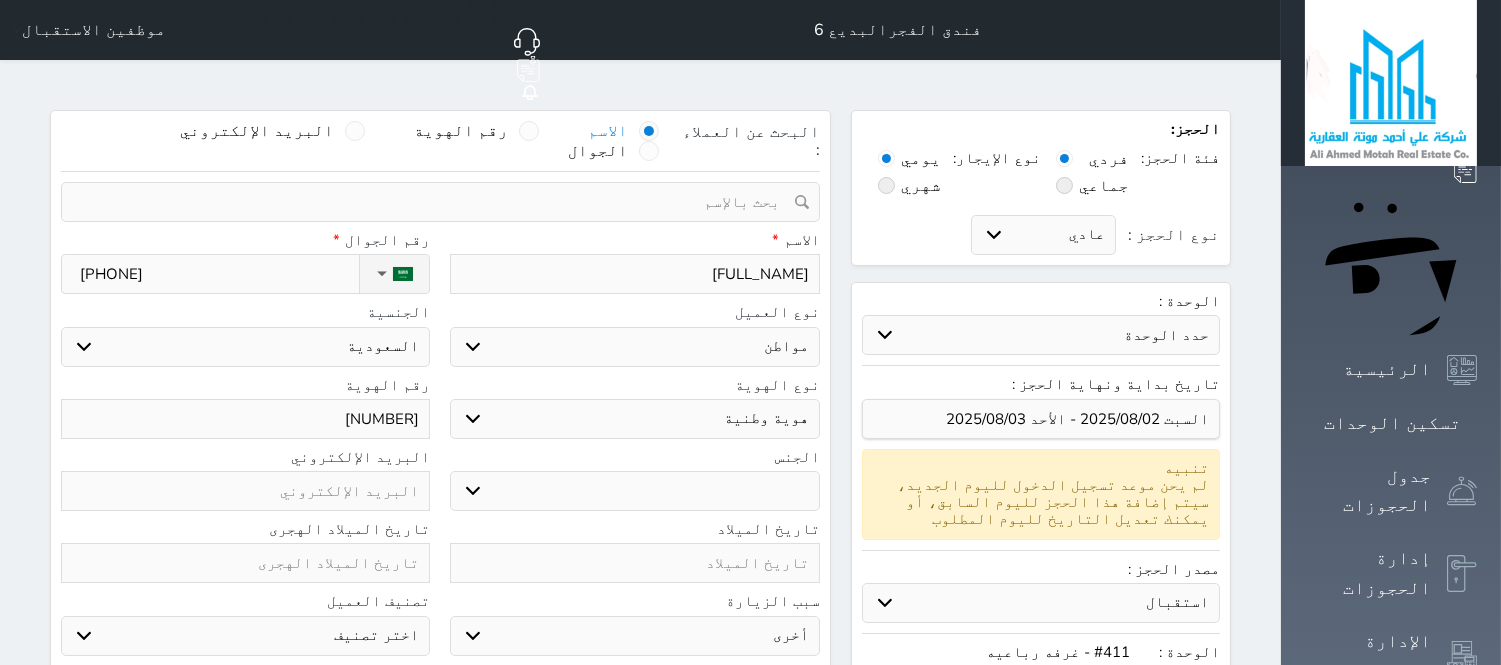 click on "ذكر   انثى" at bounding box center [634, 491] 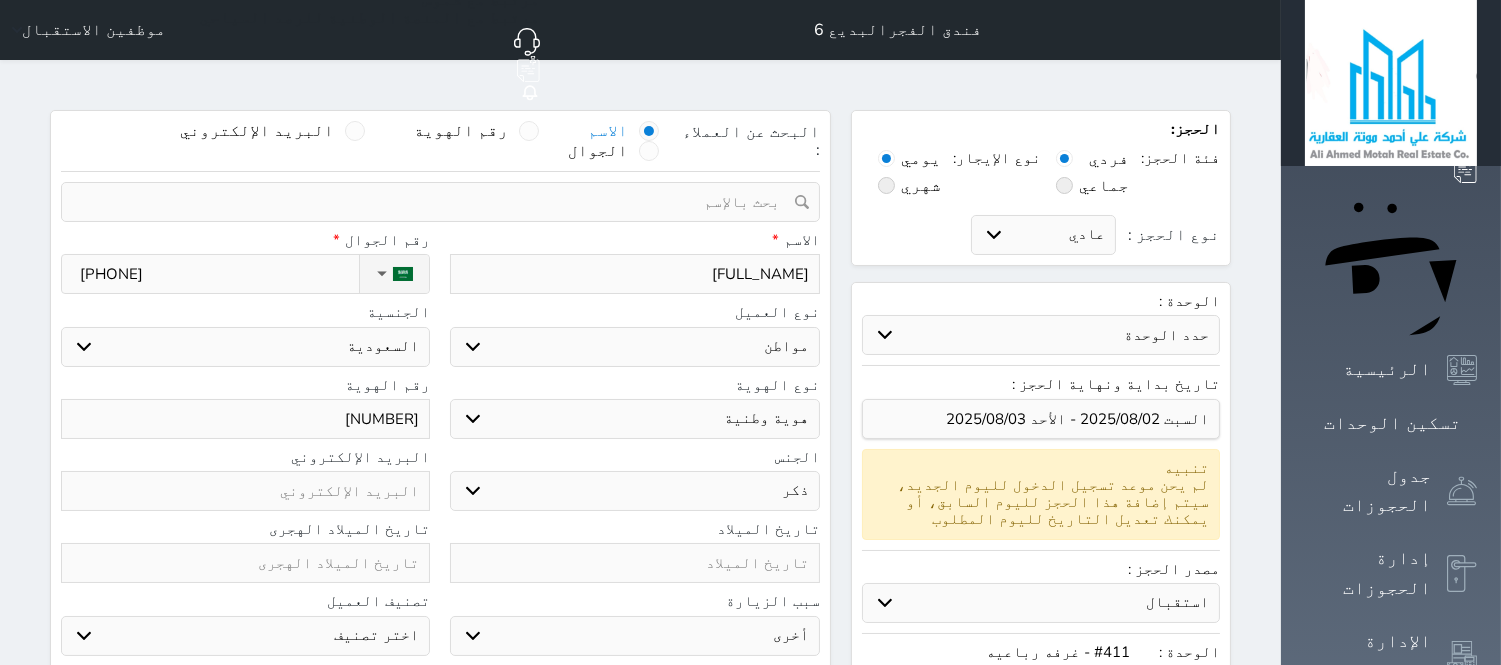 click on "ذكر   انثى" at bounding box center (634, 491) 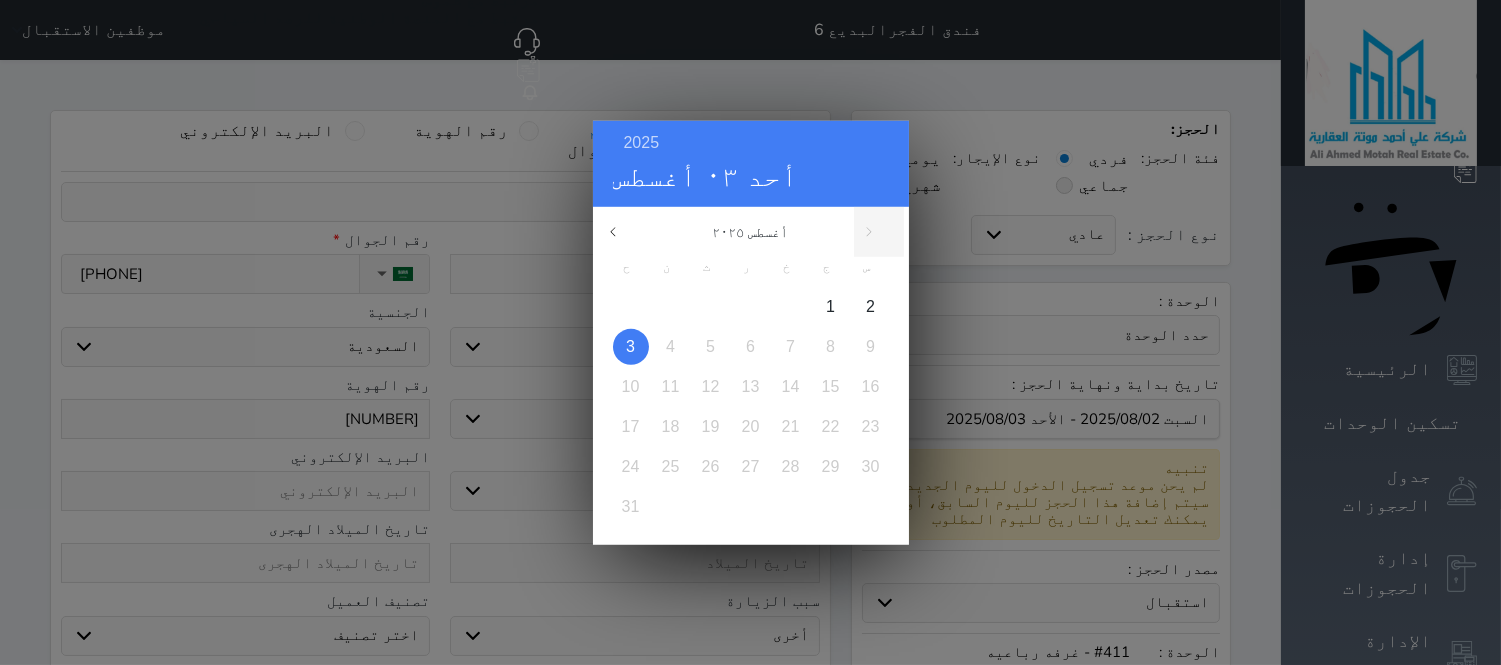 click on "2025   أحد ٠٣ أغسطس" at bounding box center [751, 163] 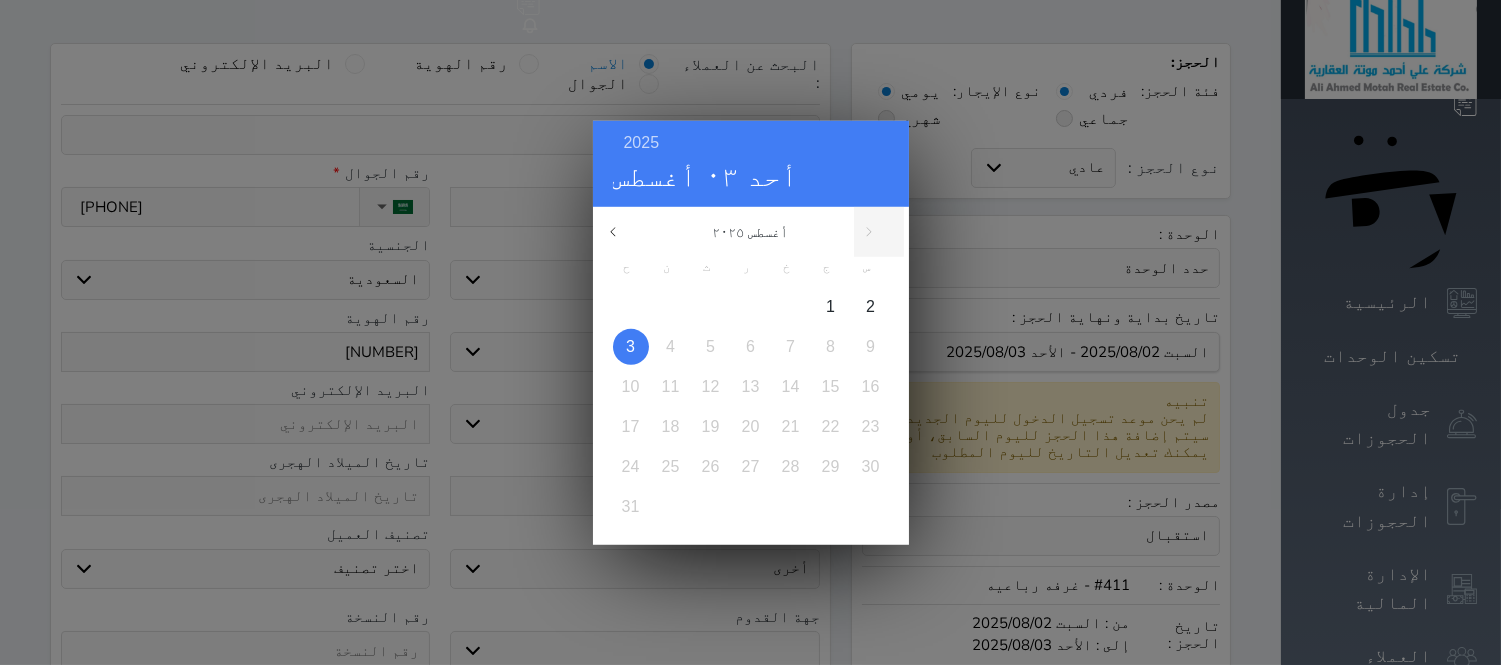scroll, scrollTop: 0, scrollLeft: 0, axis: both 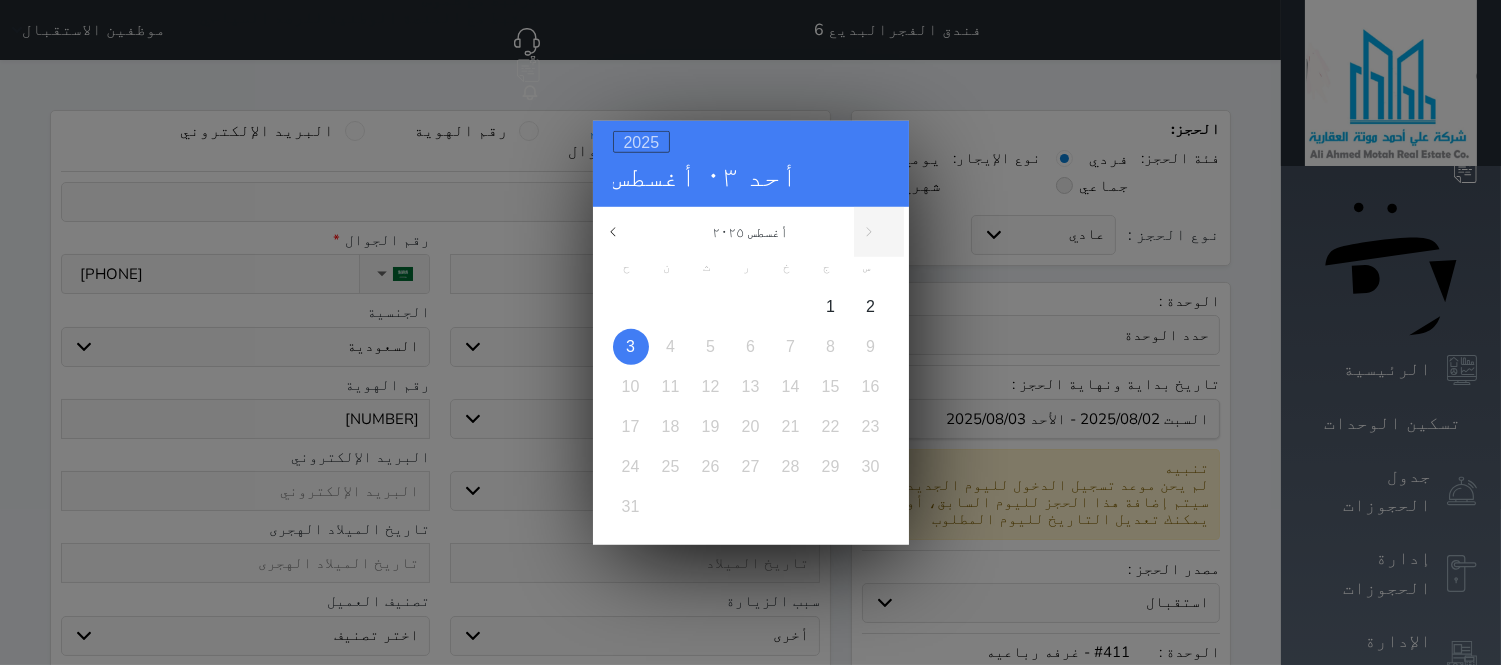 click on "2025" at bounding box center (642, 141) 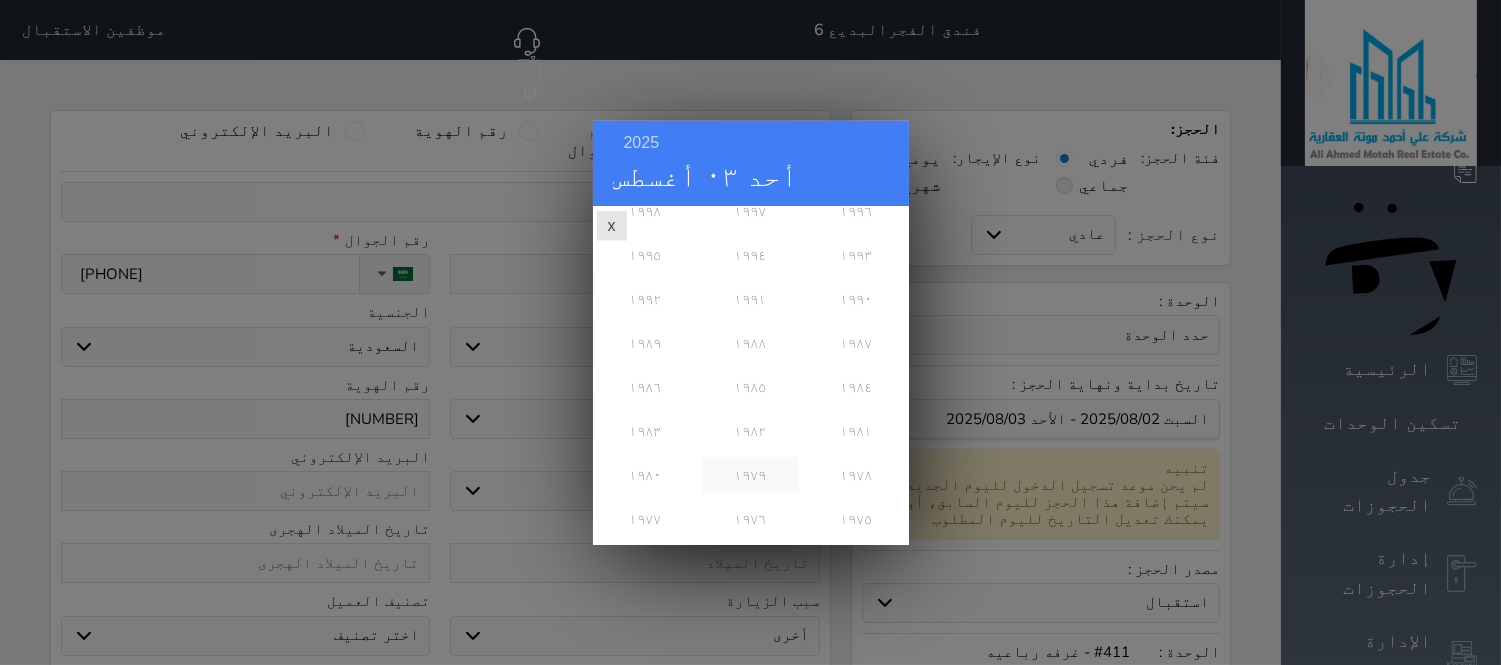 scroll, scrollTop: 592, scrollLeft: 0, axis: vertical 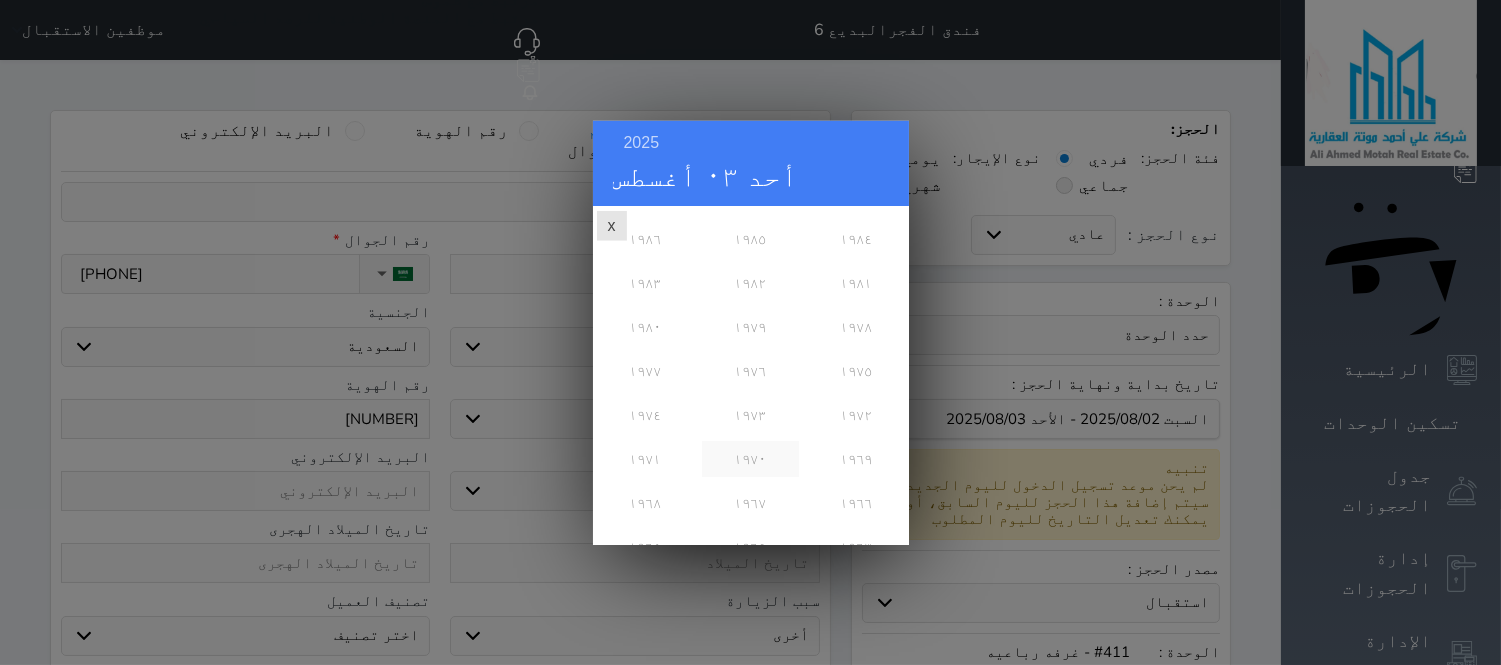 click on "١٩٧٠" at bounding box center (750, 458) 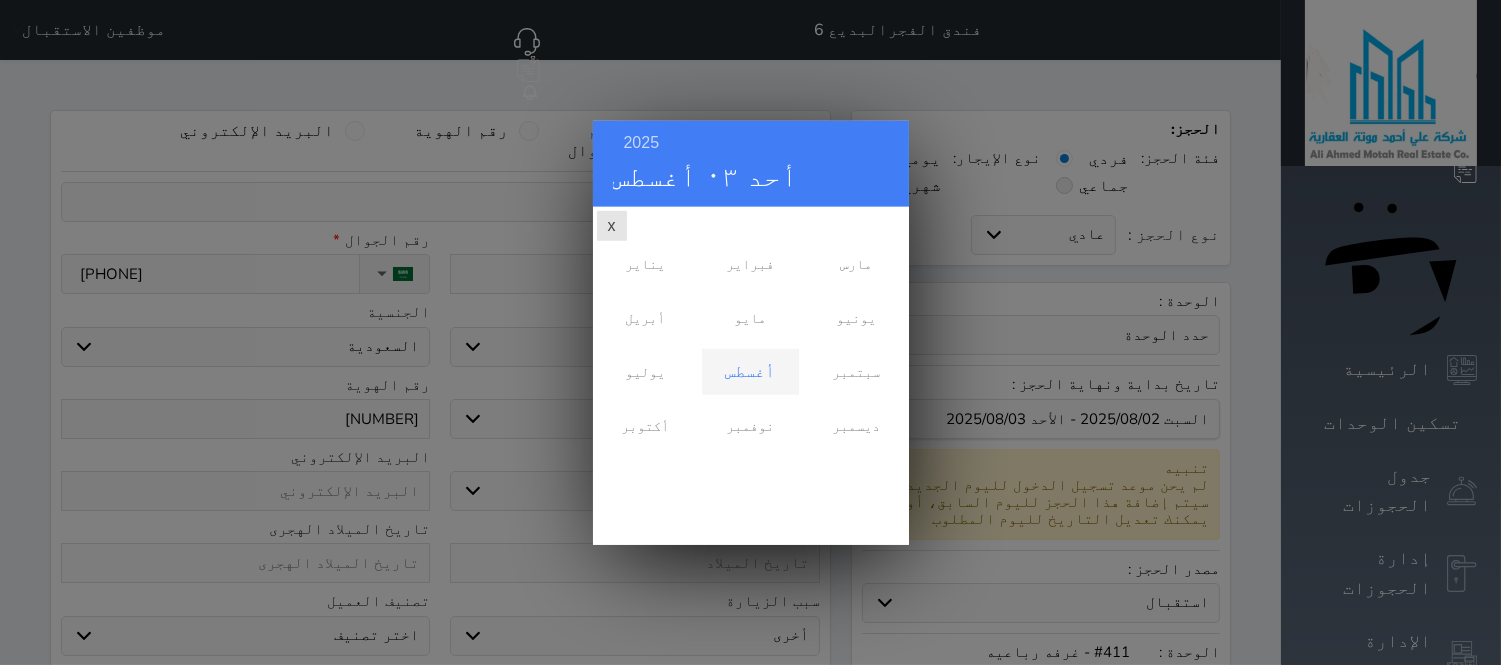 scroll, scrollTop: 0, scrollLeft: 0, axis: both 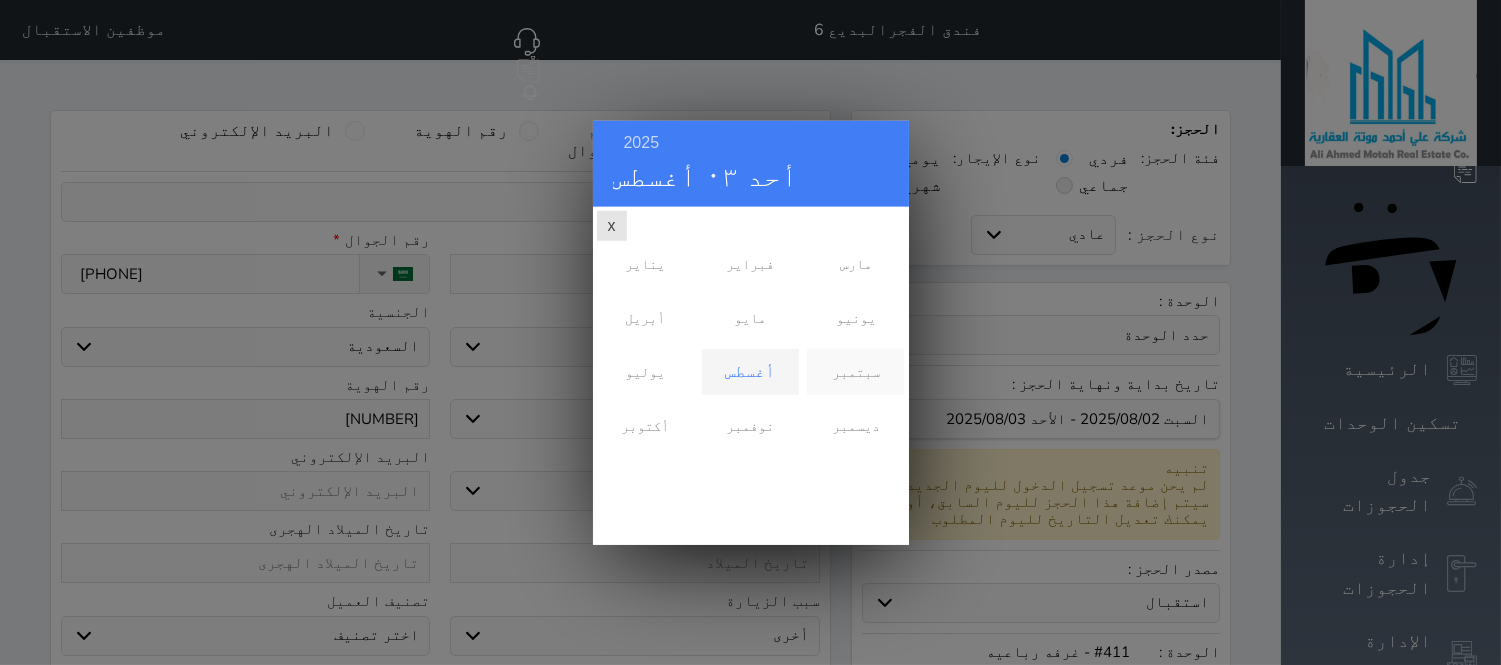 click on "سبتمبر" at bounding box center [855, 371] 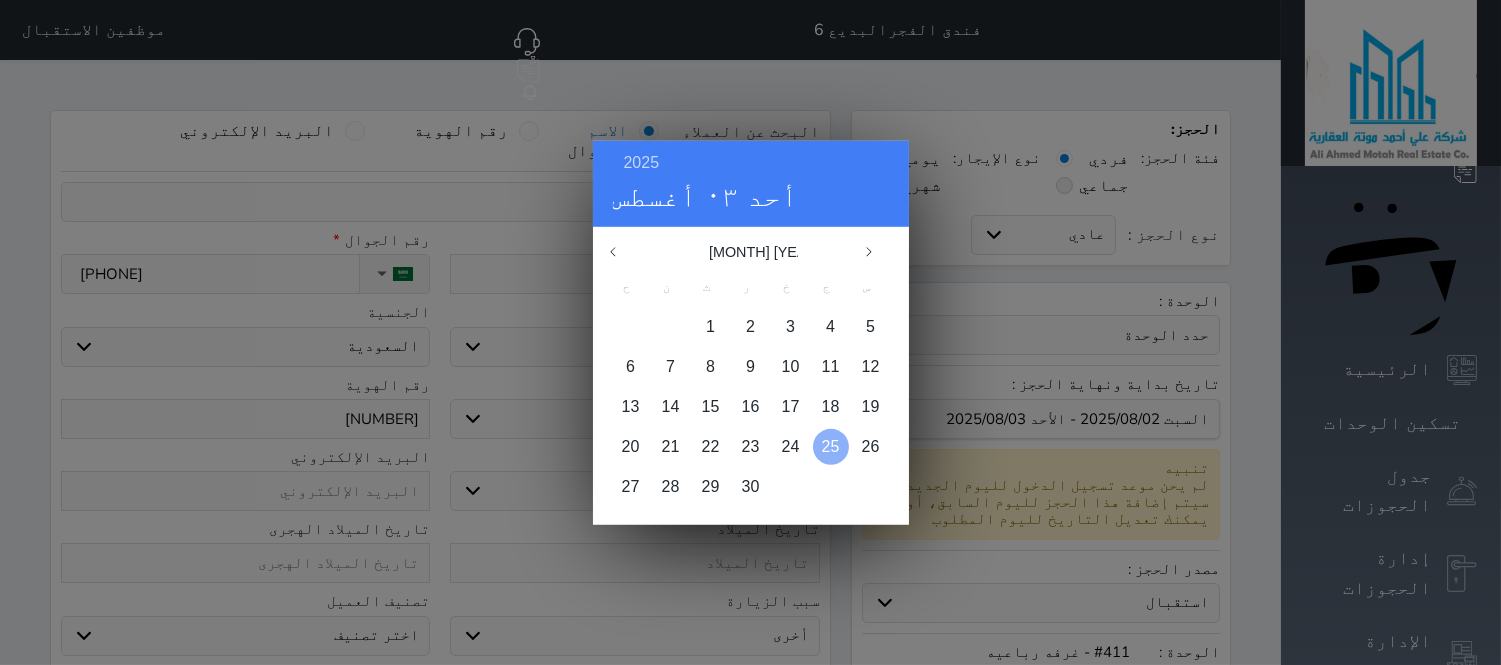 click on "25" at bounding box center (831, 445) 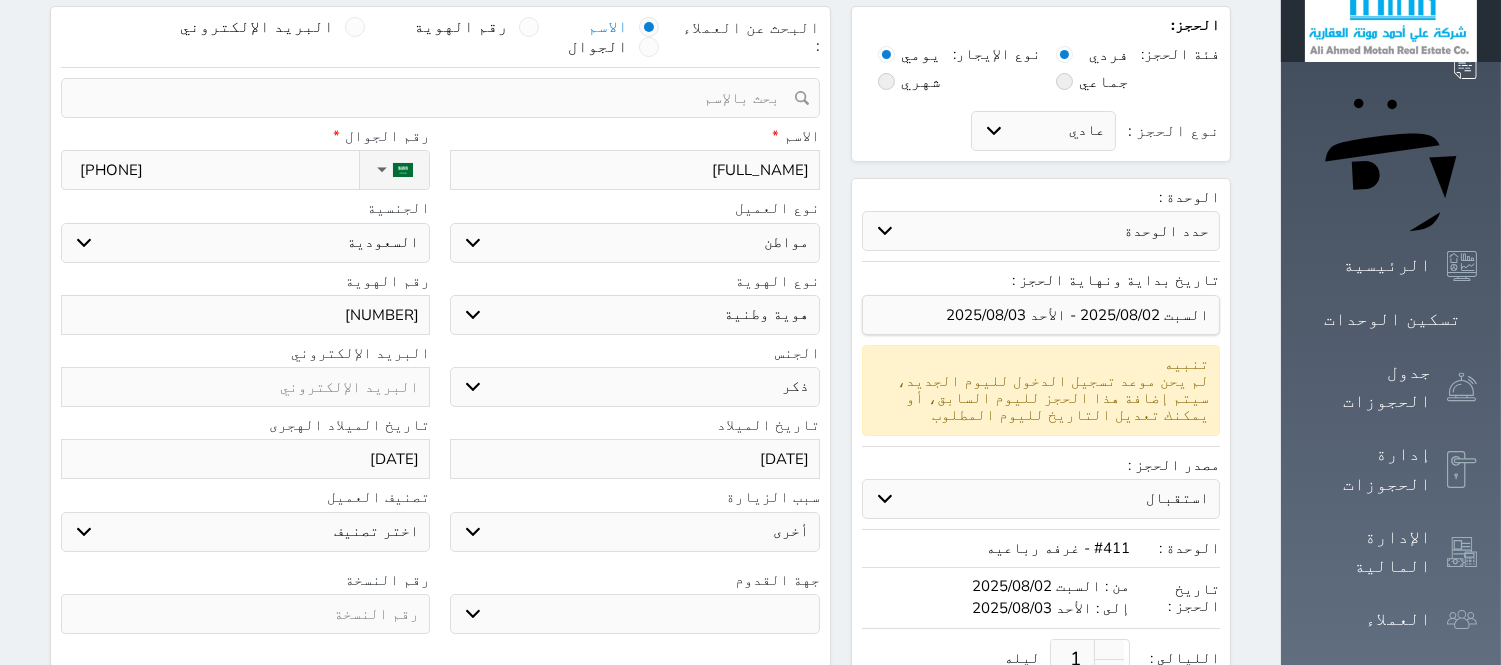 scroll, scrollTop: 147, scrollLeft: 0, axis: vertical 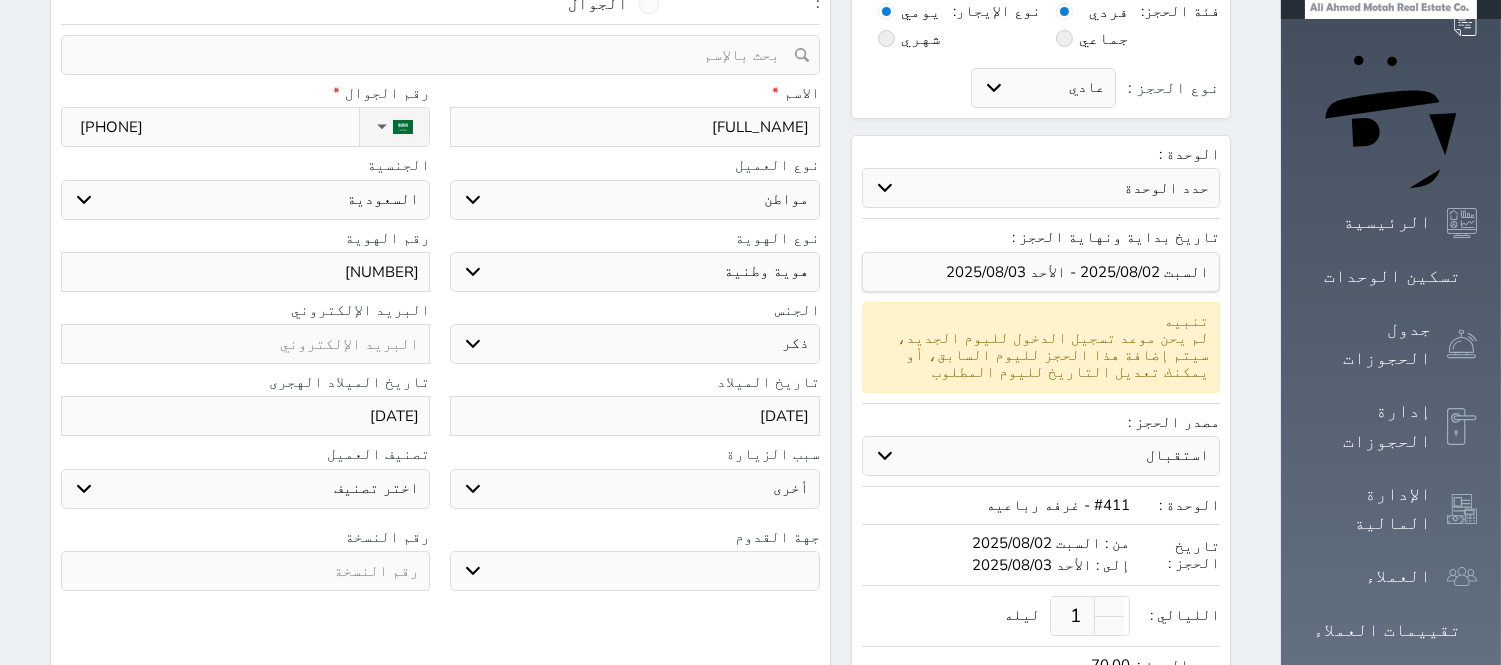 click on "سياحة زيارة الاهل والاصدقاء زيارة دينية زيارة عمل زيارة رياضية زيارة ترفيهية أخرى موظف ديوان عمل نزيل حجر موظف وزارة الصحة" at bounding box center (634, 489) 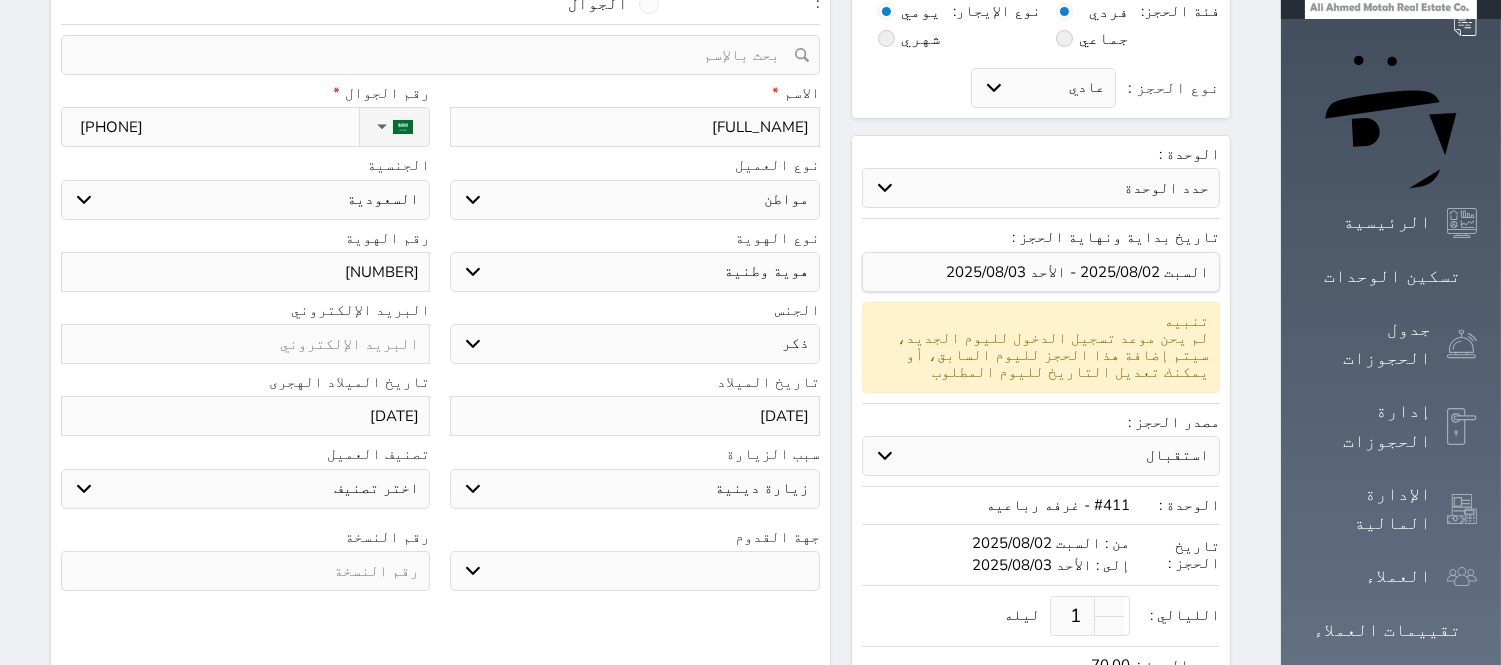 click on "سياحة زيارة الاهل والاصدقاء زيارة دينية زيارة عمل زيارة رياضية زيارة ترفيهية أخرى موظف ديوان عمل نزيل حجر موظف وزارة الصحة" at bounding box center (634, 489) 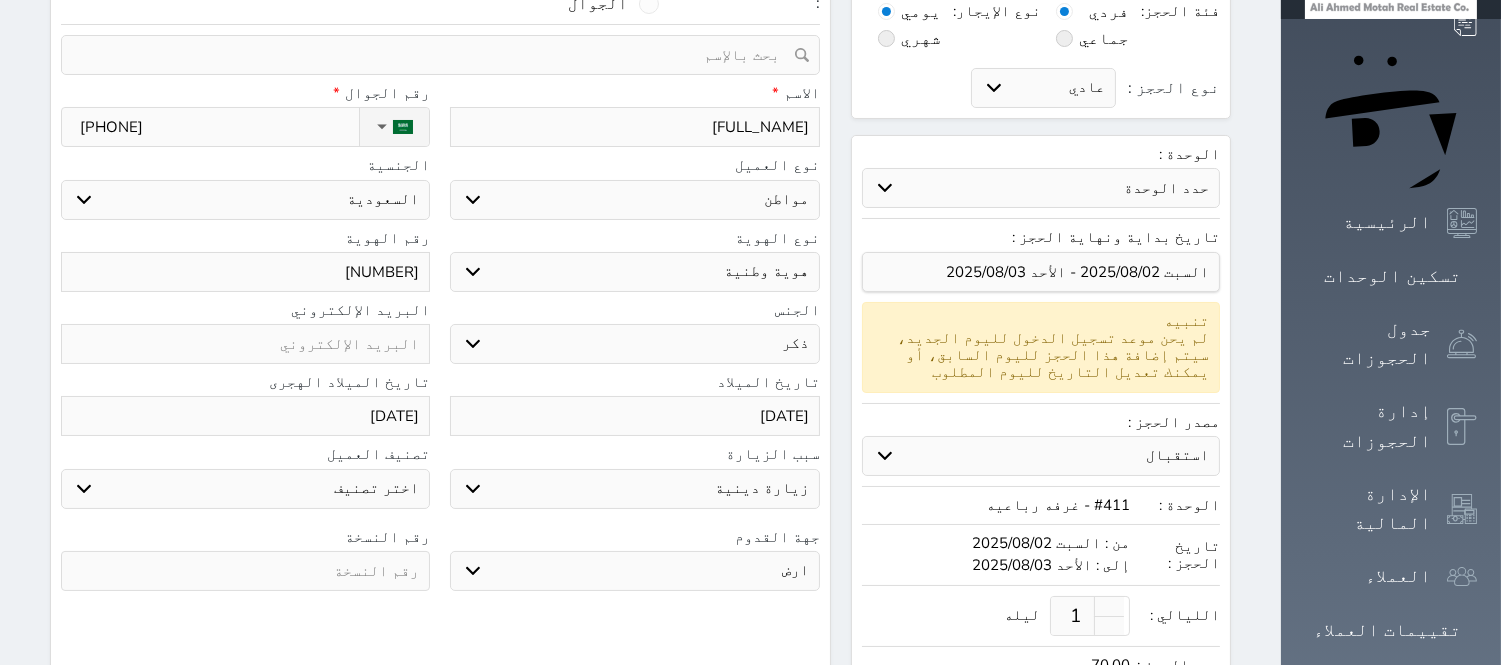 click on "جو بحر ارض" at bounding box center [634, 571] 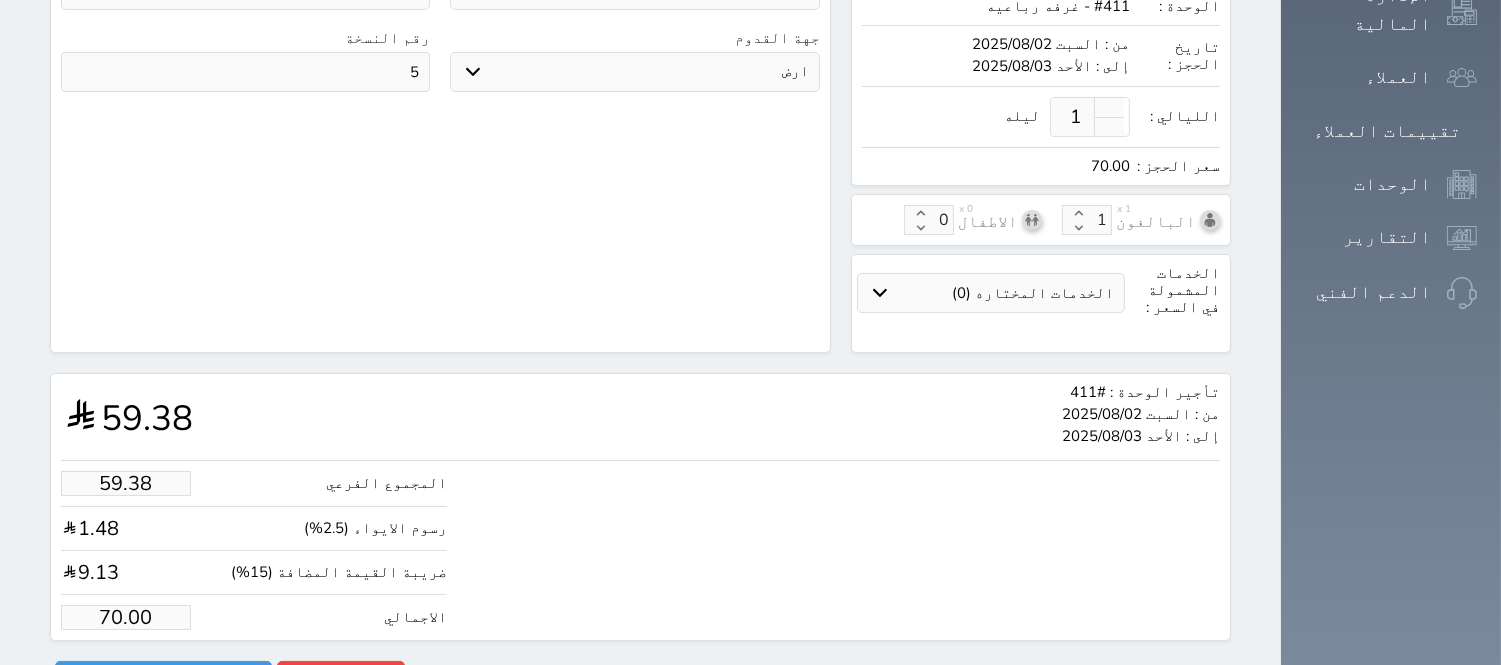 scroll, scrollTop: 647, scrollLeft: 0, axis: vertical 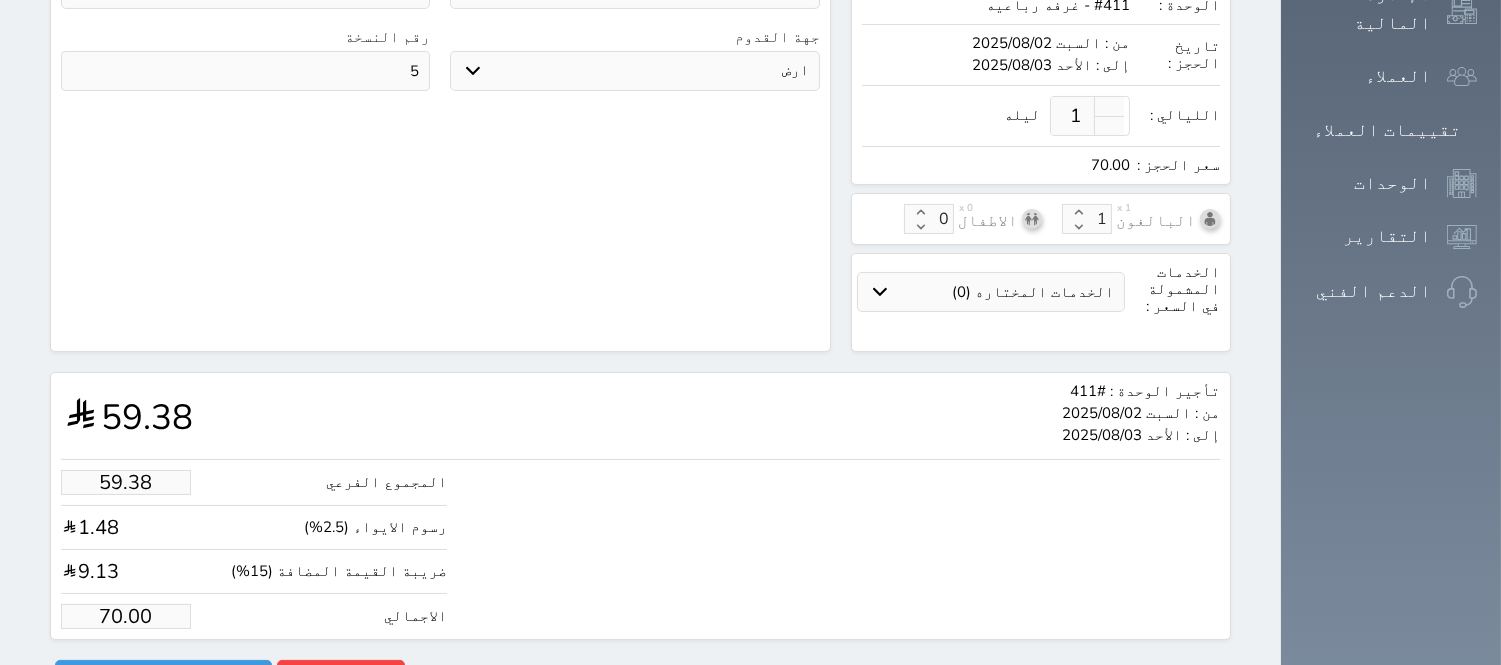 click on "70.00" at bounding box center (126, 616) 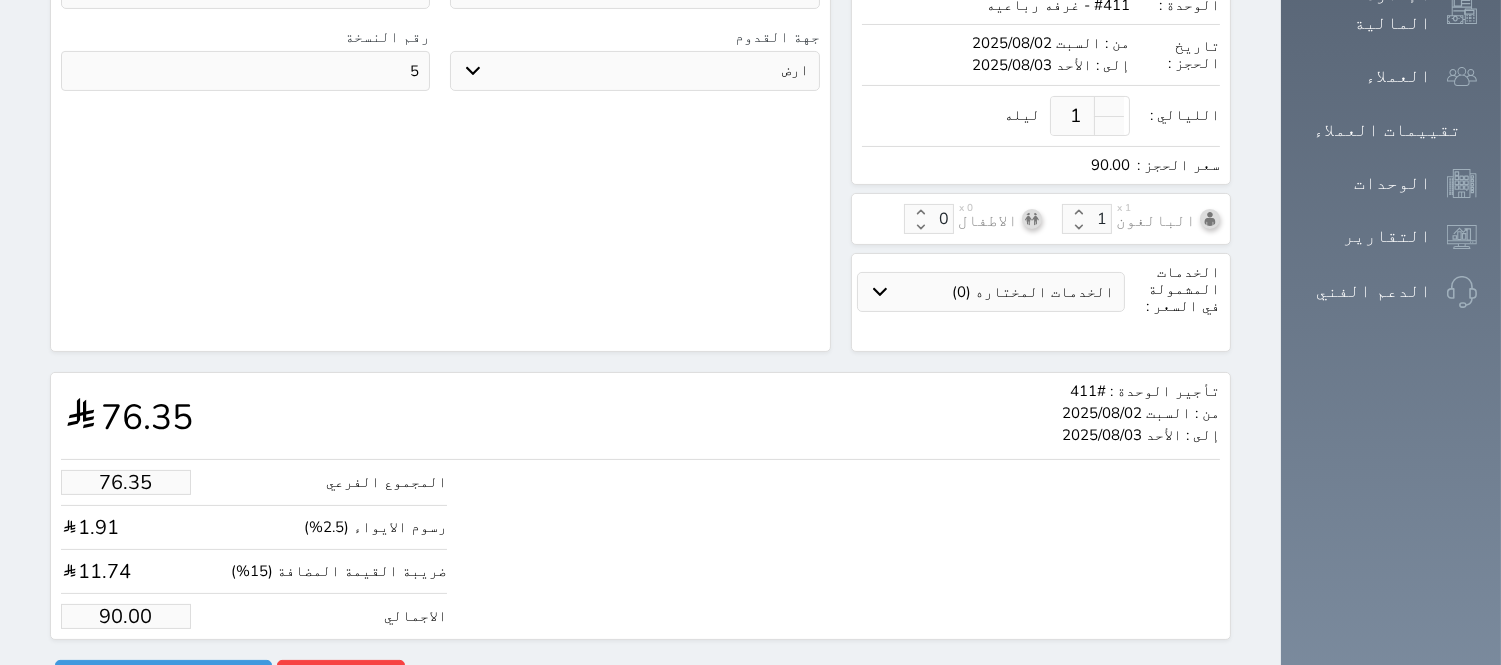 click on "المجموع الفرعي   [PRICE]   رسوم الايواء (2.5%)    [PRICE]    ضريبة القيمة المضافة (15%)    [PRICE]      الاجمالي   [PRICE]" at bounding box center (640, 544) 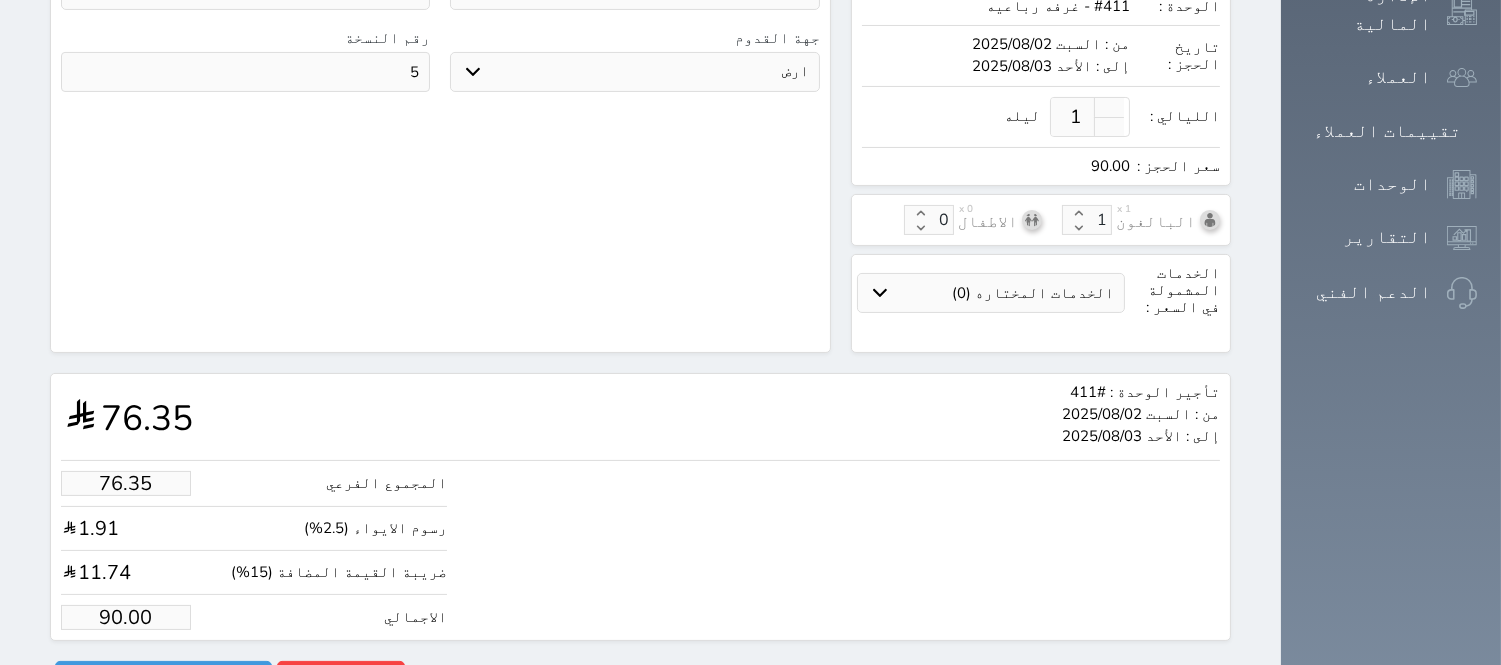 scroll, scrollTop: 647, scrollLeft: 0, axis: vertical 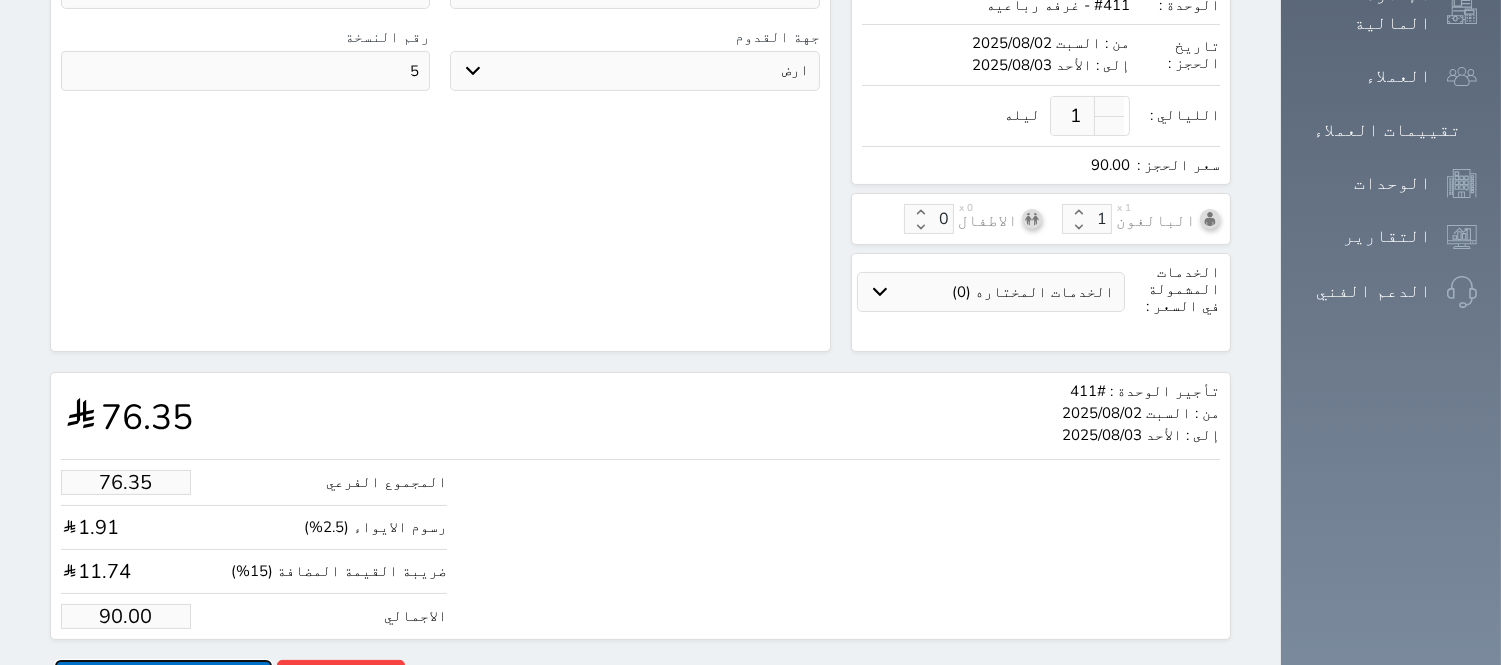 click on "حجز" at bounding box center (163, 677) 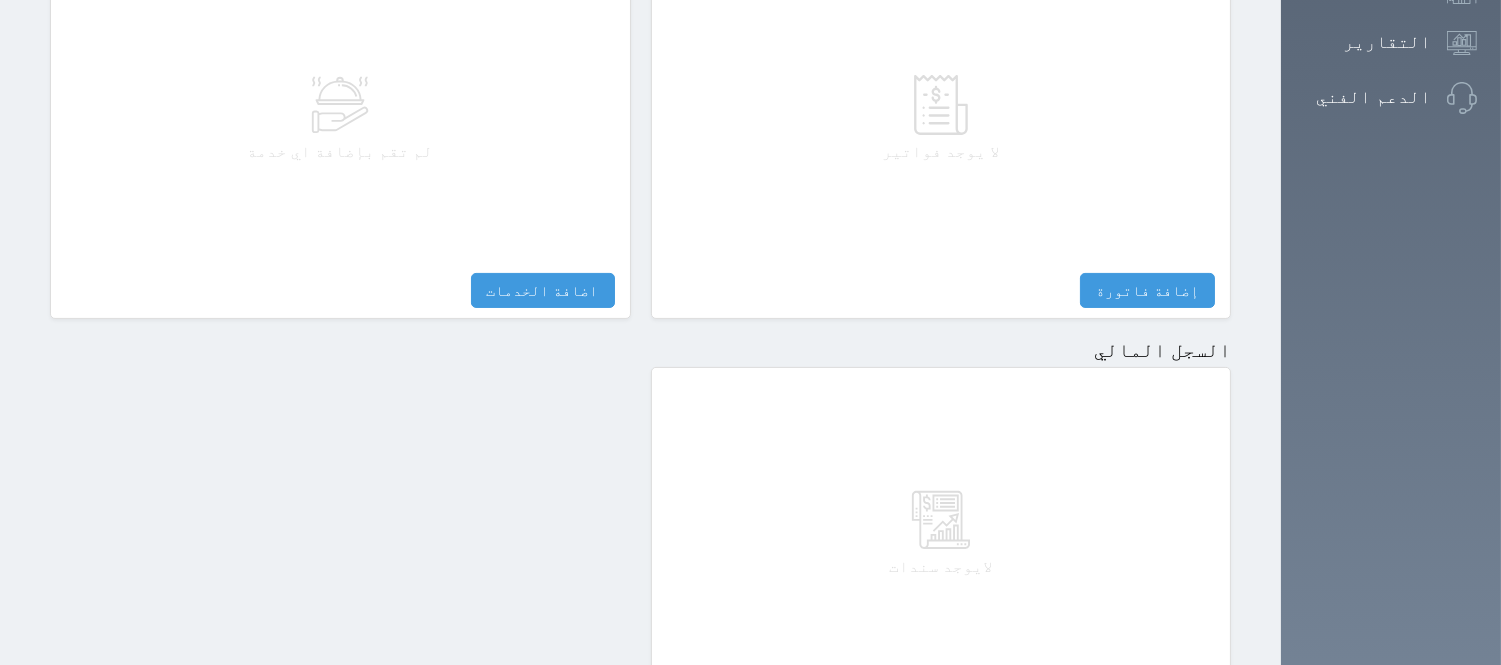 scroll, scrollTop: 1036, scrollLeft: 0, axis: vertical 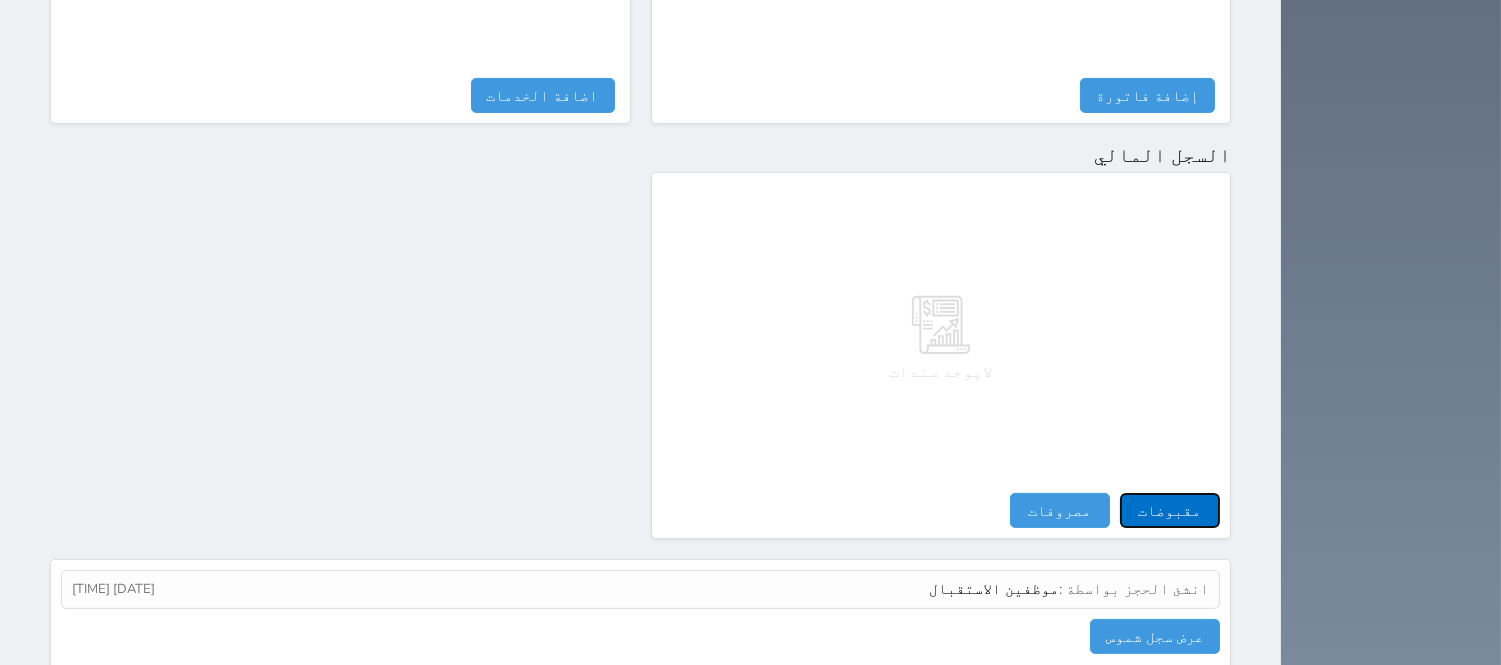 click on "مقبوضات" at bounding box center [1170, 510] 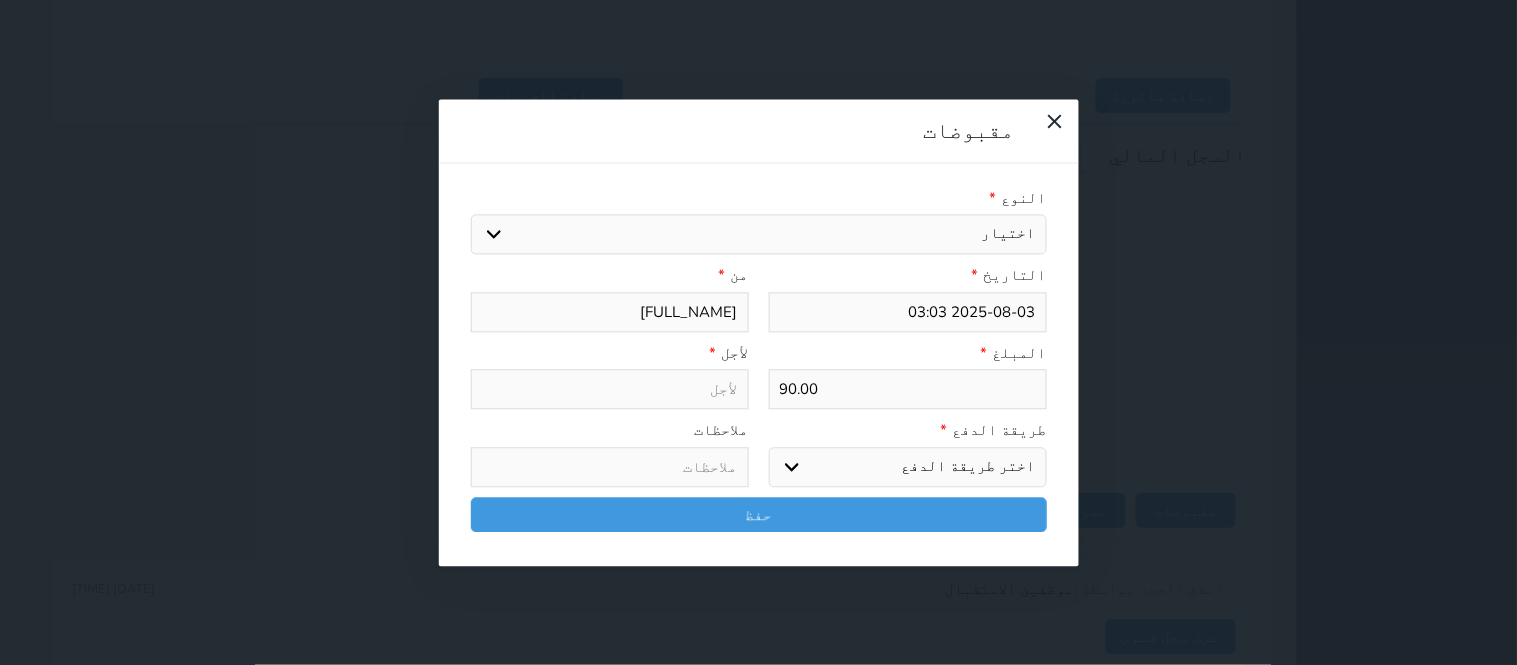 click on "اختيار   مقبوضات عامة قيمة إيجار فواتير تامين عربون لا ينطبق آخر مغسلة واي فاي - الإنترنت مواقف السيارات طعام الأغذية والمشروبات مشروبات المشروبات الباردة المشروبات الساخنة الإفطار غداء عشاء مخبز و كعك حمام سباحة الصالة الرياضية سبا و خدمات الجمال اختيار وإسقاط (خدمات النقل) ميني بار كابل - تلفزيون سرير إضافي تصفيف الشعر التسوق خدمات الجولات السياحية المنظمة خدمات الدليل السياحي" at bounding box center (759, 235) 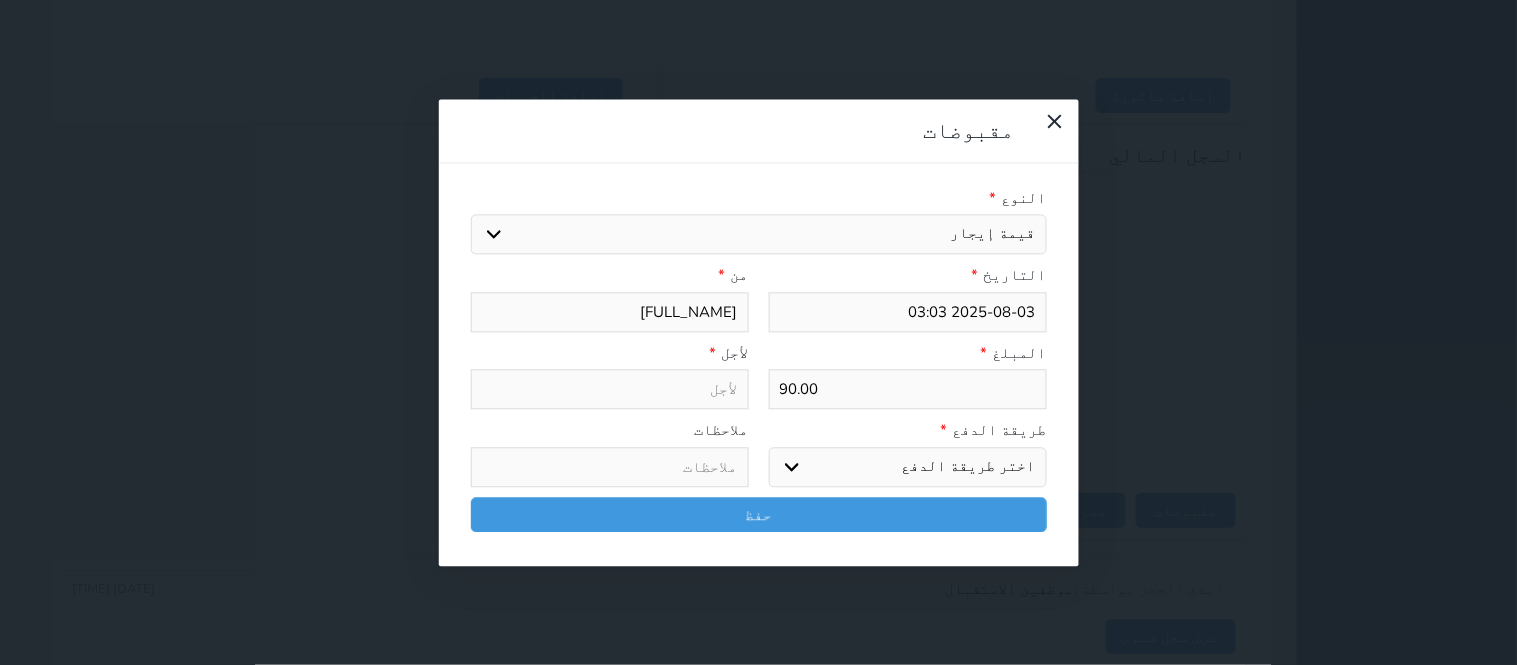 click on "اختيار   مقبوضات عامة قيمة إيجار فواتير تامين عربون لا ينطبق آخر مغسلة واي فاي - الإنترنت مواقف السيارات طعام الأغذية والمشروبات مشروبات المشروبات الباردة المشروبات الساخنة الإفطار غداء عشاء مخبز و كعك حمام سباحة الصالة الرياضية سبا و خدمات الجمال اختيار وإسقاط (خدمات النقل) ميني بار كابل - تلفزيون سرير إضافي تصفيف الشعر التسوق خدمات الجولات السياحية المنظمة خدمات الدليل السياحي" at bounding box center (759, 235) 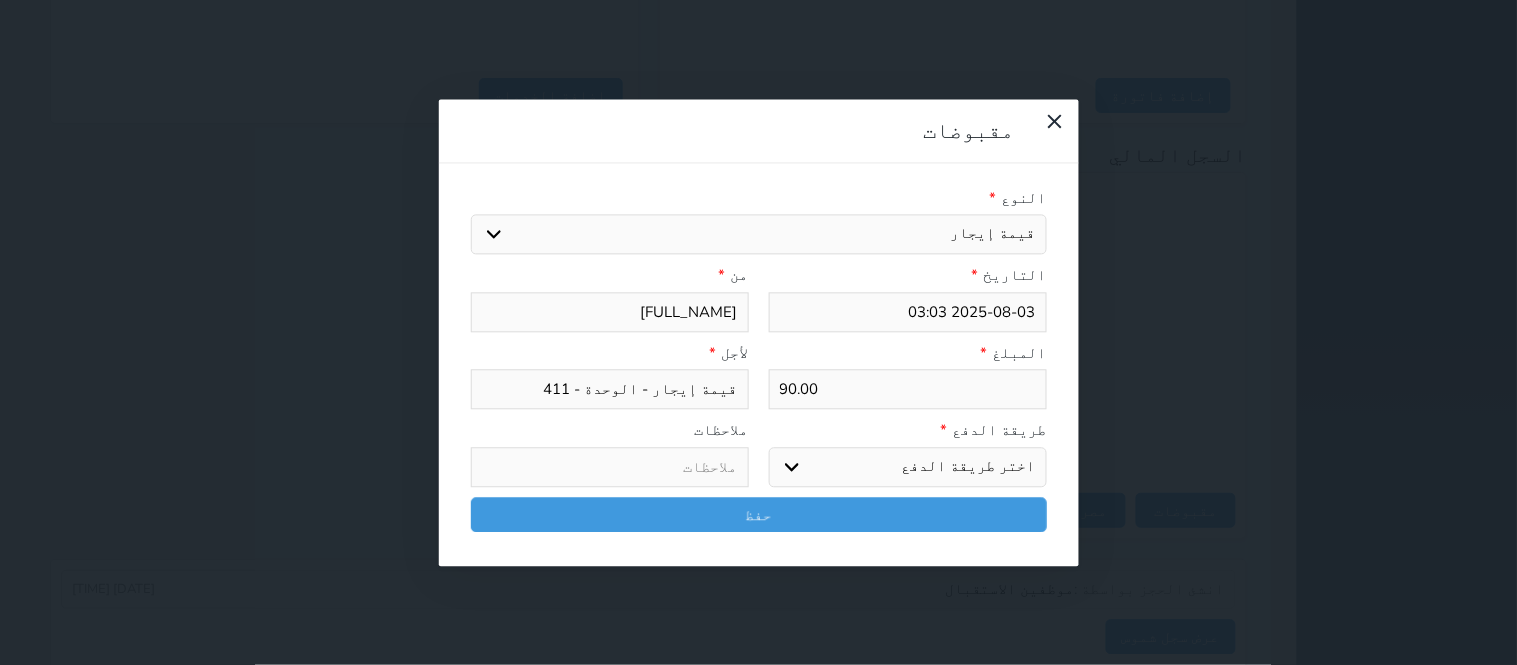 click on "اختر طريقة الدفع   دفع نقدى   تحويل بنكى   مدى   بطاقة ائتمان   آجل" at bounding box center (908, 467) 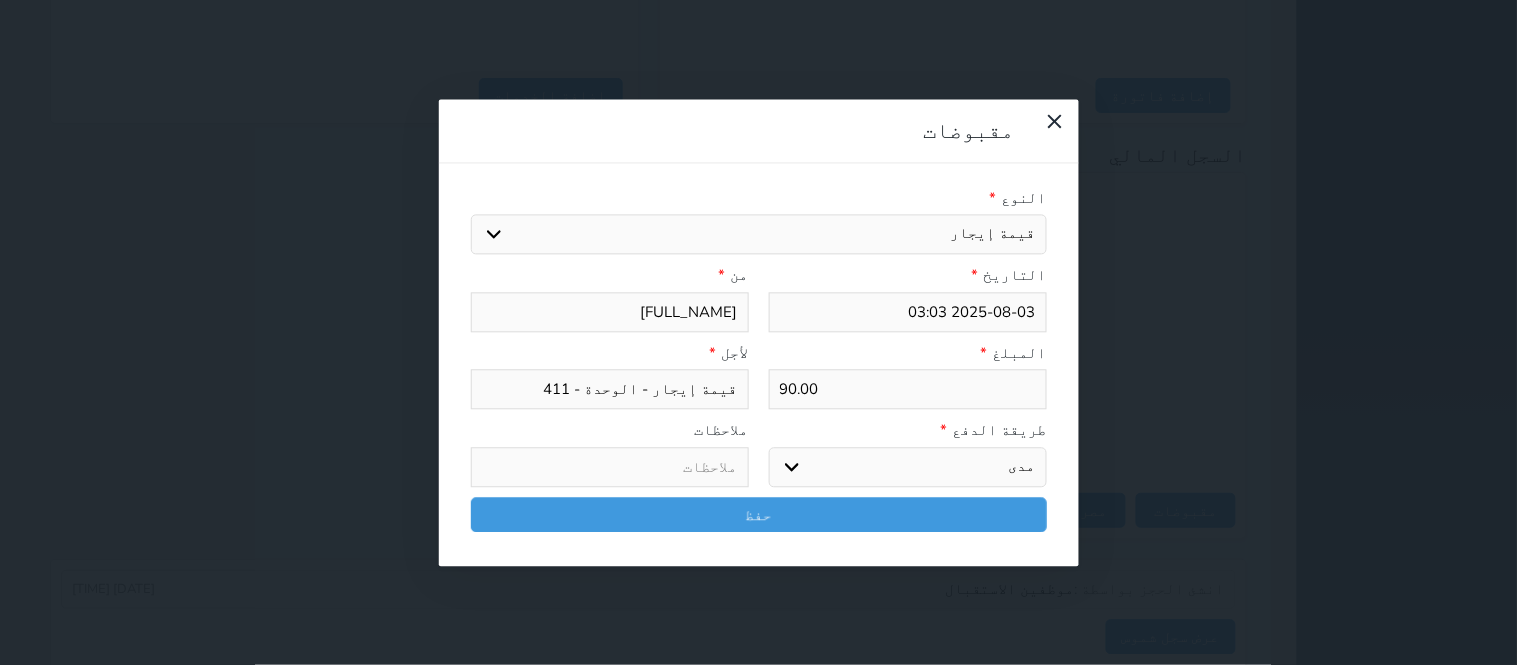 click on "اختر طريقة الدفع   دفع نقدى   تحويل بنكى   مدى   بطاقة ائتمان   آجل" at bounding box center (908, 467) 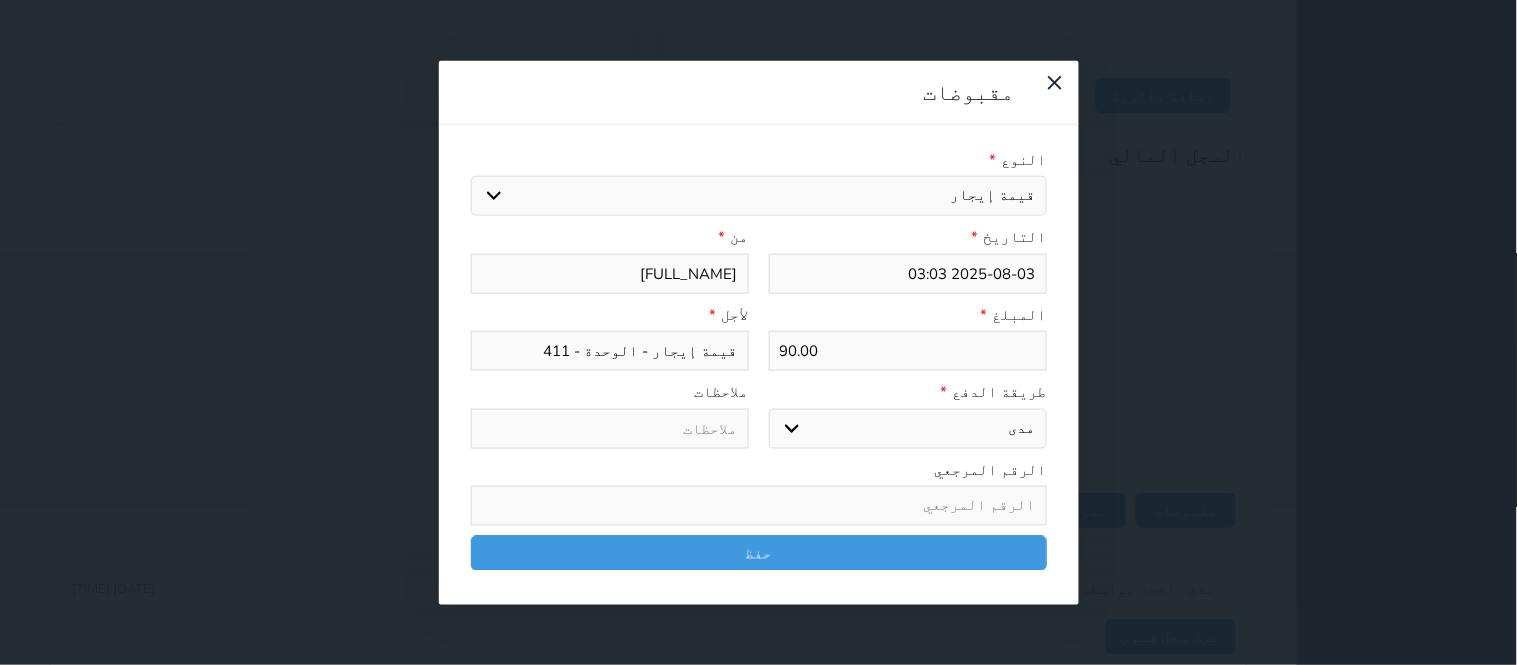 click at bounding box center [759, 506] 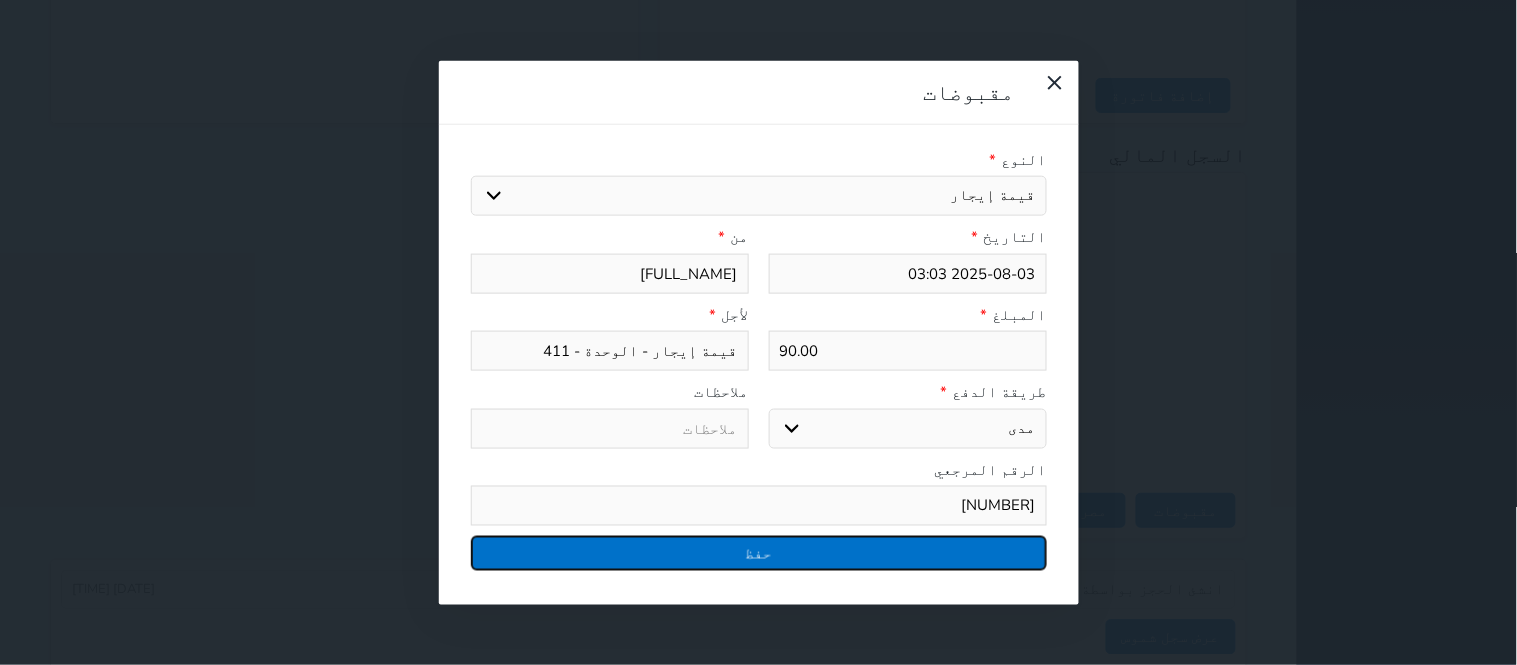 click on "حفظ" at bounding box center (759, 553) 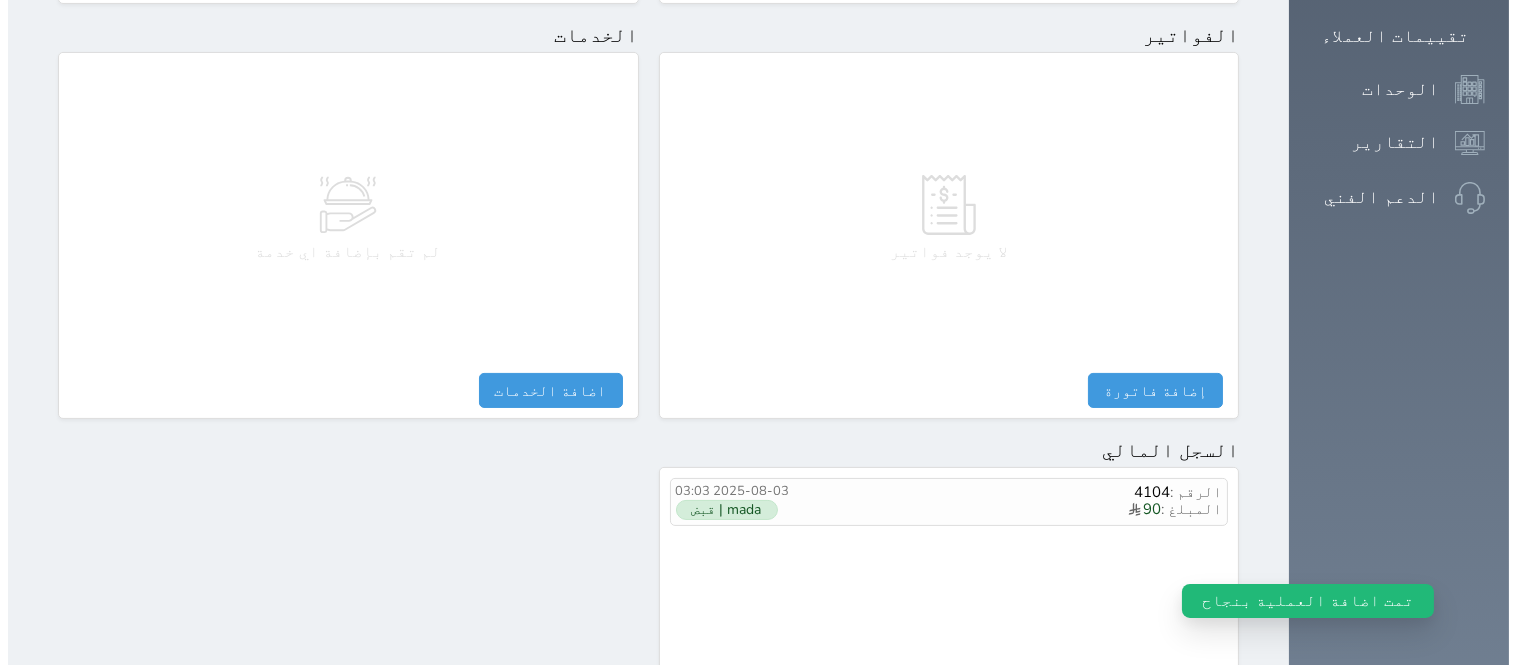 scroll, scrollTop: 0, scrollLeft: 0, axis: both 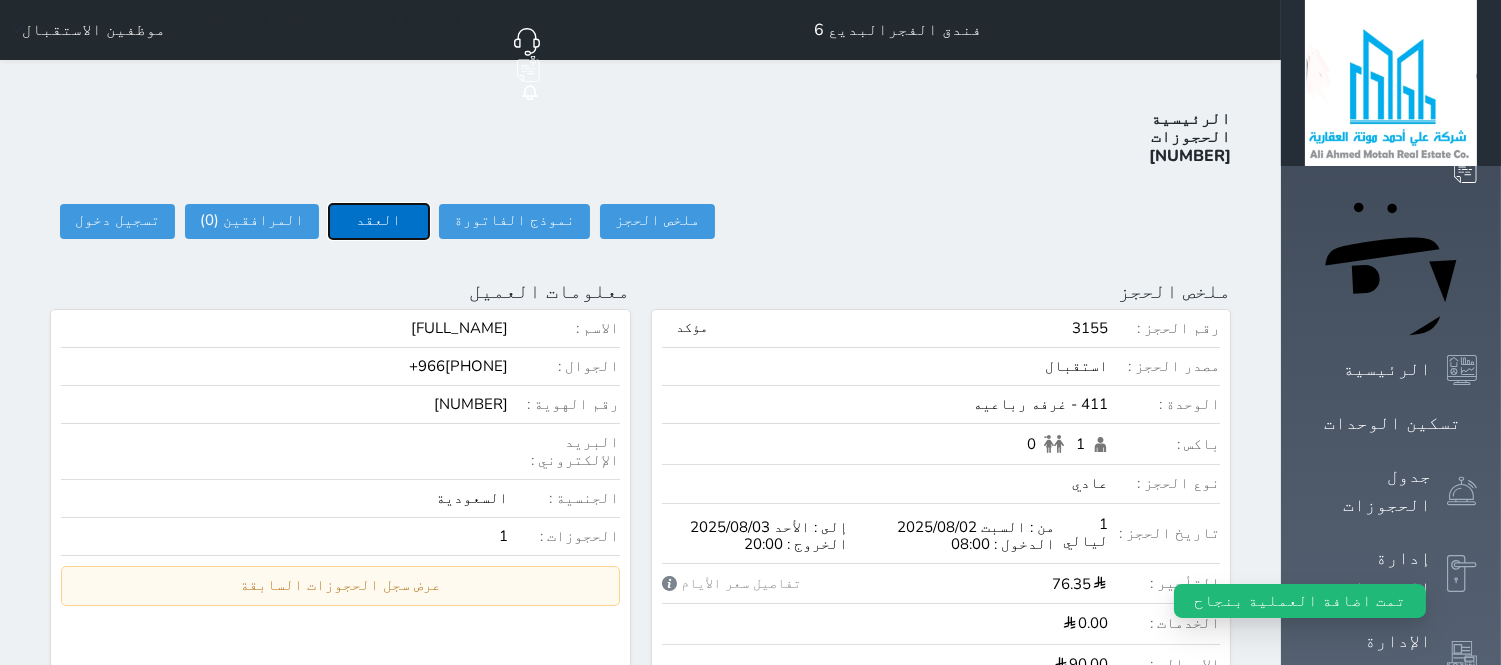 click on "العقد" at bounding box center (379, 221) 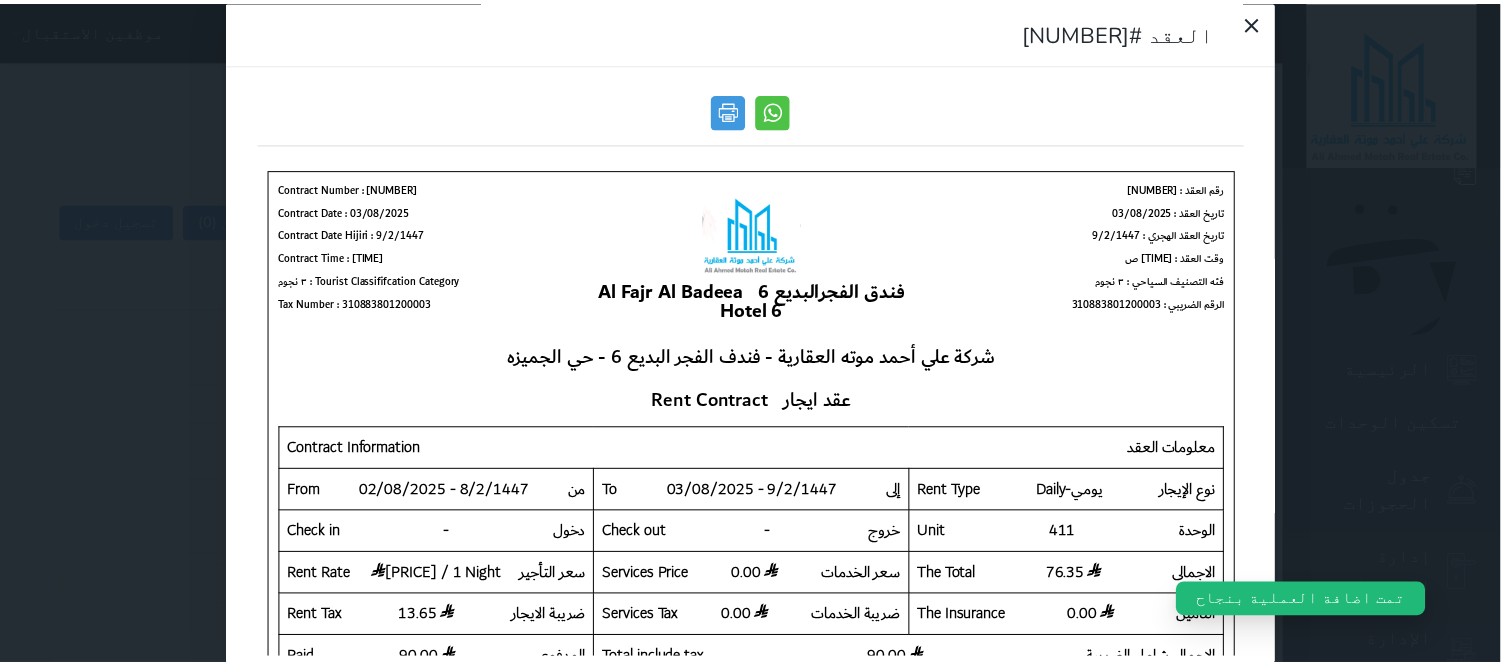 scroll, scrollTop: 0, scrollLeft: 0, axis: both 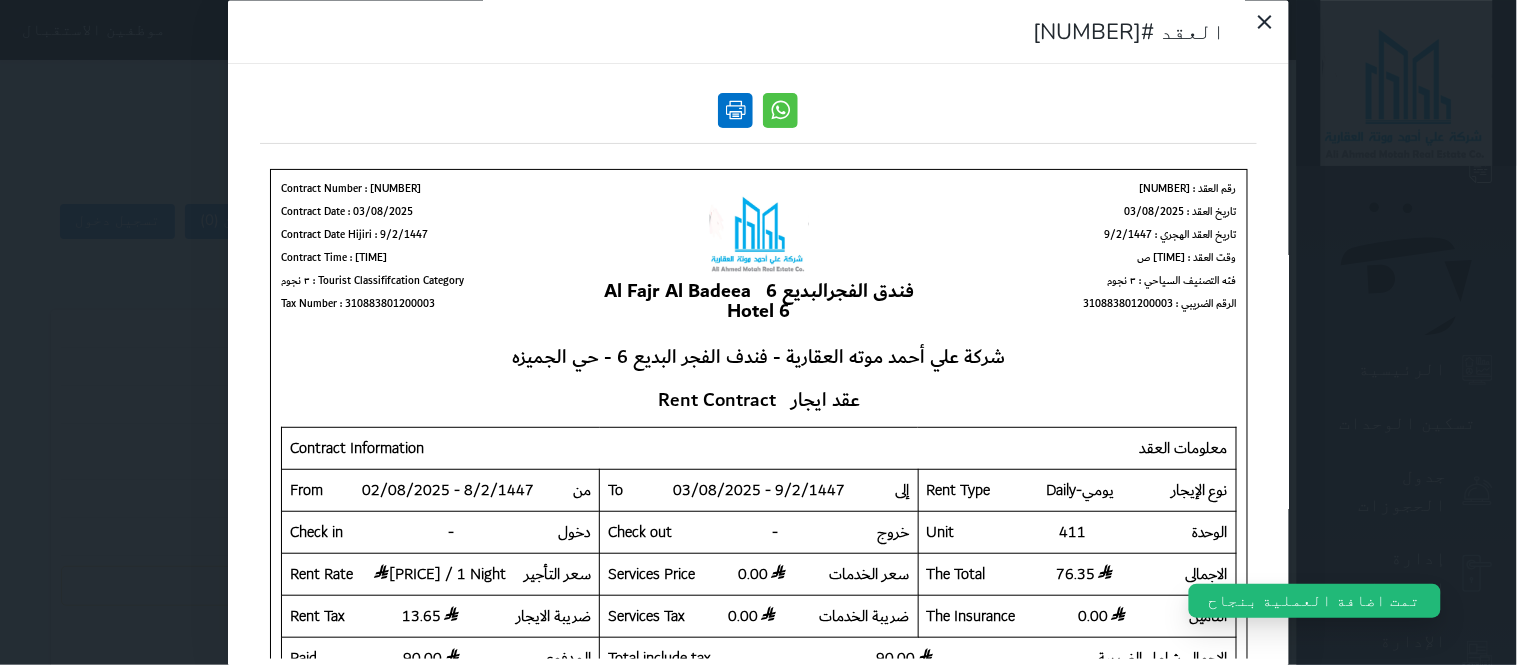 click at bounding box center [736, 110] 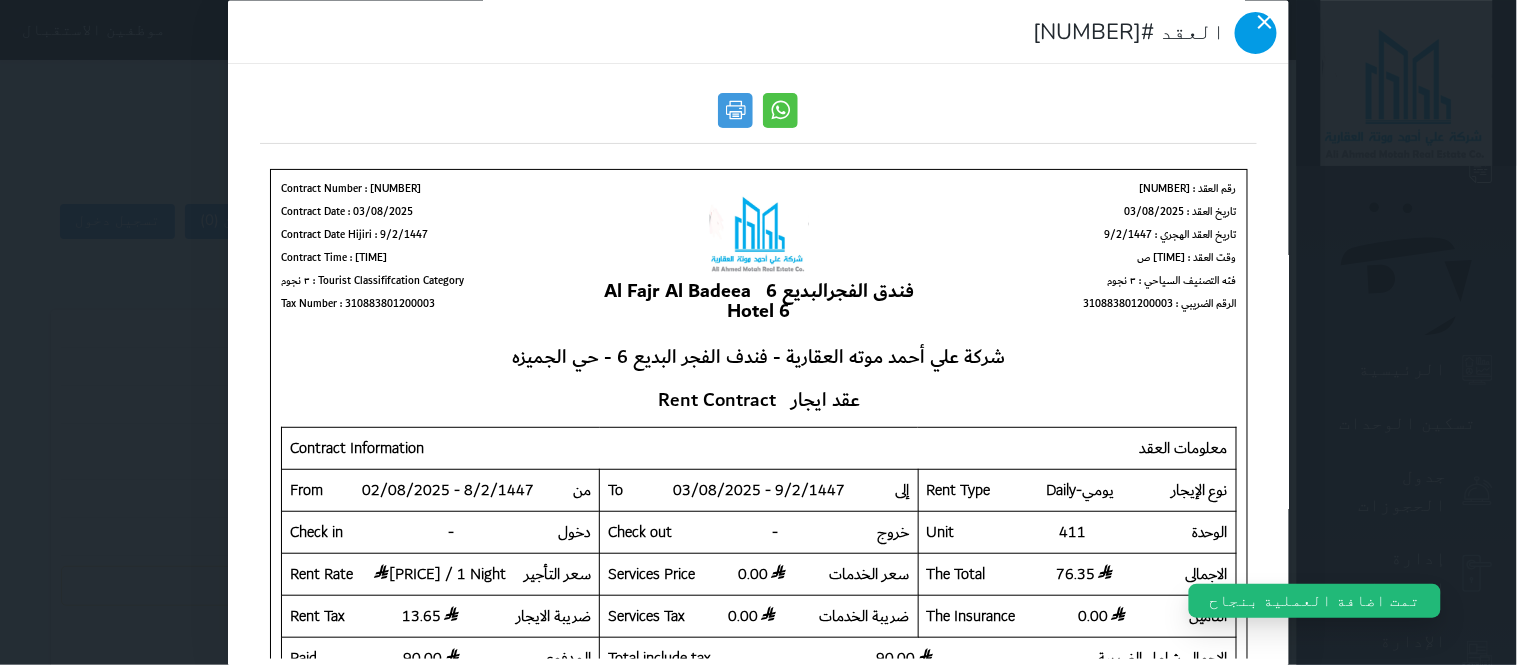 click at bounding box center (1256, 33) 